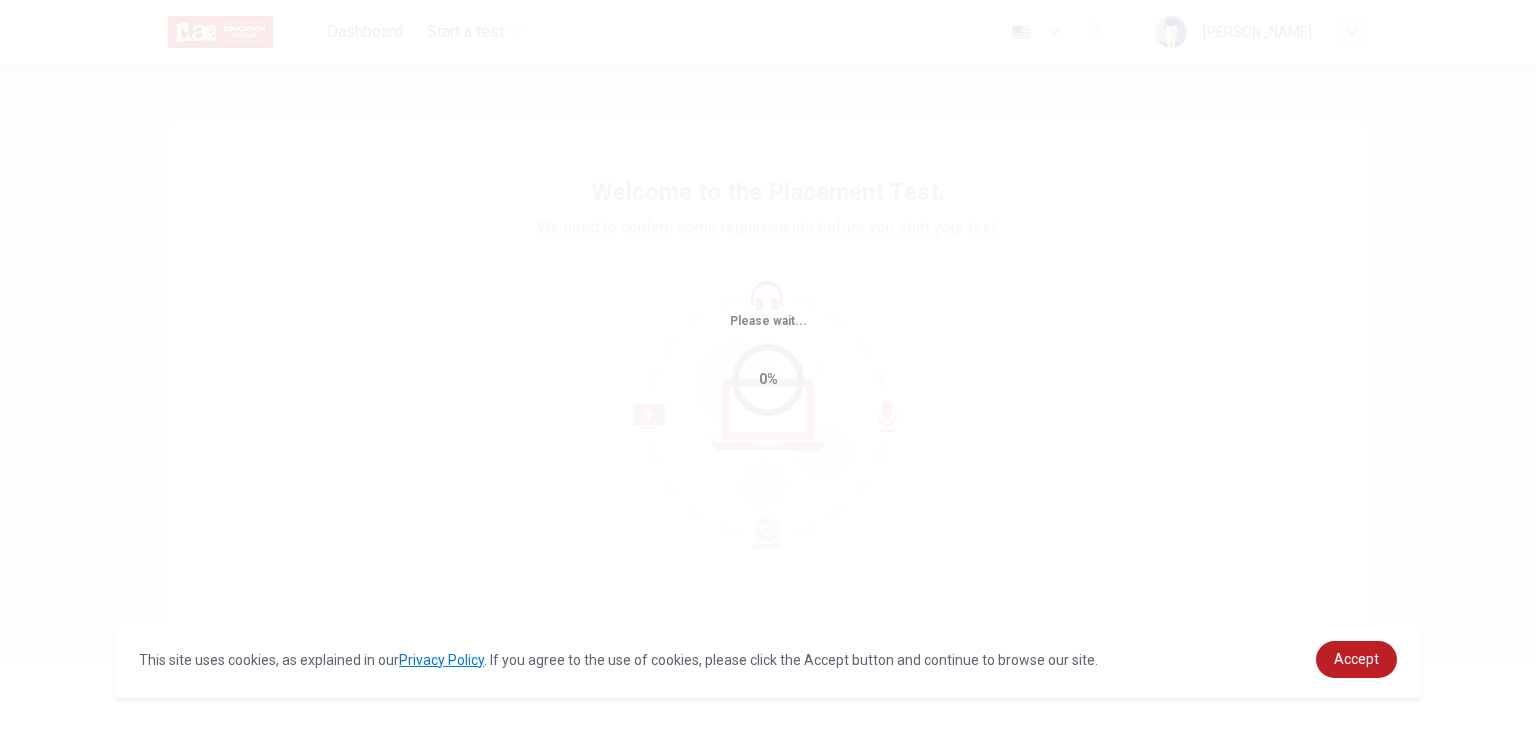 scroll, scrollTop: 0, scrollLeft: 0, axis: both 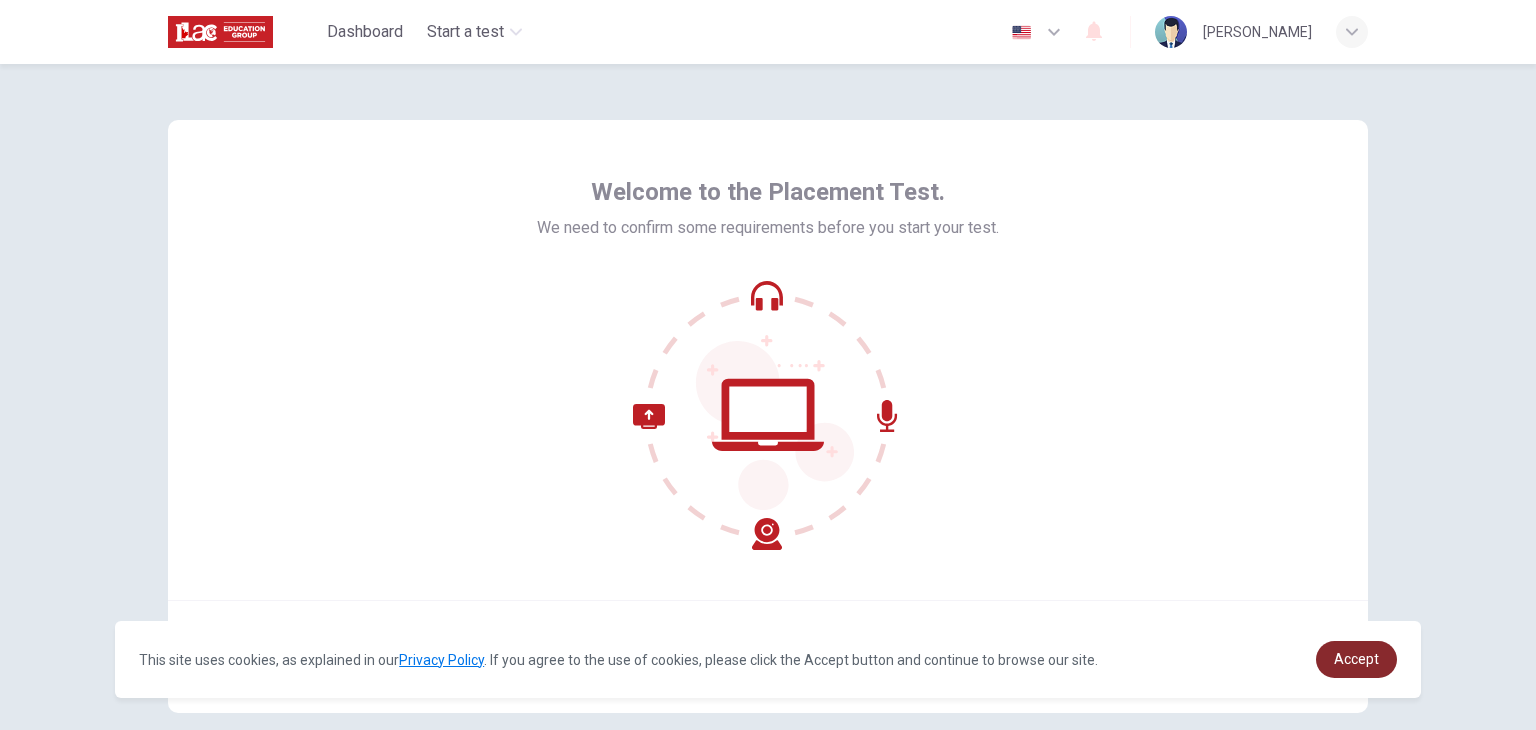 click on "Accept" at bounding box center [1356, 659] 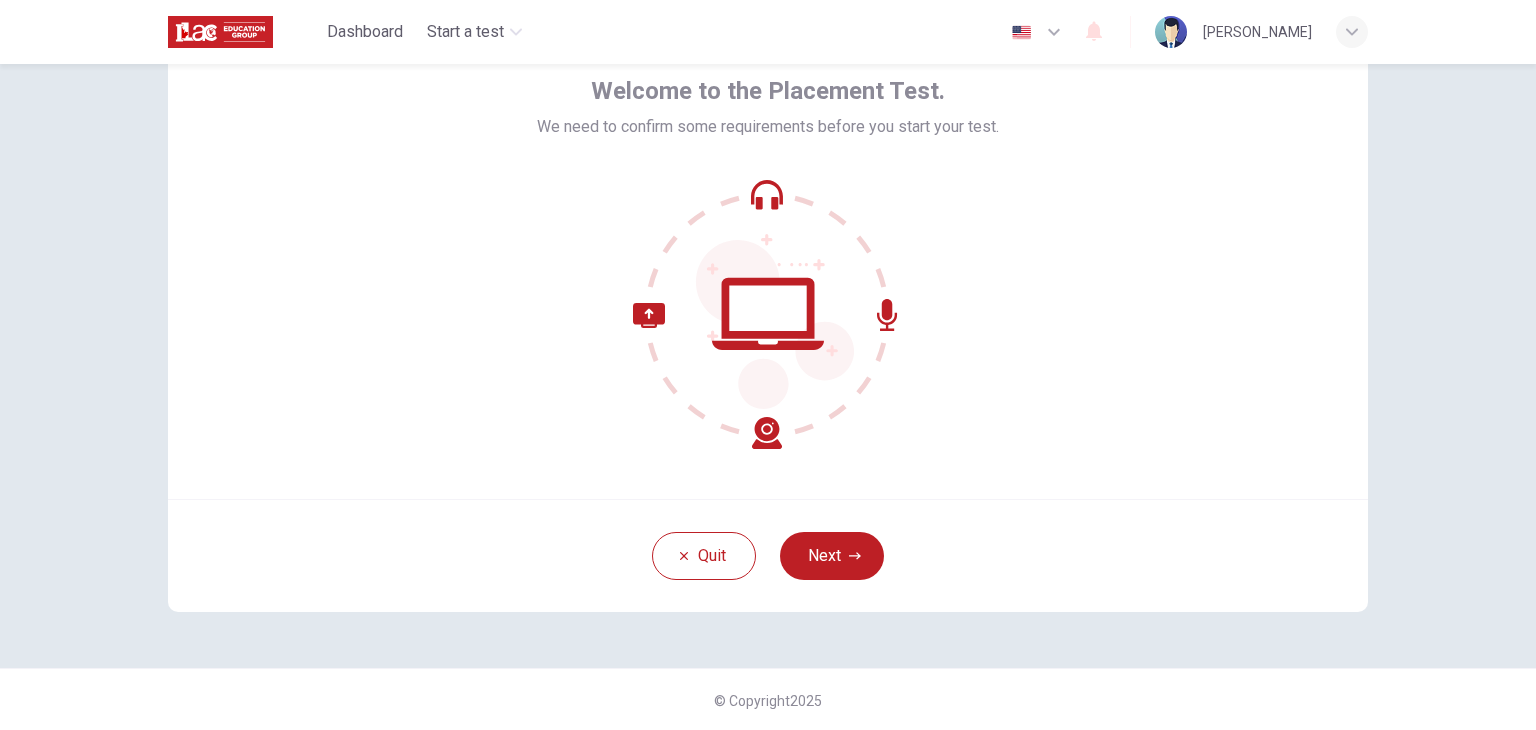 scroll, scrollTop: 103, scrollLeft: 0, axis: vertical 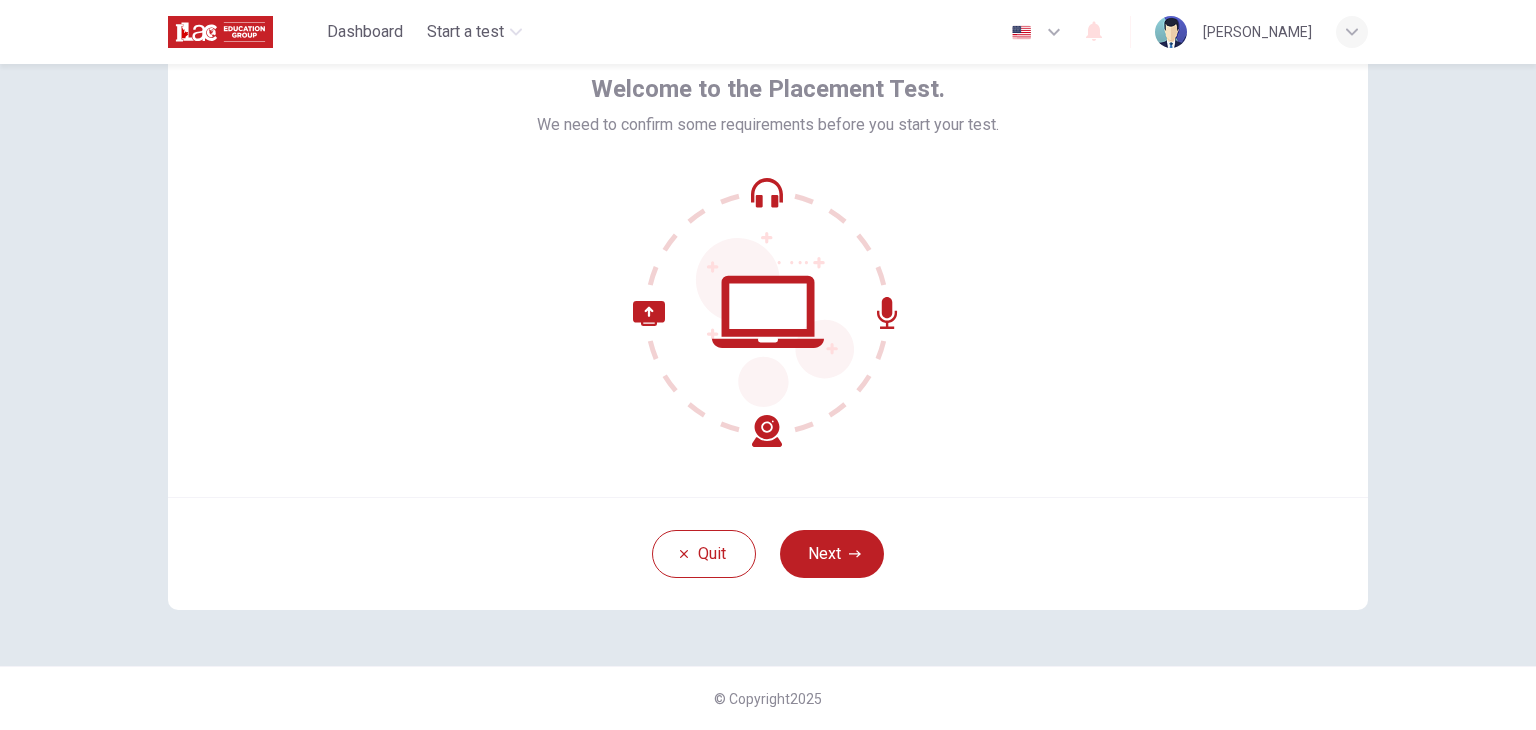 drag, startPoint x: 851, startPoint y: 553, endPoint x: 814, endPoint y: 553, distance: 37 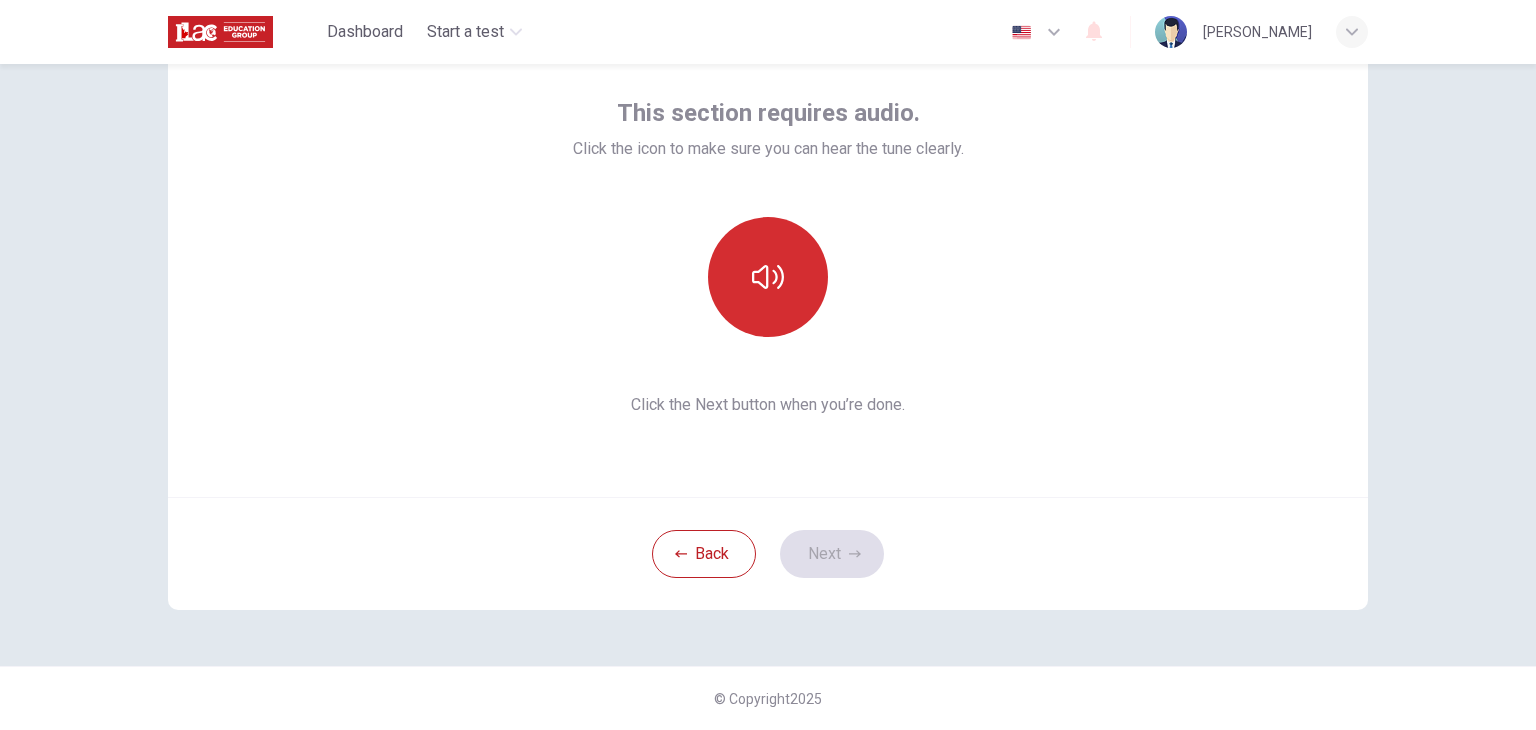 click 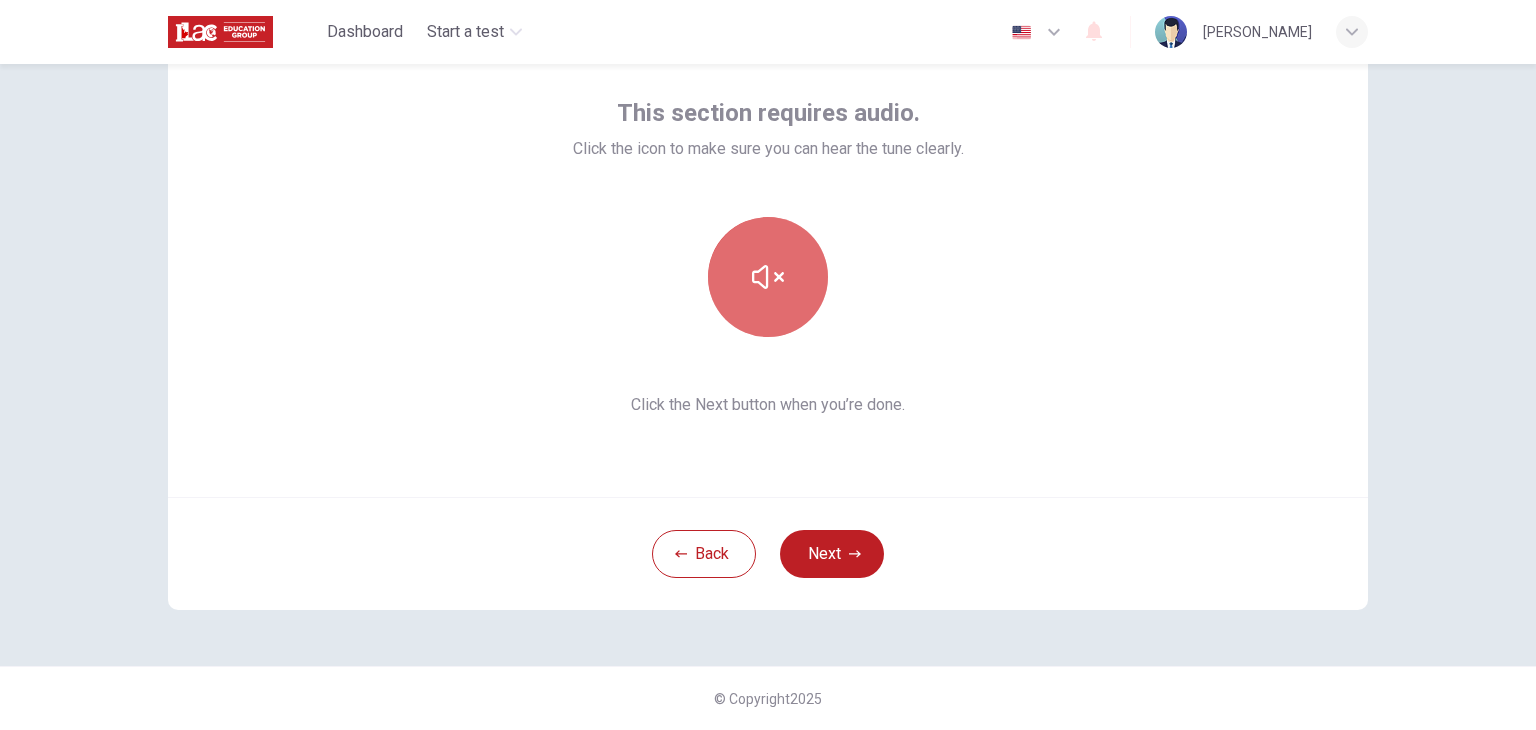 click 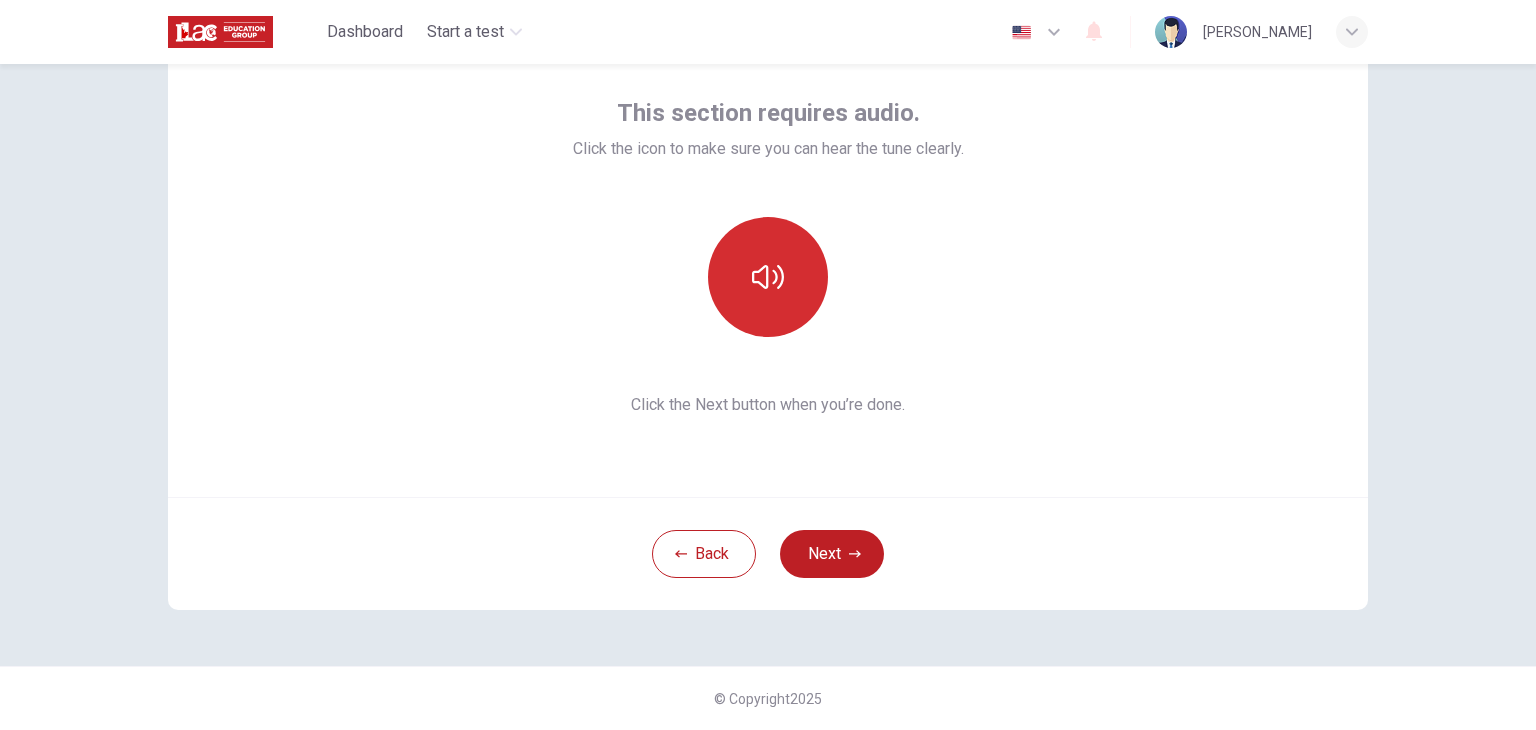 click 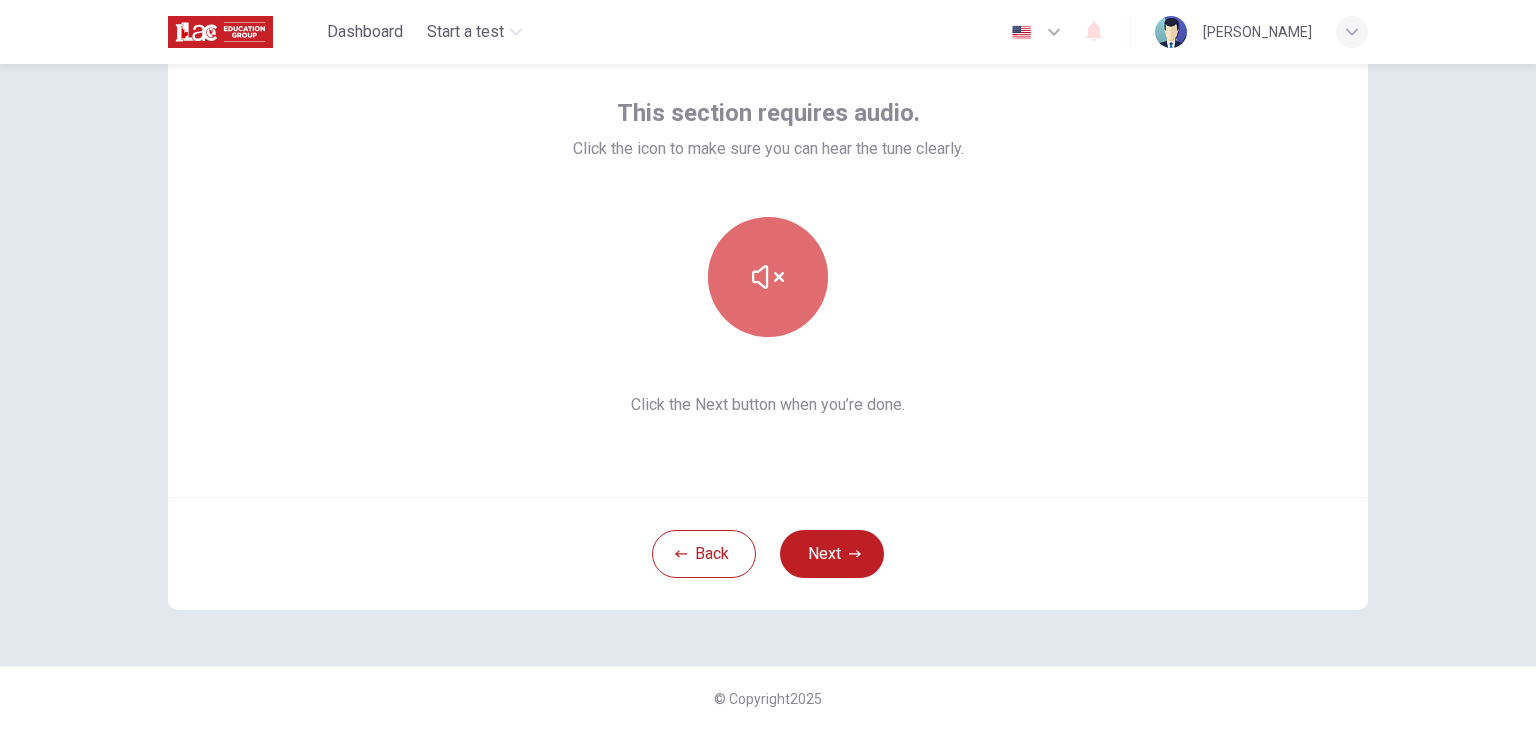 click 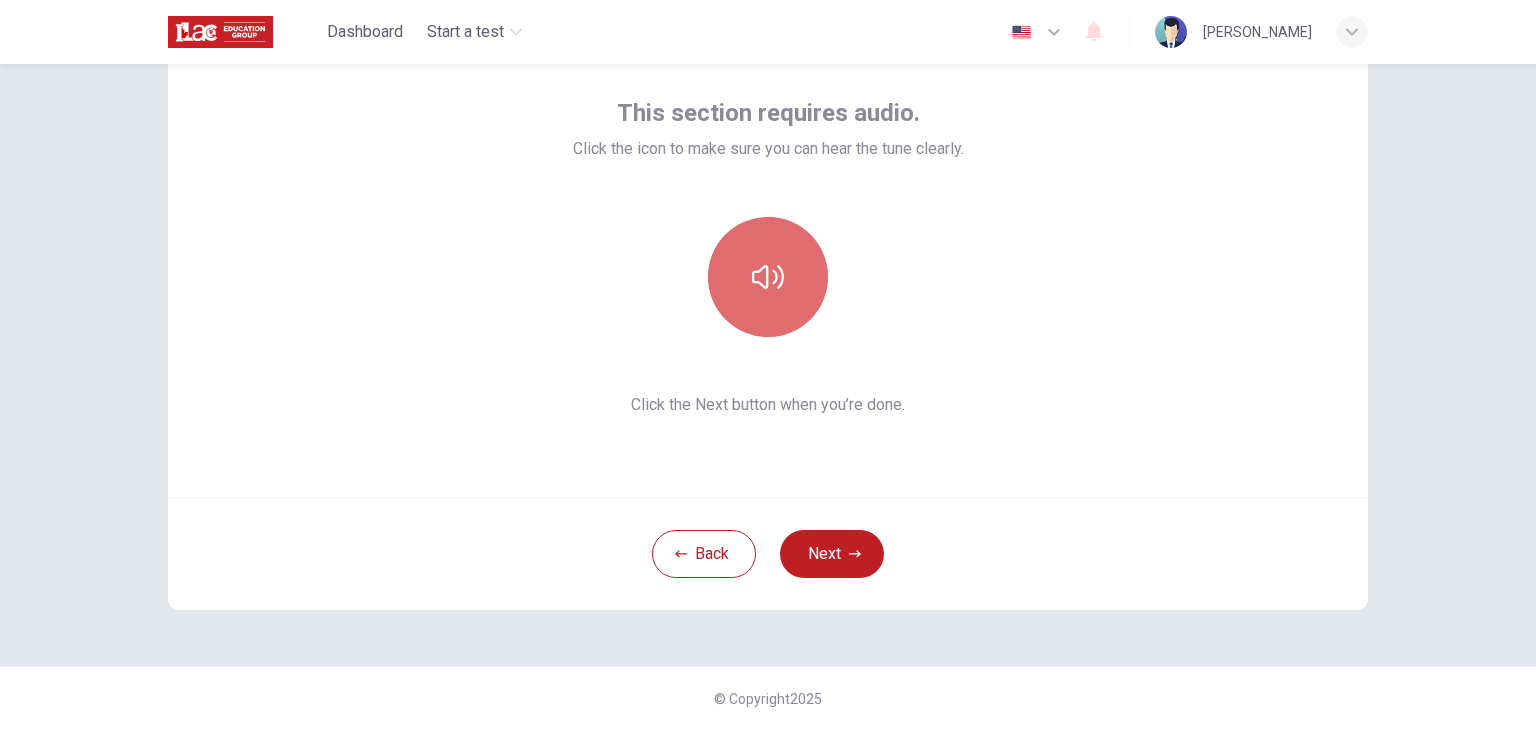 click at bounding box center [768, 277] 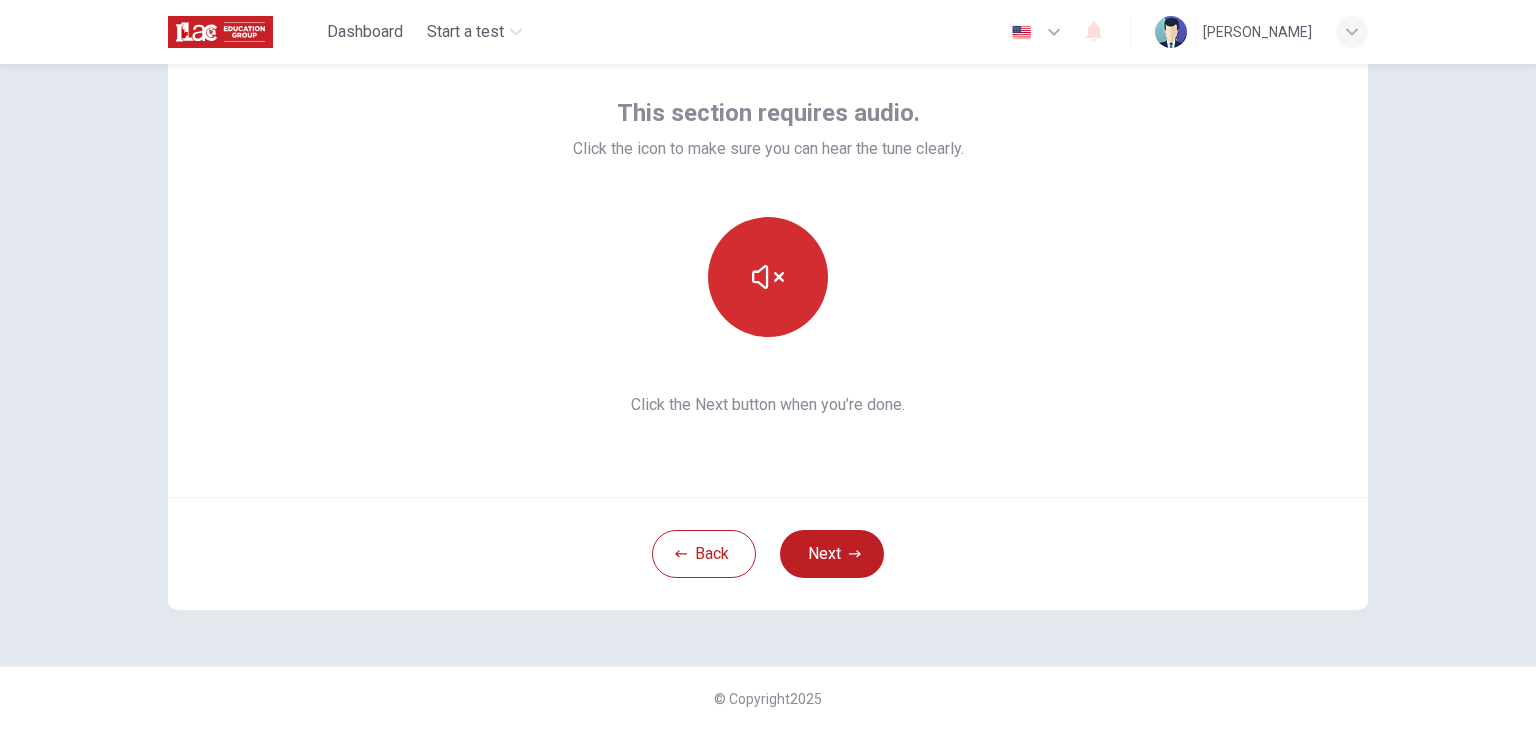 click at bounding box center [768, 277] 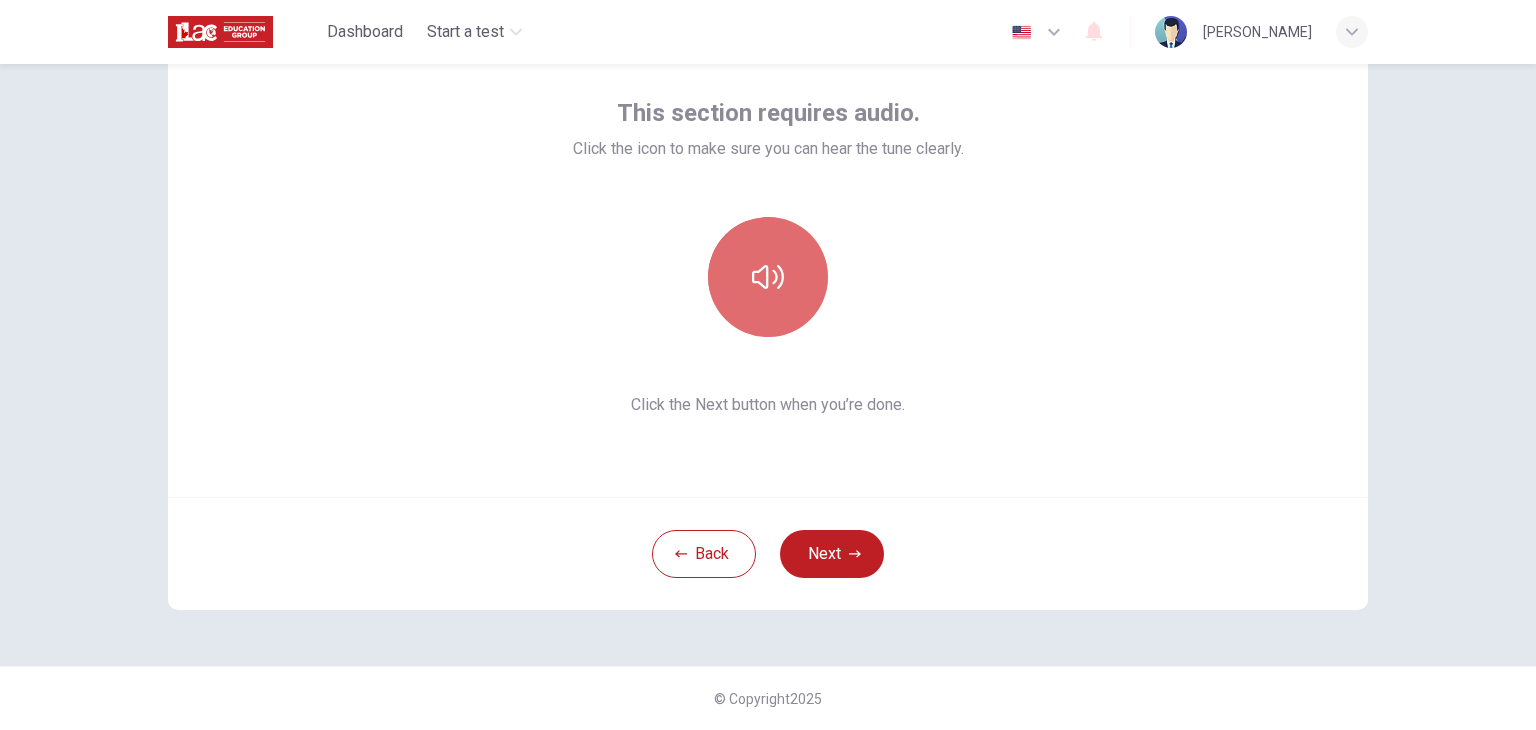 click at bounding box center [768, 277] 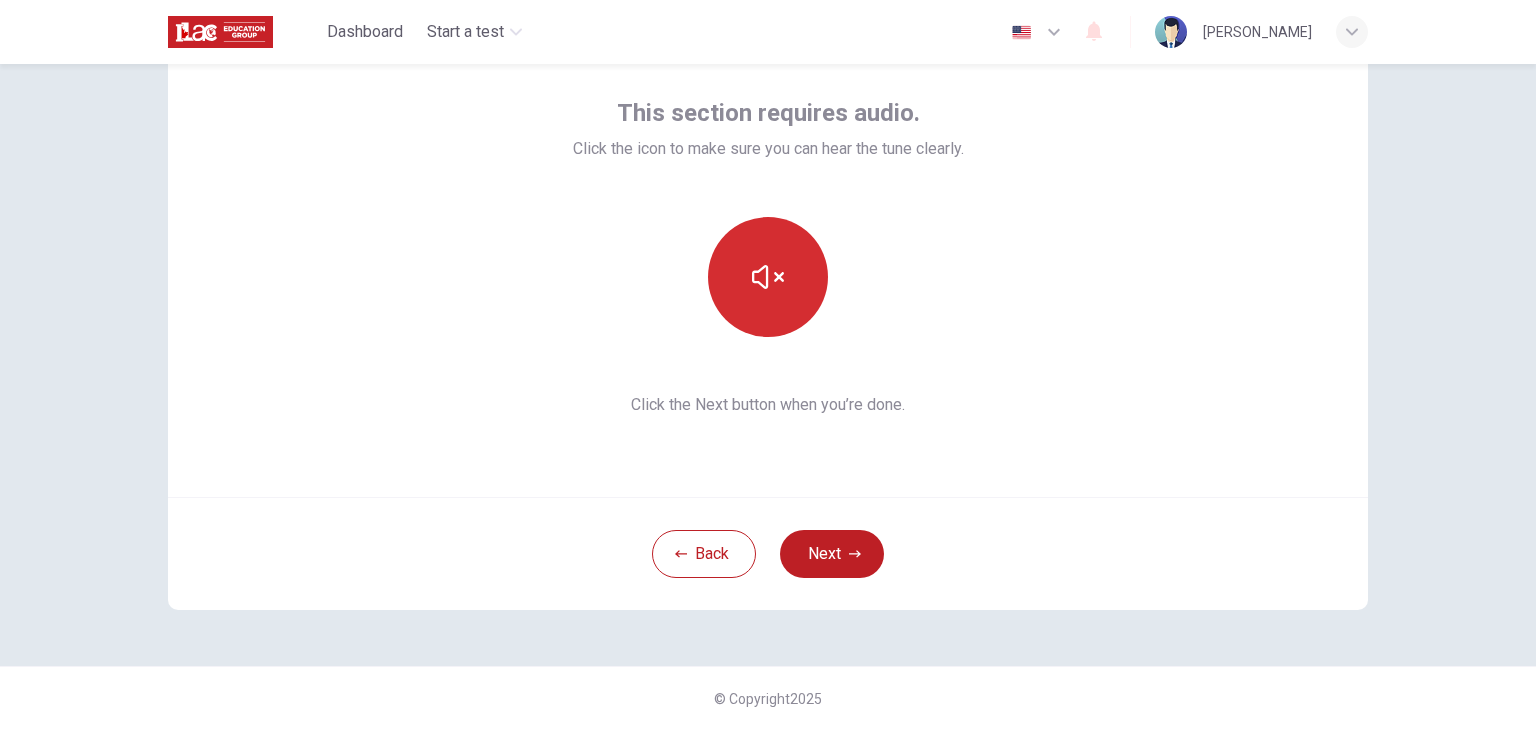 click at bounding box center (768, 277) 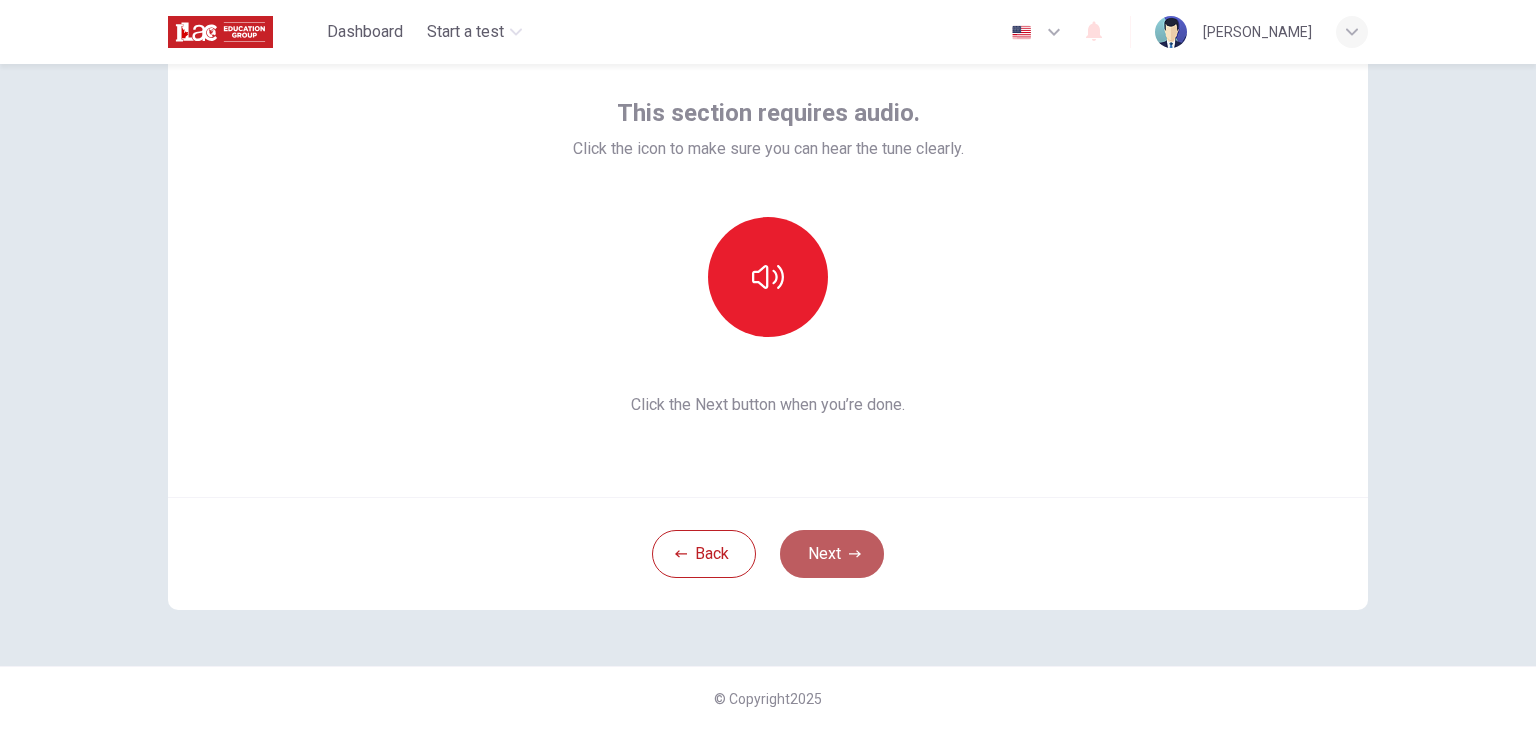 click on "Next" at bounding box center [832, 554] 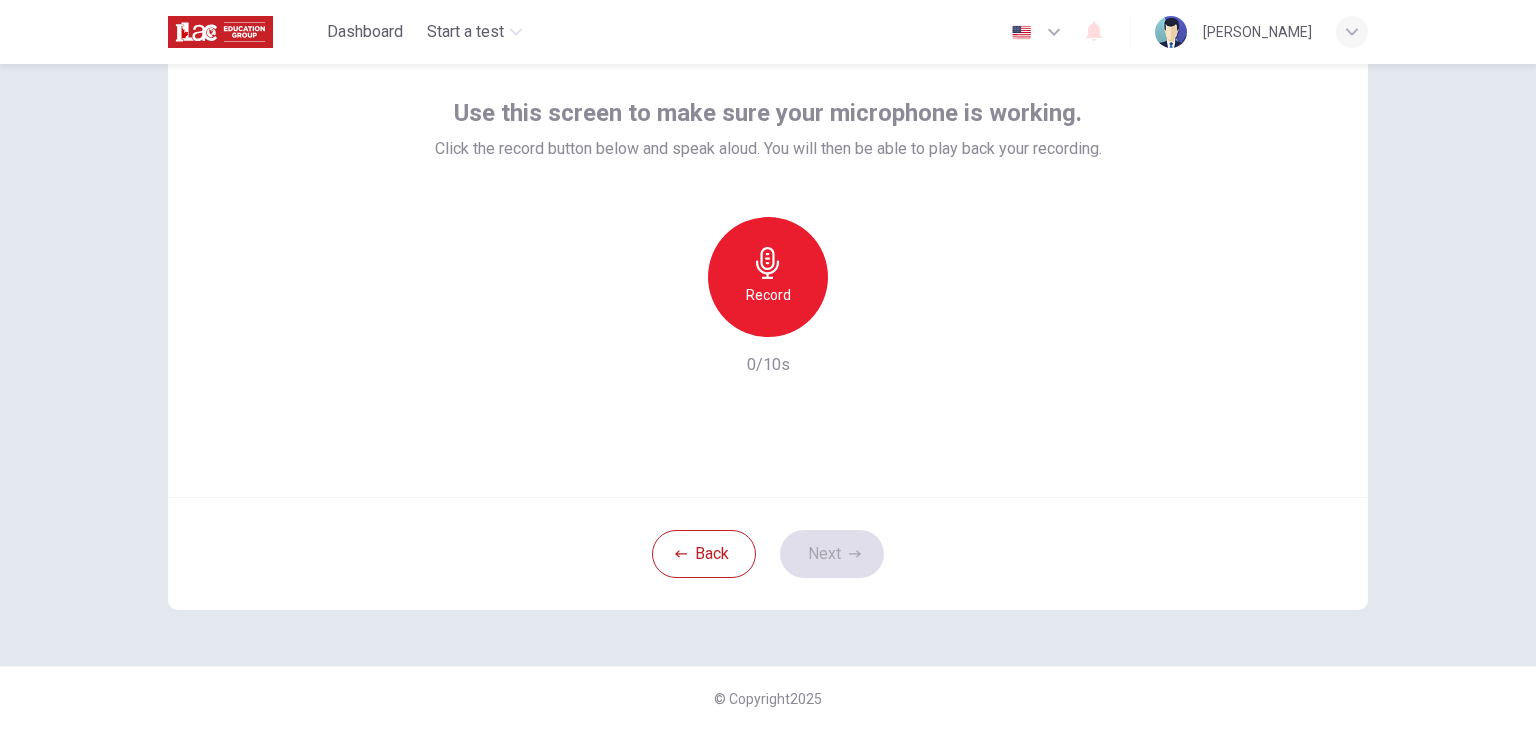 click on "Record" at bounding box center [768, 295] 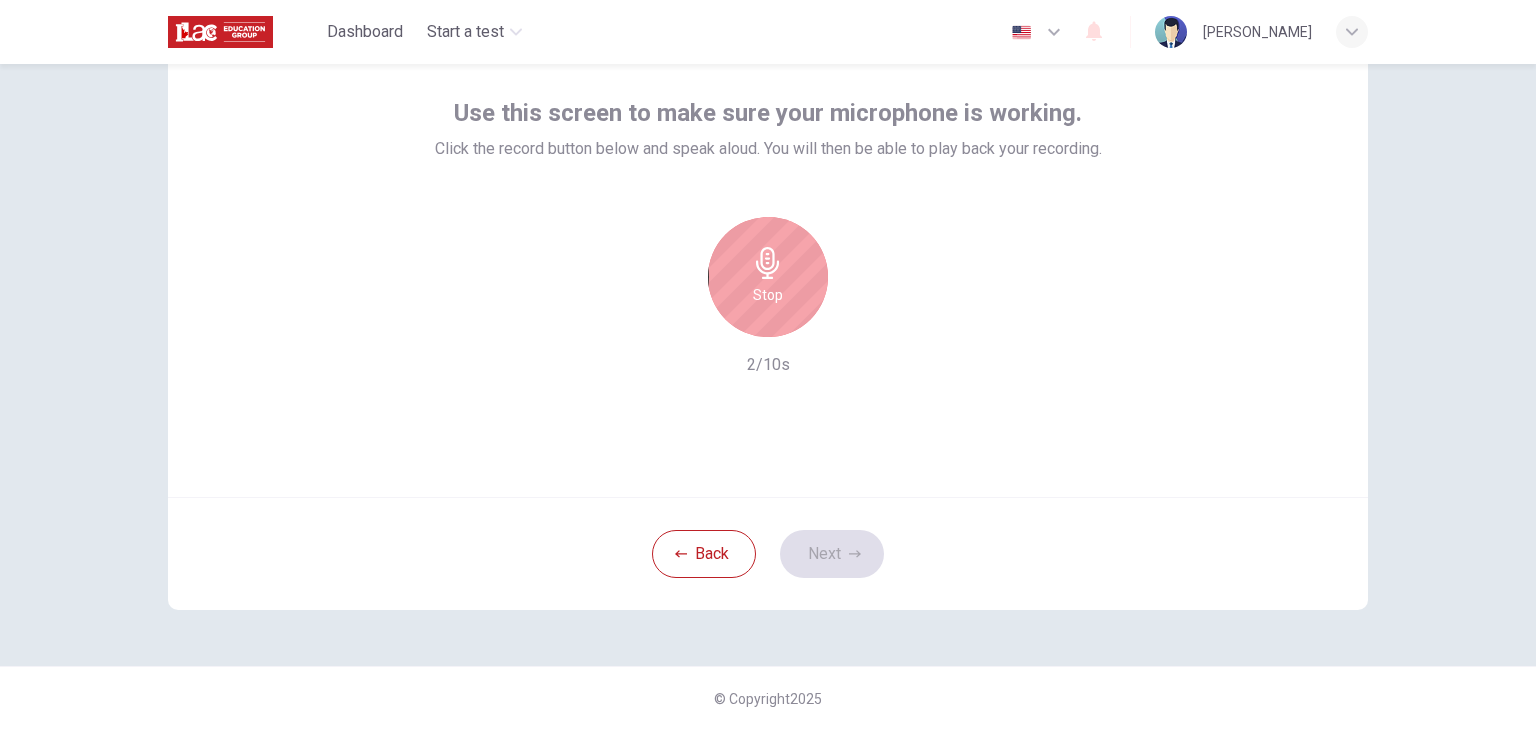 click 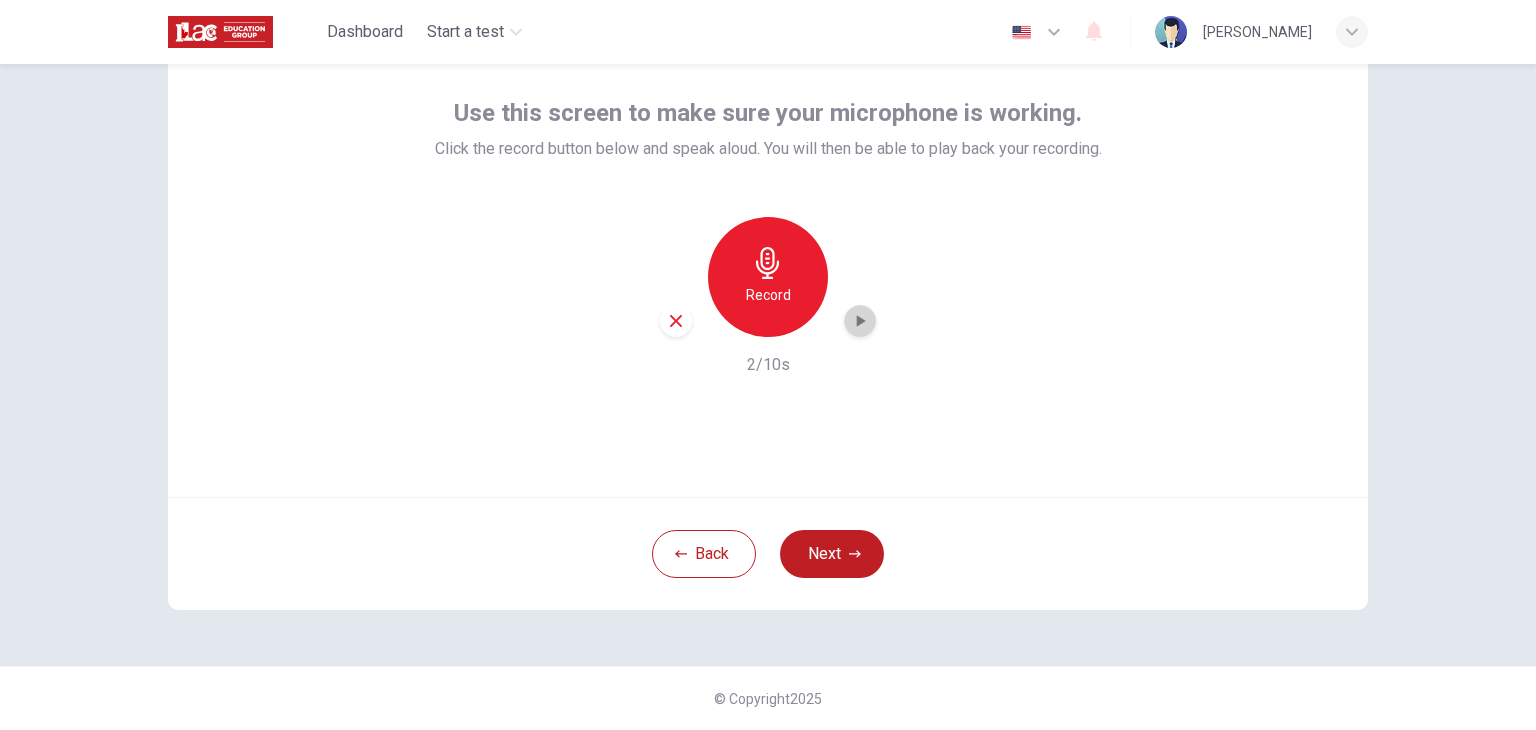 click 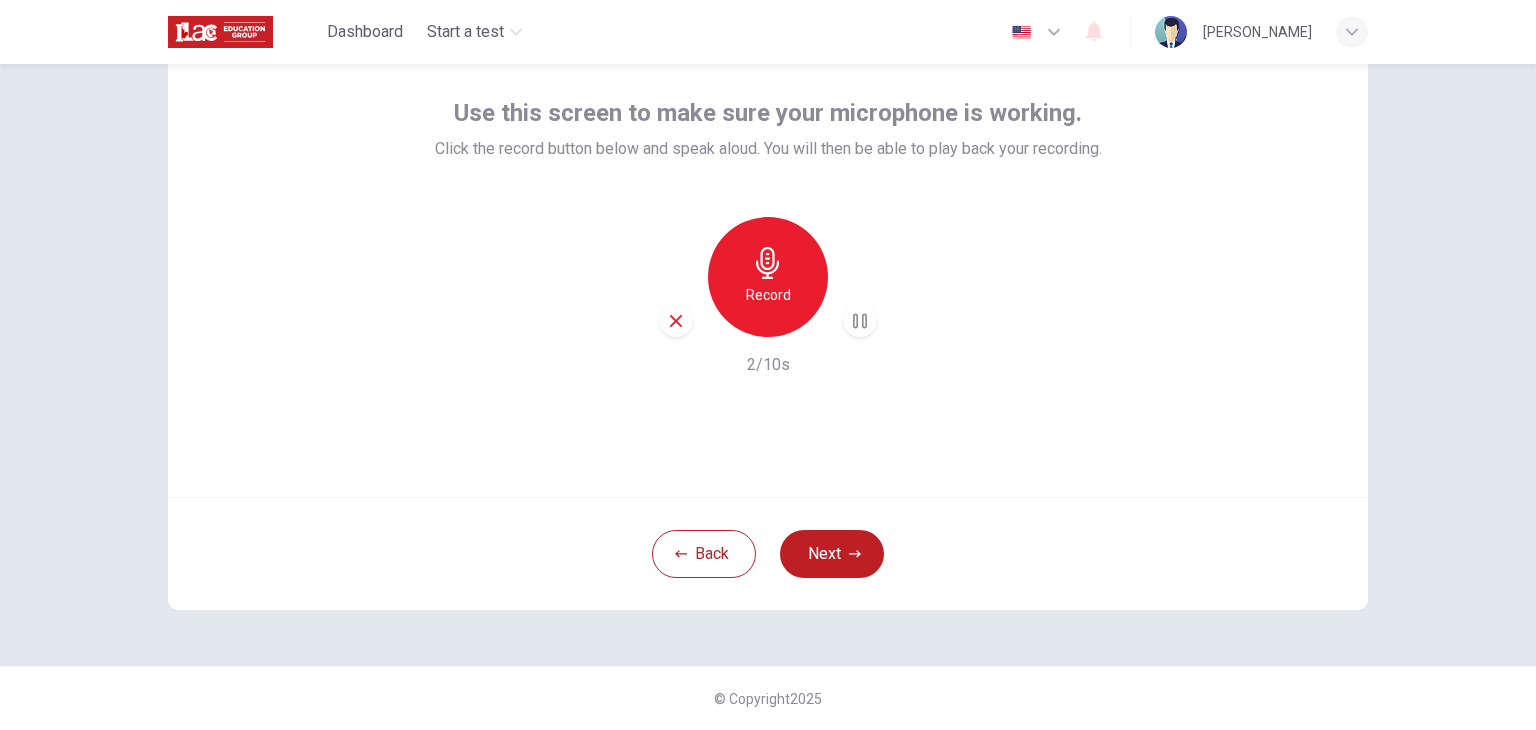 click 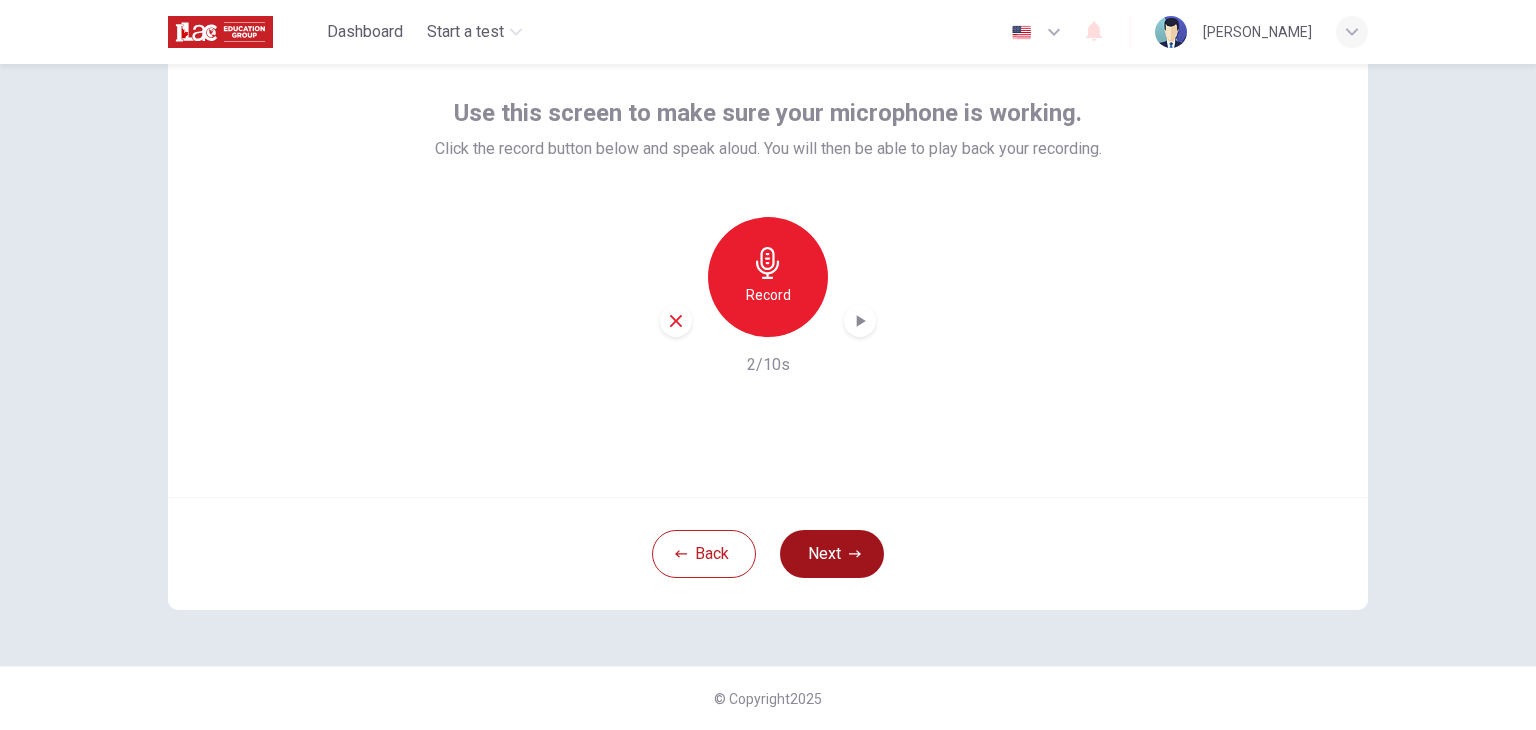 click on "Next" at bounding box center (832, 554) 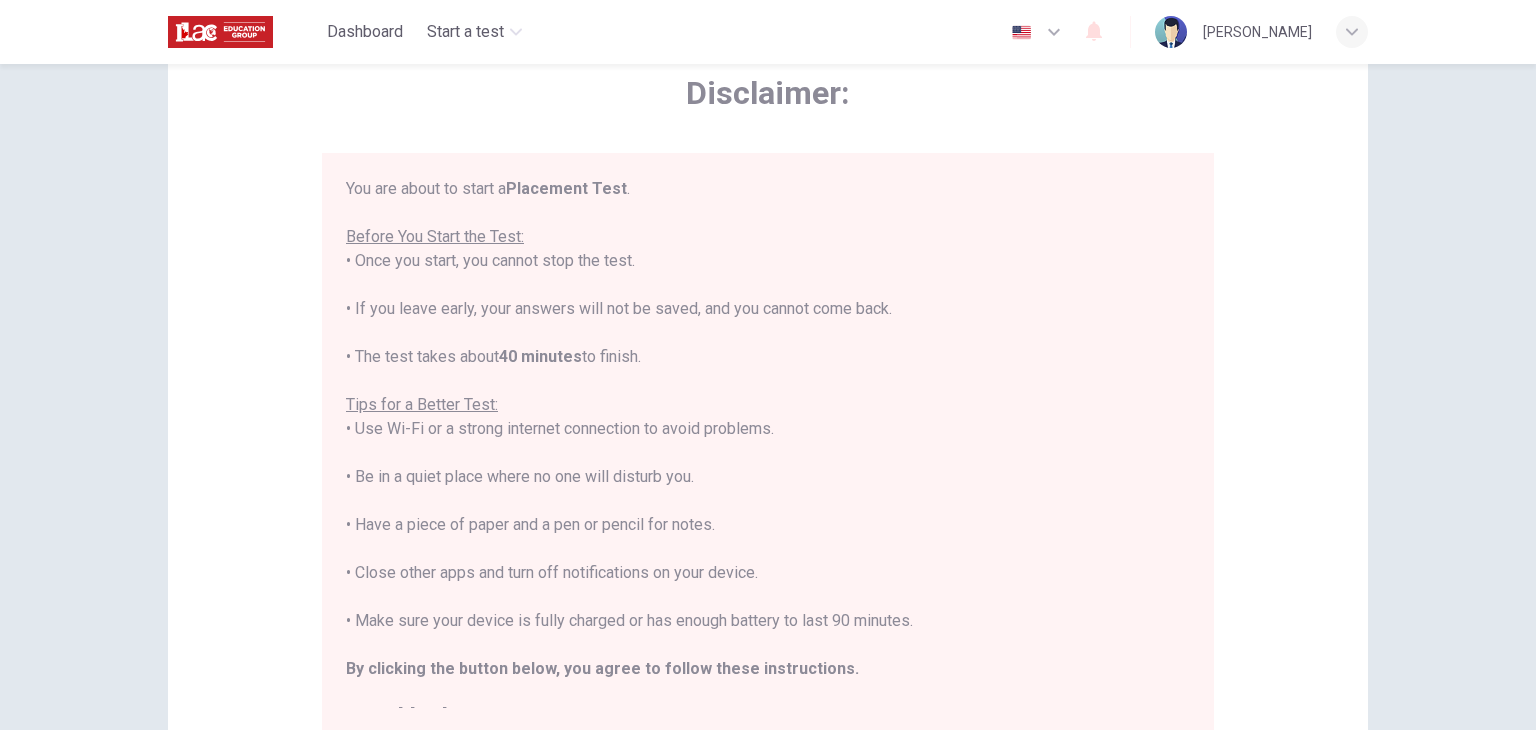 scroll, scrollTop: 23, scrollLeft: 0, axis: vertical 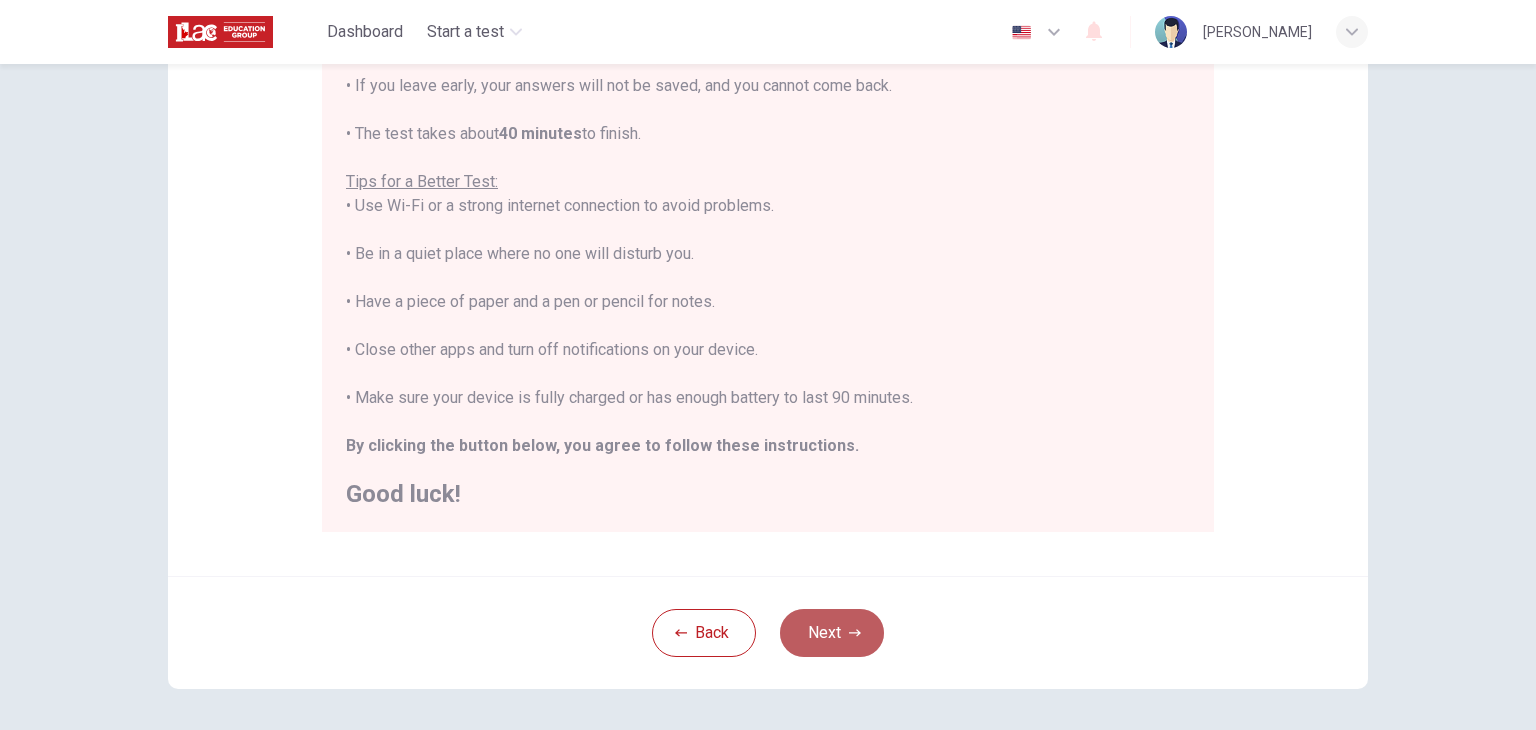click on "Next" at bounding box center [832, 633] 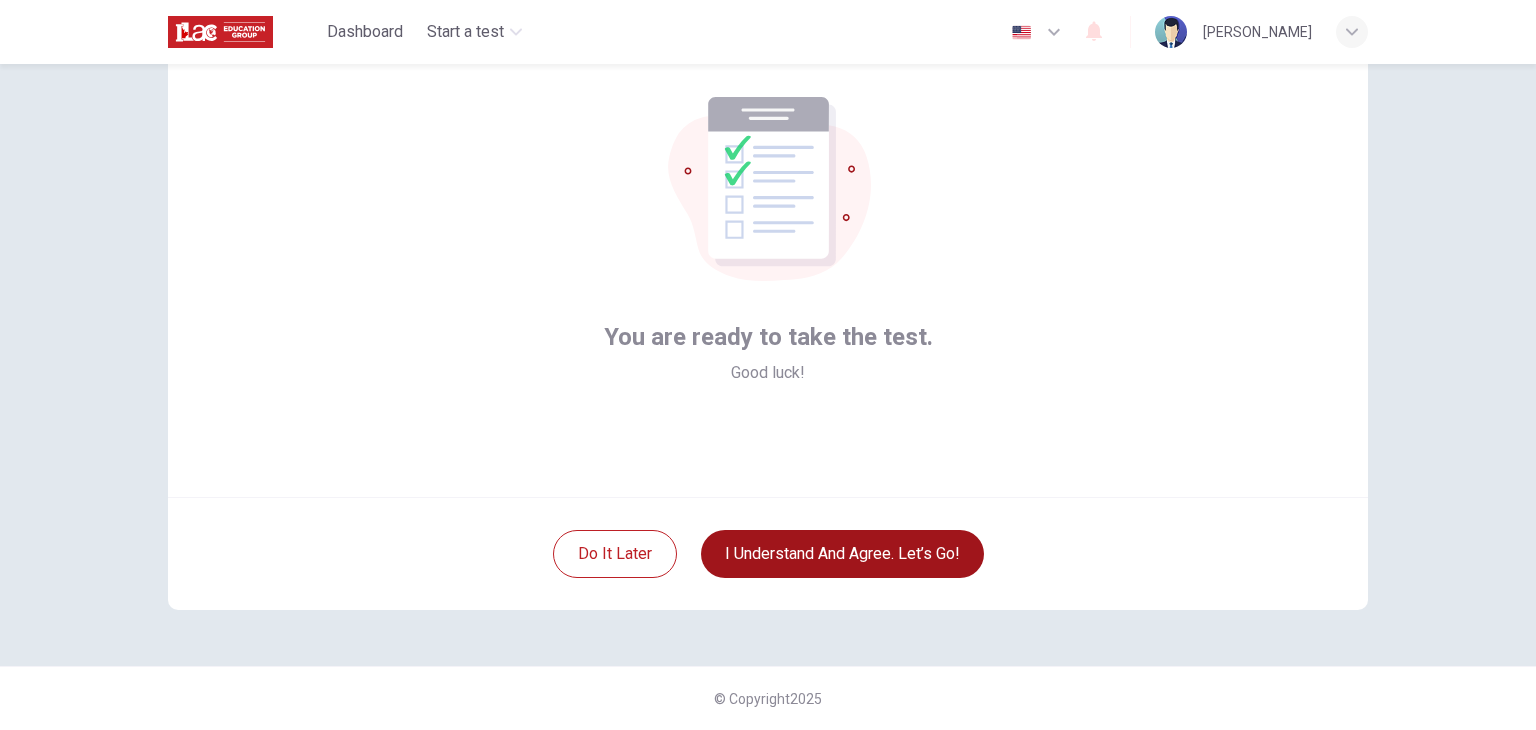 click on "I understand and agree. Let’s go!" at bounding box center [842, 554] 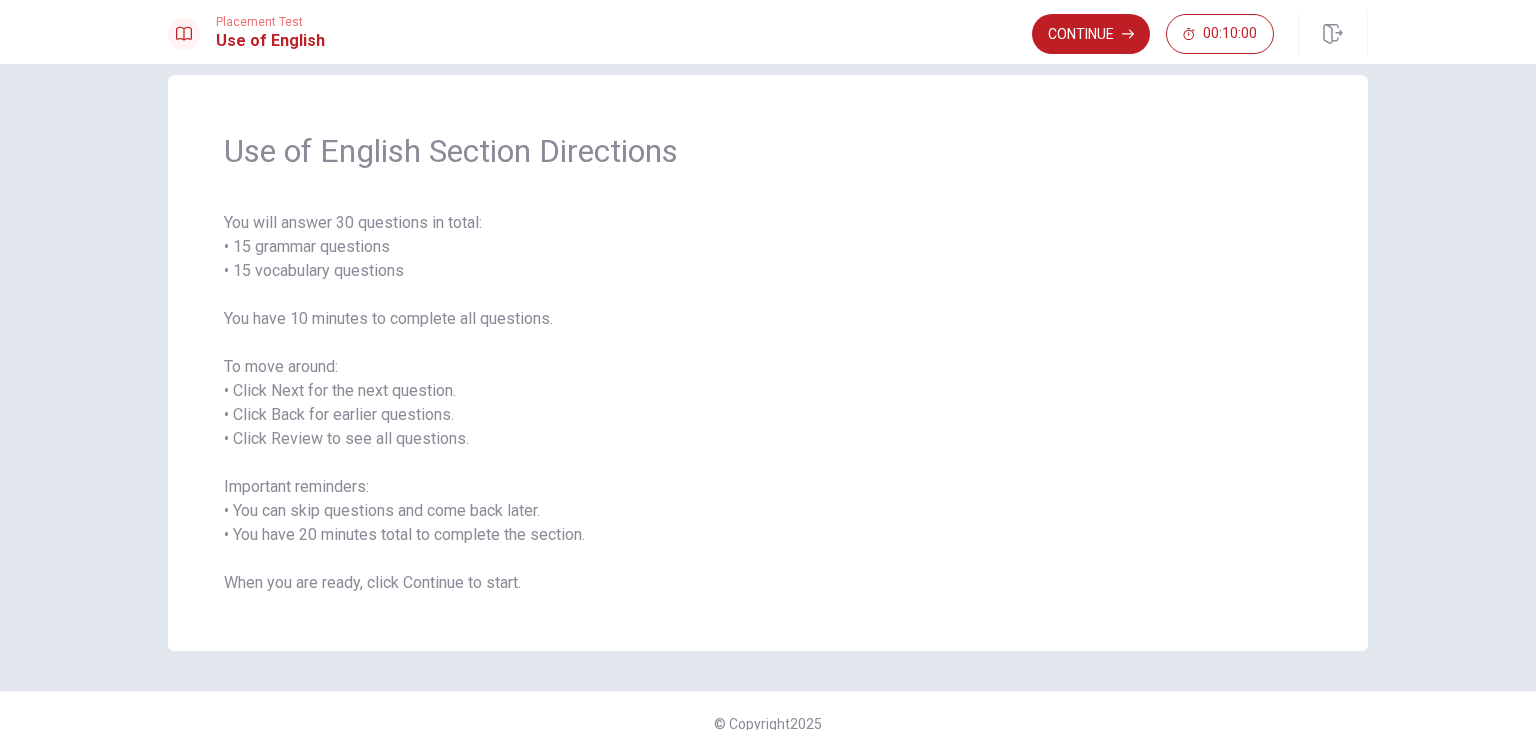 scroll, scrollTop: 54, scrollLeft: 0, axis: vertical 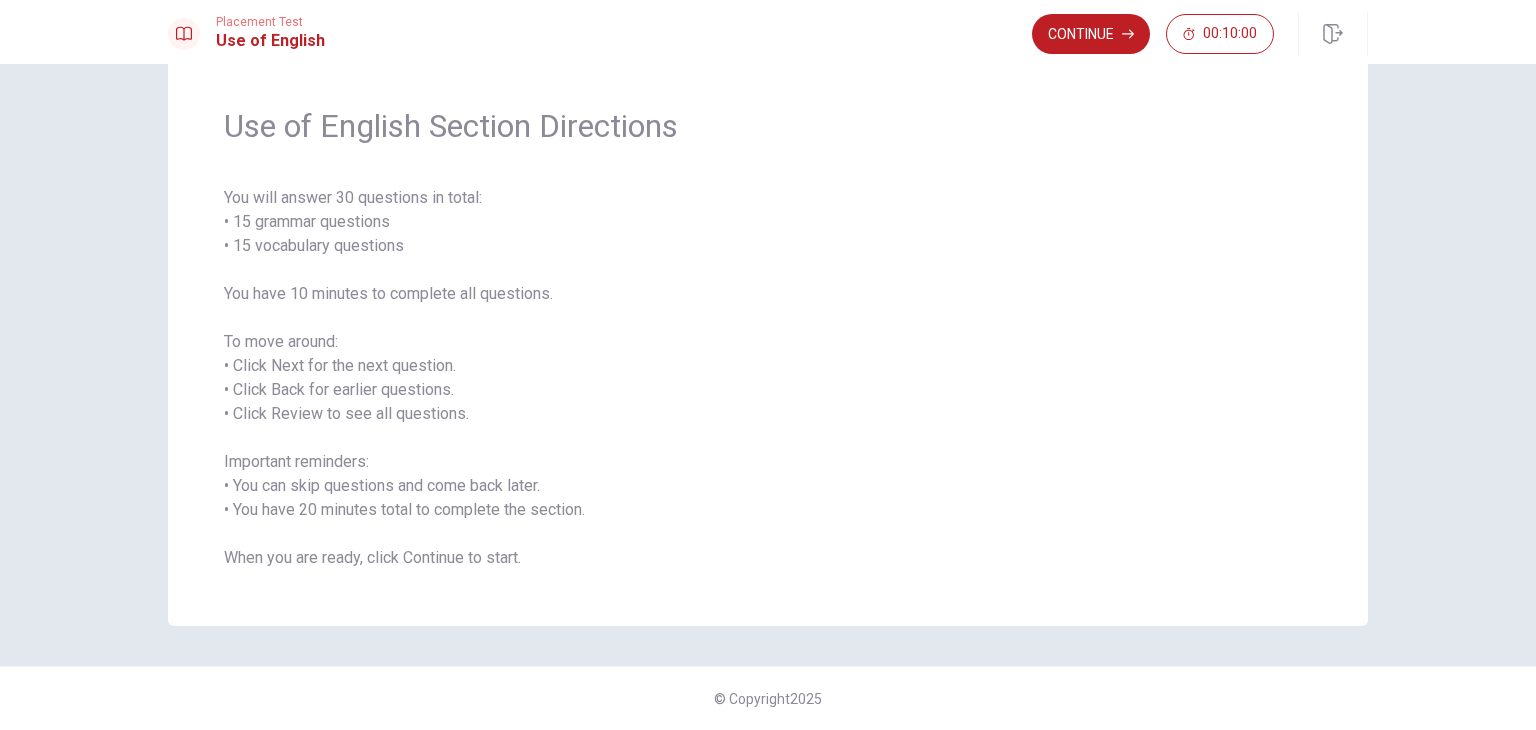 drag, startPoint x: 221, startPoint y: 191, endPoint x: 368, endPoint y: 204, distance: 147.57372 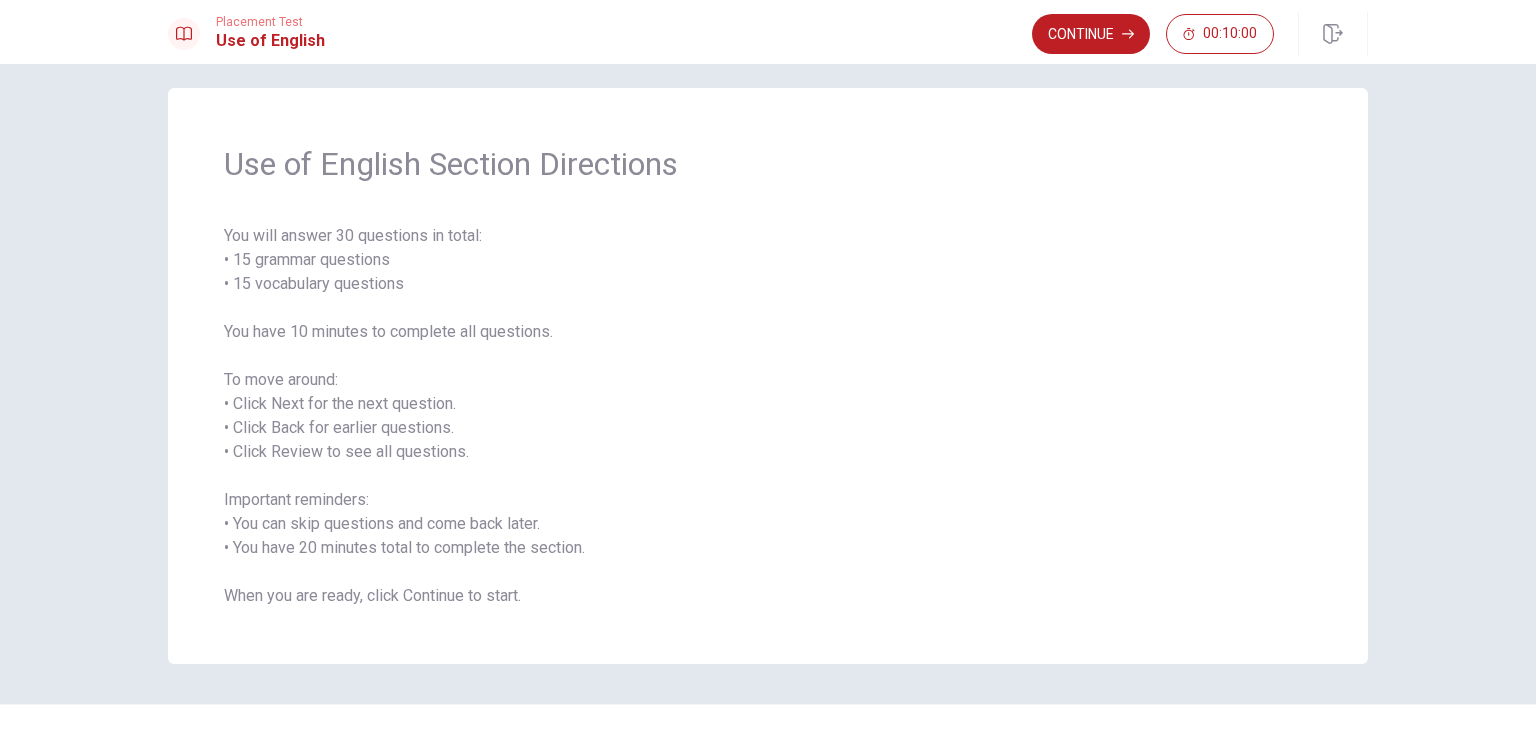 scroll, scrollTop: 0, scrollLeft: 0, axis: both 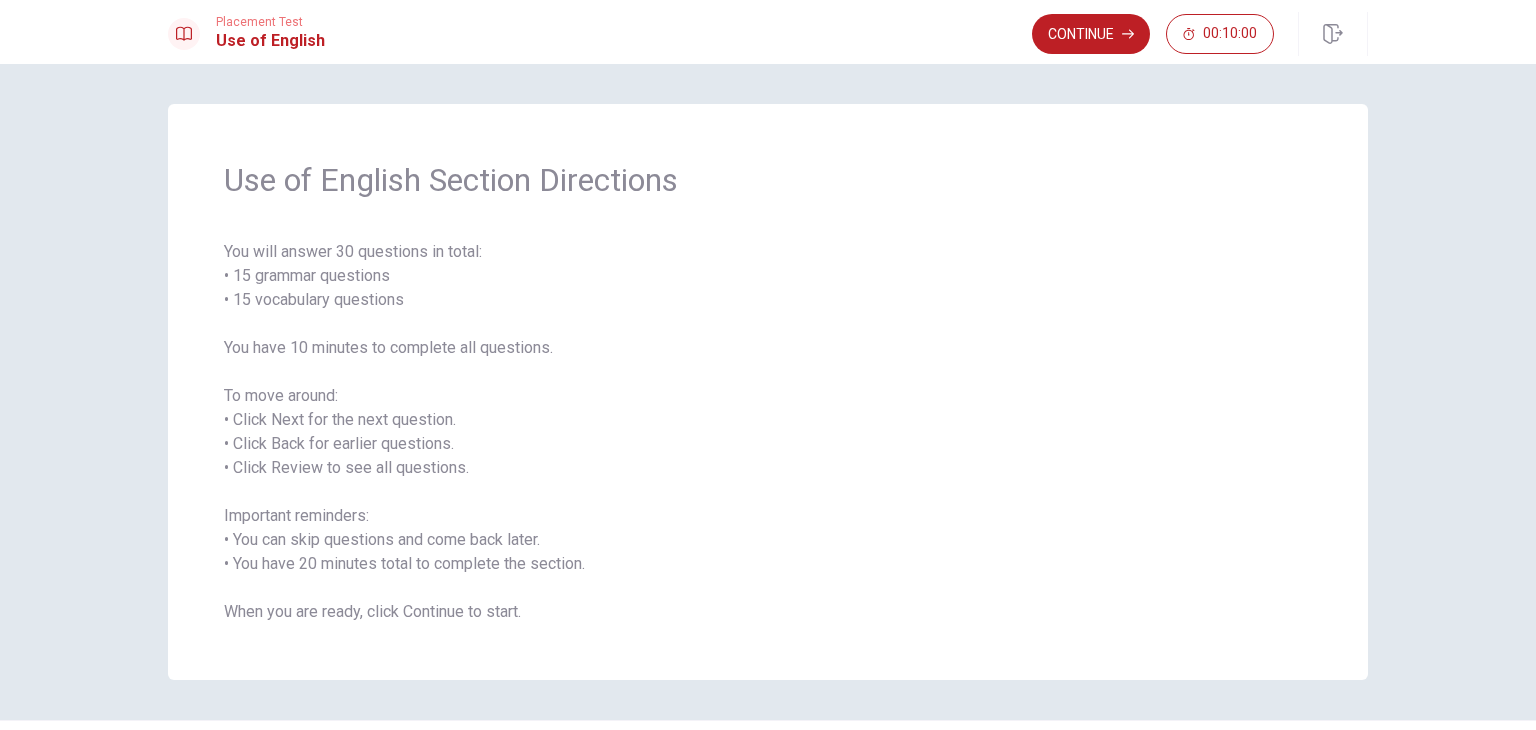 click on "Use of English Section Directions You will answer 30 questions in total:
• 15 grammar questions
• 15 vocabulary questions
You have 10 minutes to complete all questions.
To move around:
• Click Next for the next question.
• Click Back for earlier questions.
• Click Review to see all questions.
Important reminders:
• You can skip questions and come back later.
• You have 20 minutes total to complete the section.
When you are ready, click Continue to start." at bounding box center (768, 392) 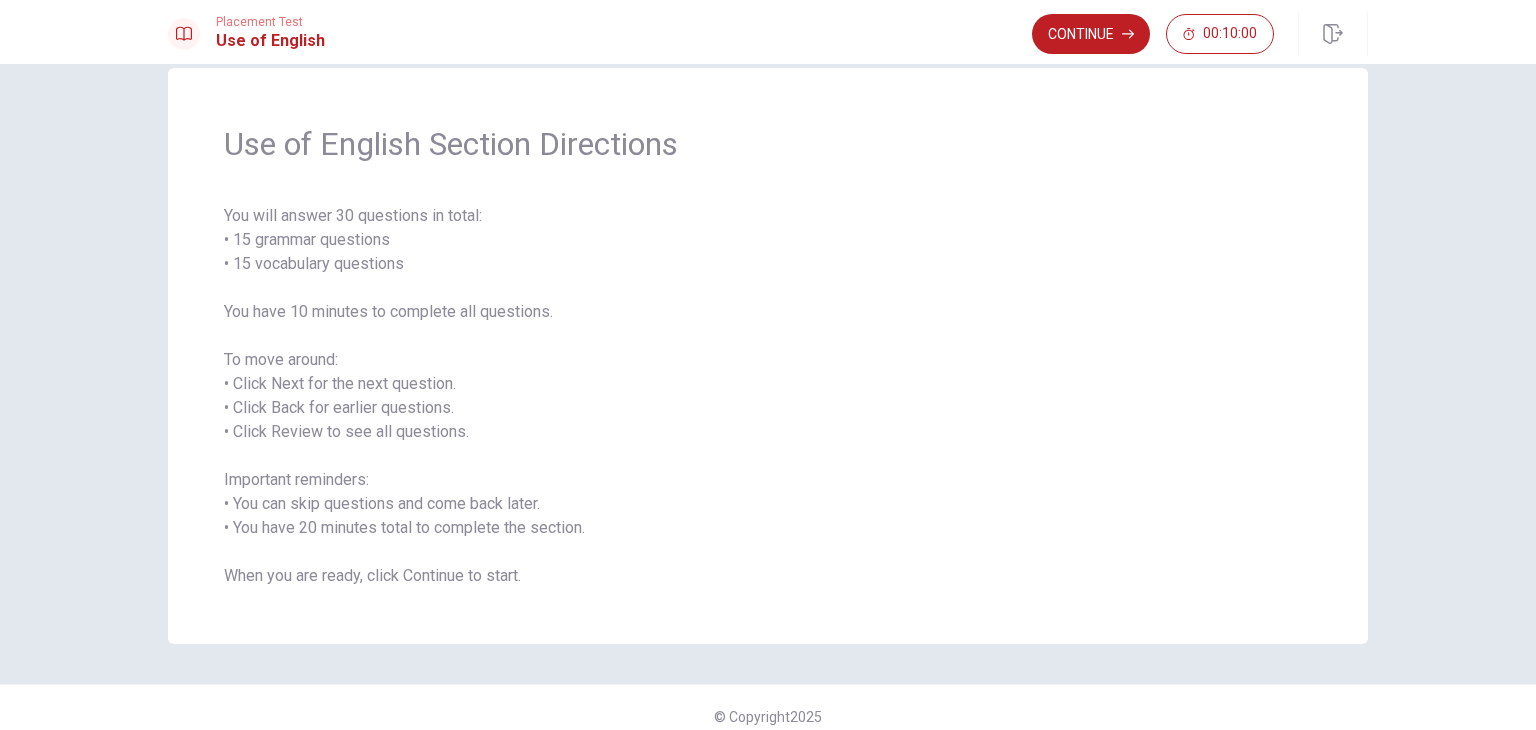 scroll, scrollTop: 54, scrollLeft: 0, axis: vertical 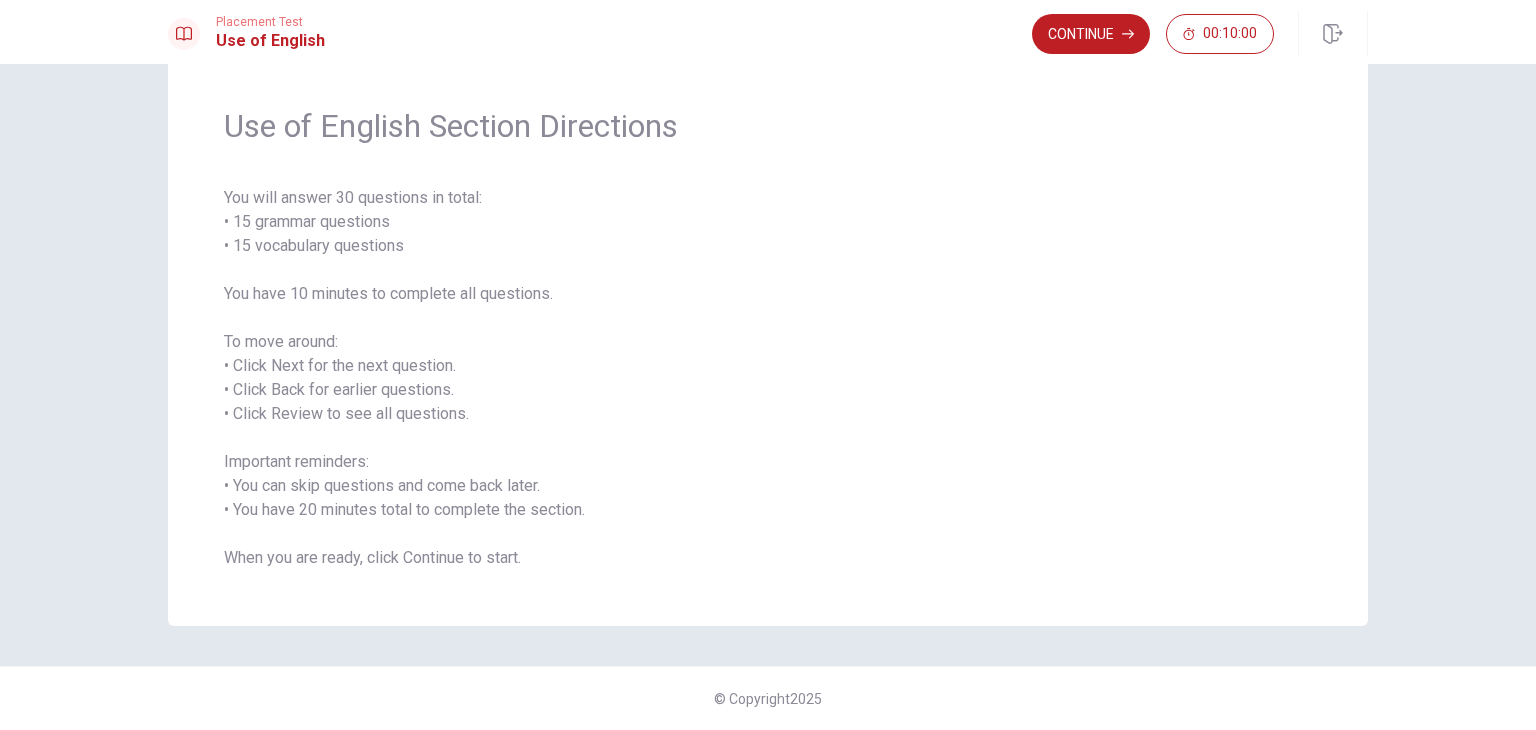 click on "You will answer 30 questions in total:
• 15 grammar questions
• 15 vocabulary questions
You have 10 minutes to complete all questions.
To move around:
• Click Next for the next question.
• Click Back for earlier questions.
• Click Review to see all questions.
Important reminders:
• You can skip questions and come back later.
• You have 20 minutes total to complete the section.
When you are ready, click Continue to start." at bounding box center (768, 378) 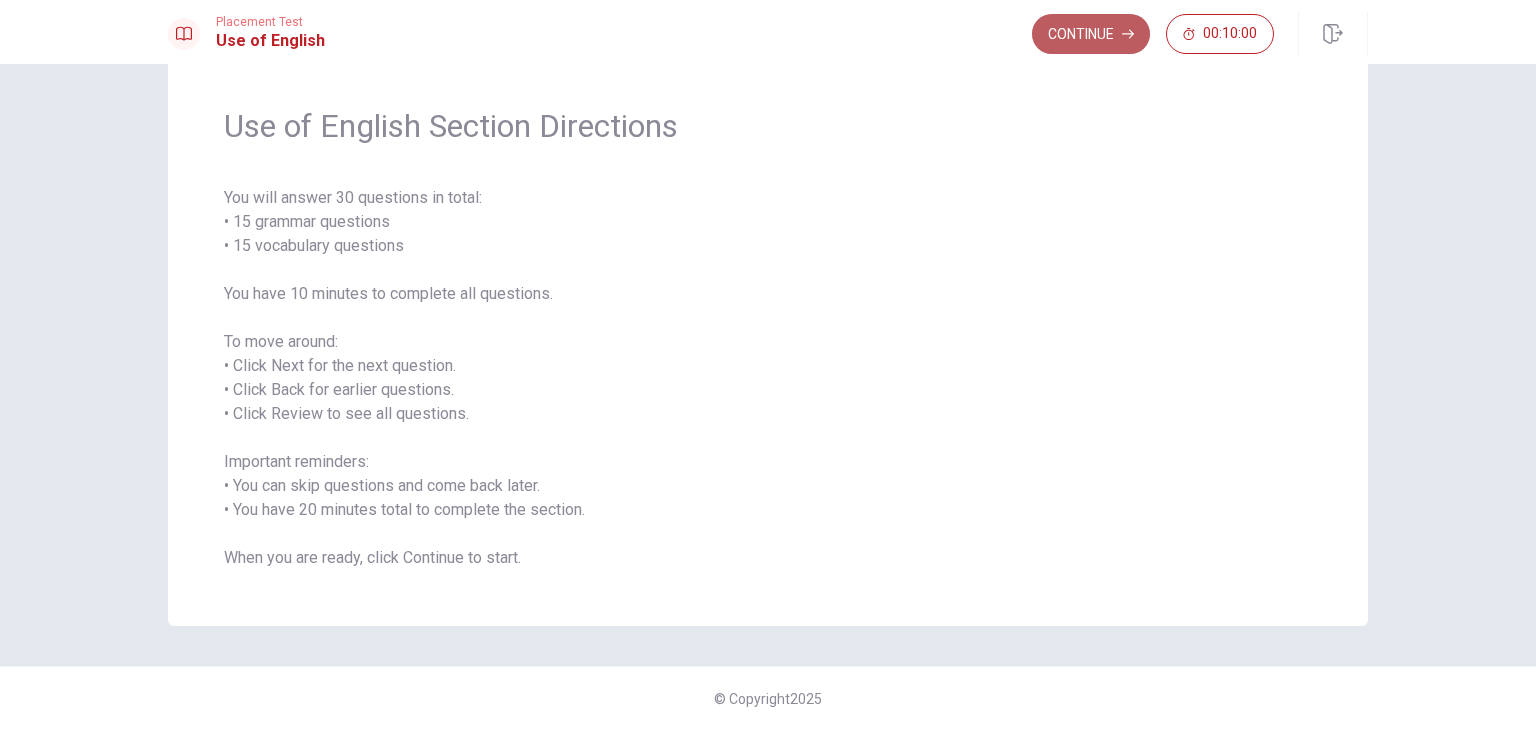 click on "Continue" at bounding box center (1091, 34) 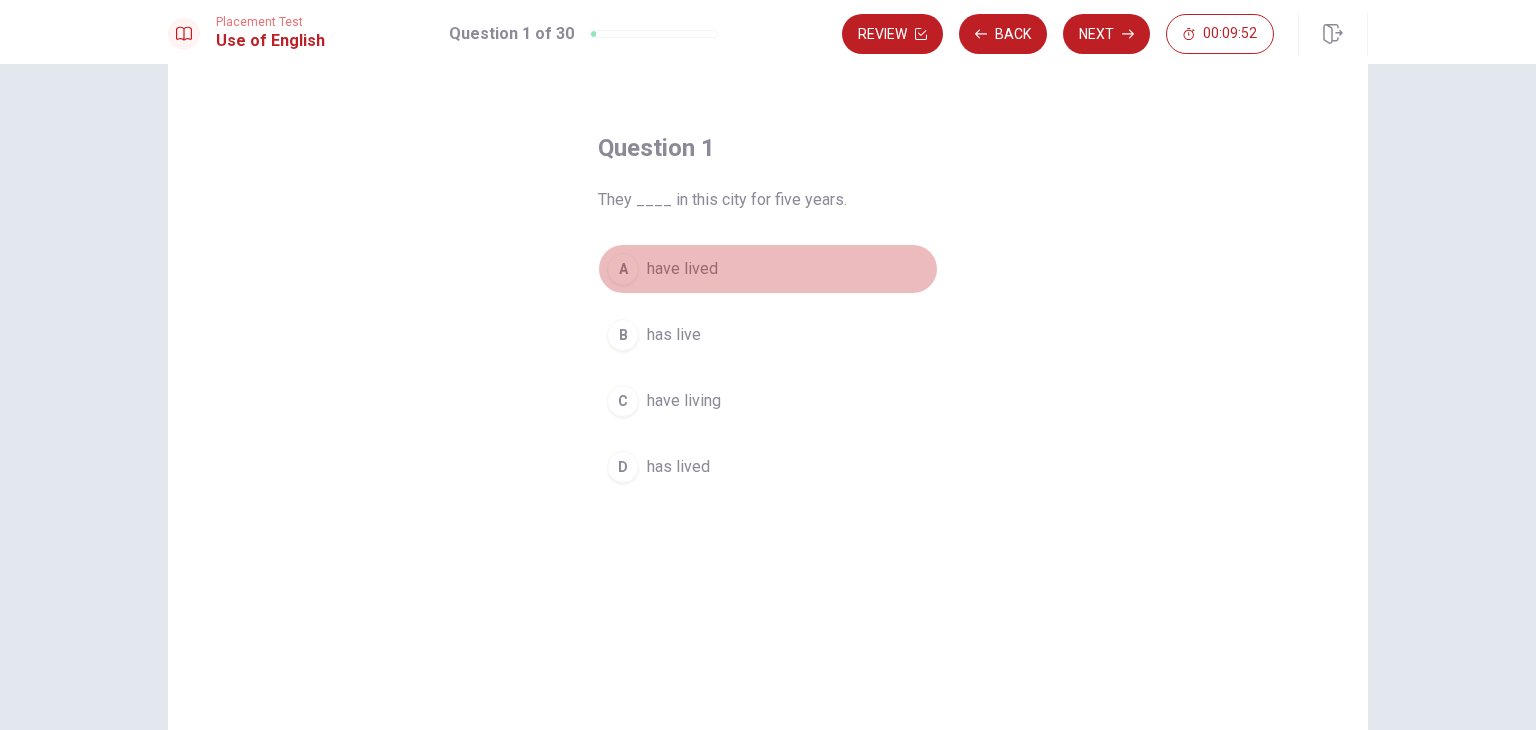 click on "have lived" at bounding box center (682, 269) 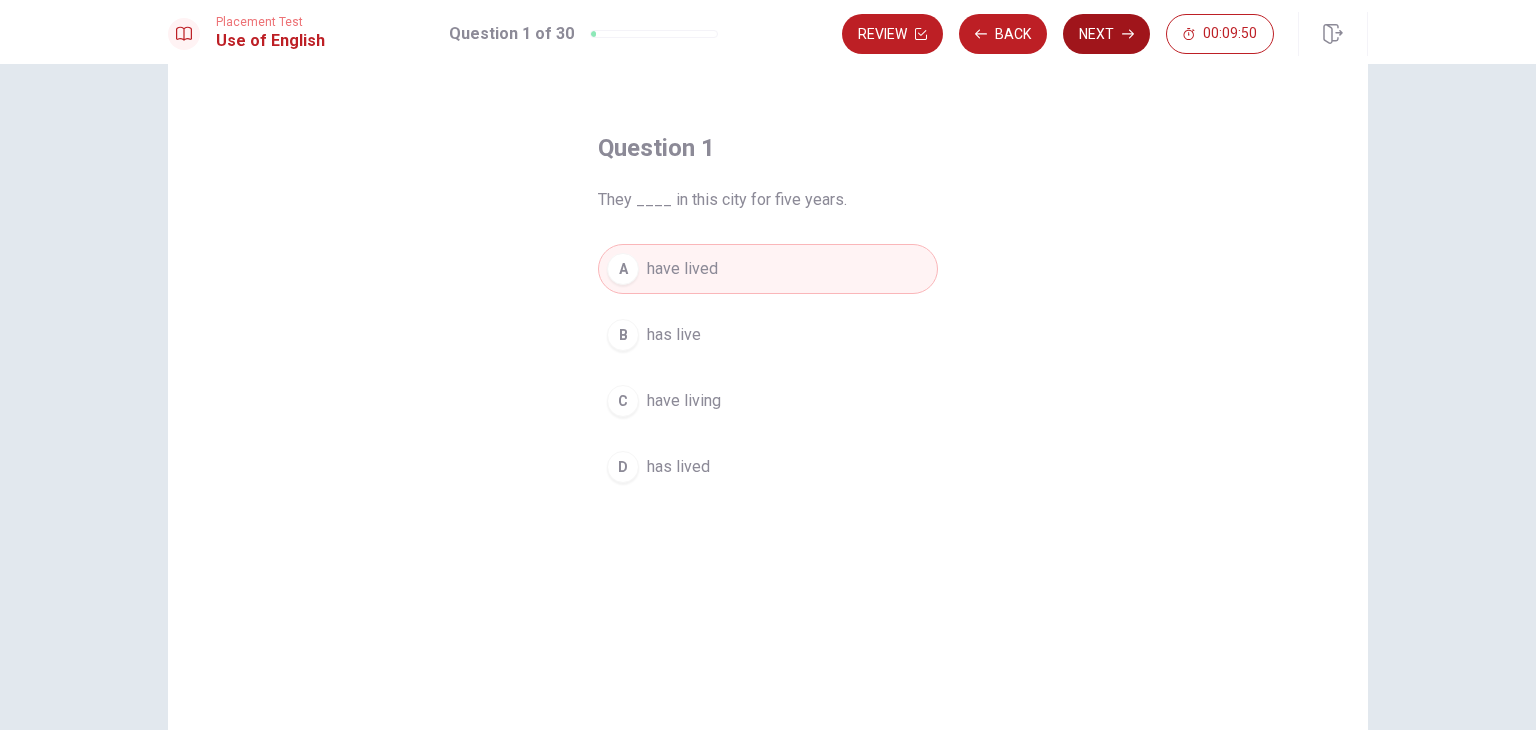 click on "Next" at bounding box center (1106, 34) 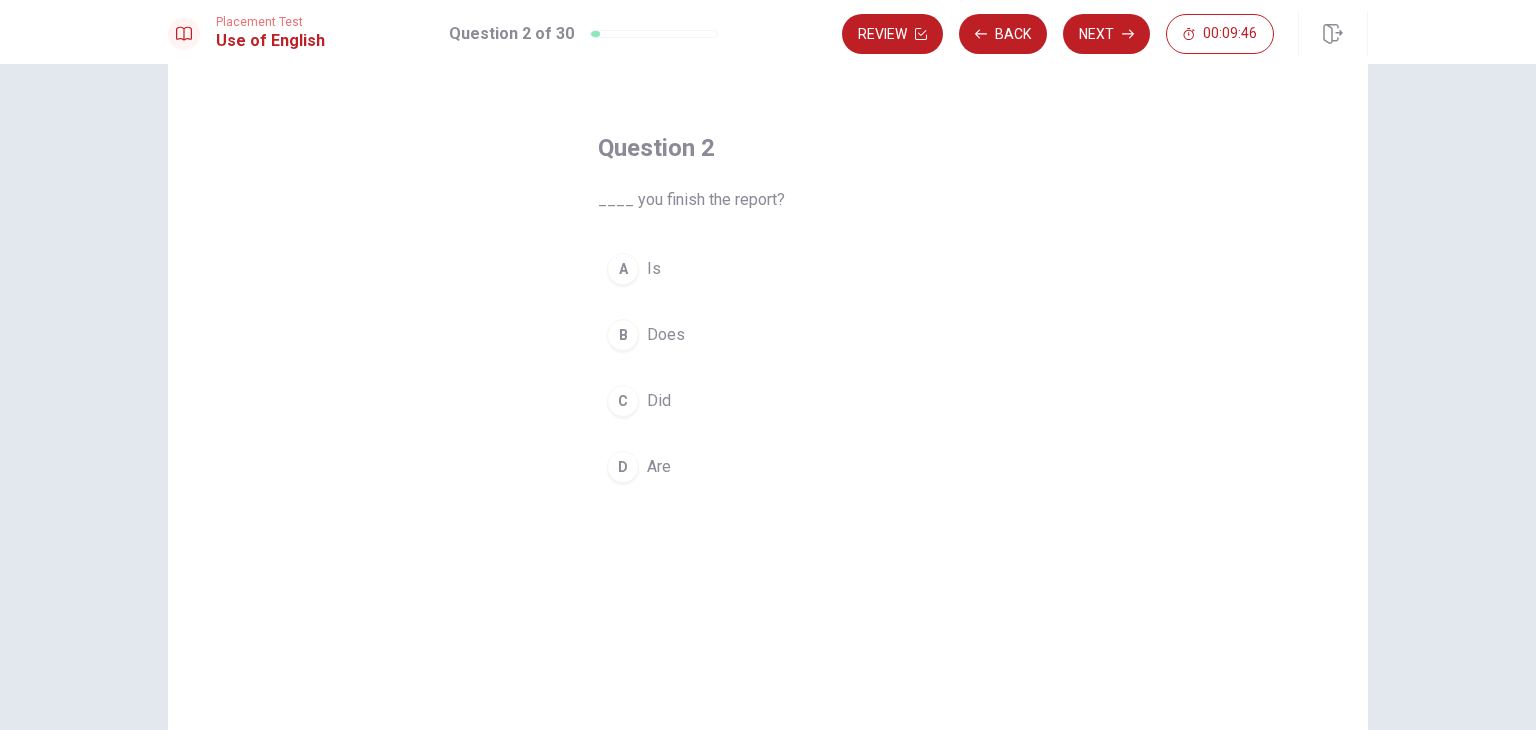 click on "Did" at bounding box center [659, 401] 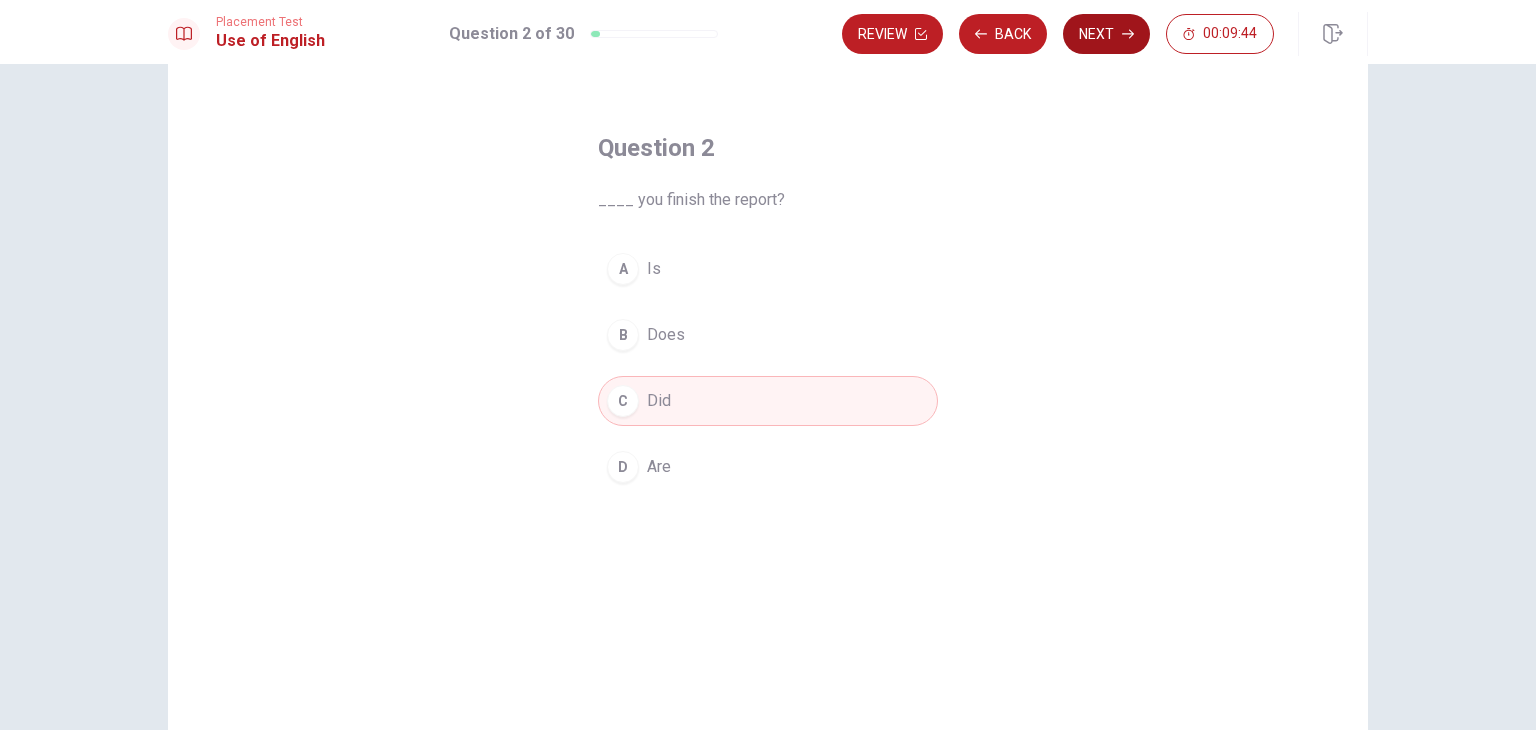 click on "Next" at bounding box center [1106, 34] 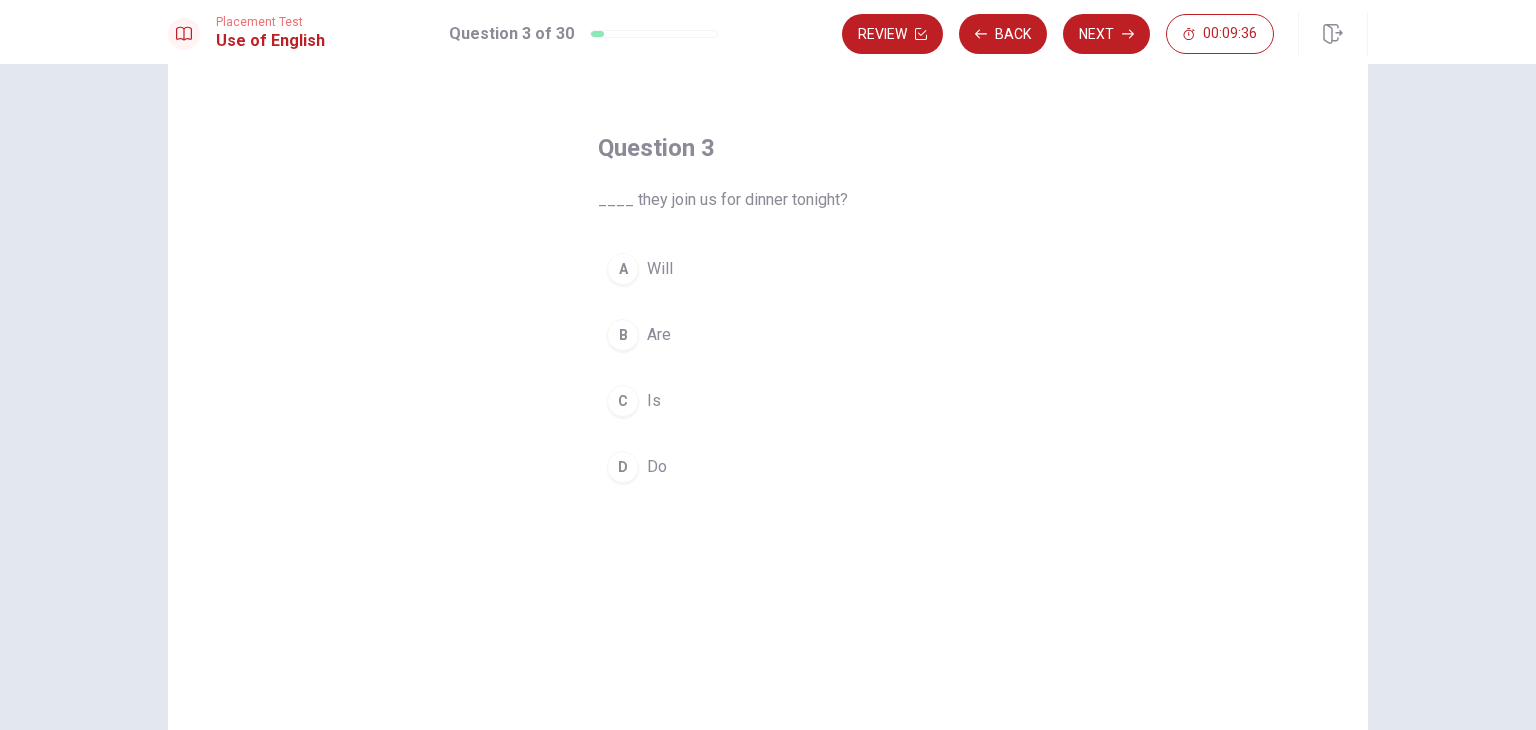 click on "A Will" at bounding box center (768, 269) 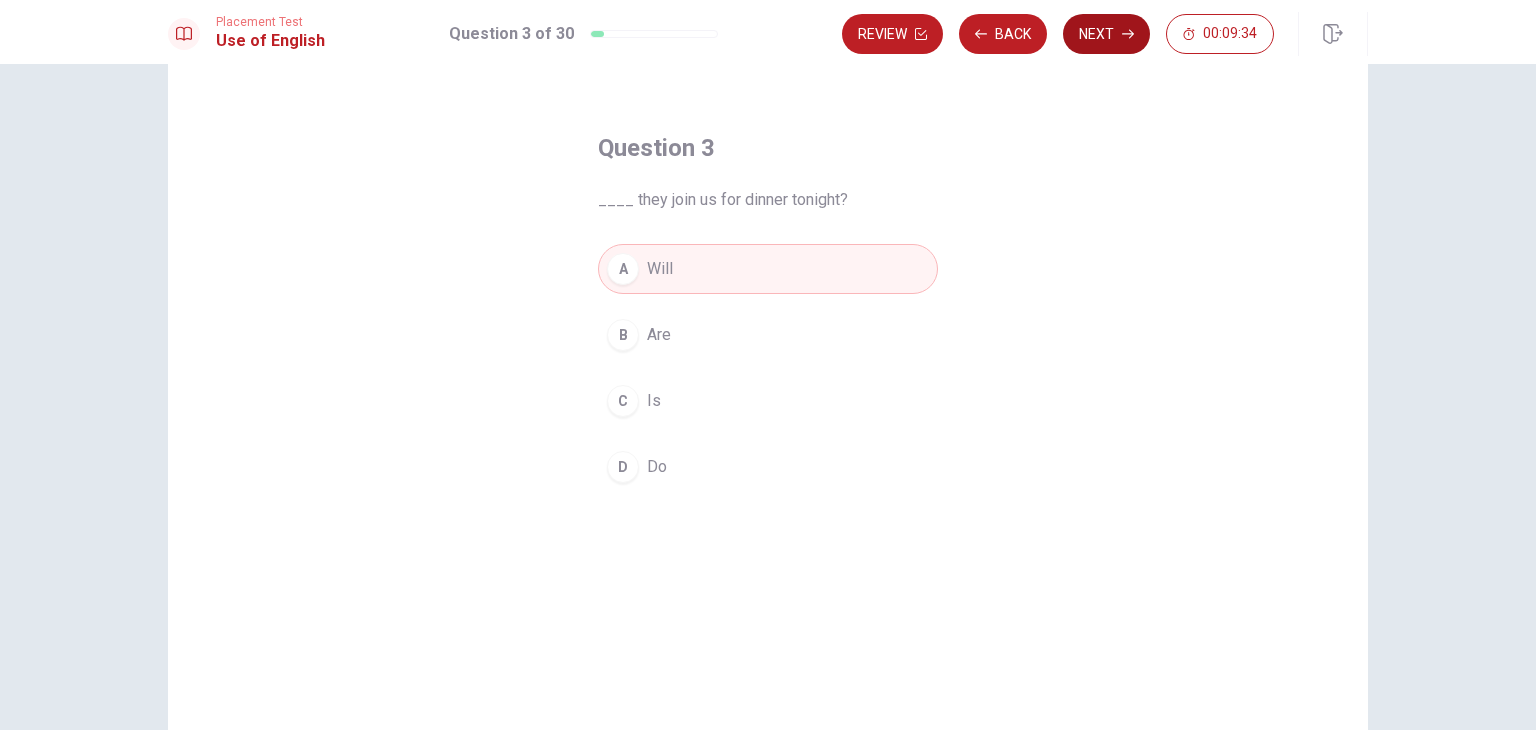 click on "Next" at bounding box center (1106, 34) 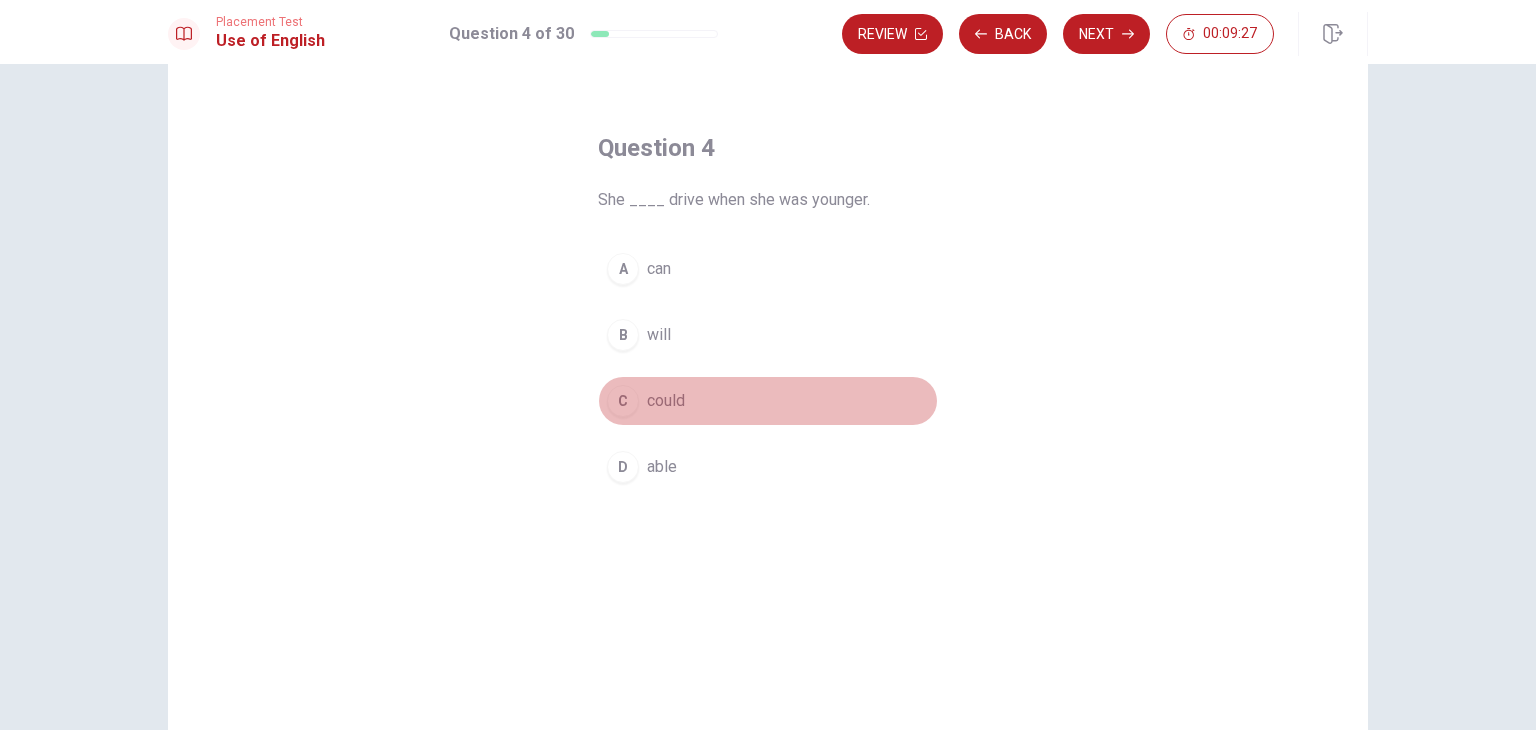 click on "could" at bounding box center [666, 401] 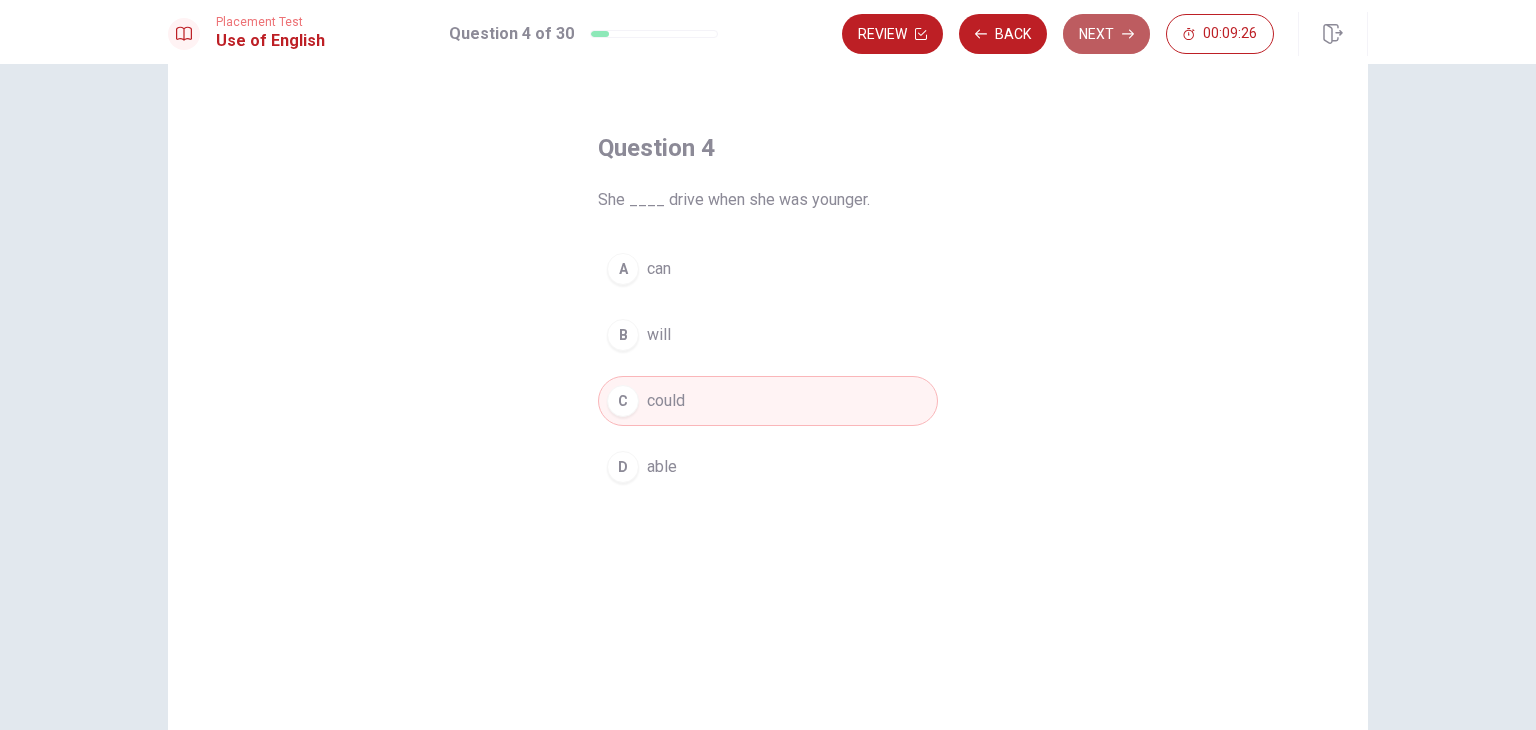 click on "Next" at bounding box center [1106, 34] 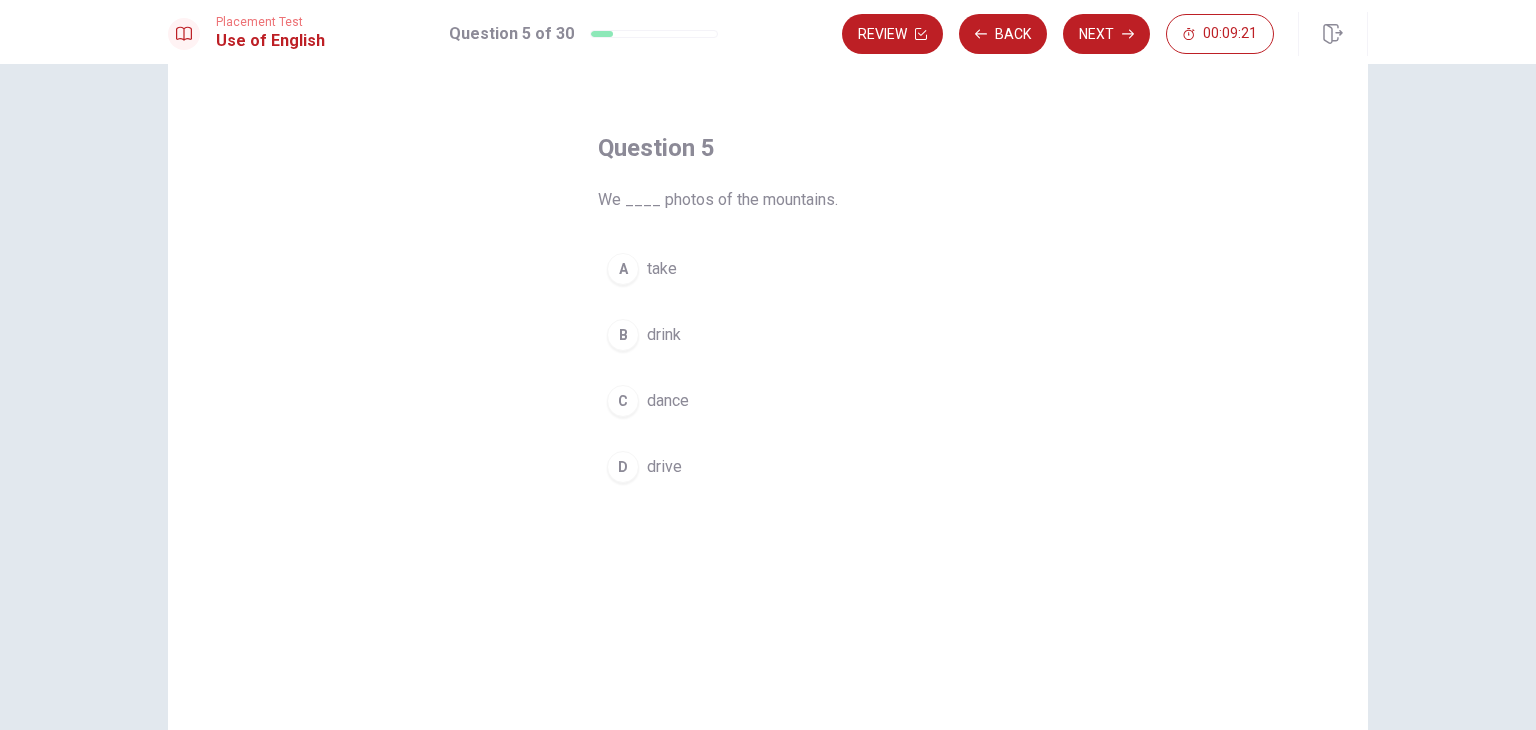 click on "take" at bounding box center (662, 269) 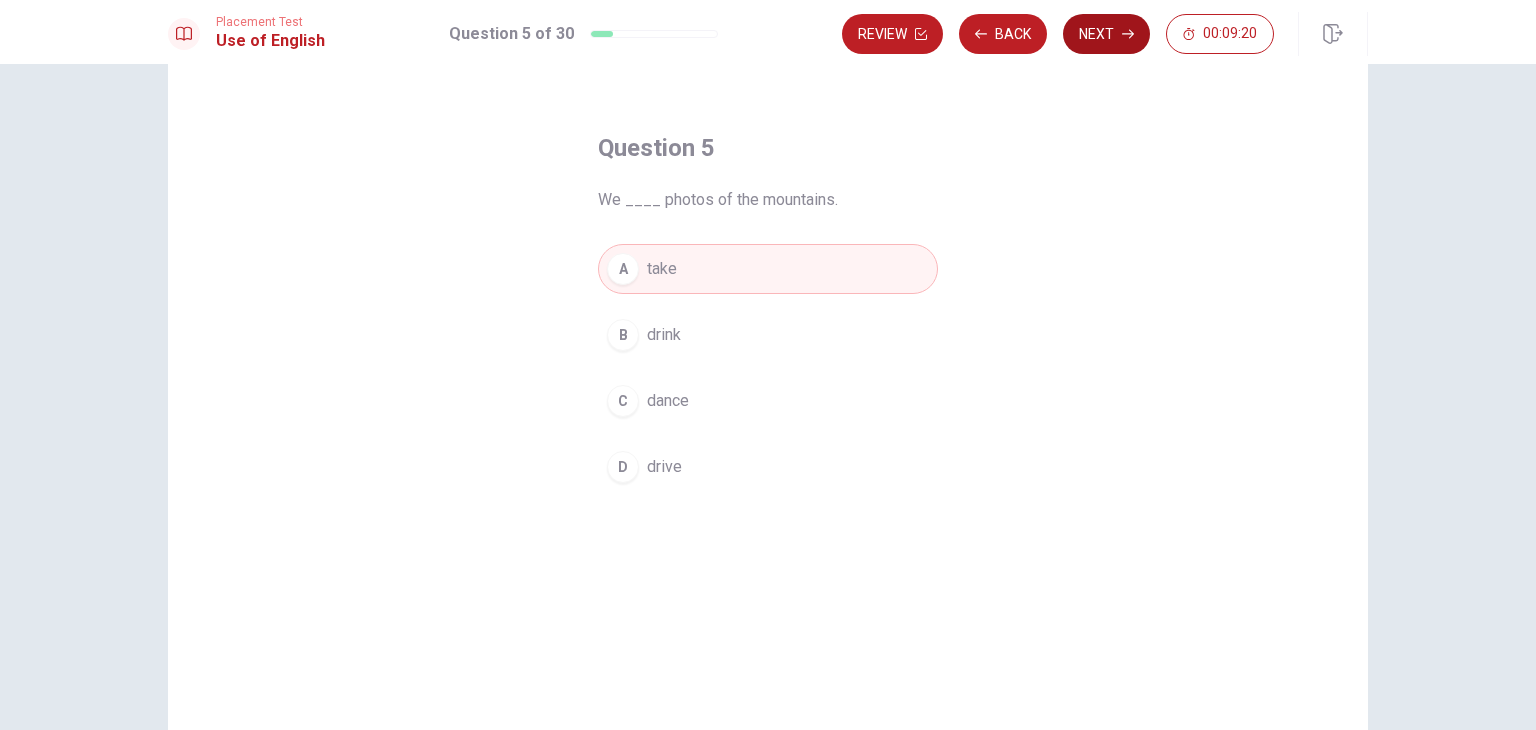 click on "Next" at bounding box center (1106, 34) 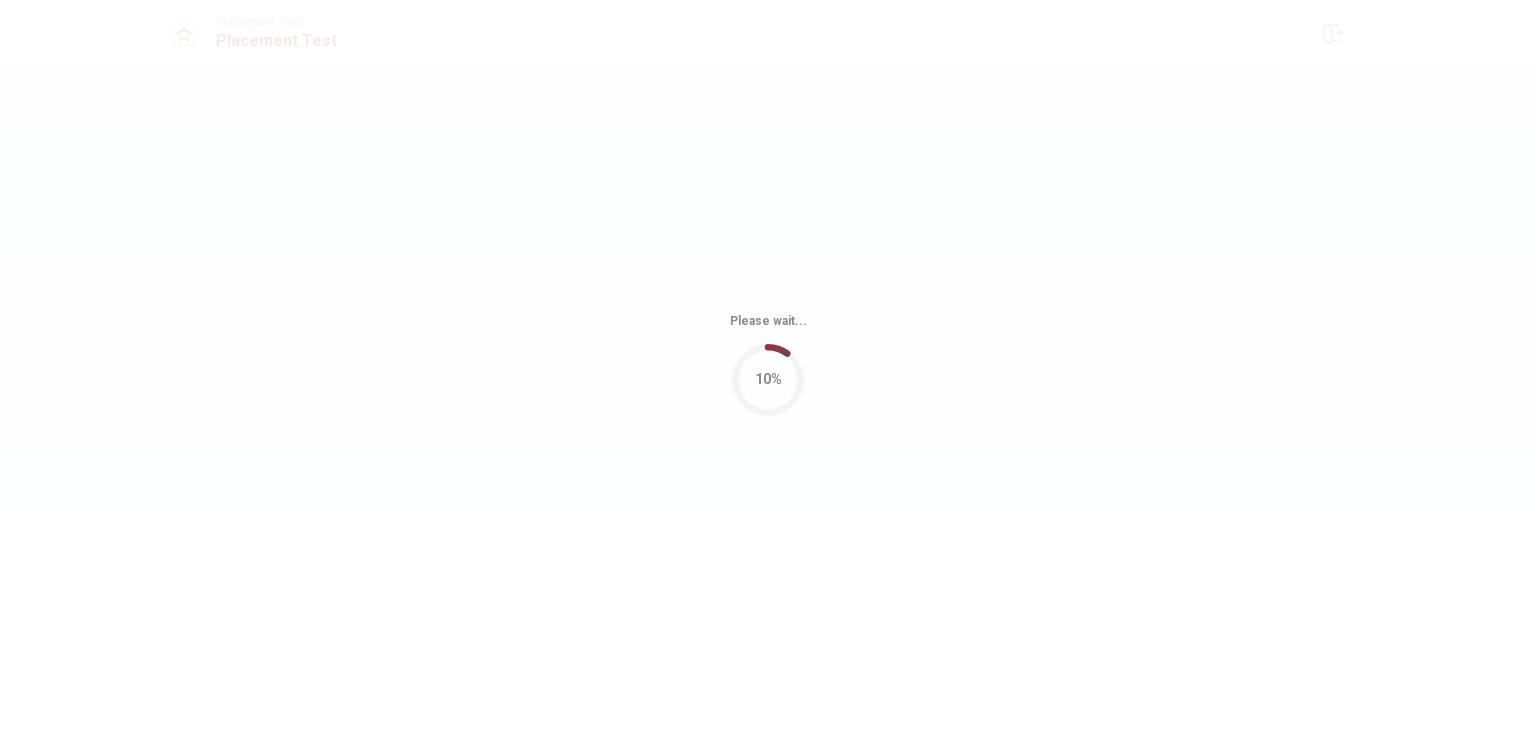 scroll, scrollTop: 0, scrollLeft: 0, axis: both 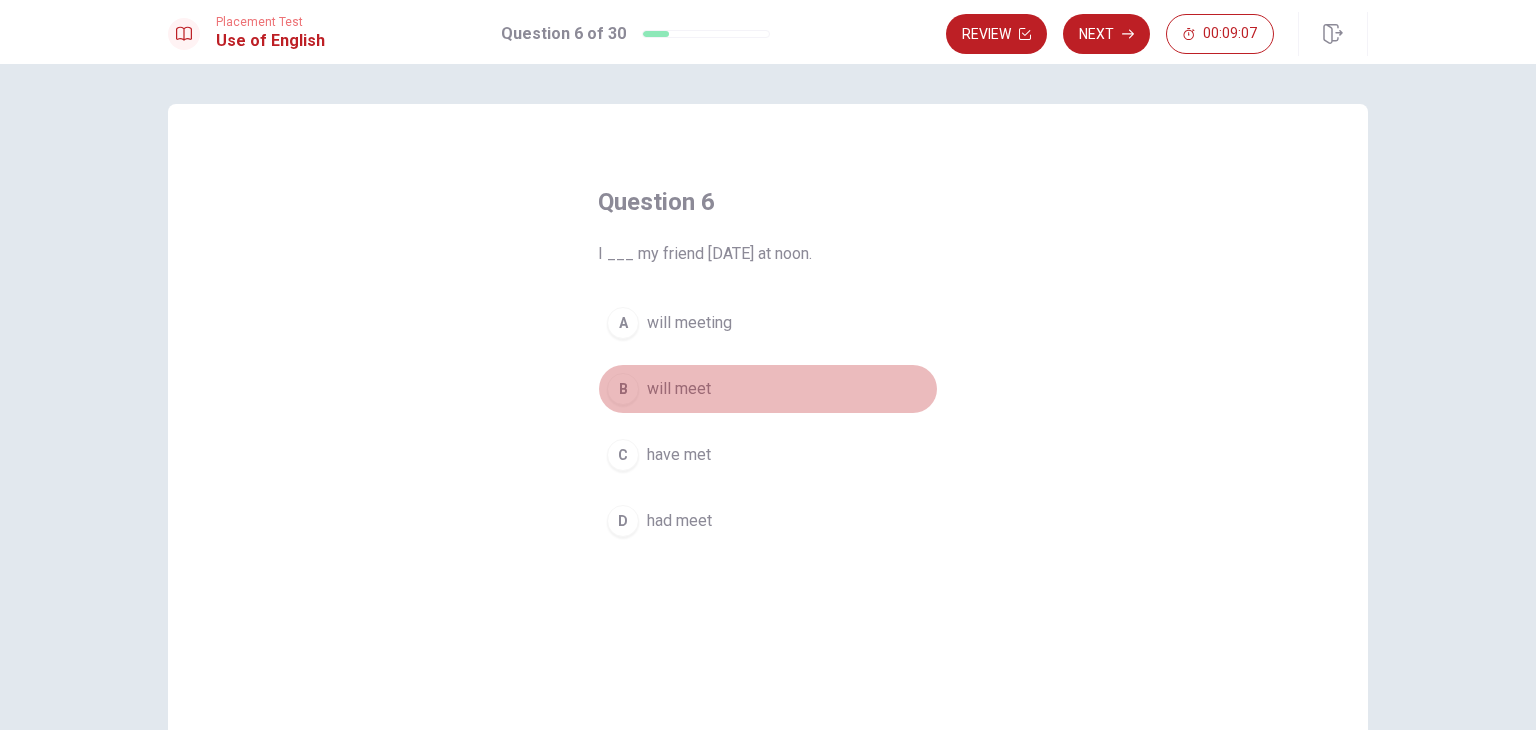 click on "will meet" at bounding box center (679, 389) 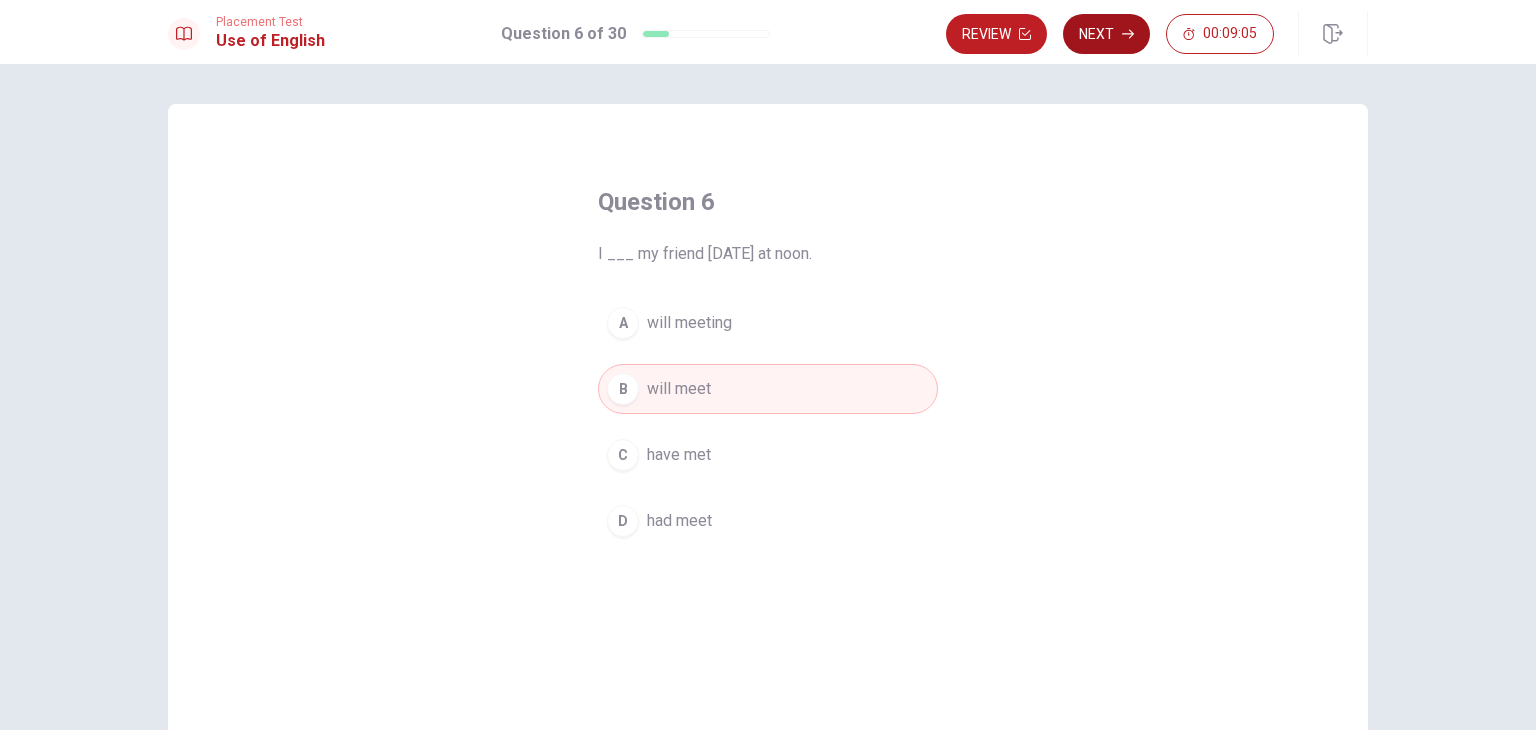 click on "Next" at bounding box center [1106, 34] 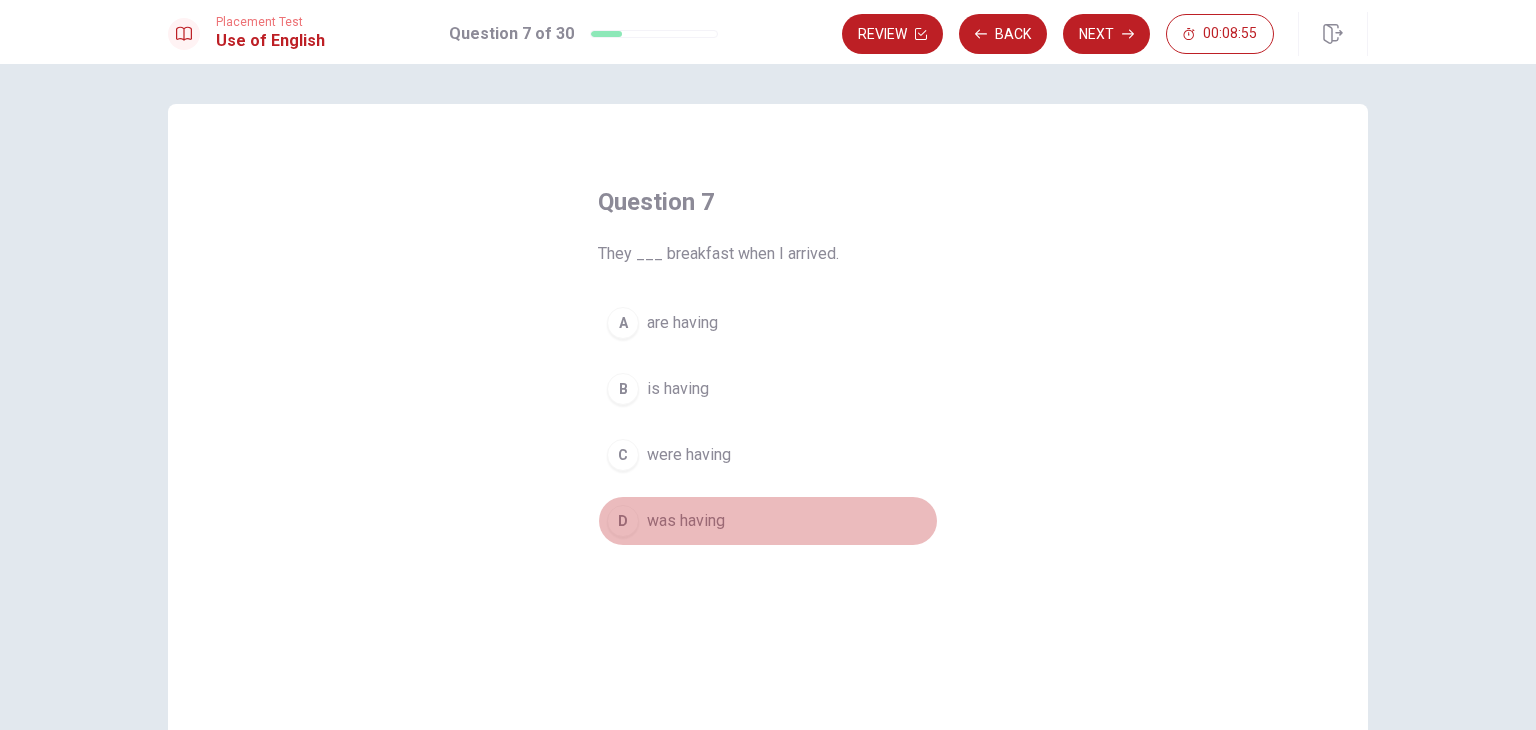 click on "was having" at bounding box center [686, 521] 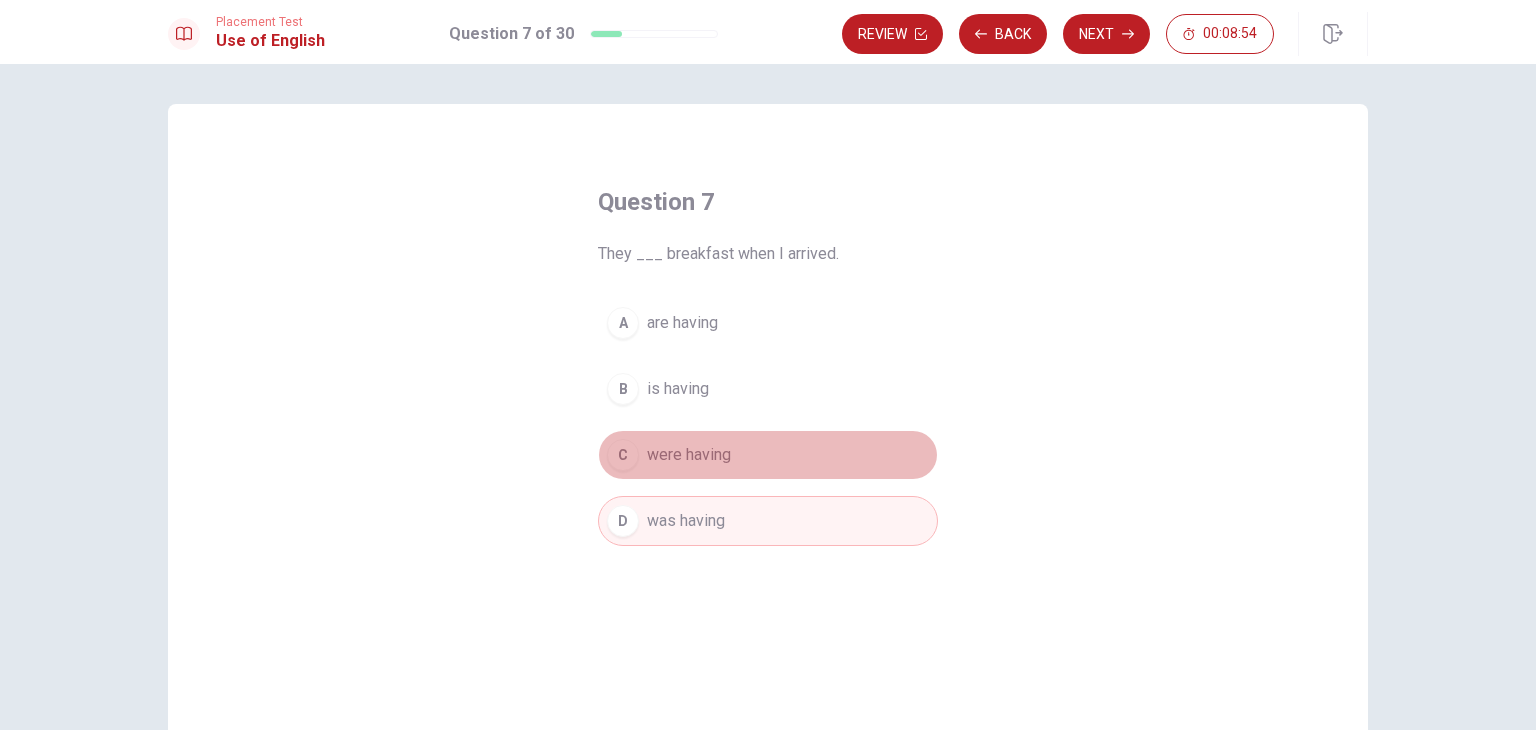 click on "were having" at bounding box center [689, 455] 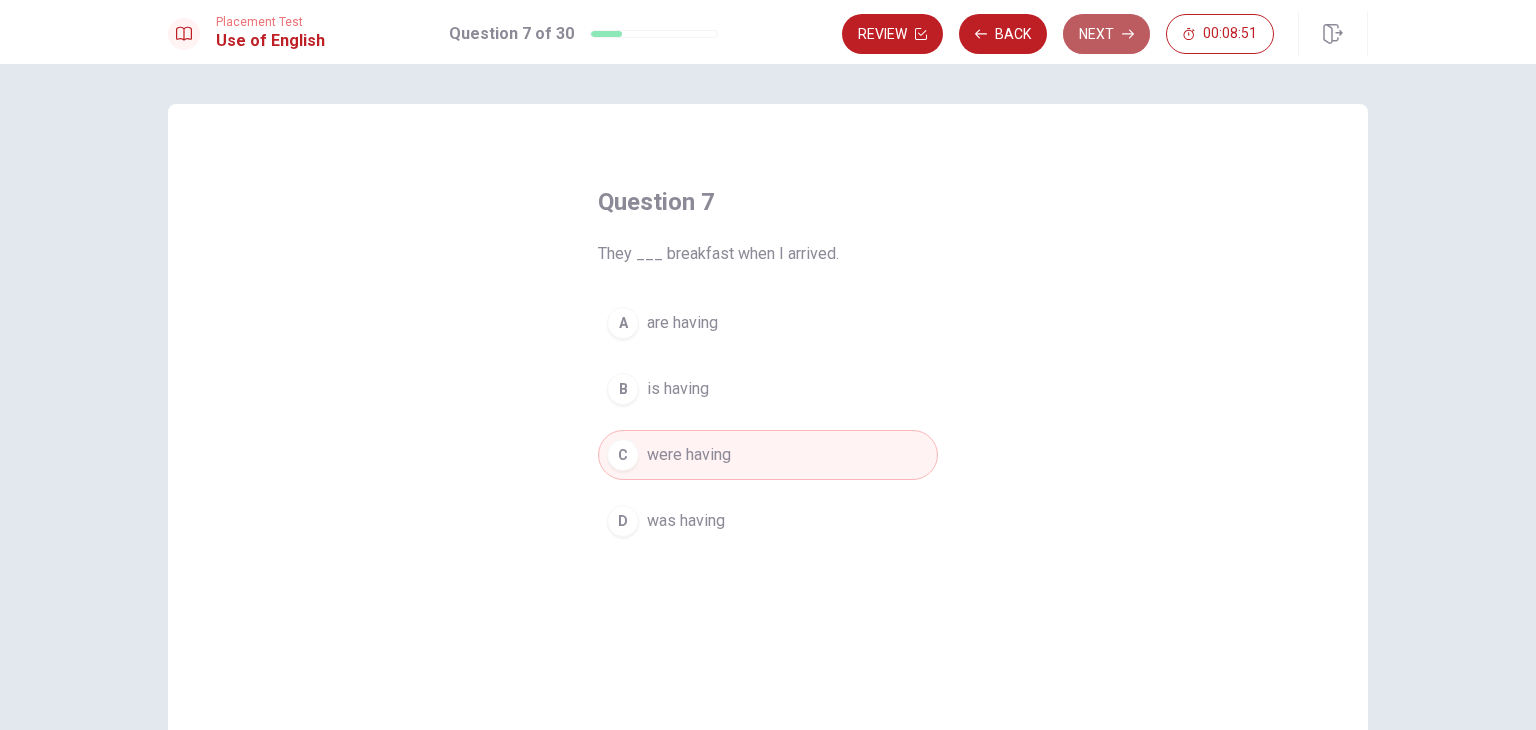 click on "Next" at bounding box center (1106, 34) 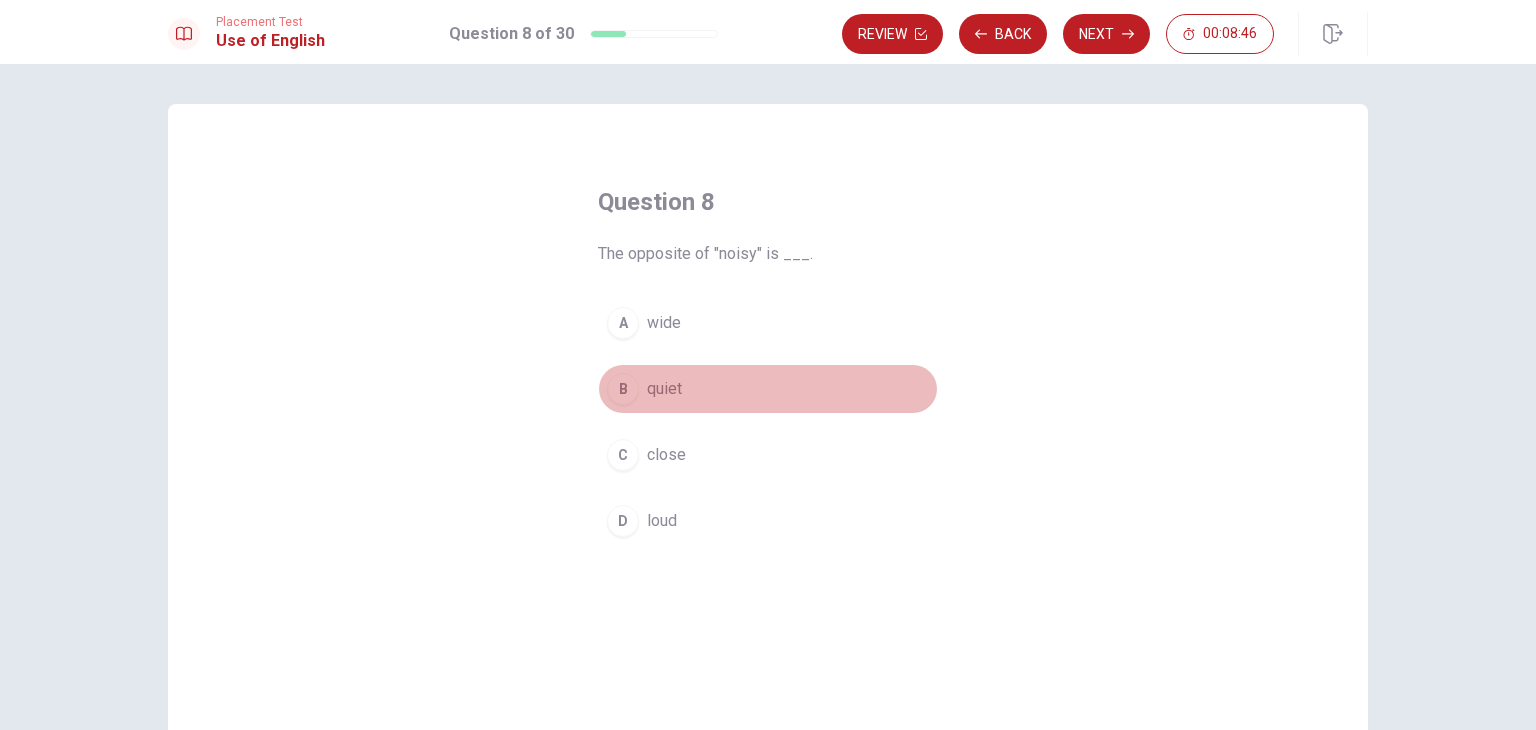 click on "quiet" at bounding box center [664, 389] 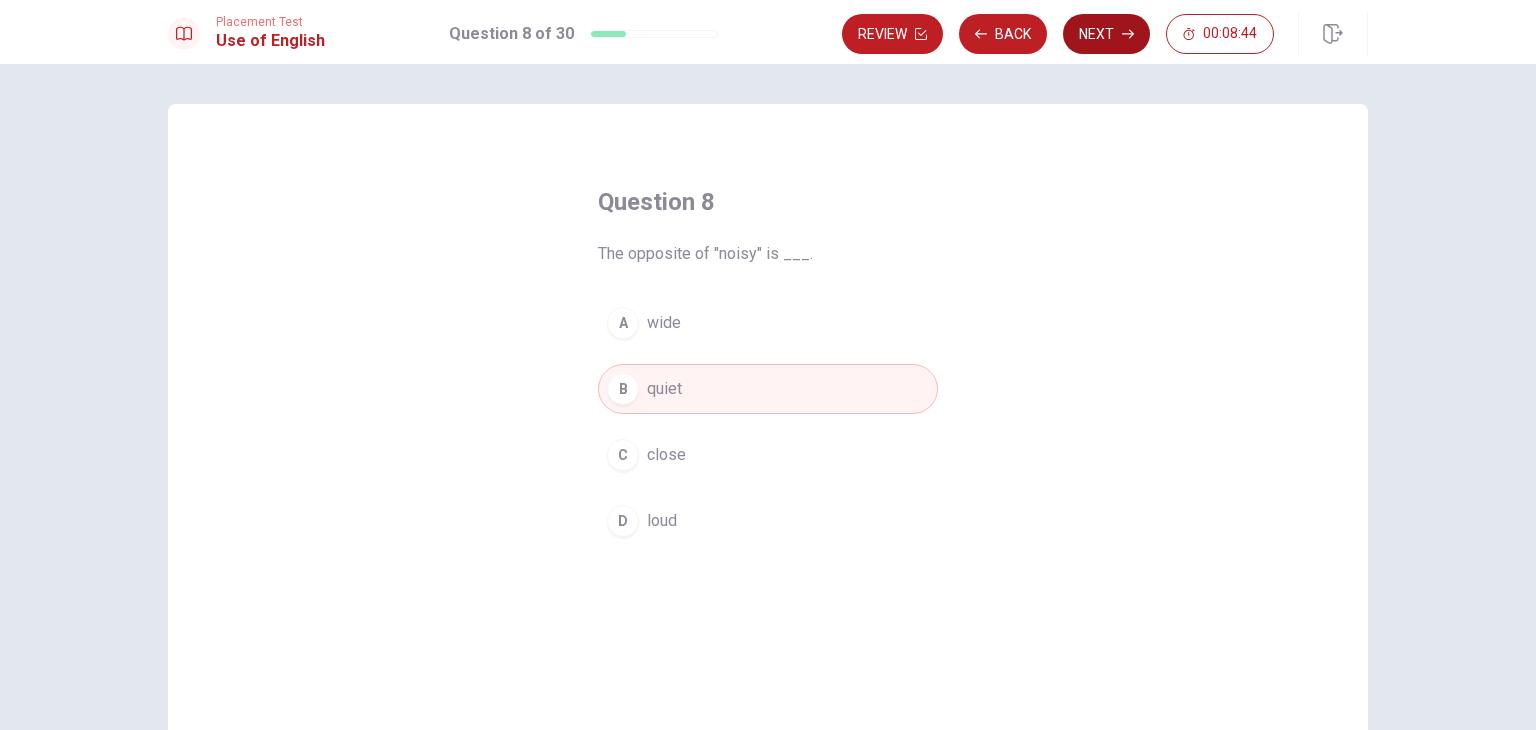click on "Next" at bounding box center [1106, 34] 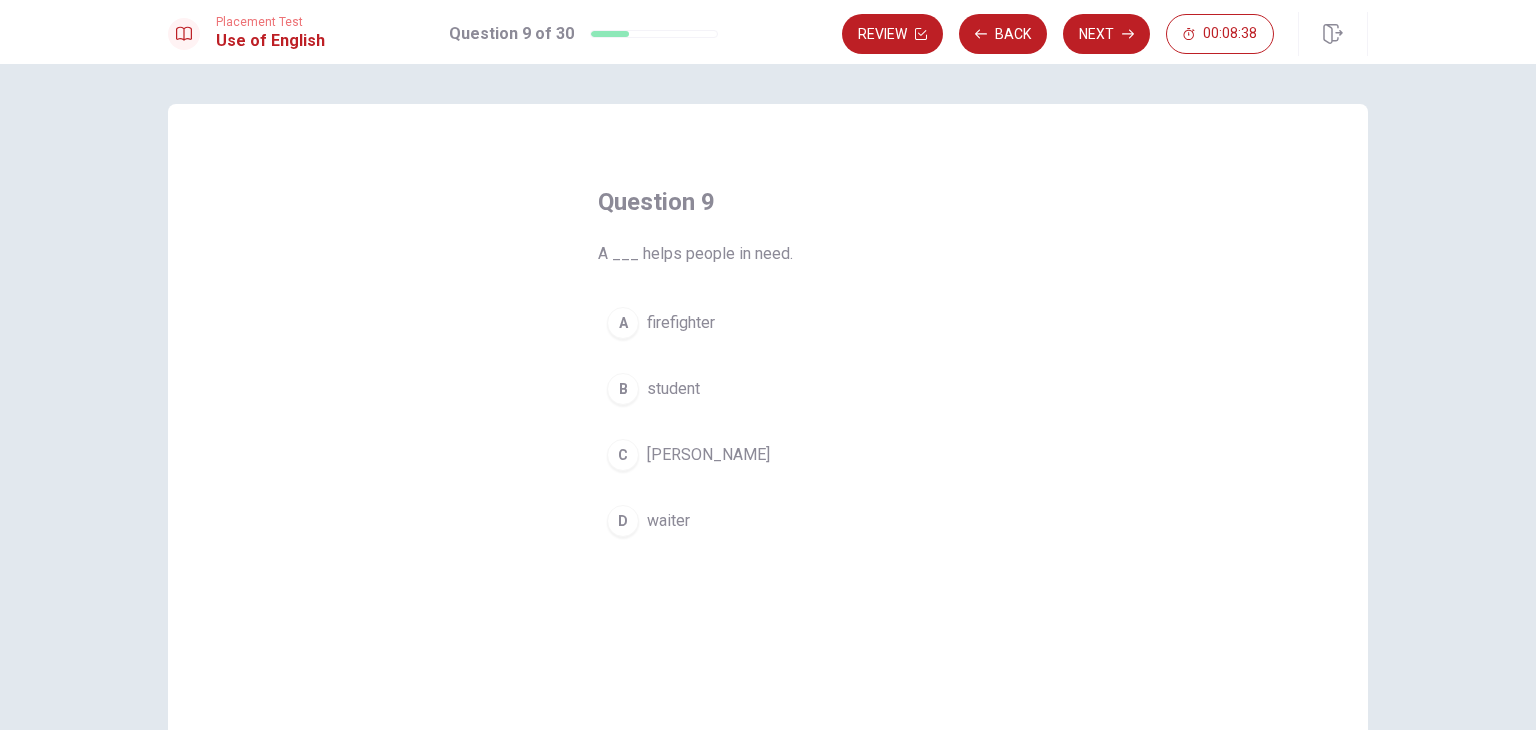 click on "firefighter" at bounding box center (681, 323) 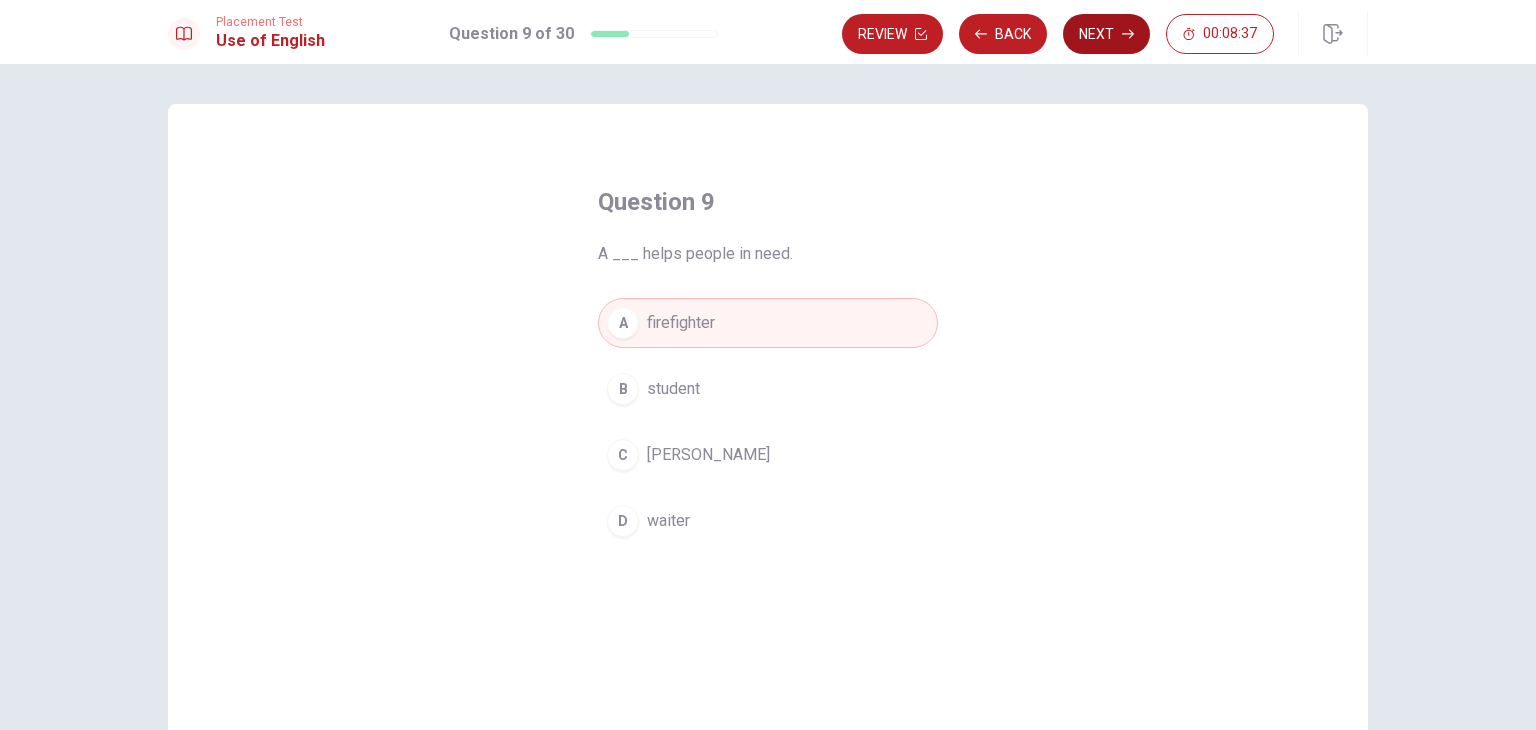 click on "Next" at bounding box center [1106, 34] 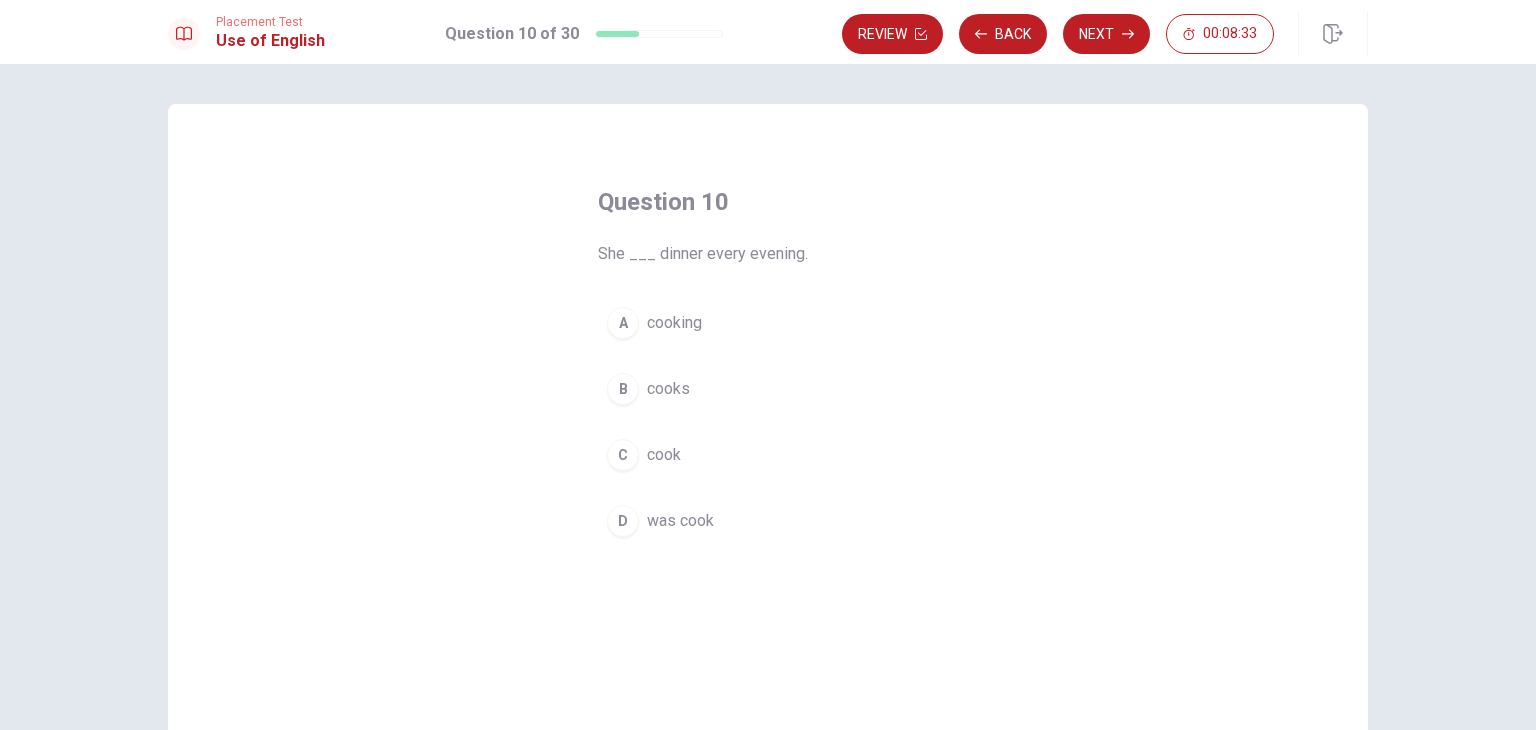 click on "cooks" at bounding box center (668, 389) 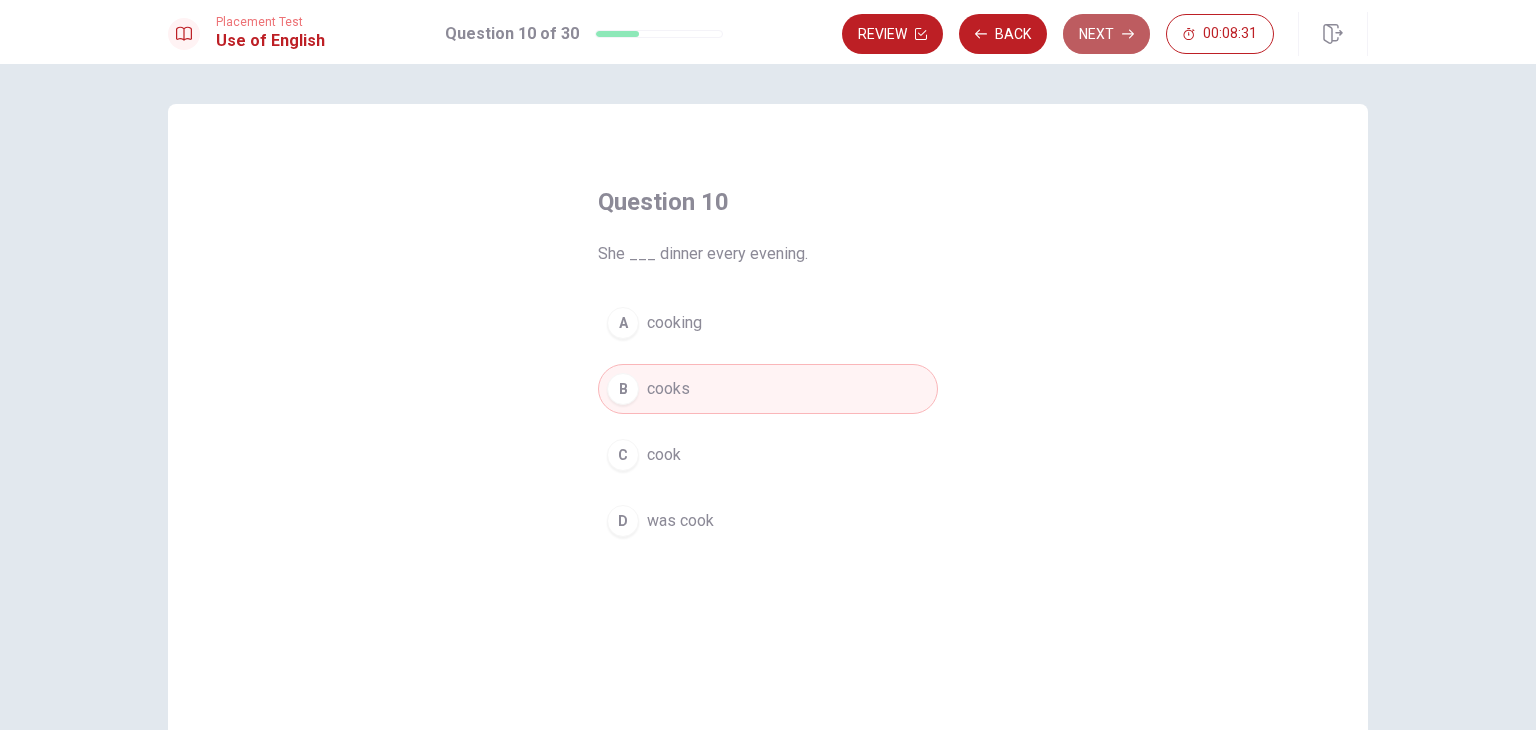 click on "Next" at bounding box center [1106, 34] 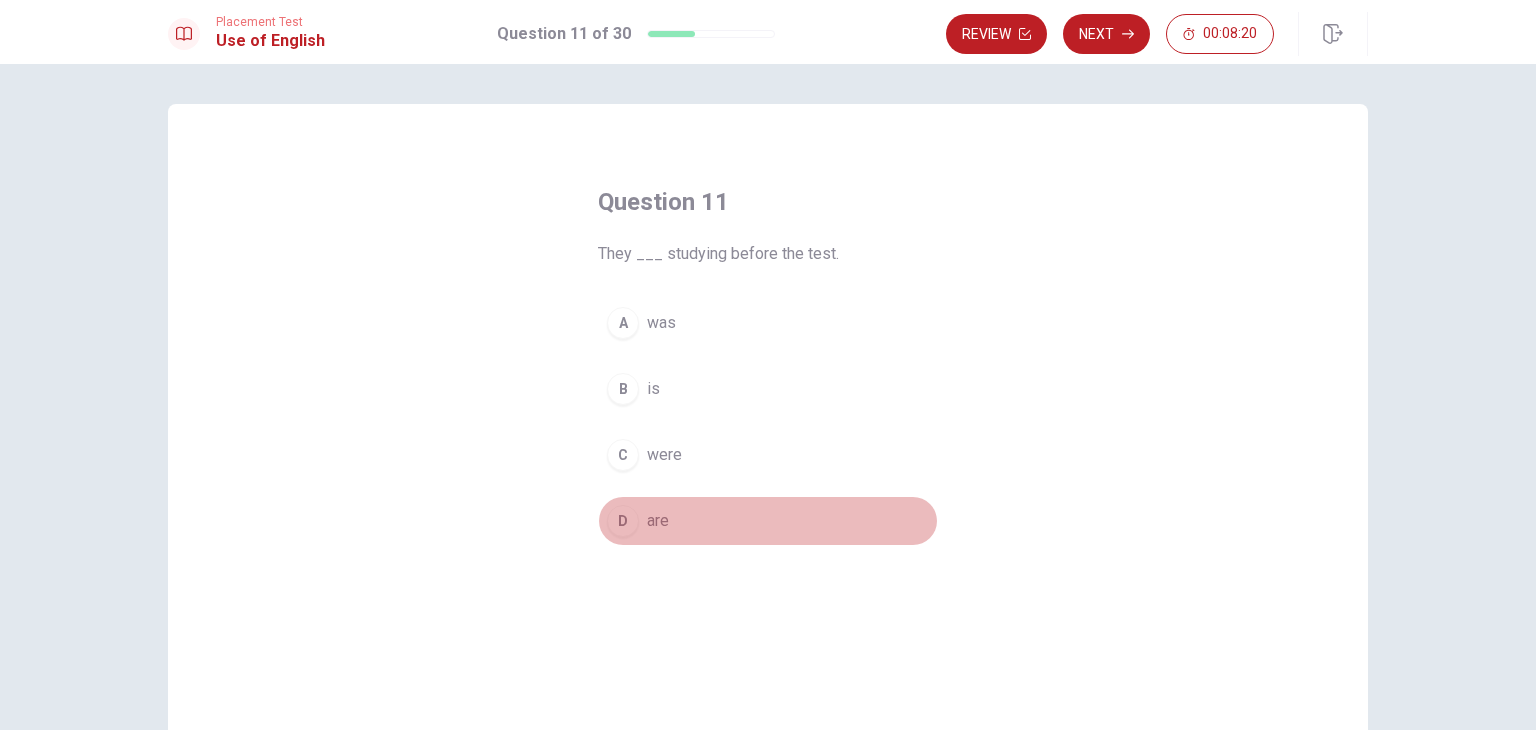 click on "D are" at bounding box center (768, 521) 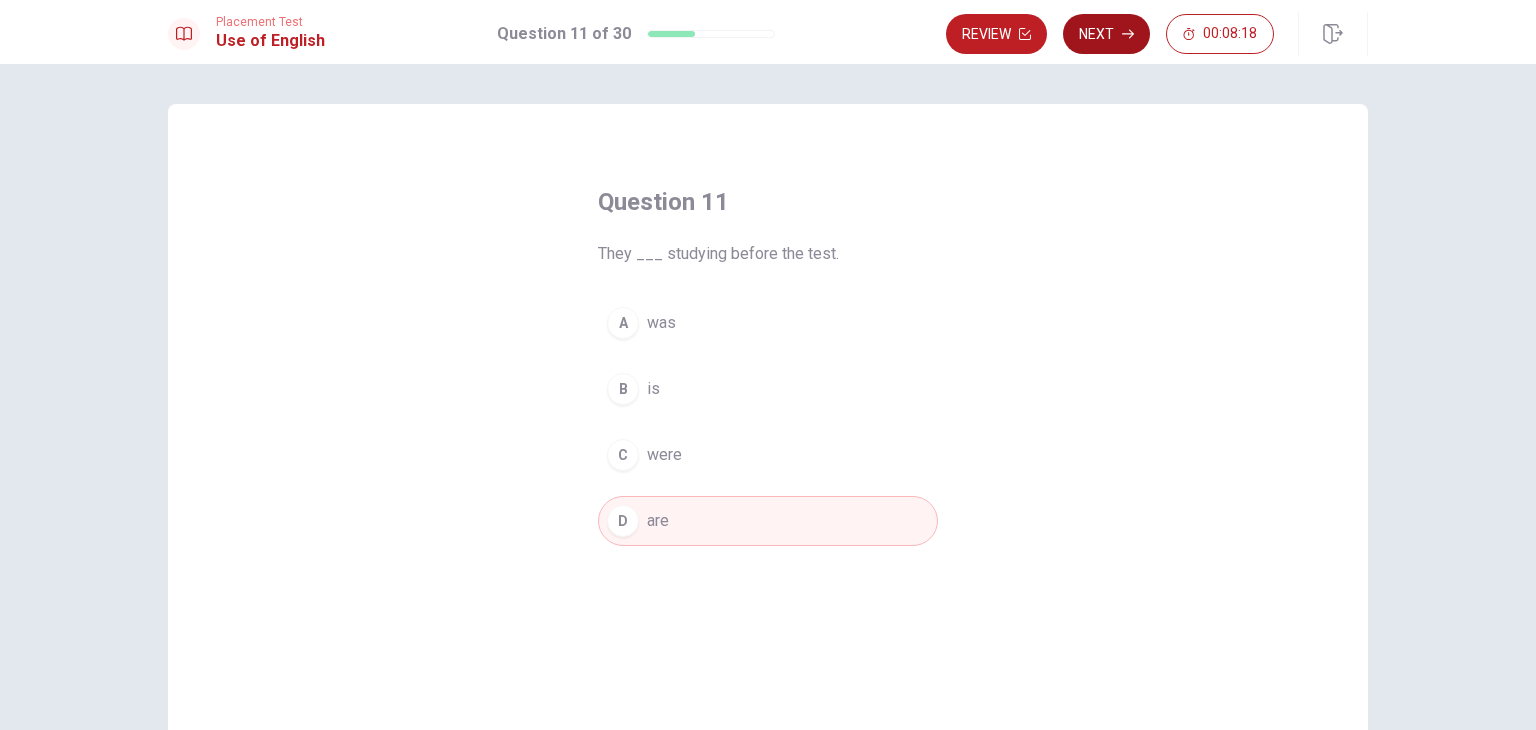 click on "Next" at bounding box center (1106, 34) 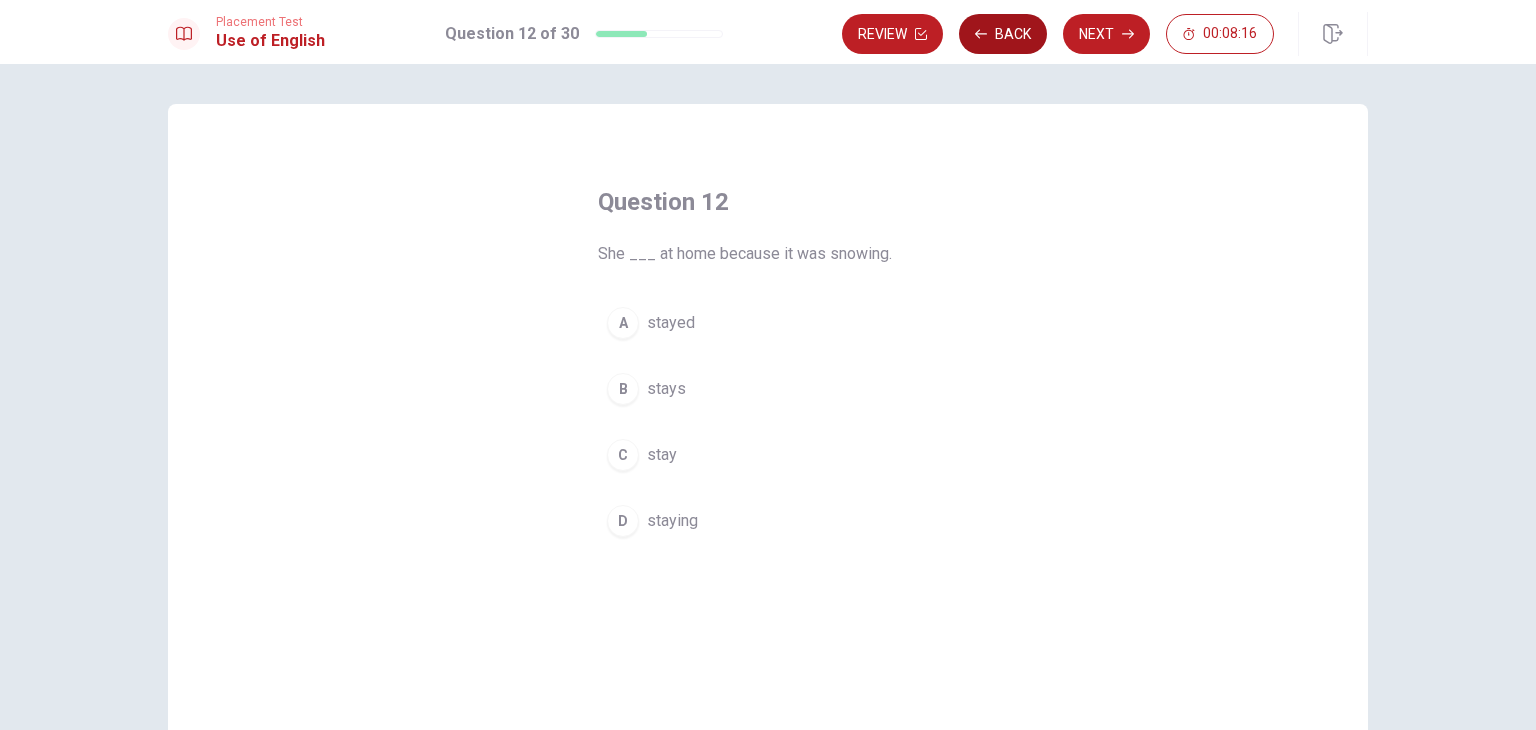 click on "Back" at bounding box center (1003, 34) 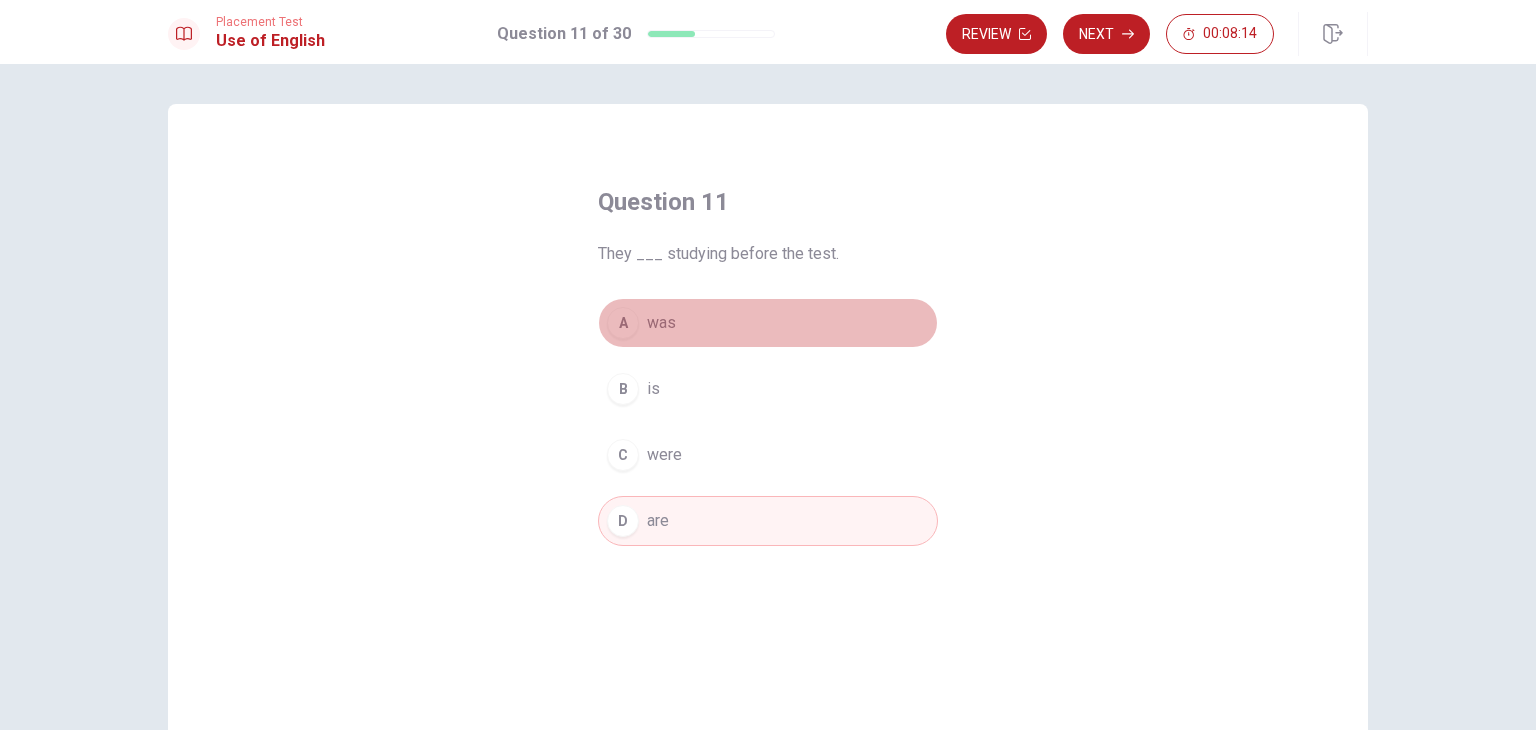 click on "A was" at bounding box center (768, 323) 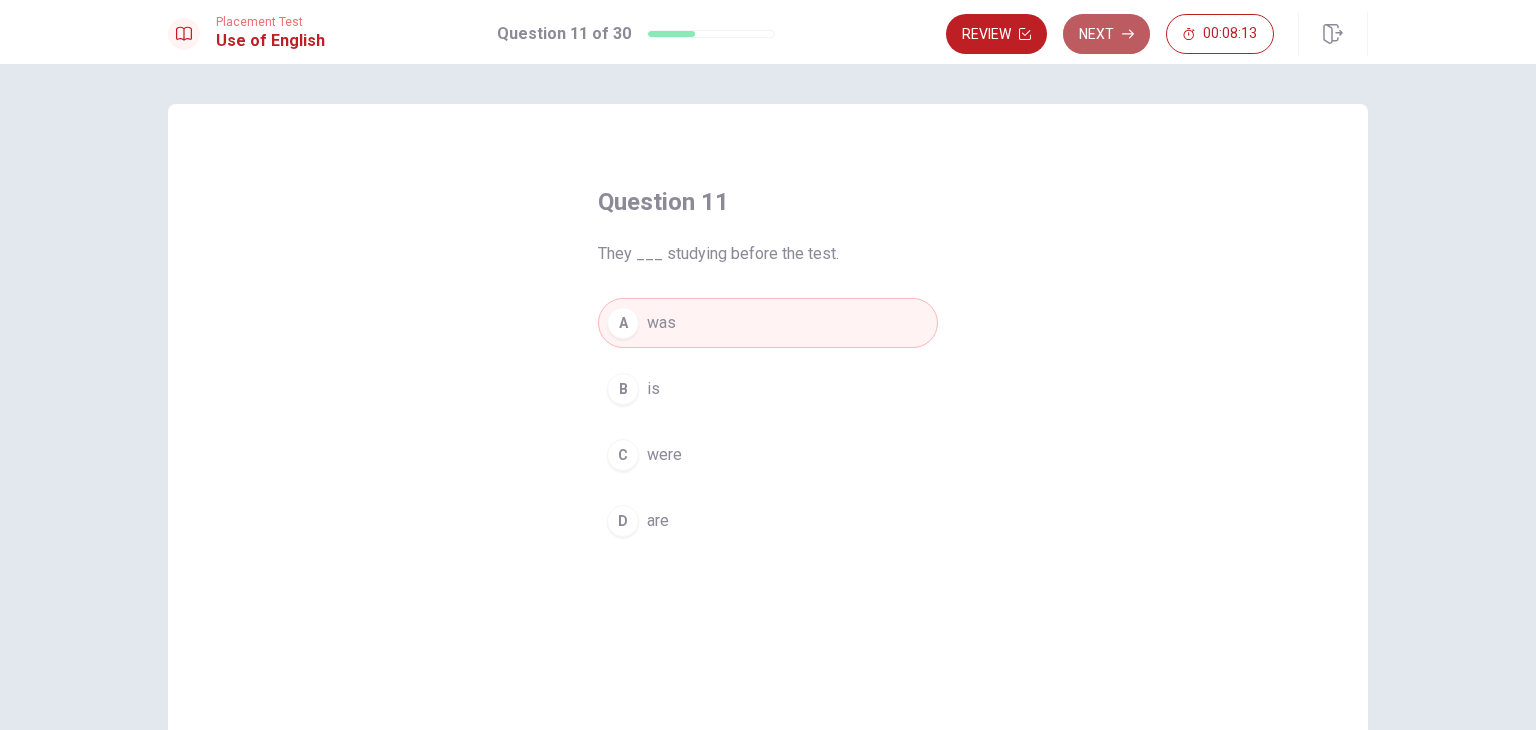 click on "Next" at bounding box center (1106, 34) 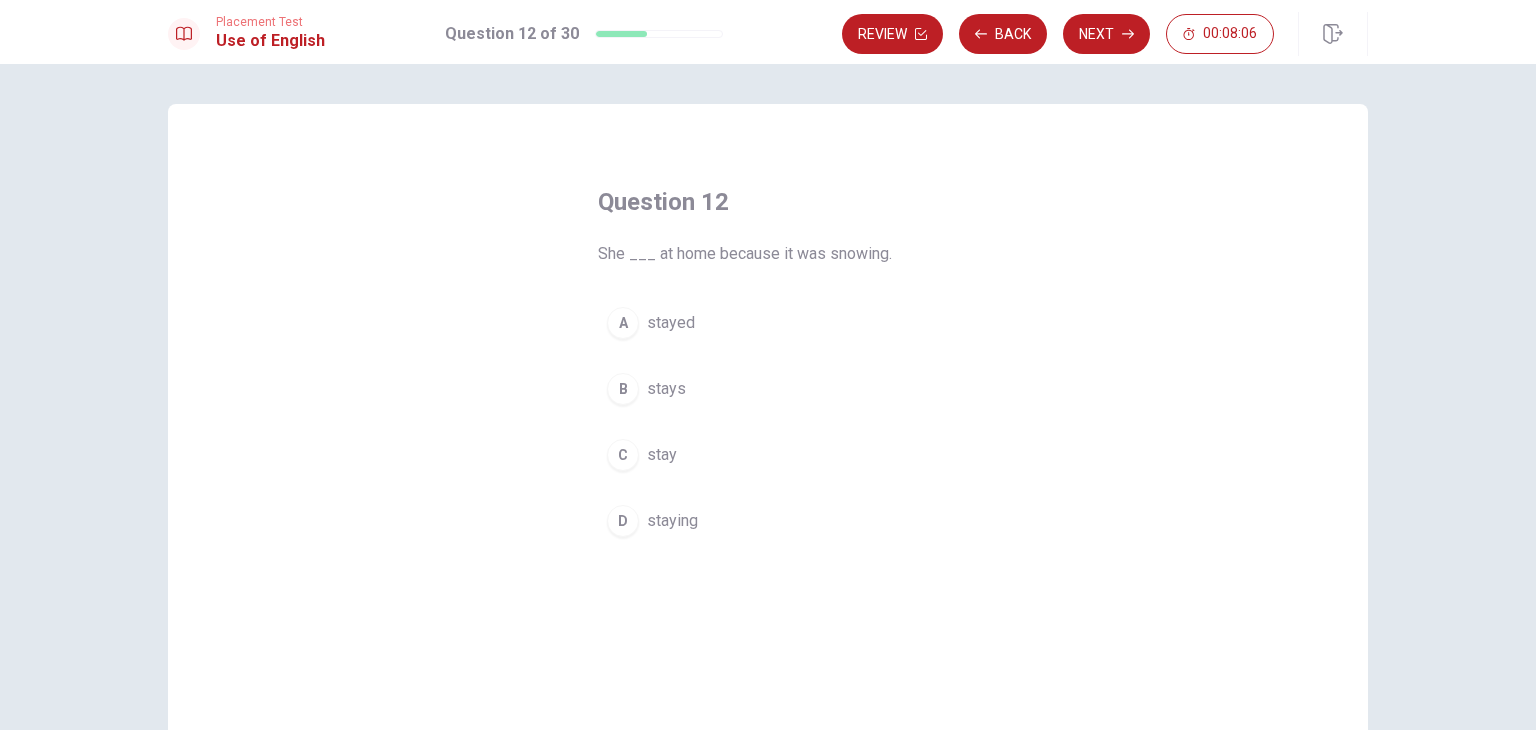 click on "A stayed" at bounding box center (768, 323) 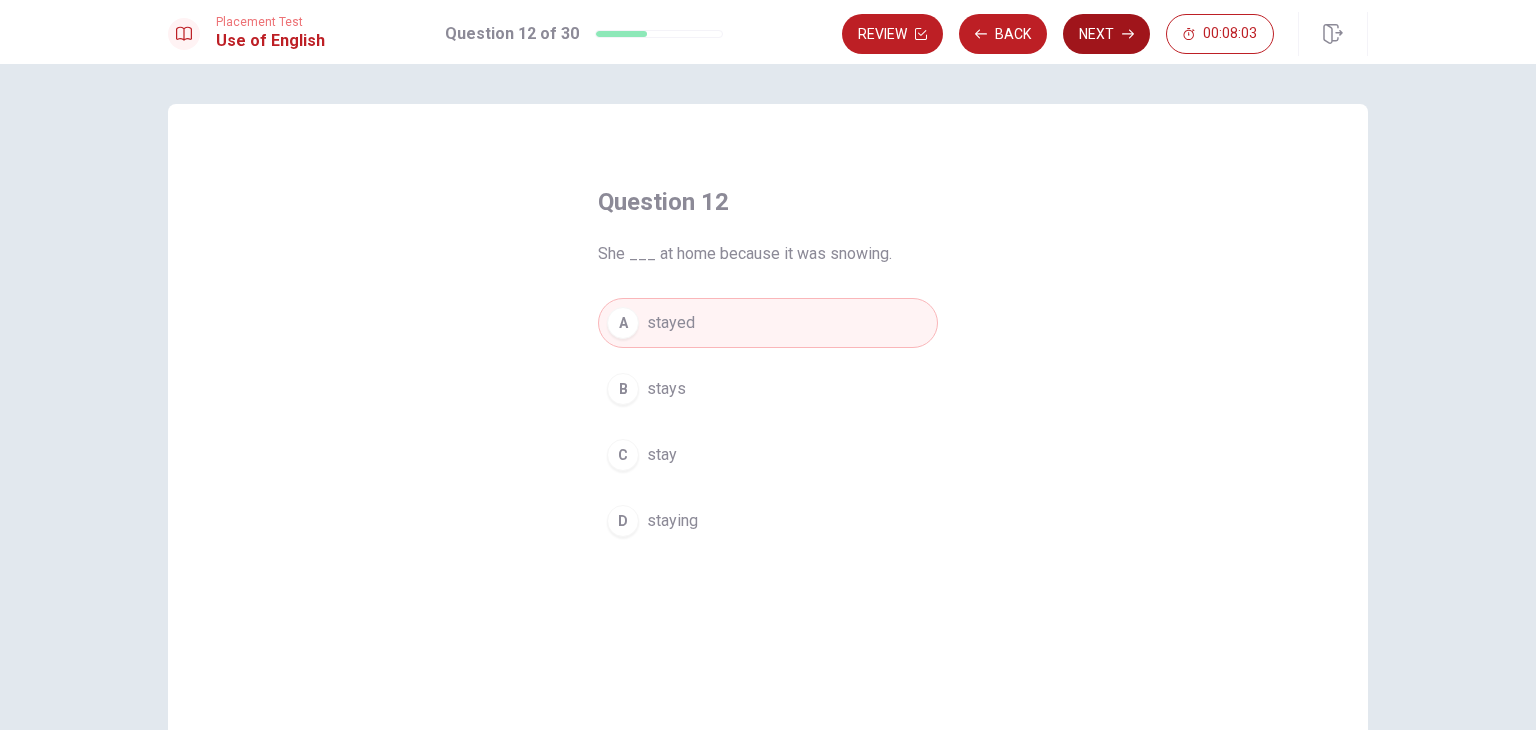 click on "Next" at bounding box center (1106, 34) 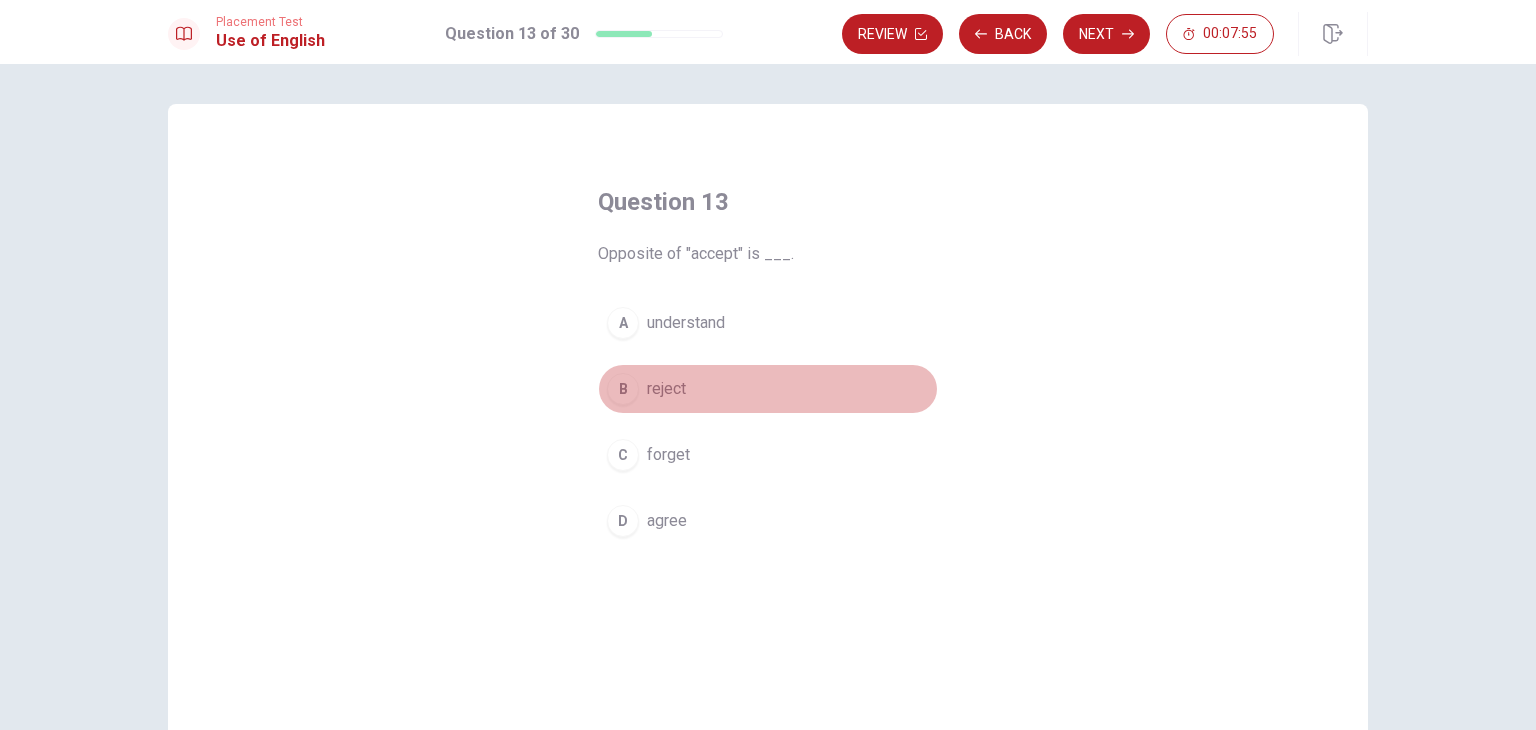 click on "B reject" at bounding box center (768, 389) 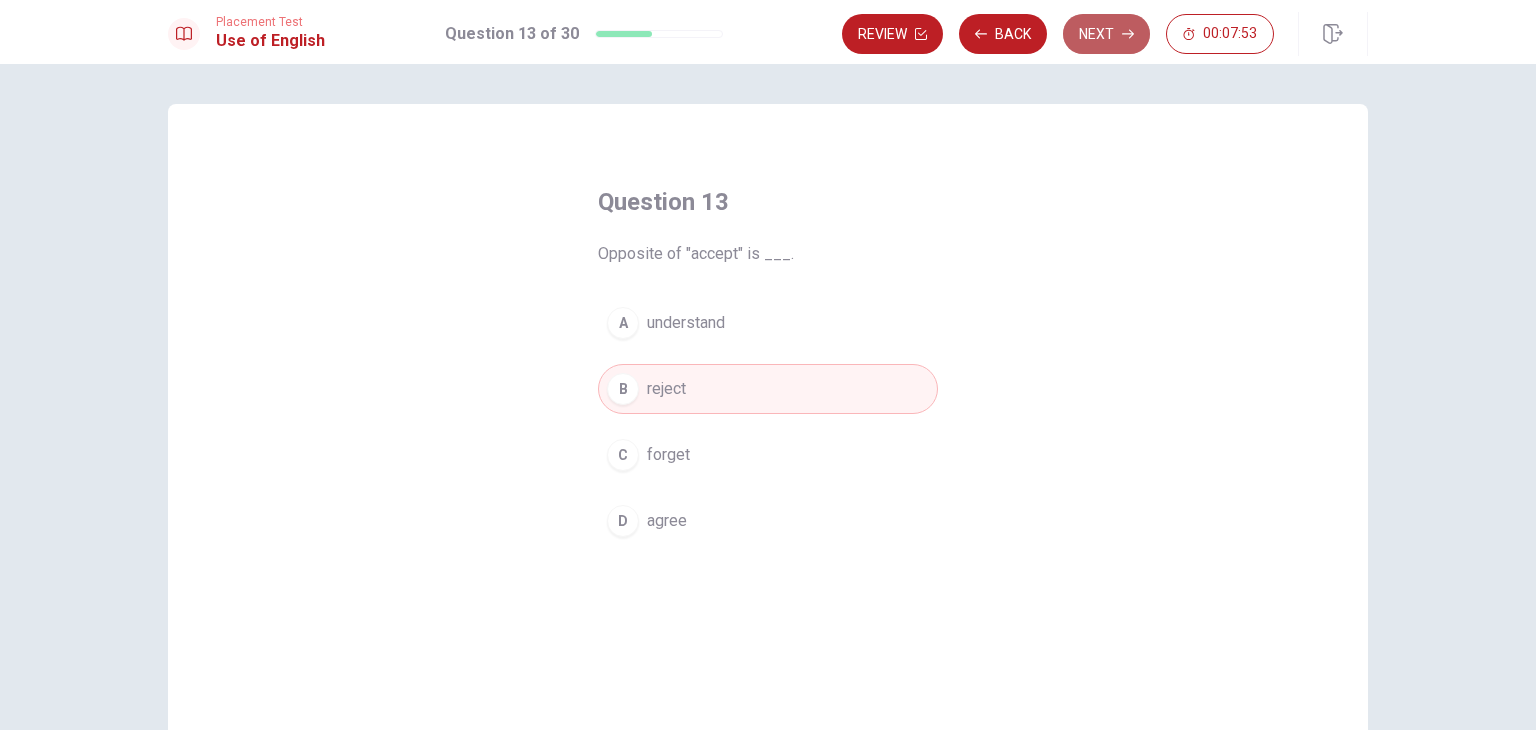 click on "Next" at bounding box center (1106, 34) 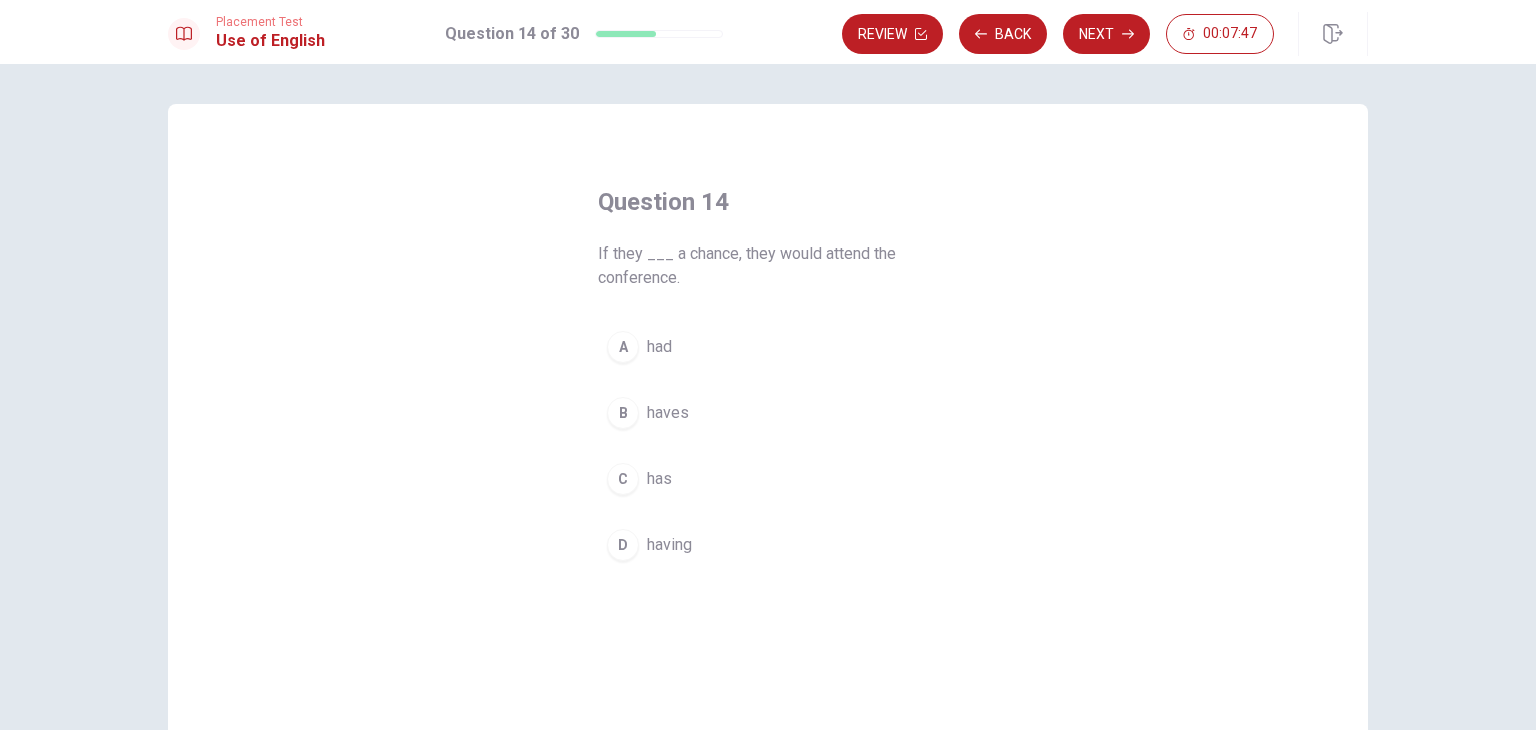 click on "had" at bounding box center (659, 347) 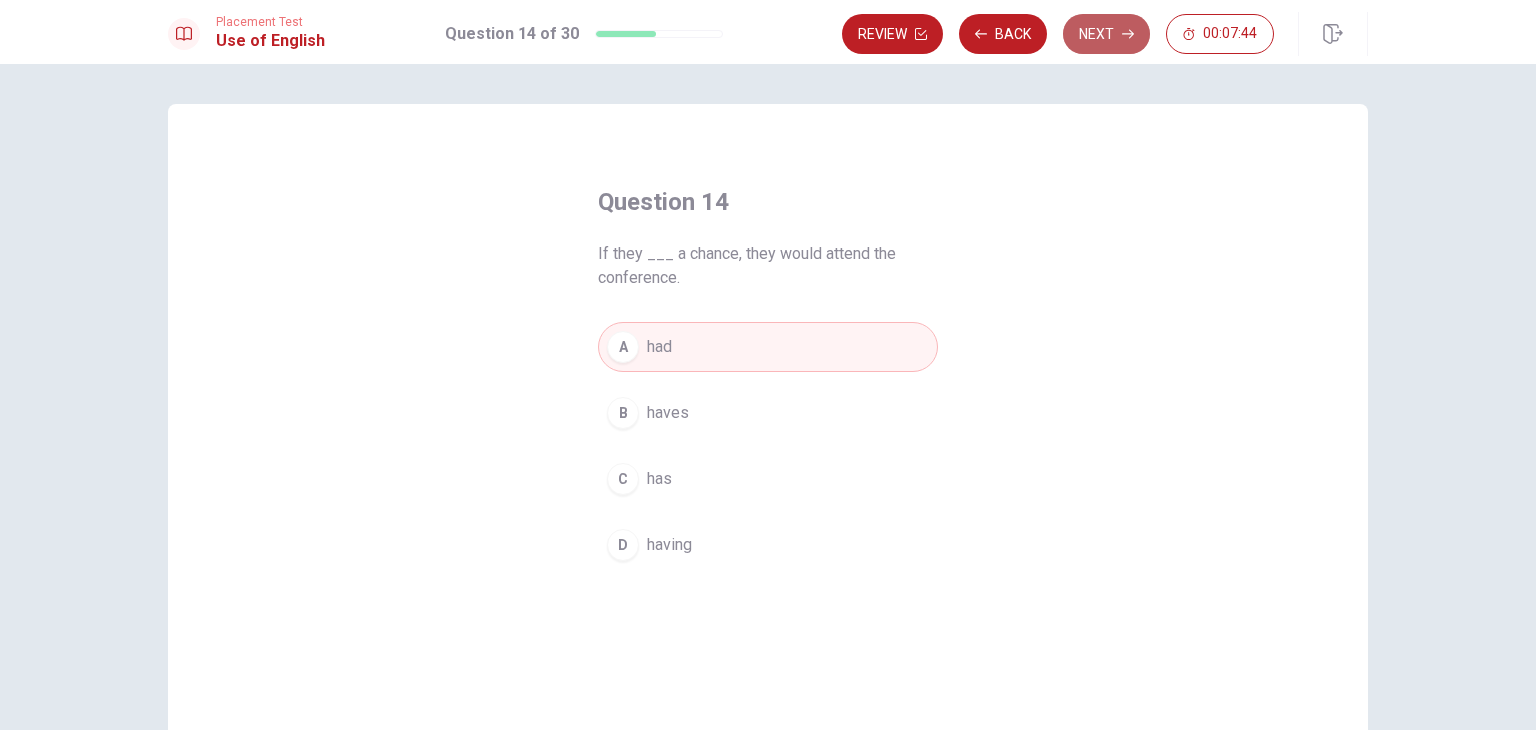 click on "Next" at bounding box center [1106, 34] 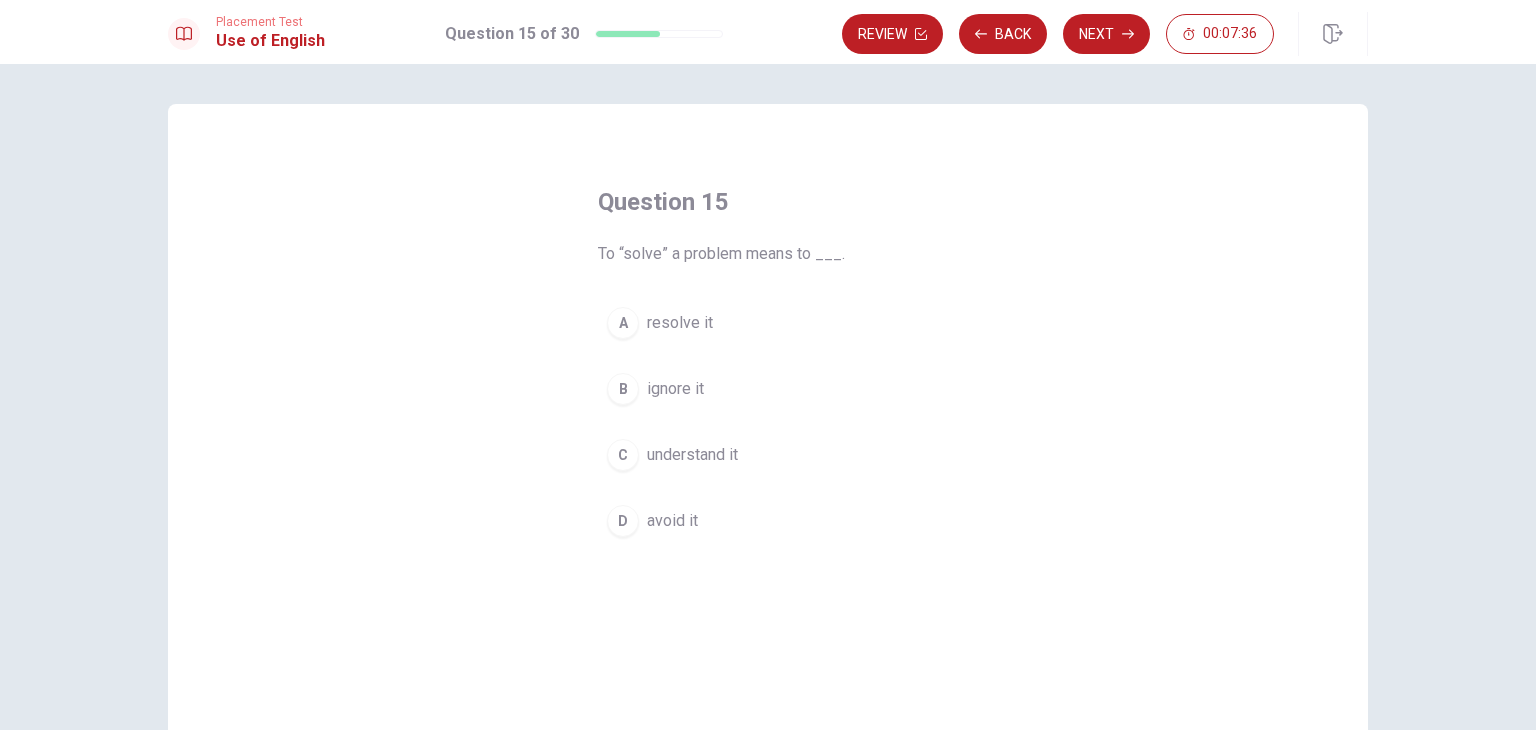 click on "avoid it" at bounding box center [672, 521] 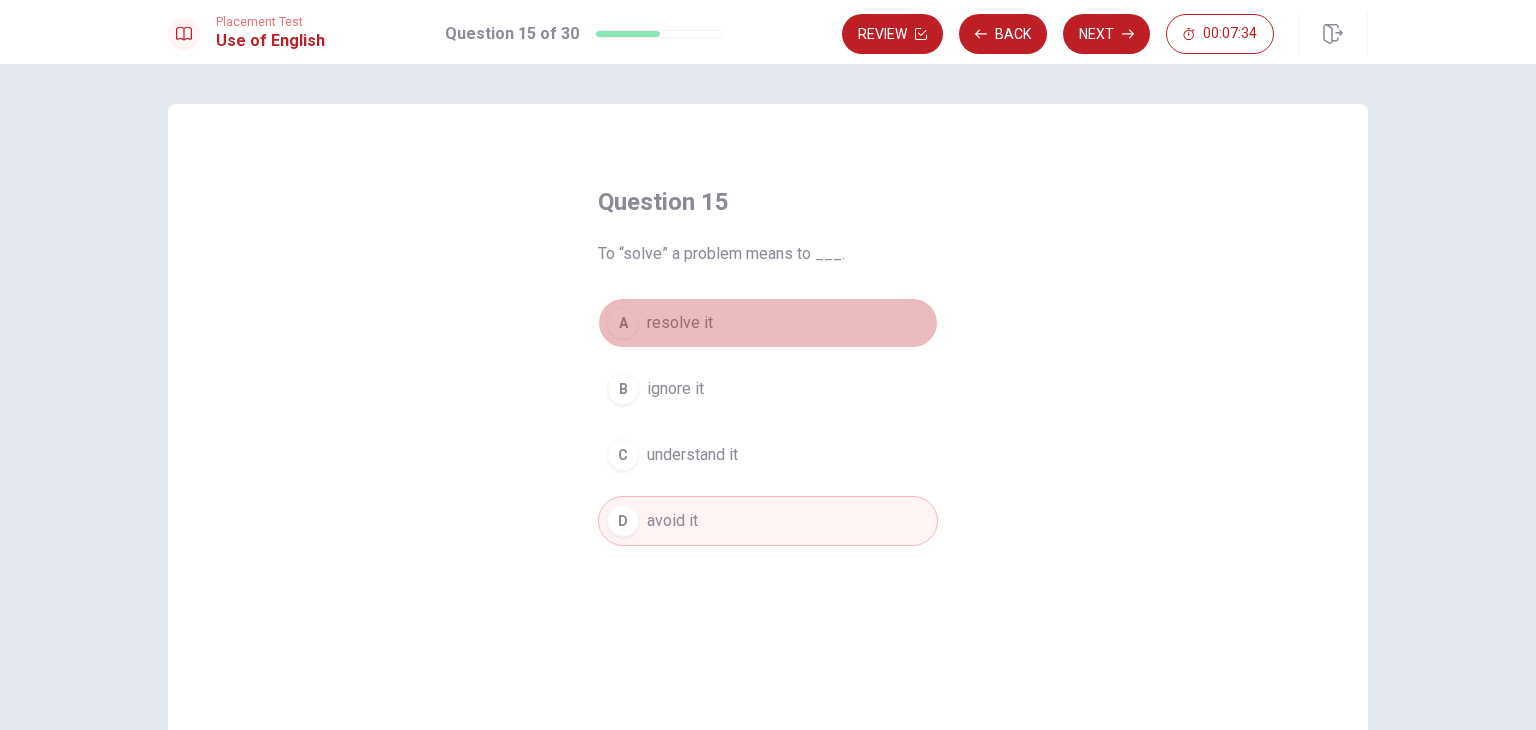 click on "A resolve it" at bounding box center (768, 323) 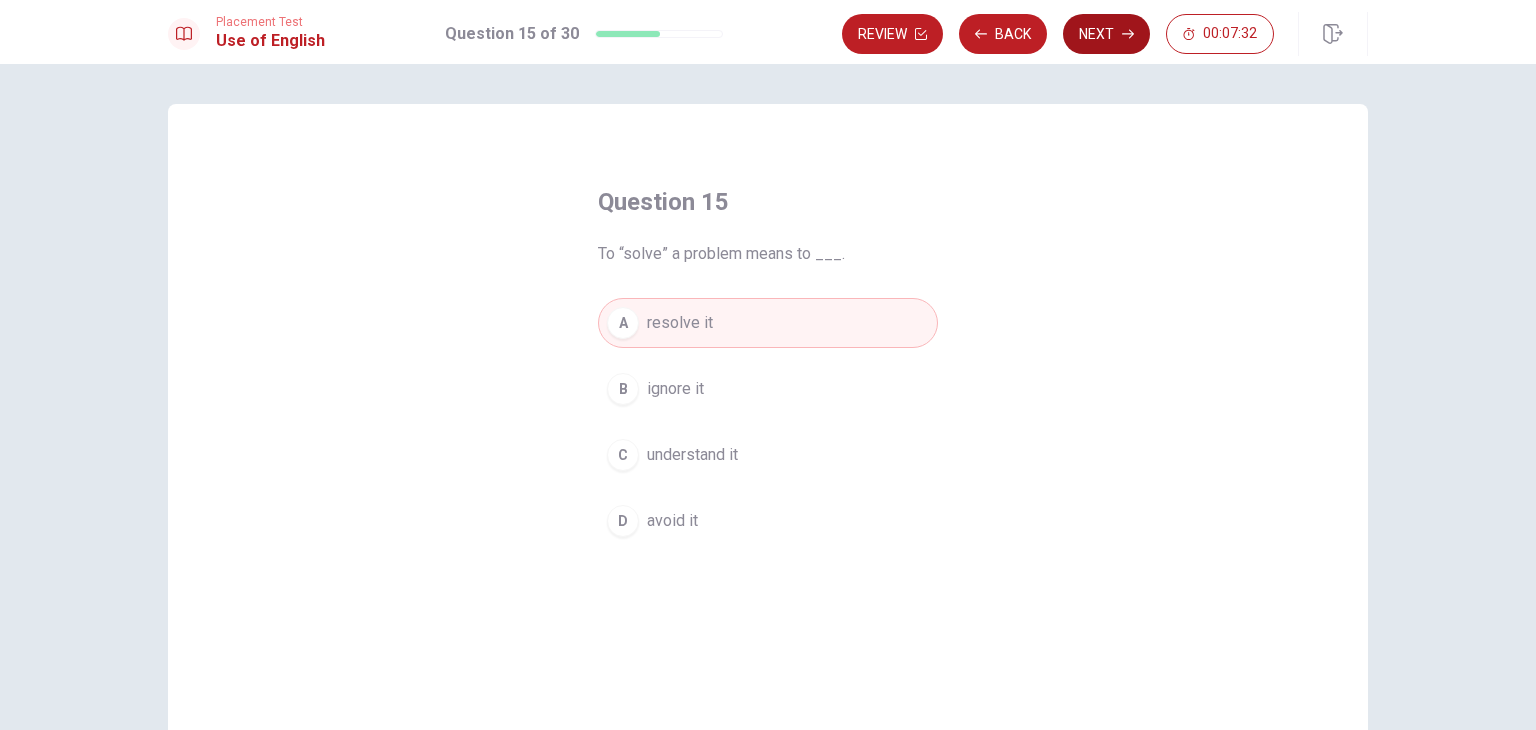 click on "Next" at bounding box center (1106, 34) 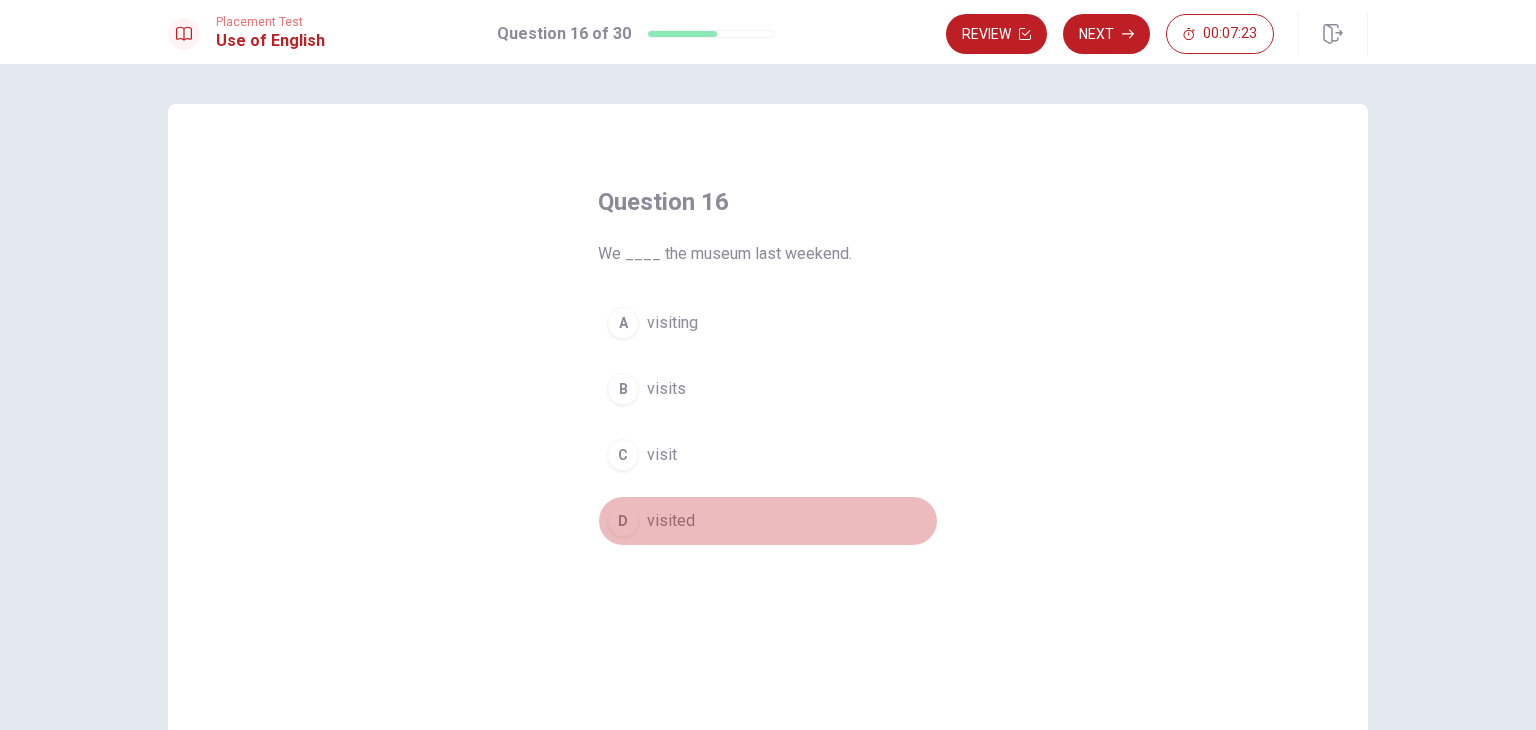 click on "visited" at bounding box center [671, 521] 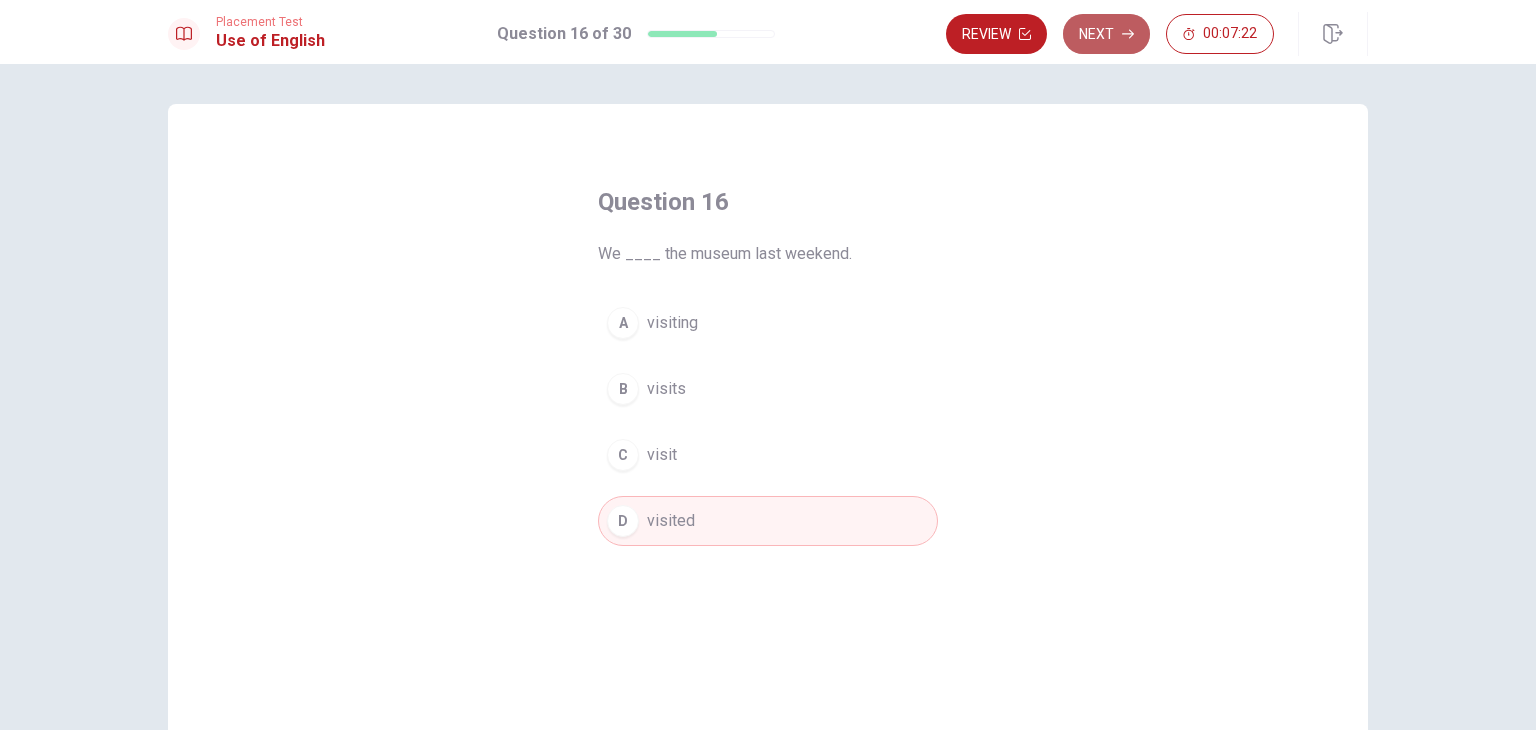 click on "Next" at bounding box center (1106, 34) 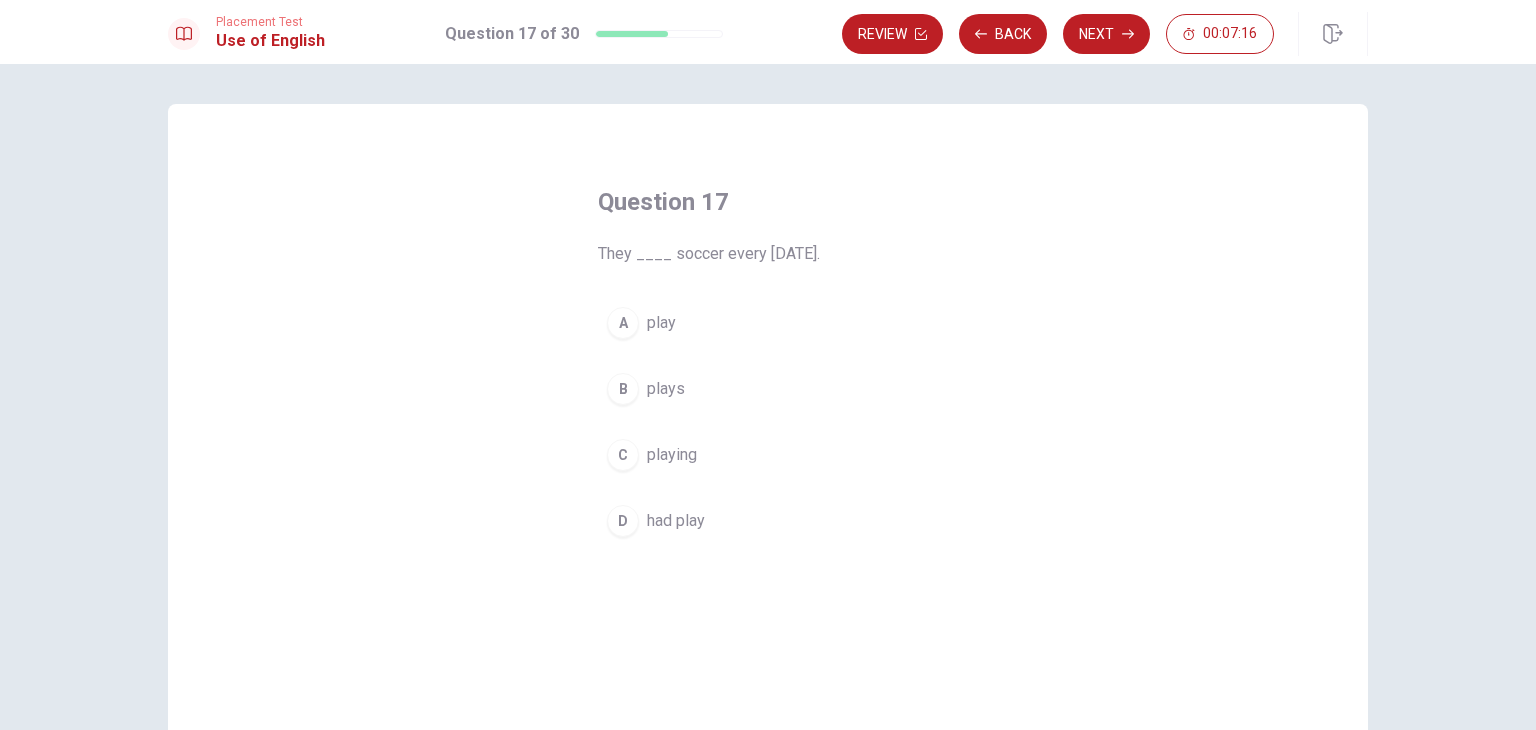 click on "play" at bounding box center [661, 323] 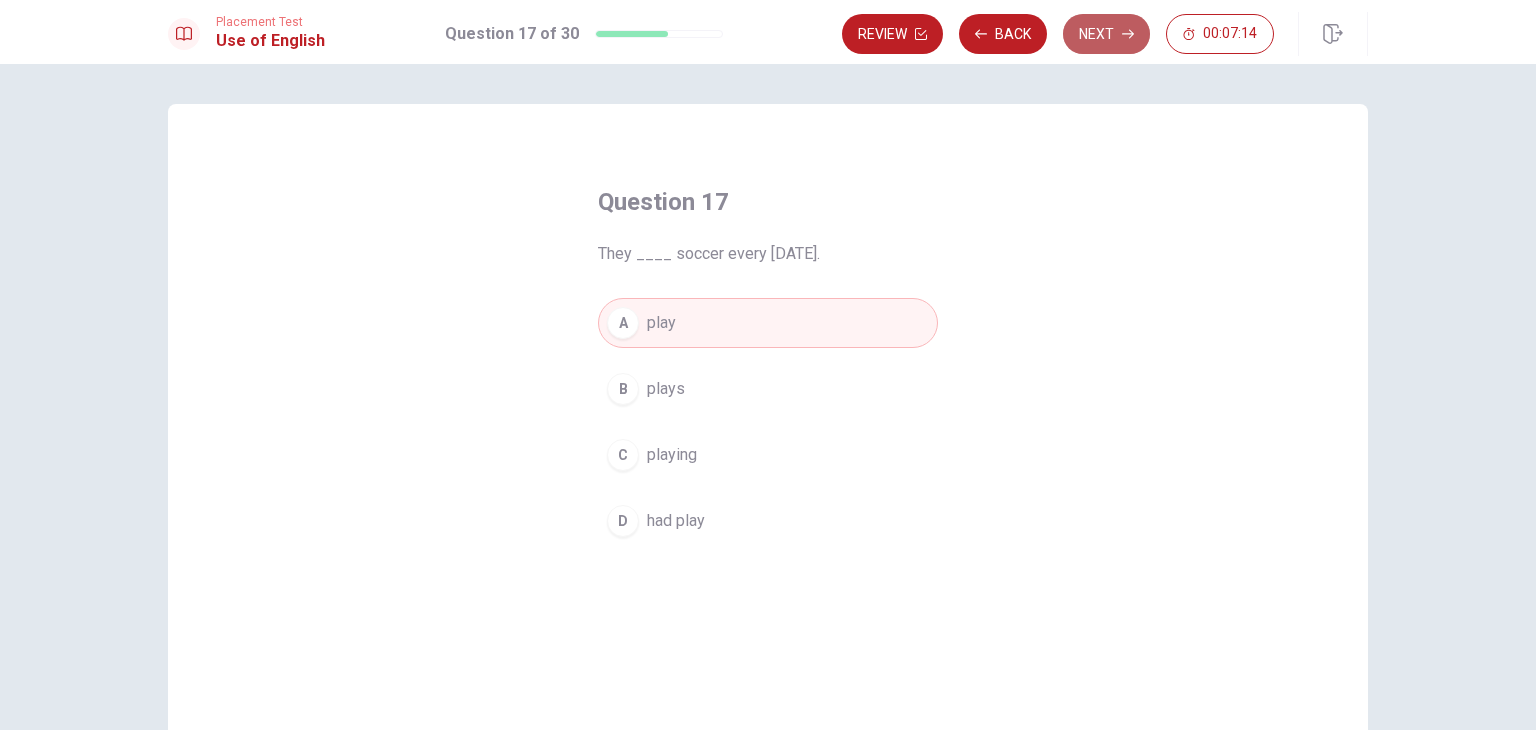 click on "Next" at bounding box center (1106, 34) 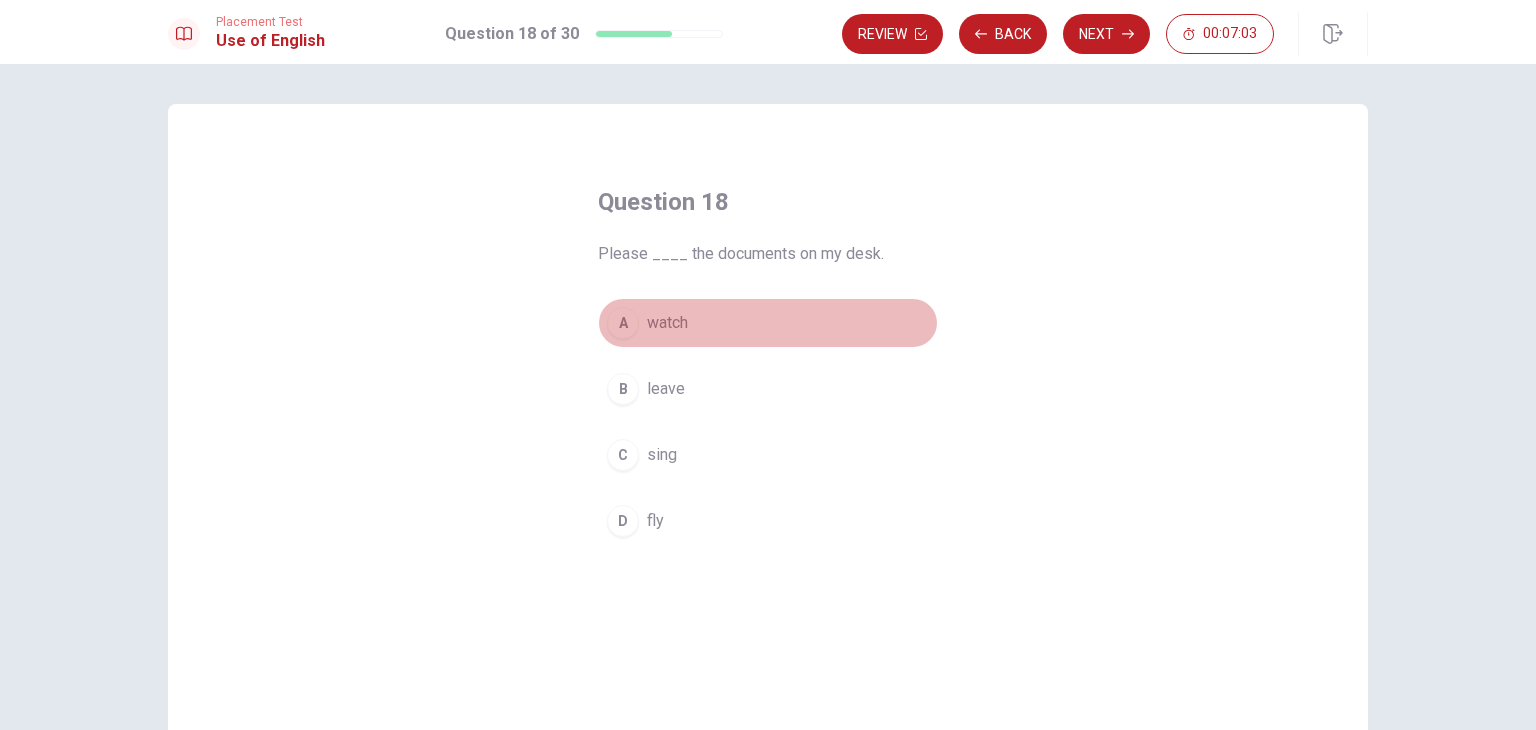 click on "watch" at bounding box center (667, 323) 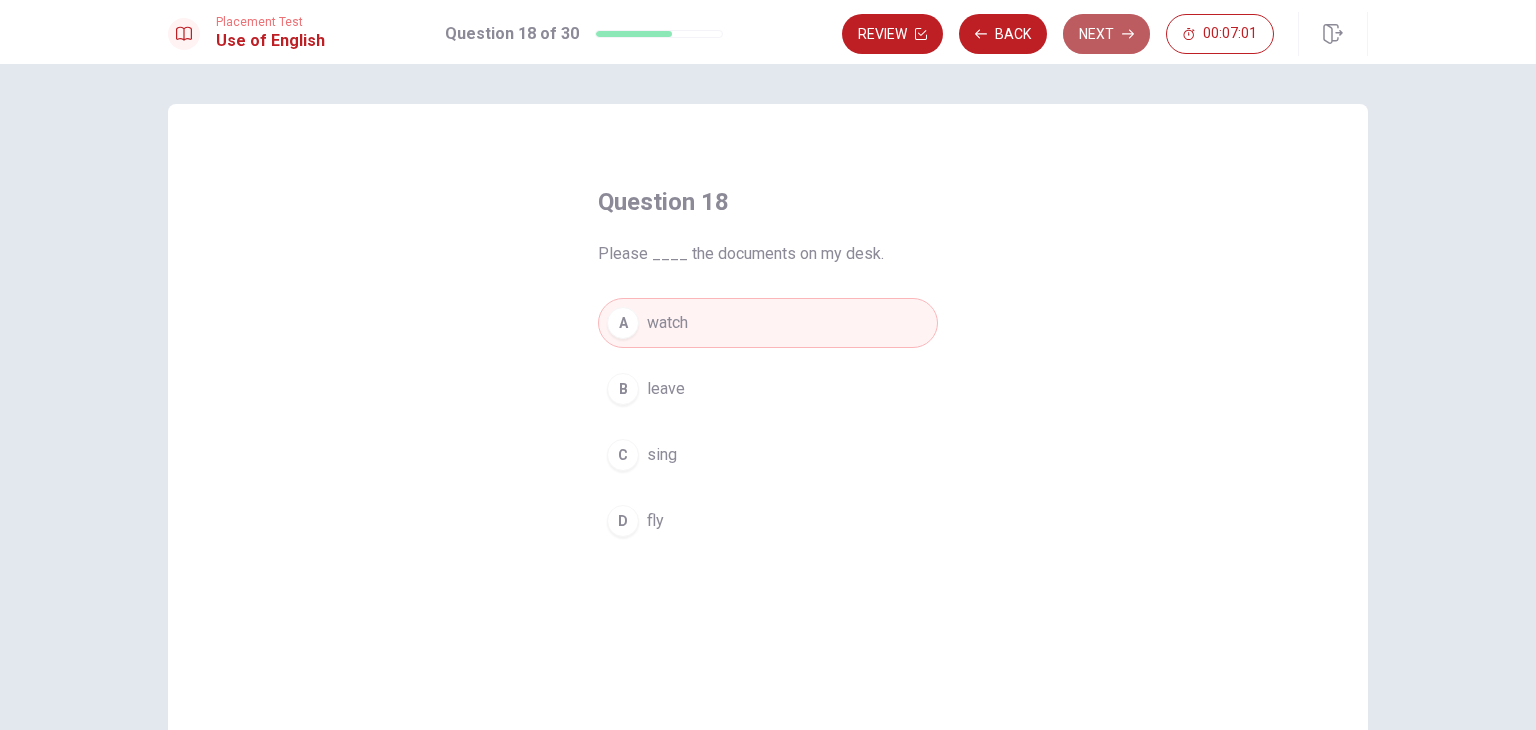click on "Next" at bounding box center (1106, 34) 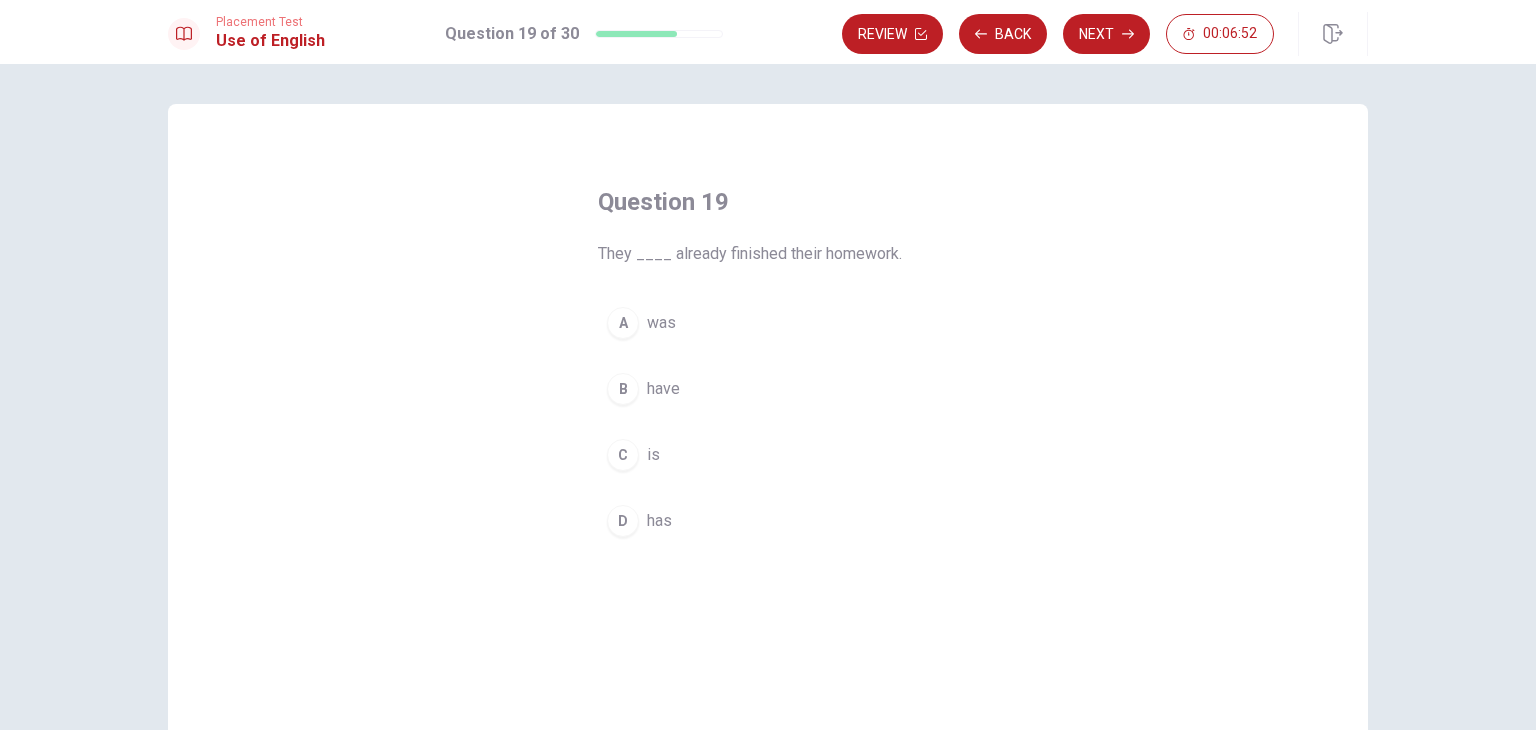click on "have" at bounding box center [663, 389] 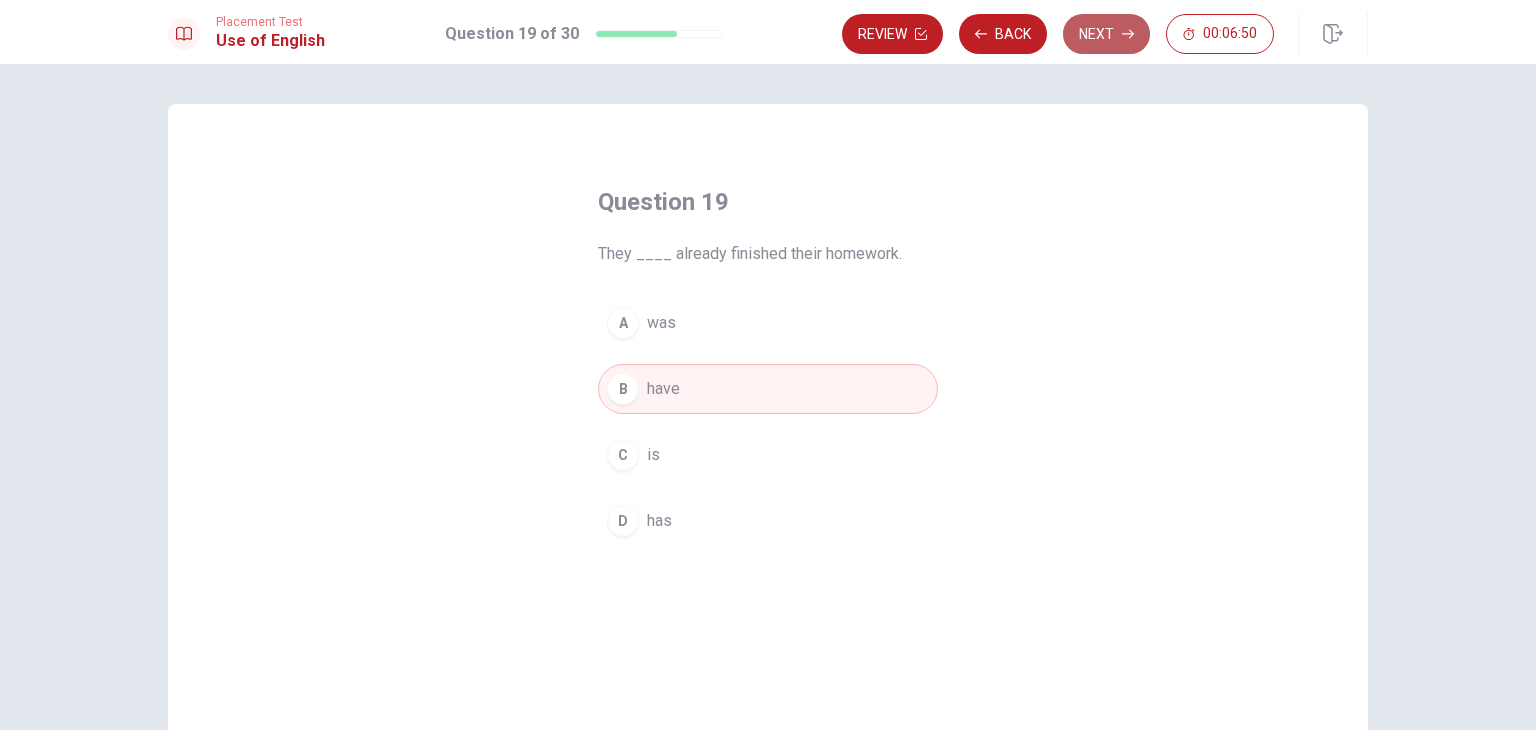 click on "Next" at bounding box center (1106, 34) 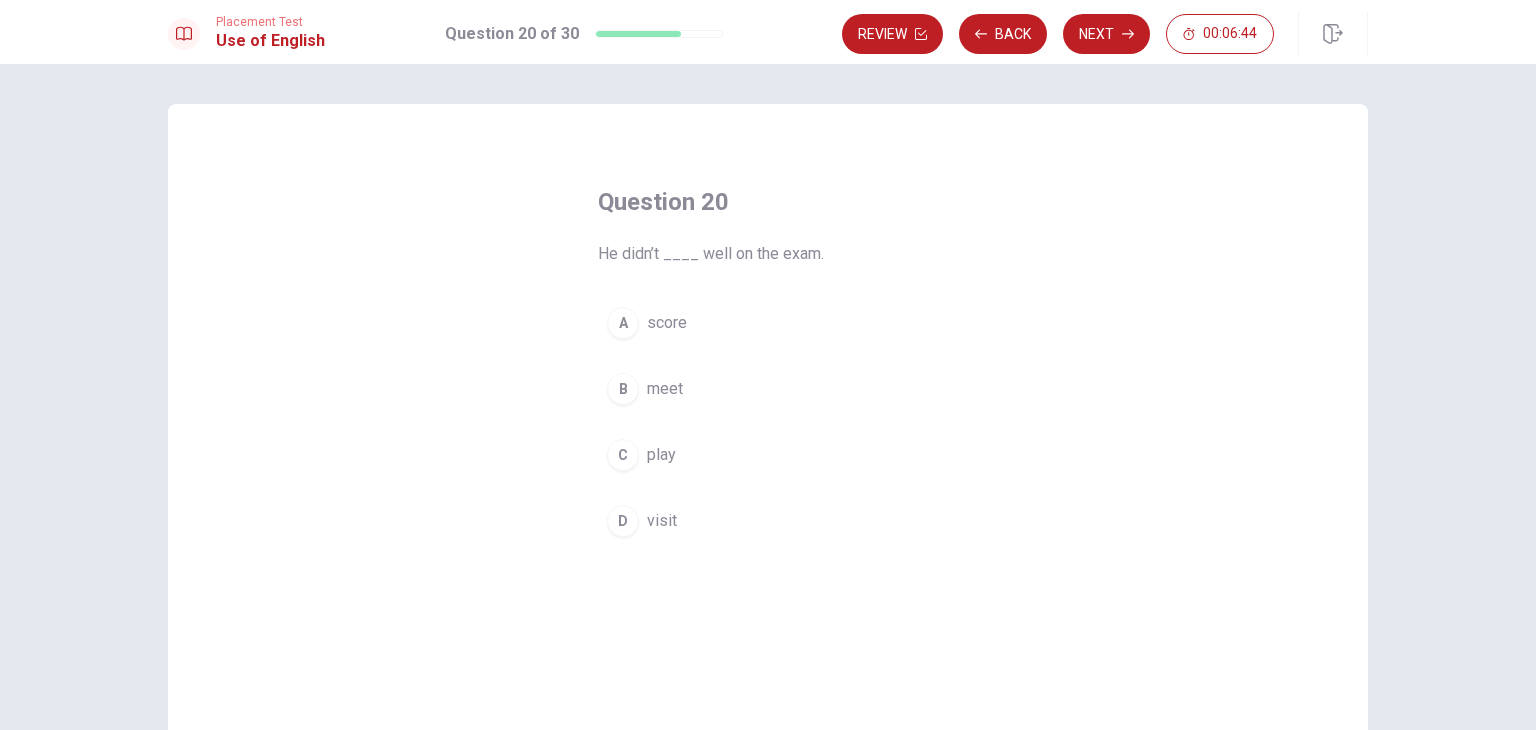 click on "score" at bounding box center [667, 323] 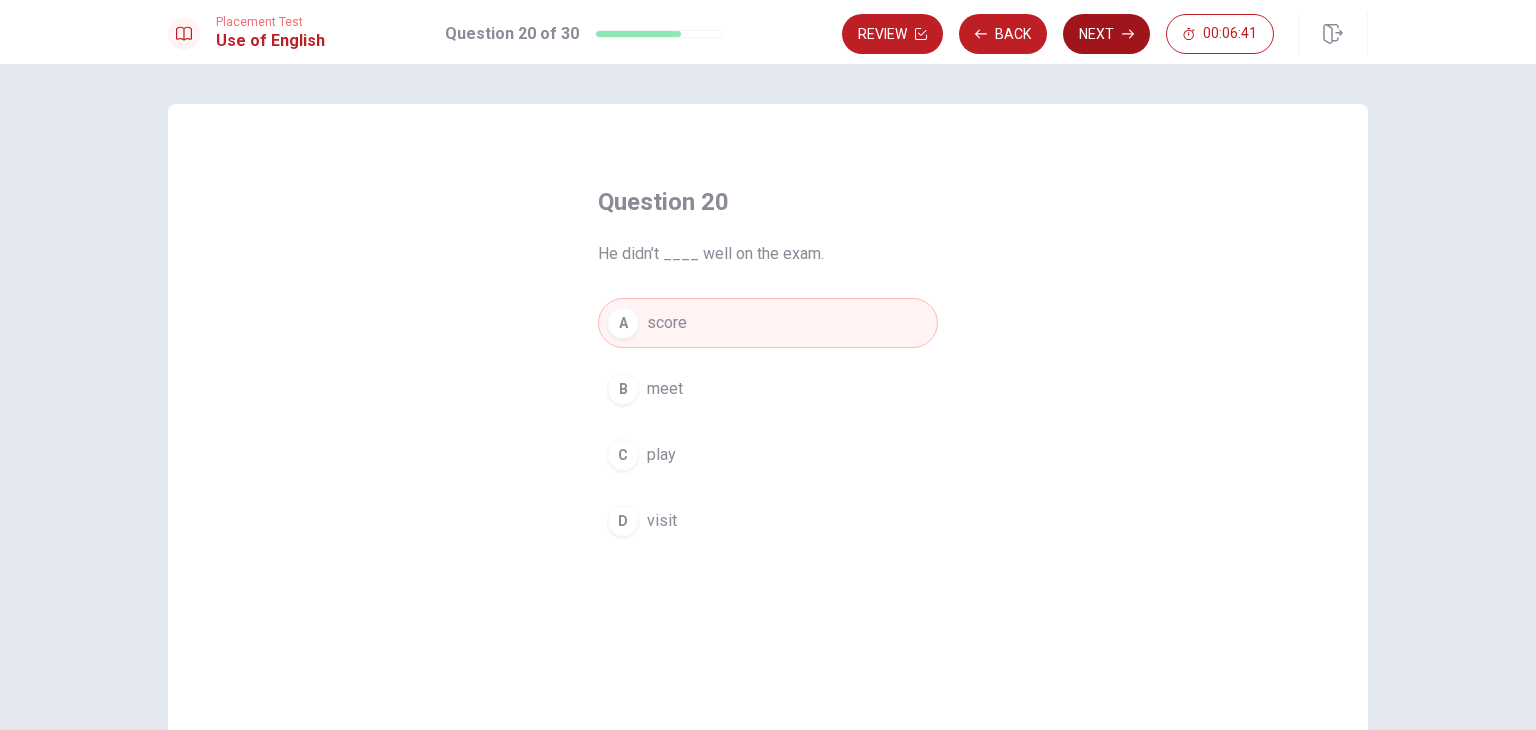 click on "Next" at bounding box center (1106, 34) 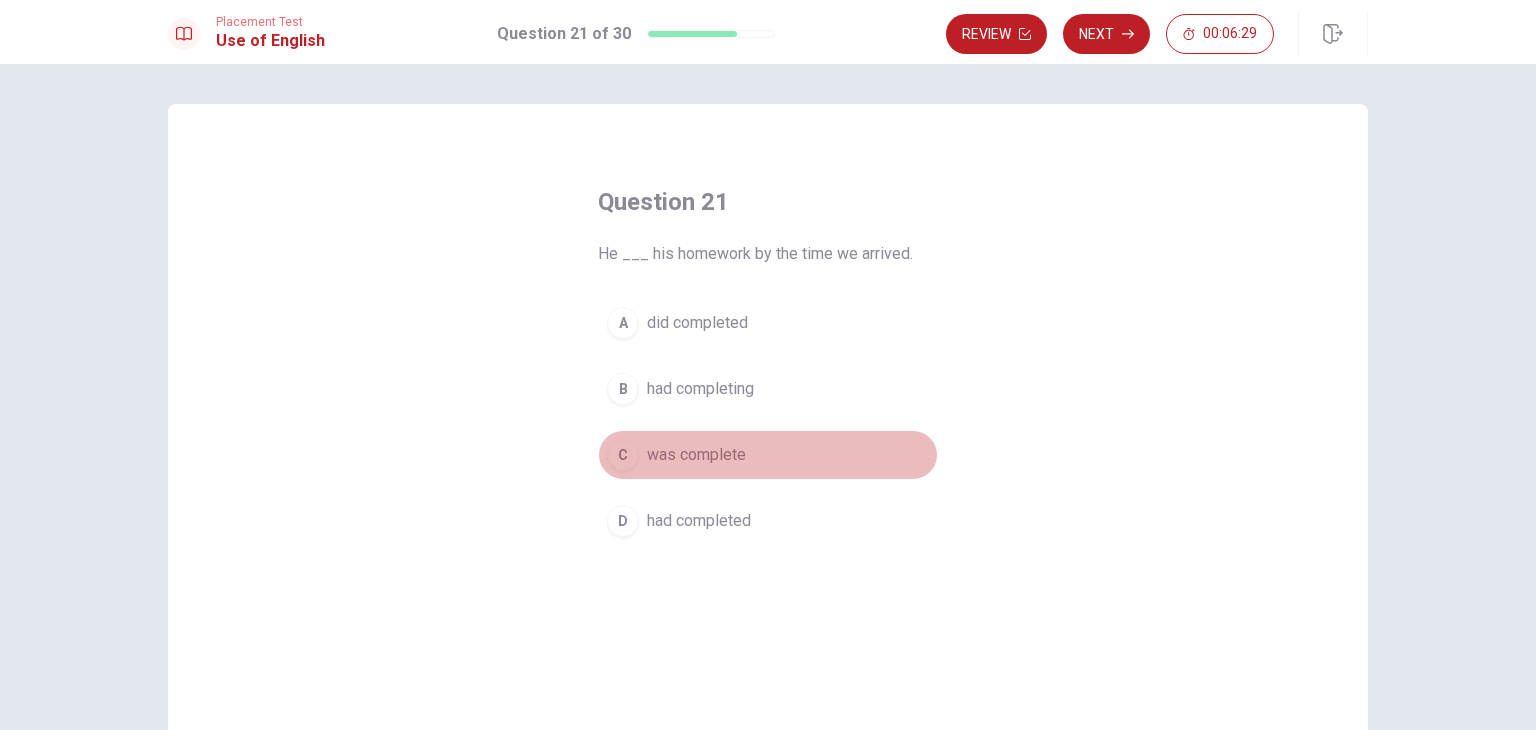 click on "was complete" at bounding box center (696, 455) 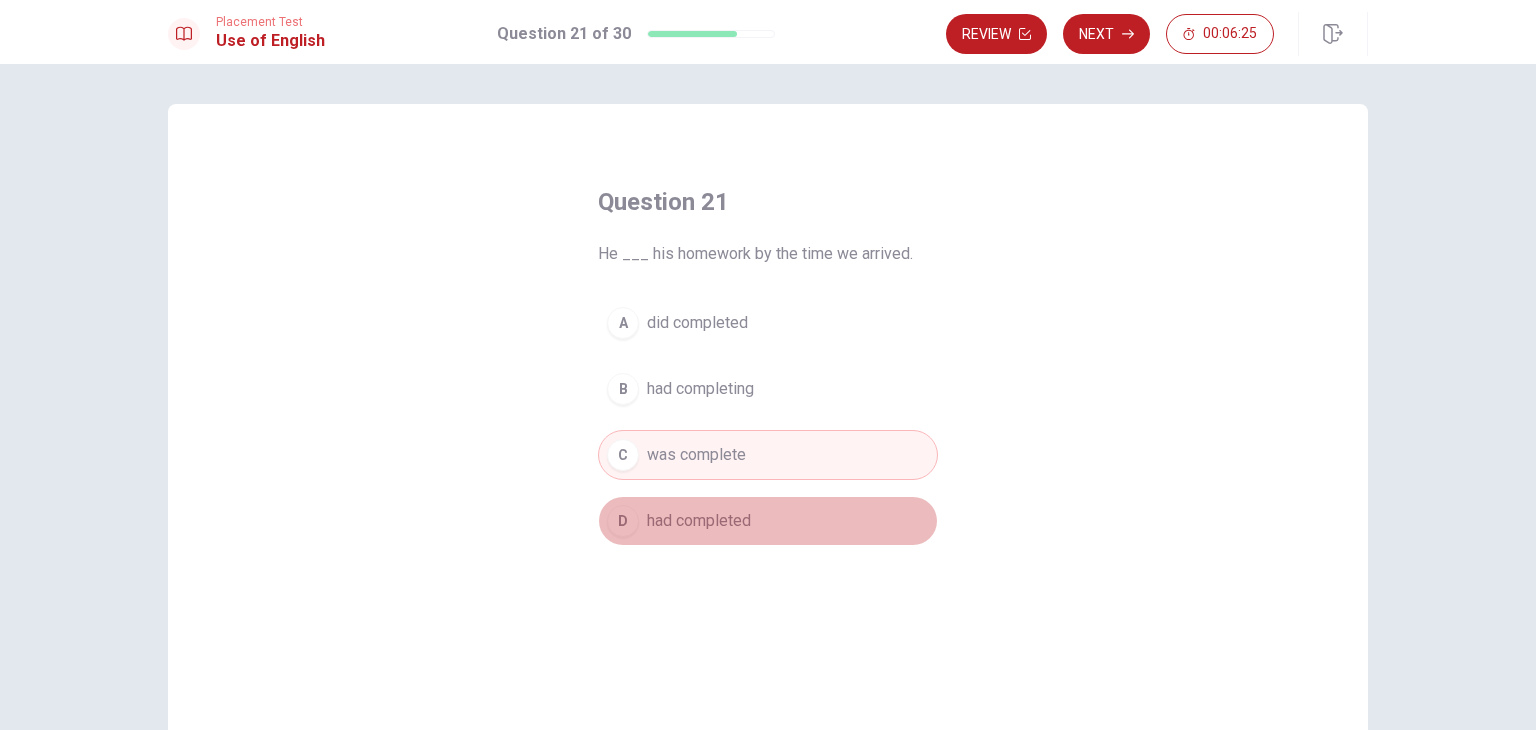 click on "had completed" at bounding box center (699, 521) 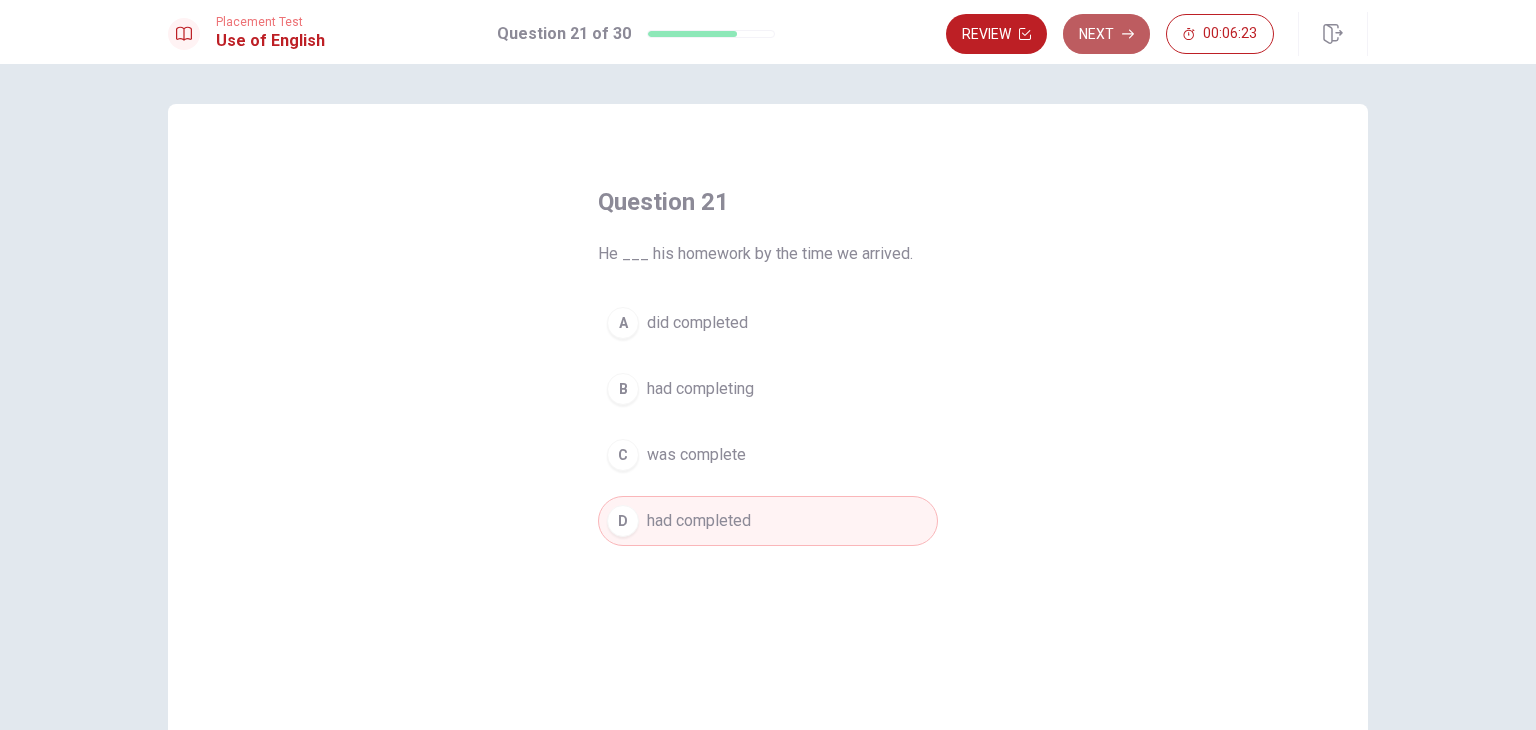 click on "Next" at bounding box center (1106, 34) 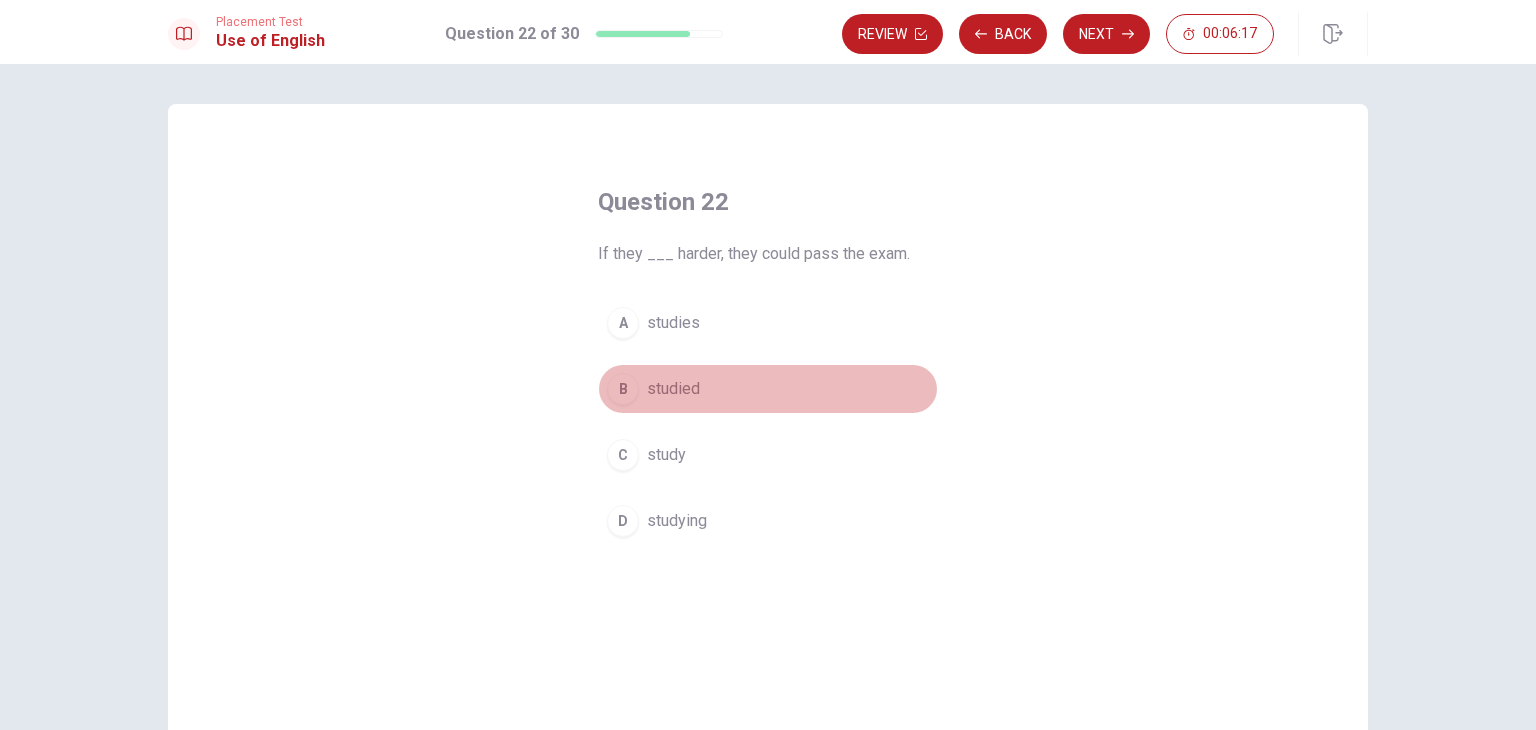 click on "studied" at bounding box center (673, 389) 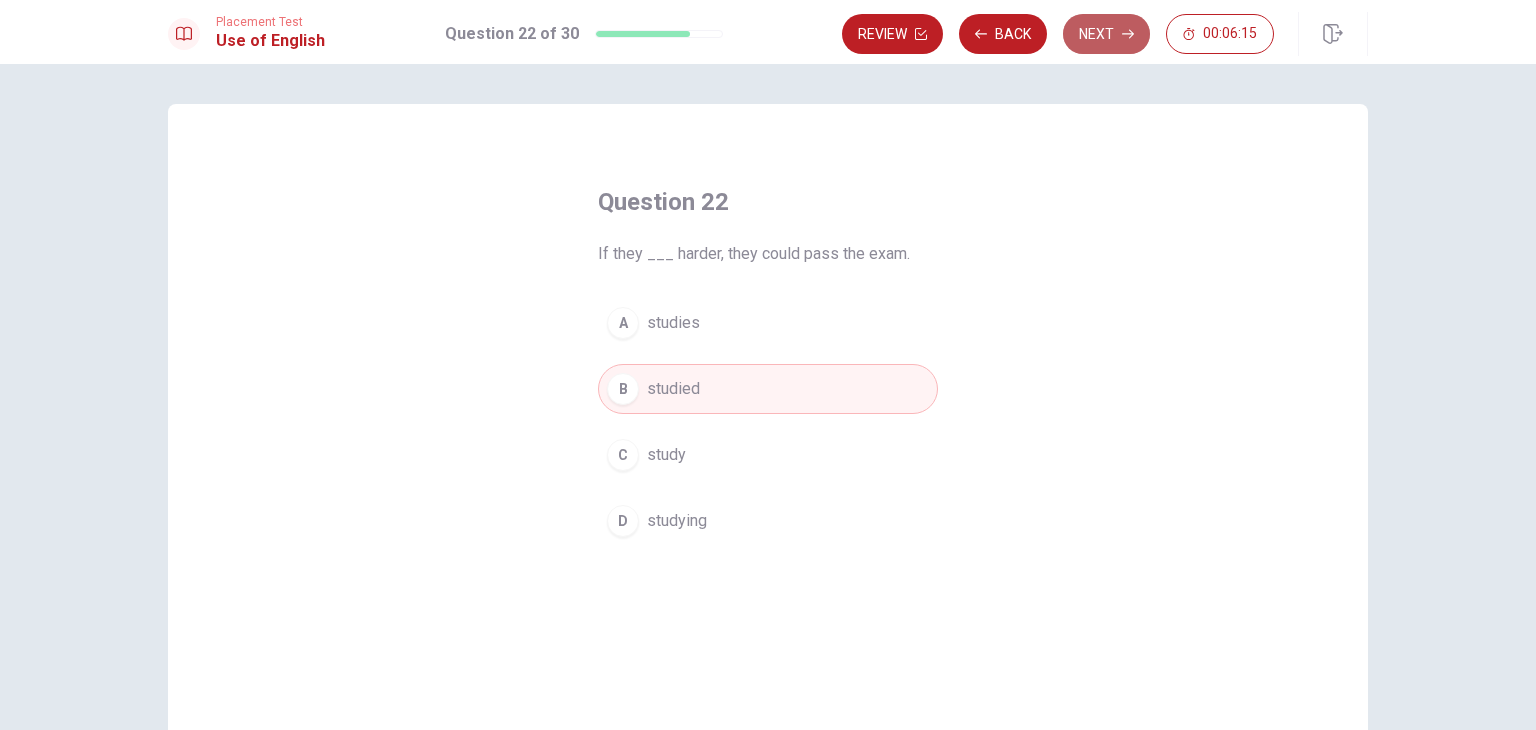 click on "Next" at bounding box center (1106, 34) 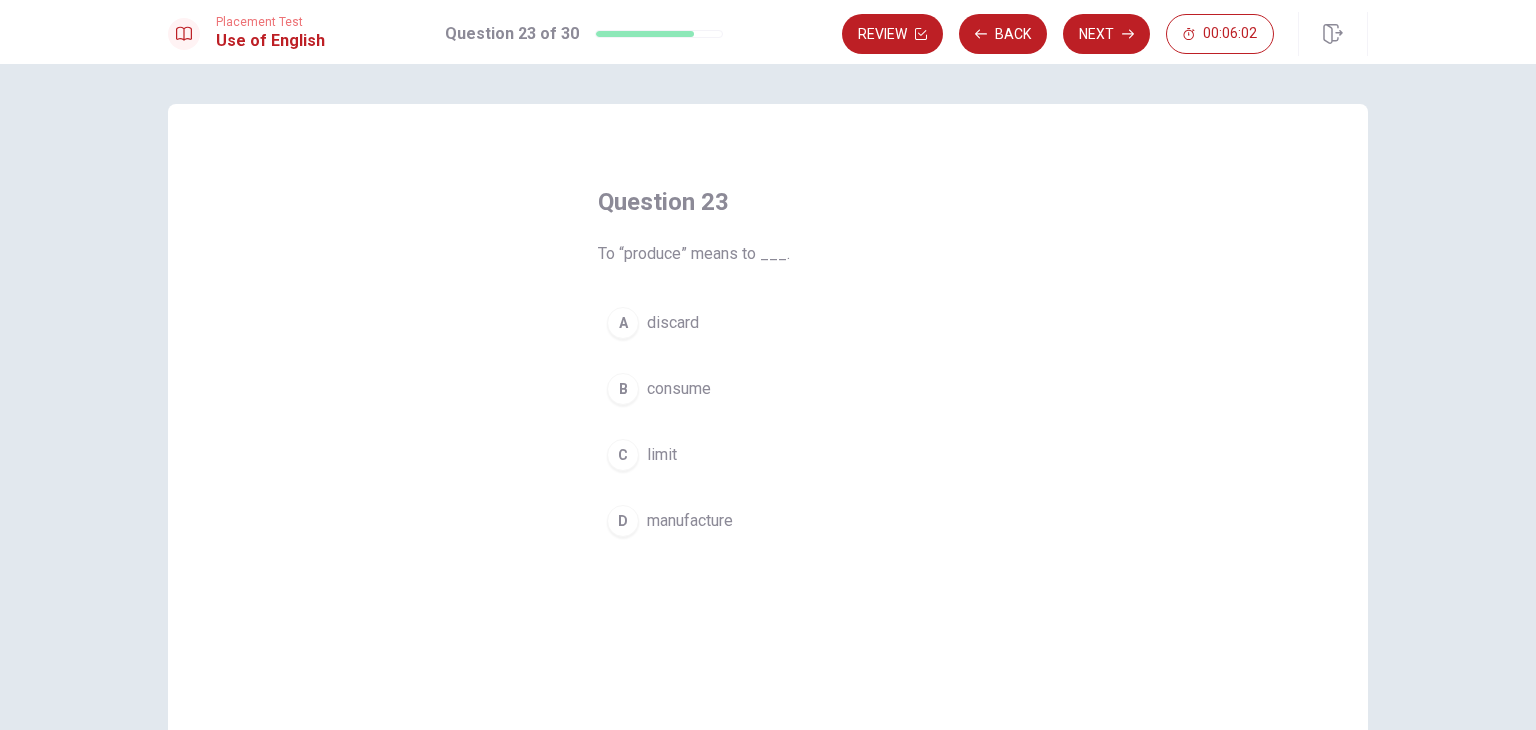 click on "manufacture" at bounding box center [690, 521] 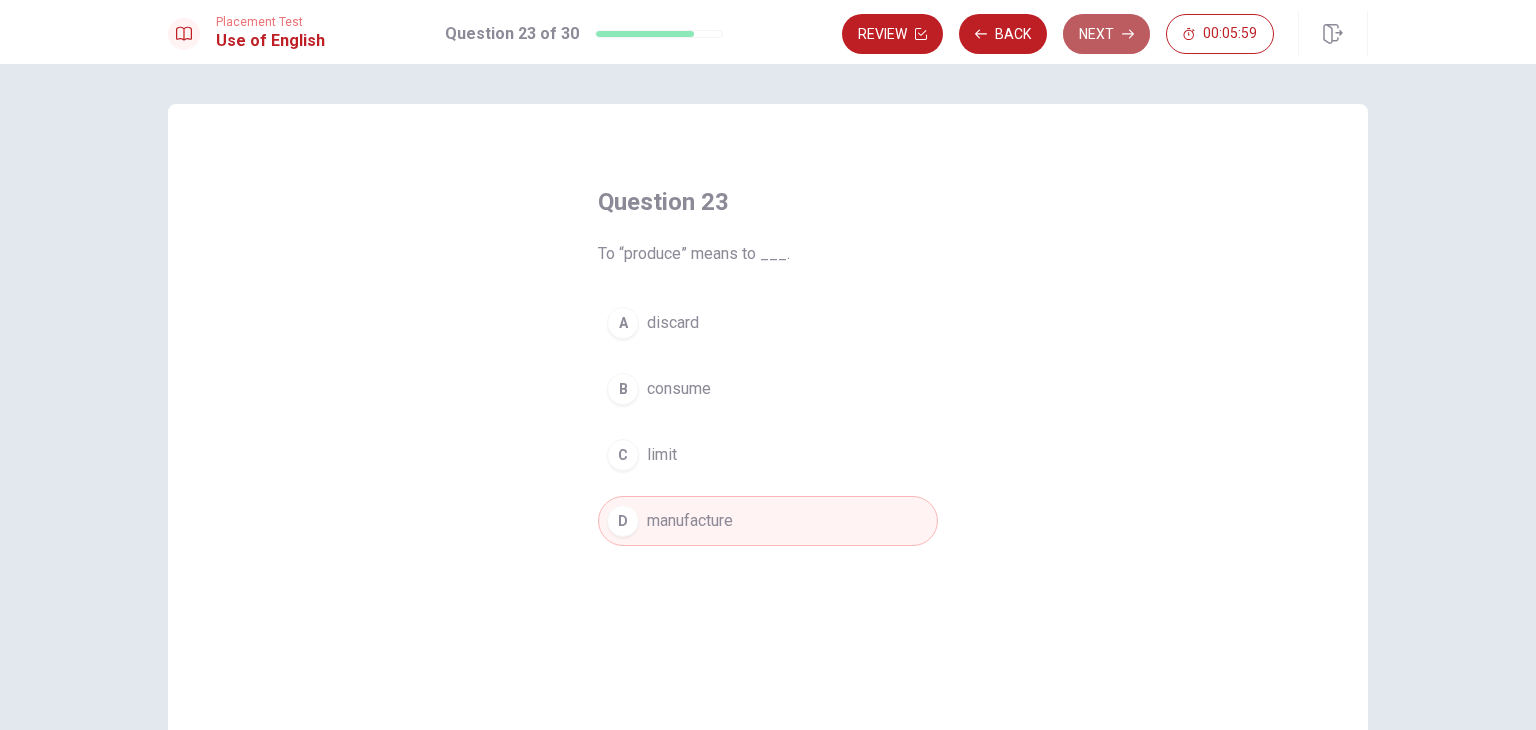 click on "Next" at bounding box center (1106, 34) 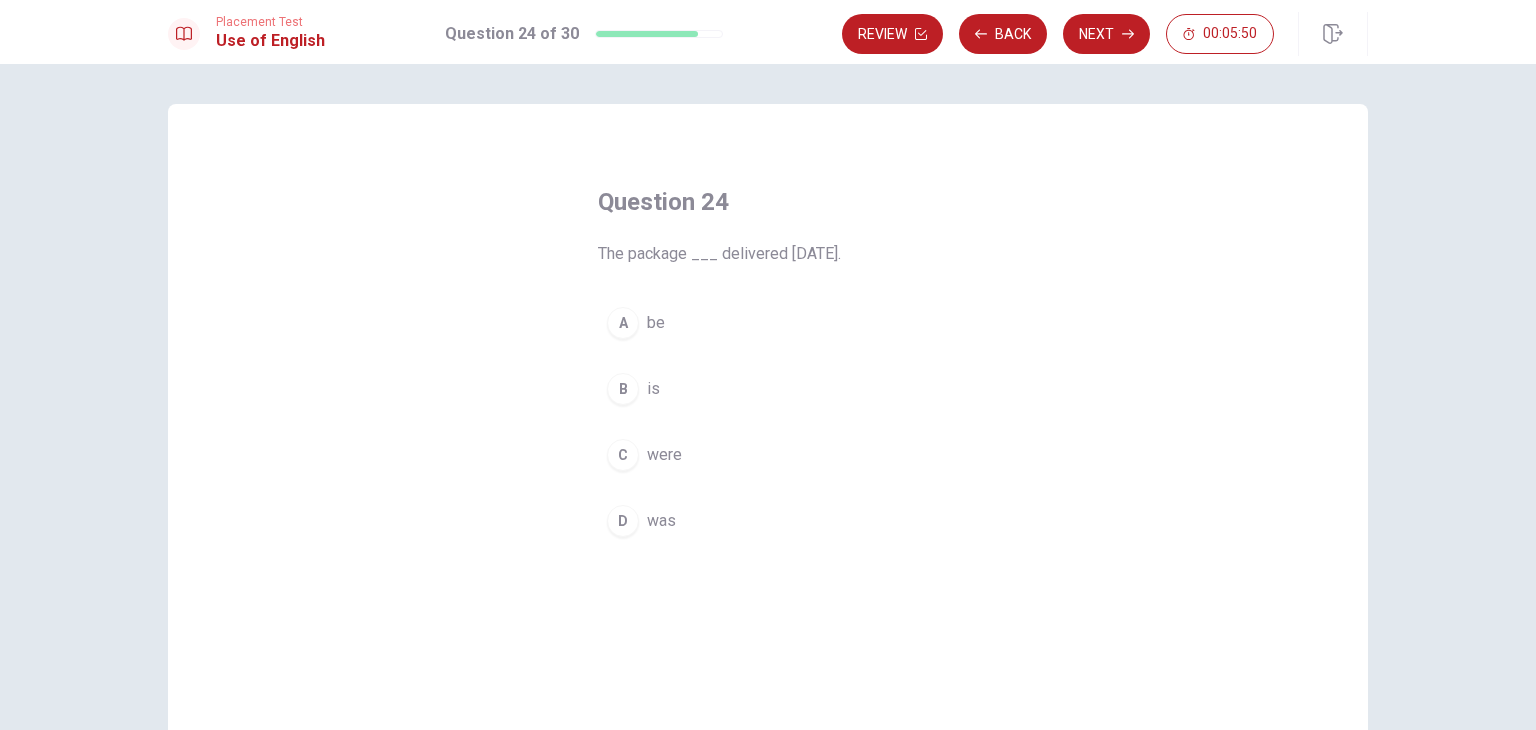 click on "D was" at bounding box center (768, 521) 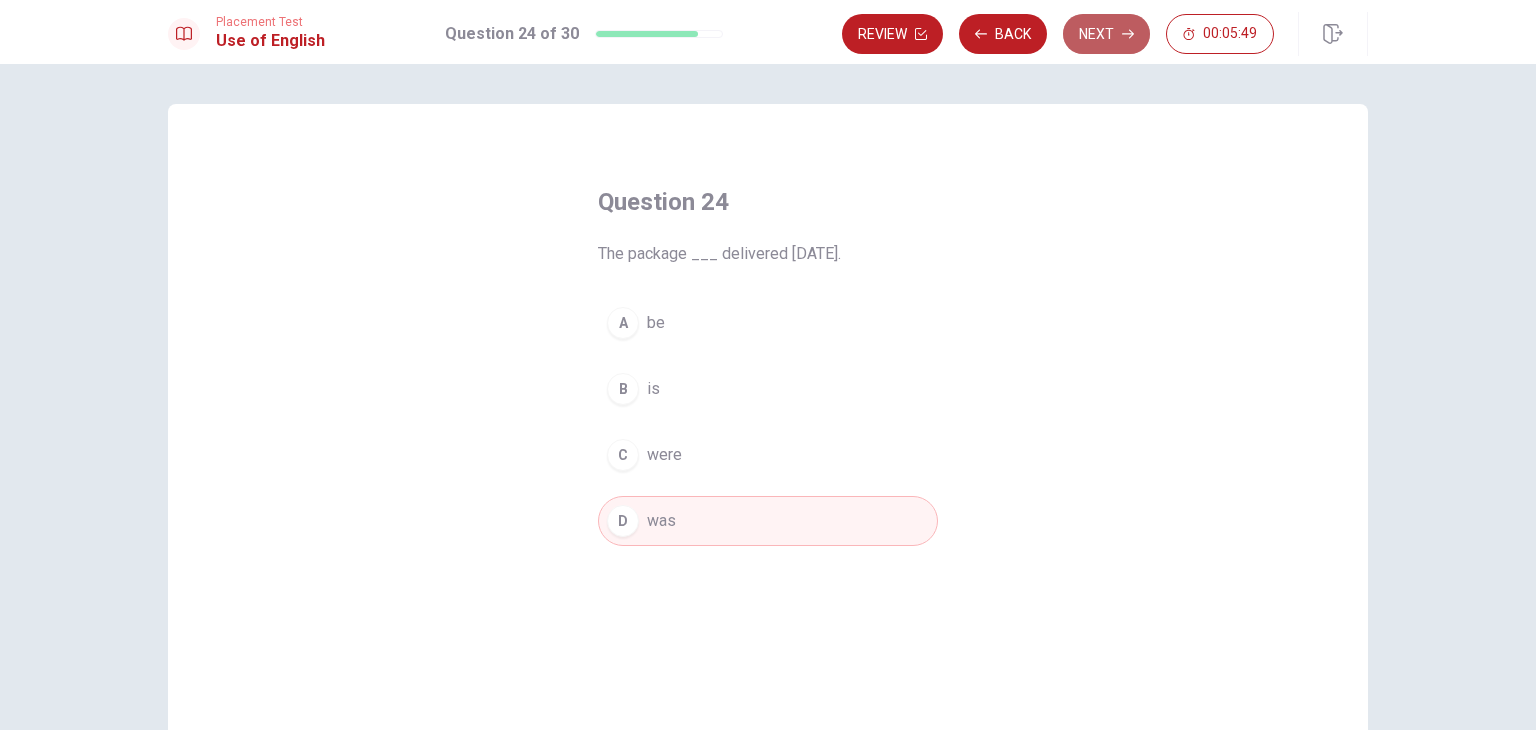 click on "Next" at bounding box center [1106, 34] 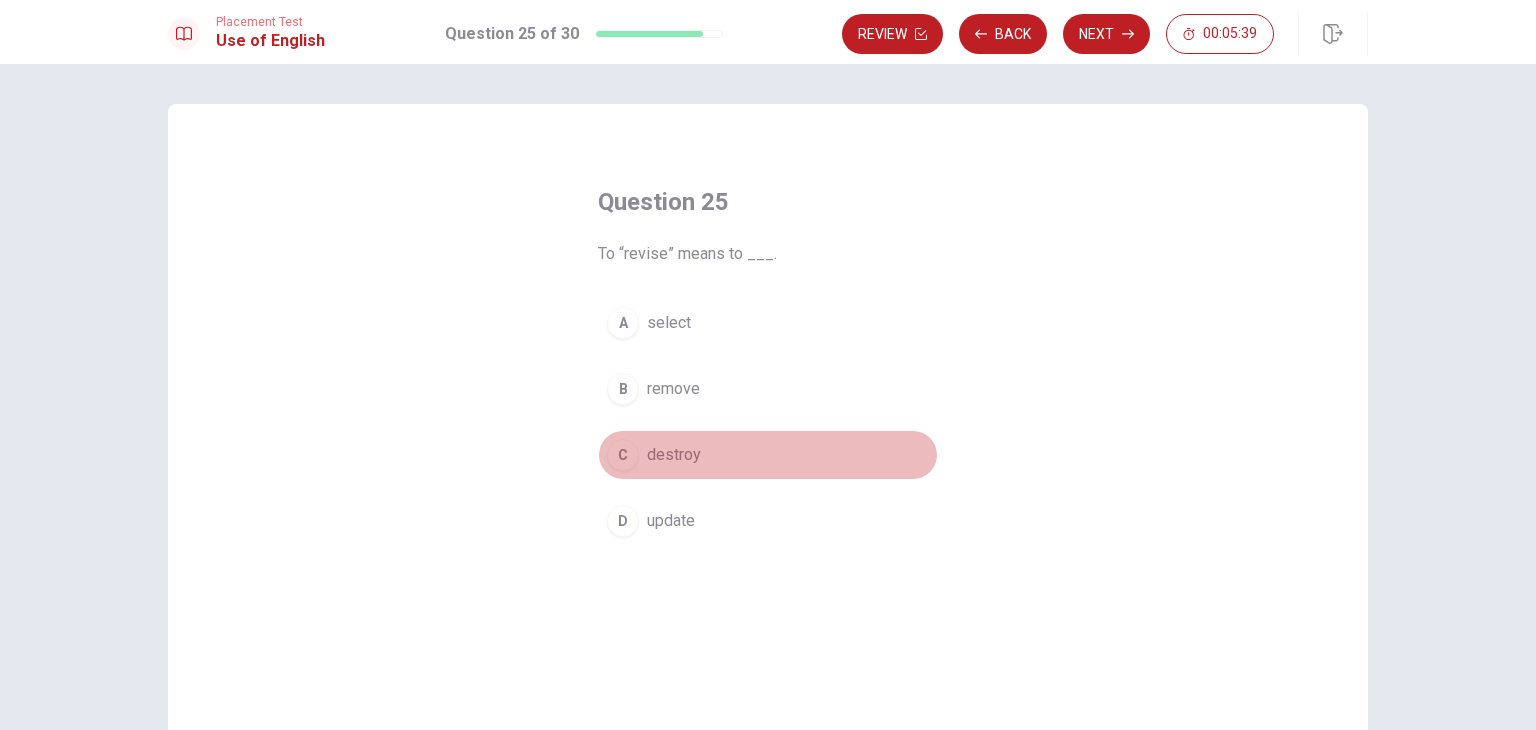 click on "destroy" at bounding box center (674, 455) 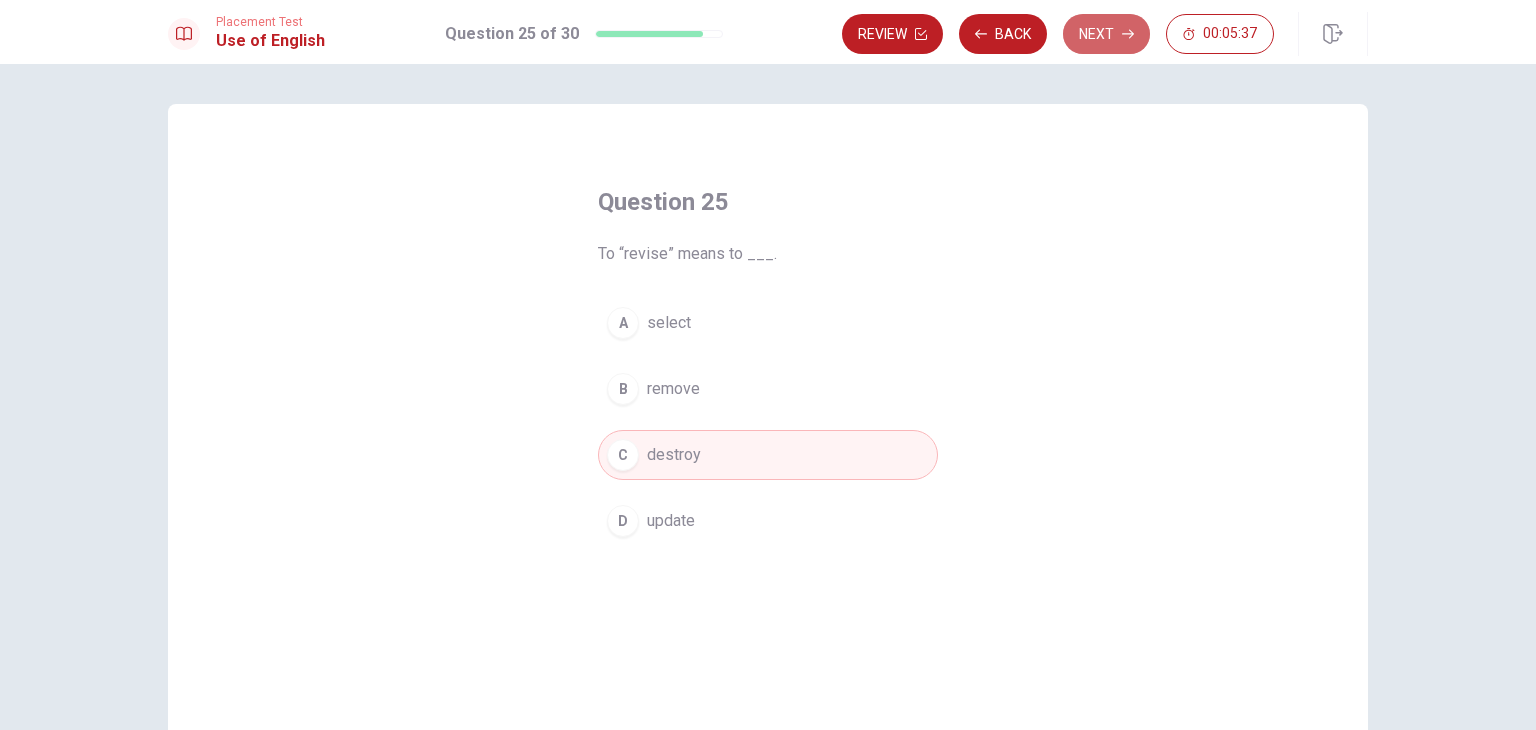 click on "Next" at bounding box center (1106, 34) 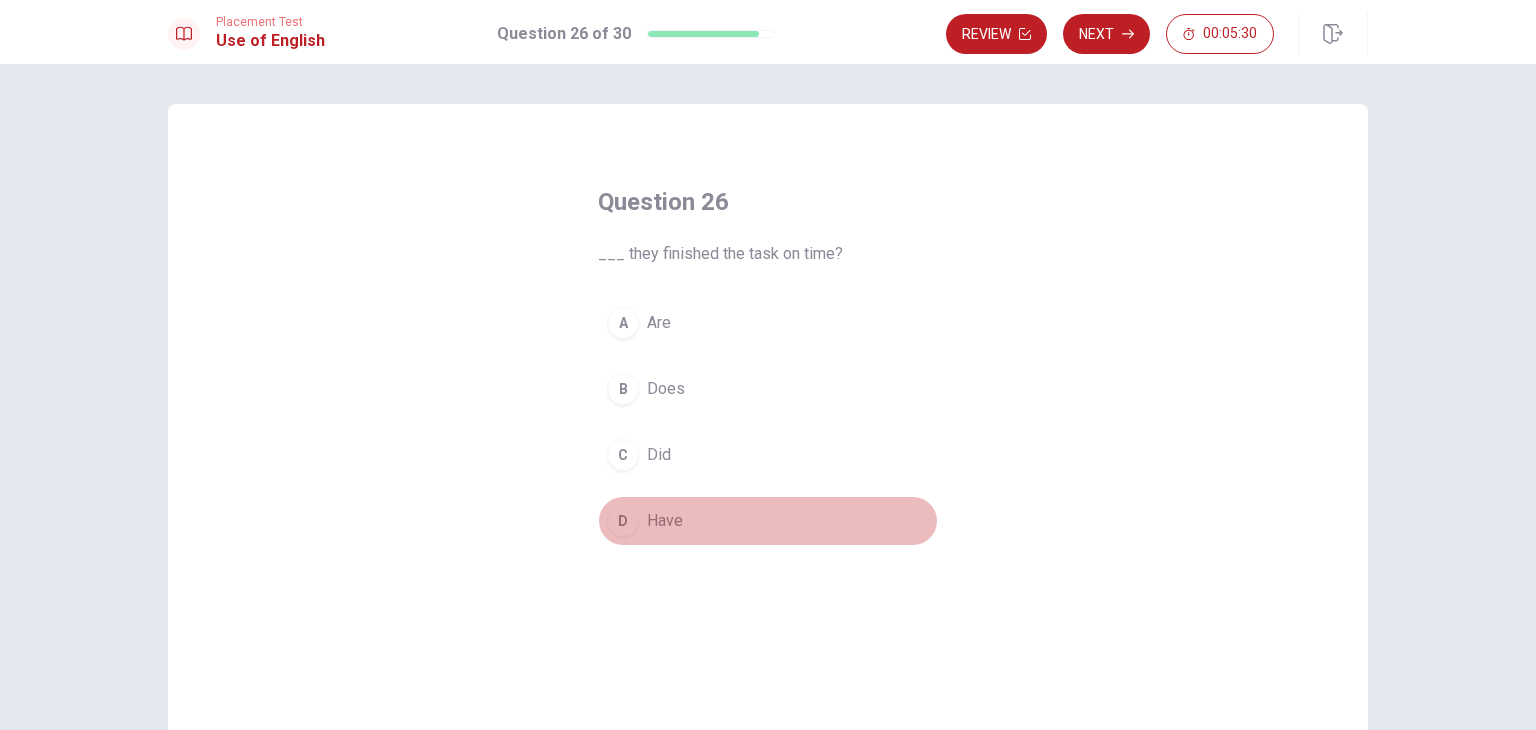 click on "D Have" at bounding box center (768, 521) 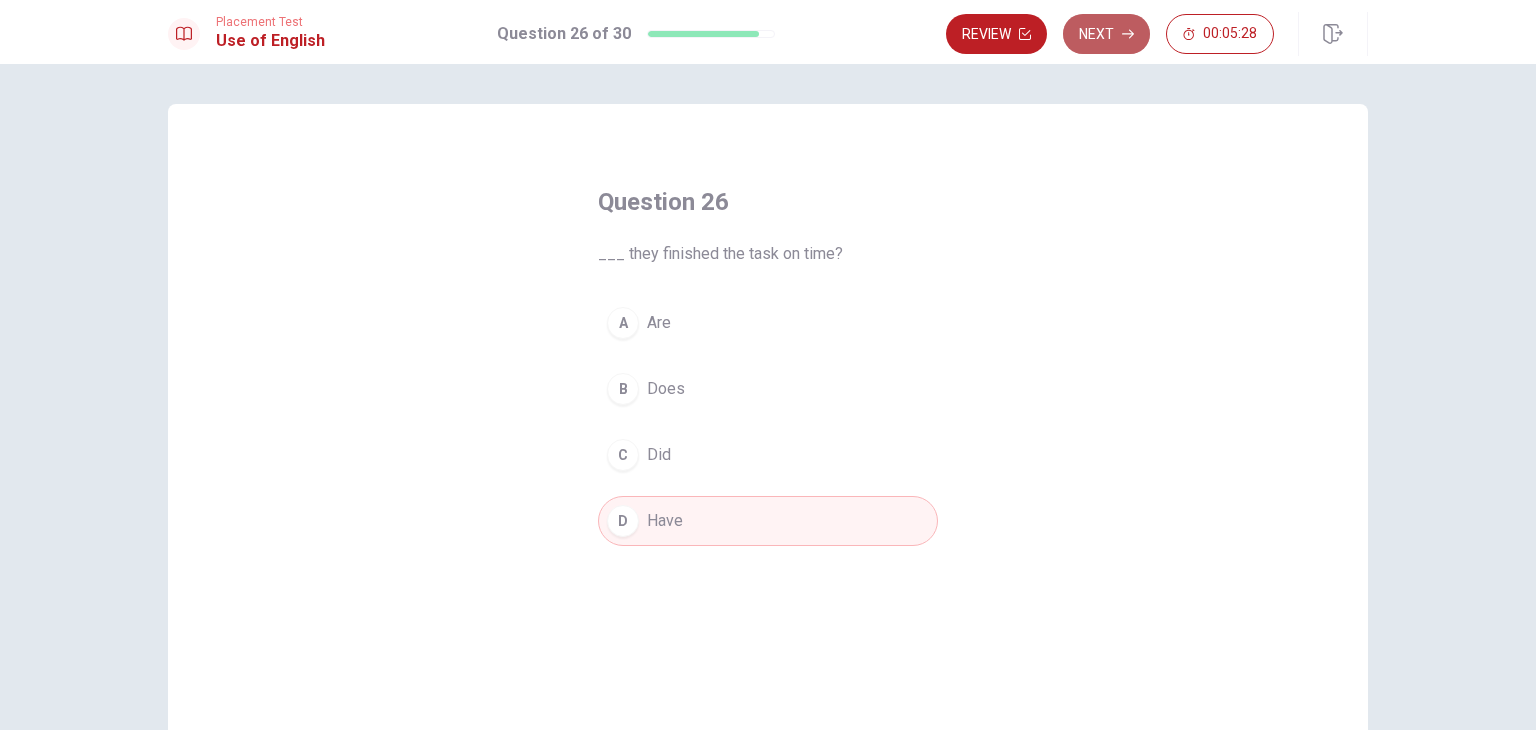click on "Next" at bounding box center (1106, 34) 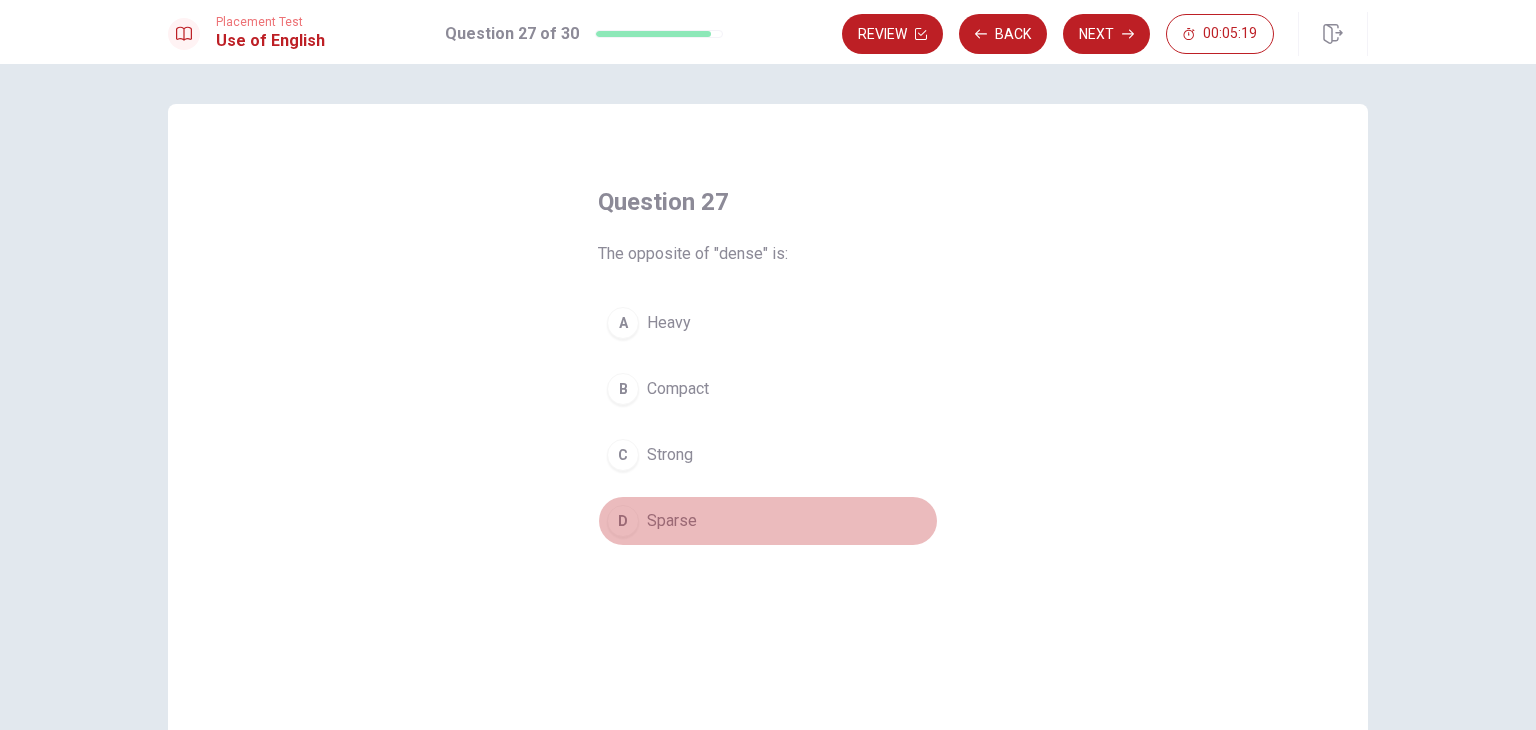 click on "Sparse" at bounding box center [672, 521] 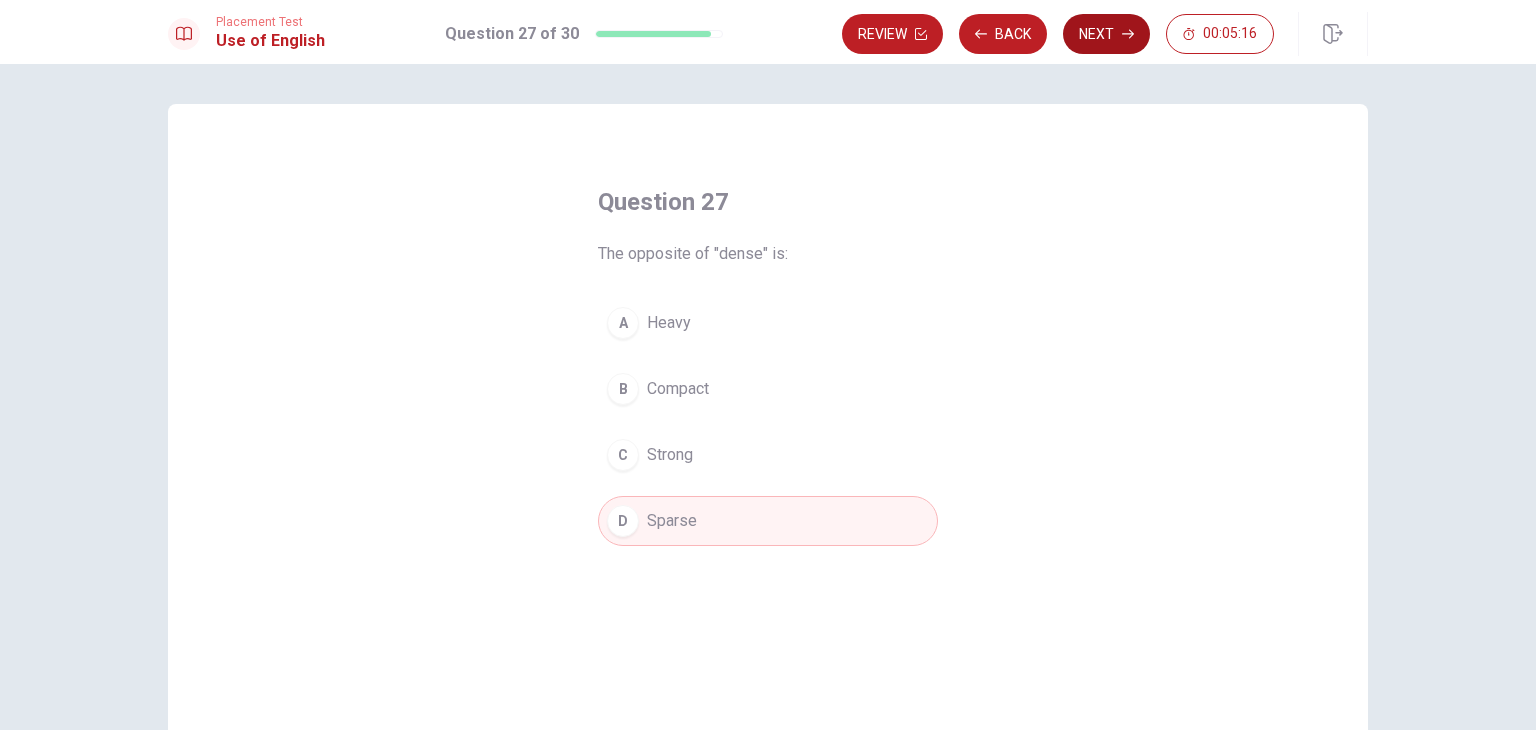 click on "Next" at bounding box center [1106, 34] 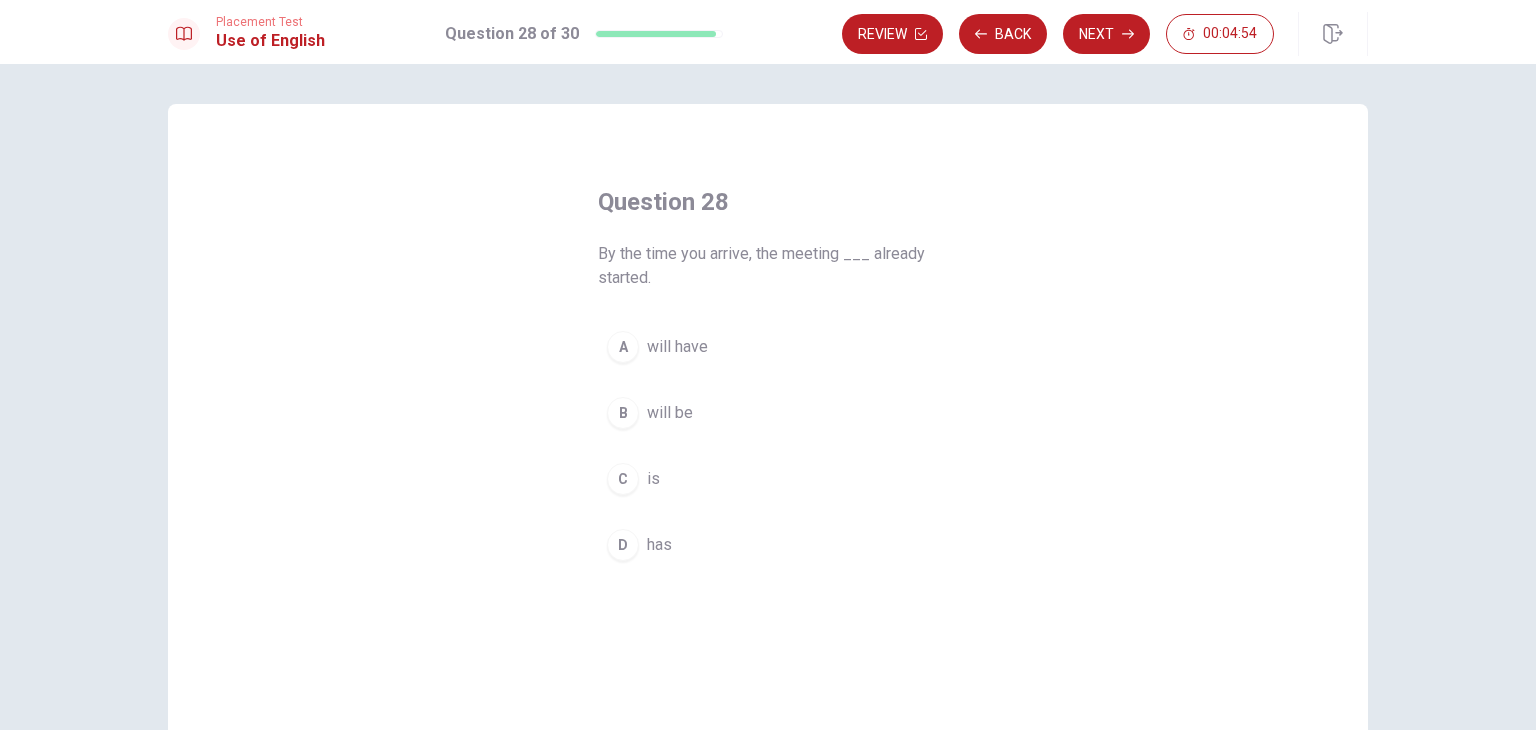 click on "has" at bounding box center [659, 545] 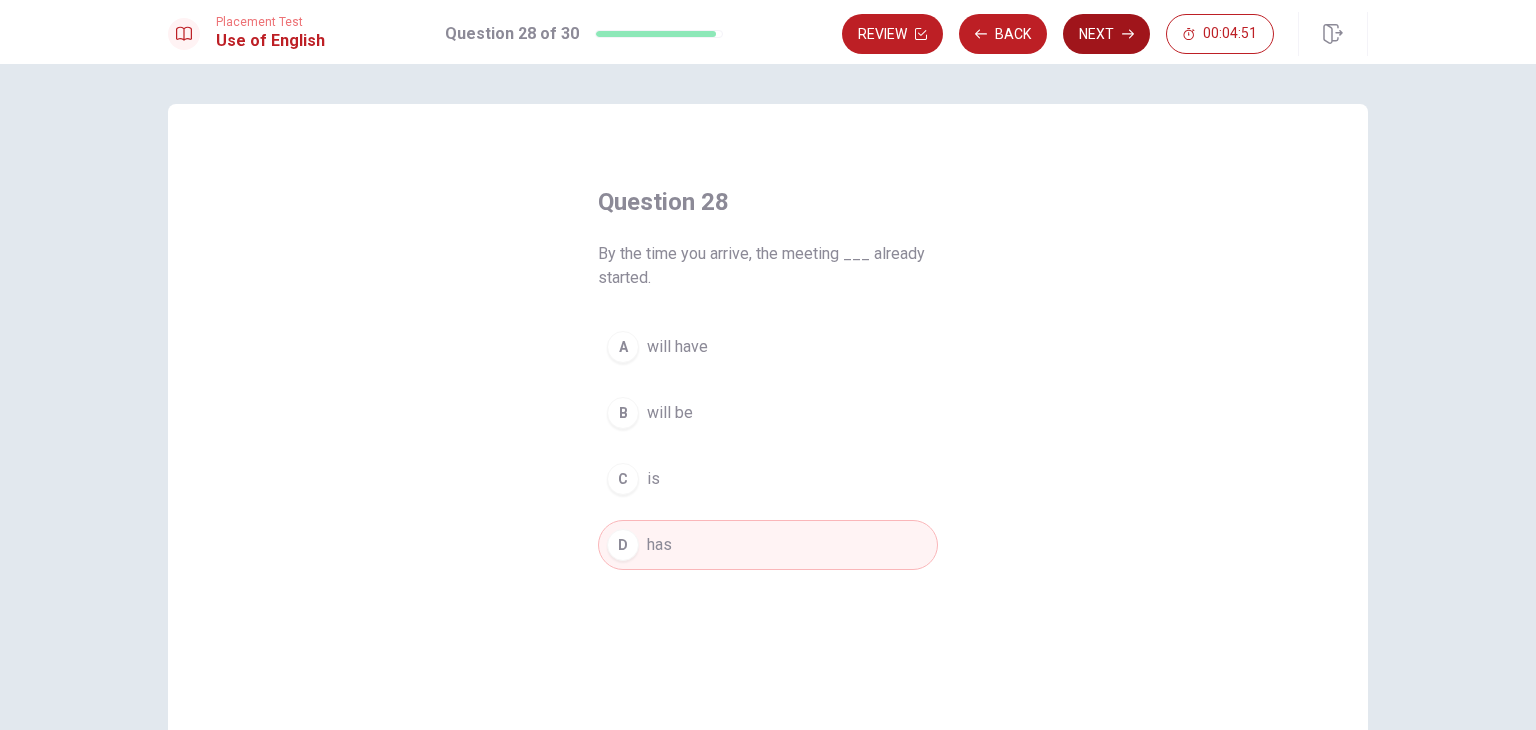 click on "Next" at bounding box center (1106, 34) 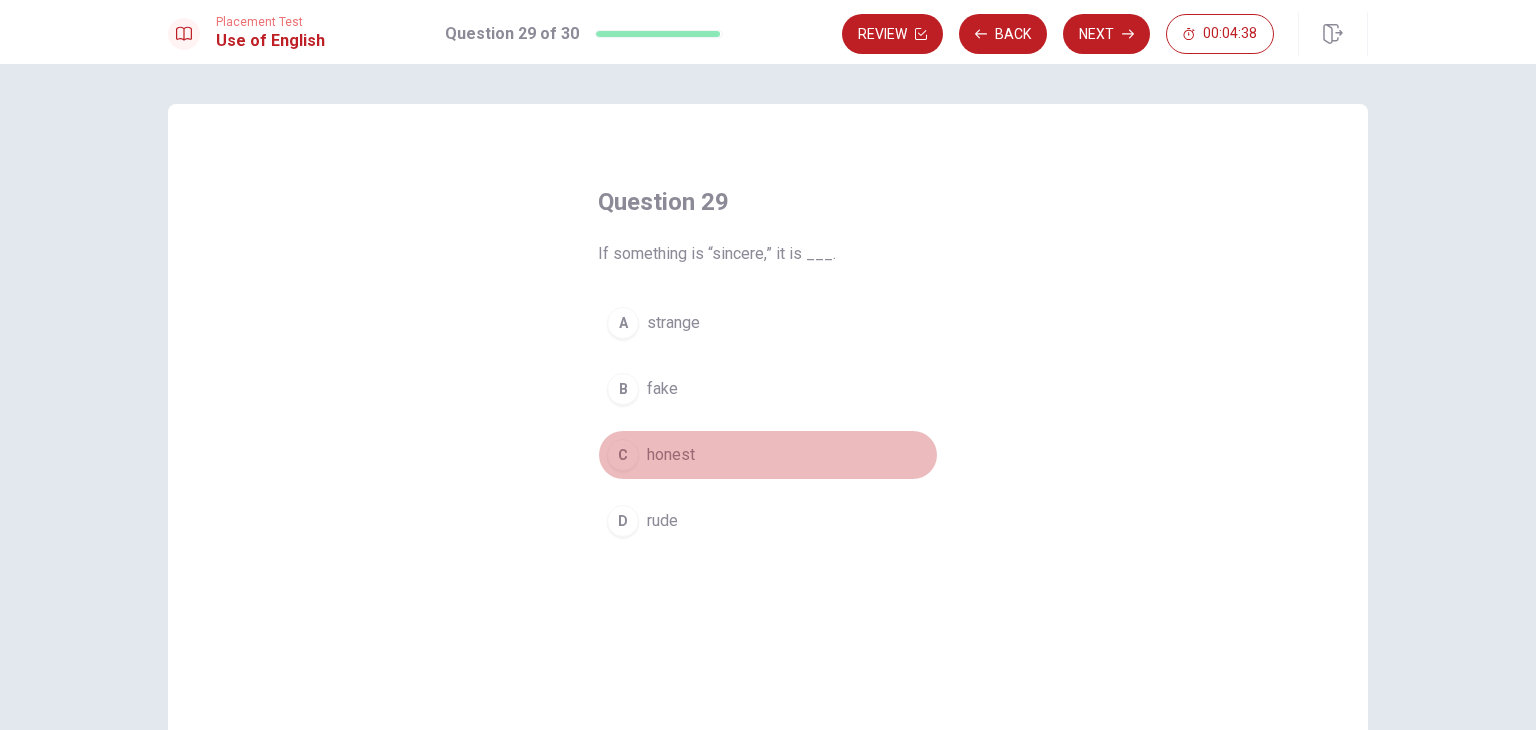 click on "C honest" at bounding box center (768, 455) 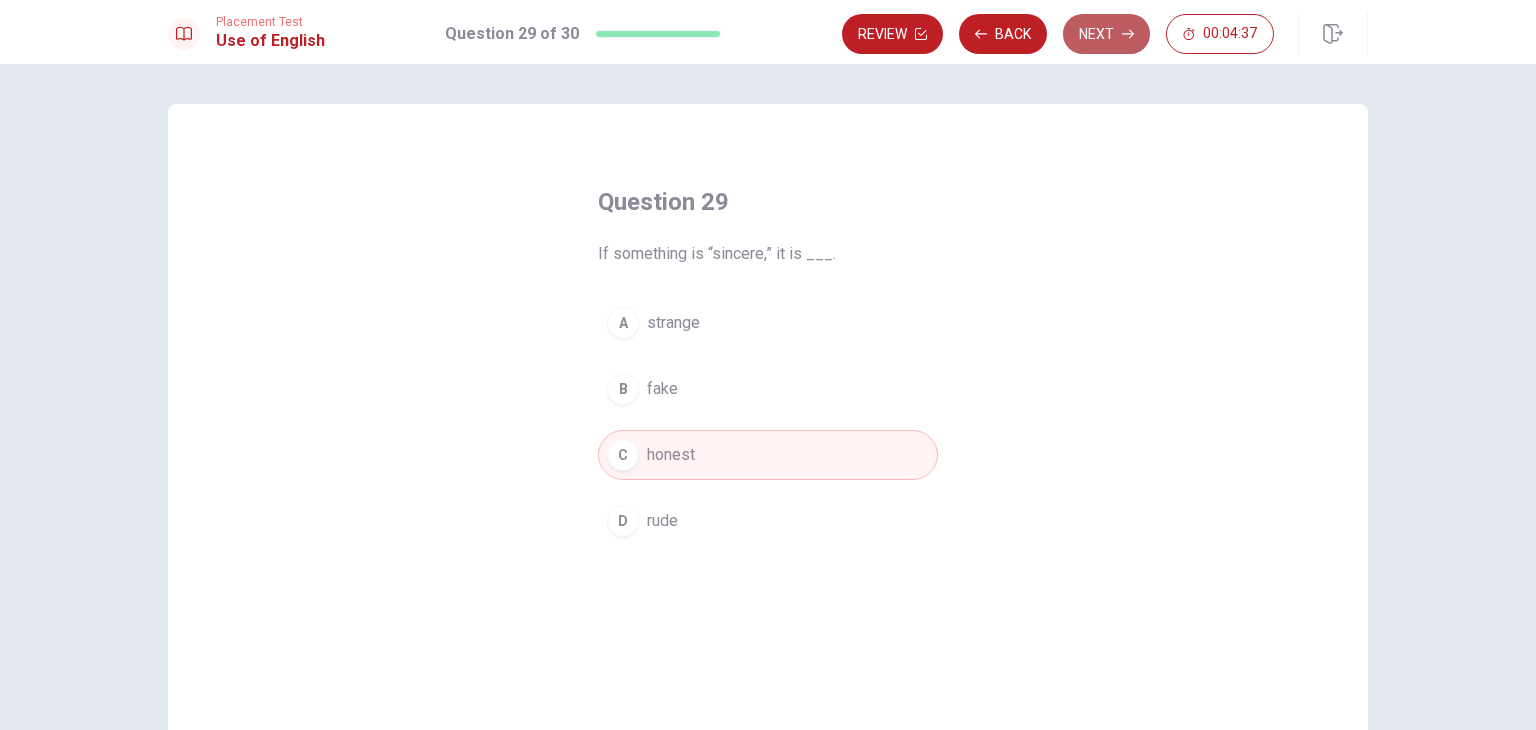 click on "Next" at bounding box center (1106, 34) 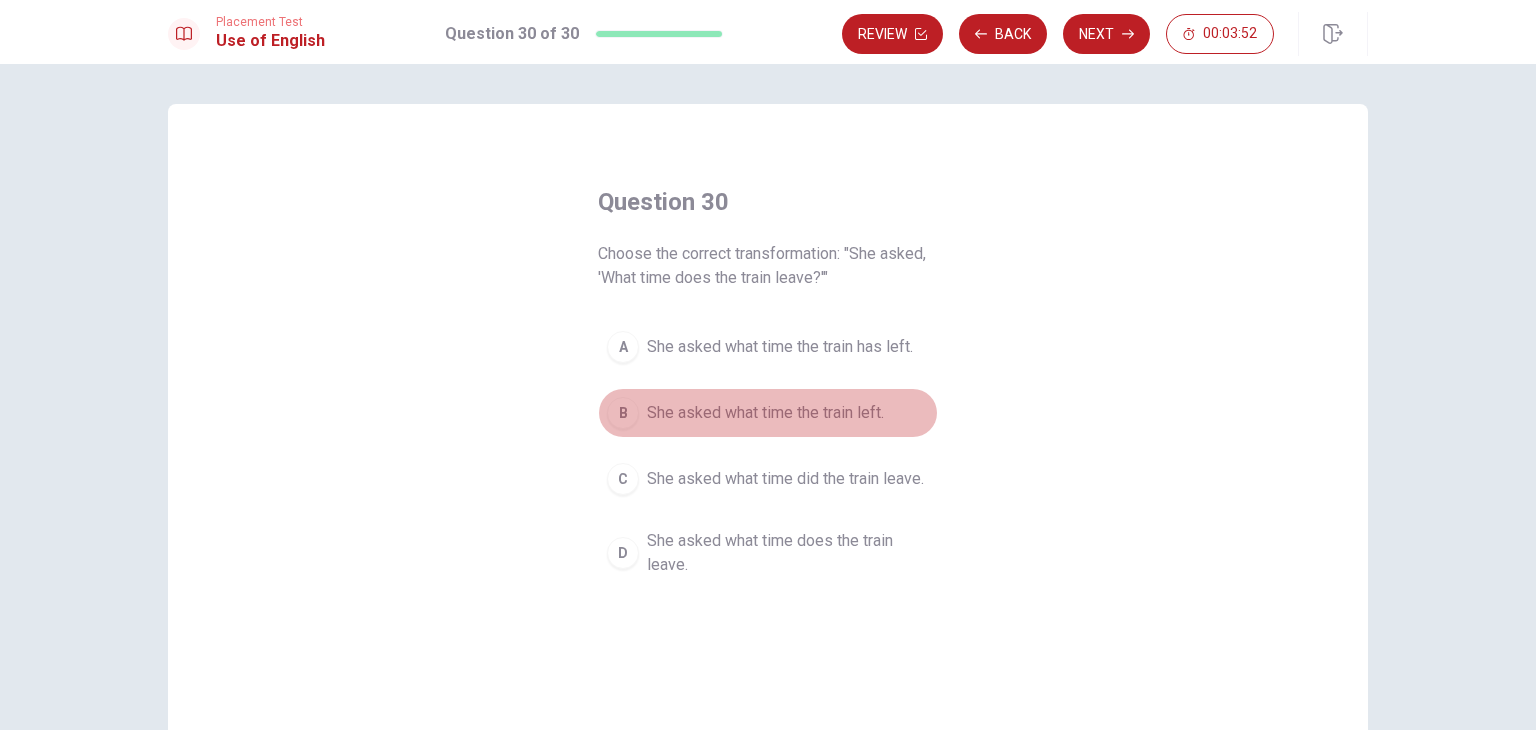 click on "She asked what time the train left." at bounding box center [765, 413] 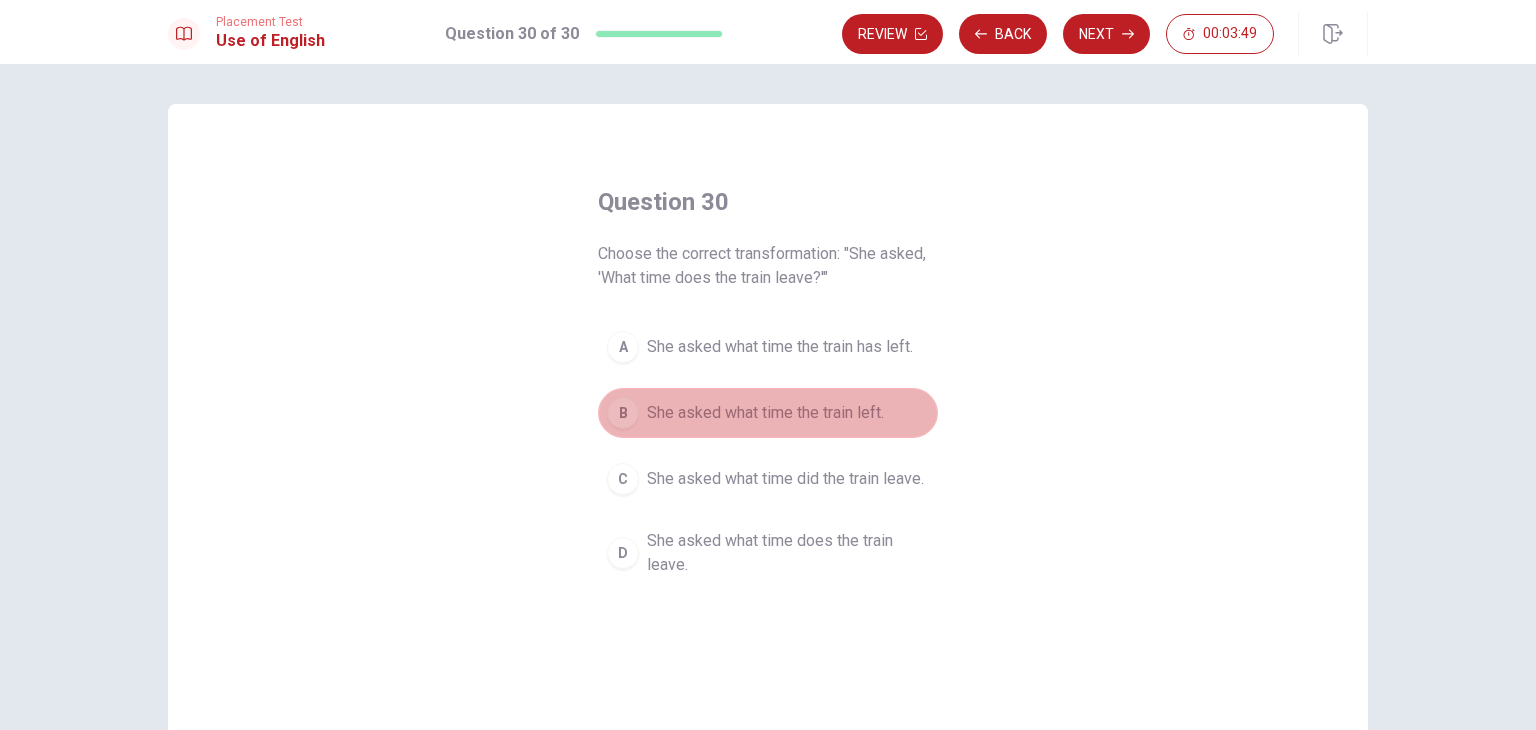 click on "She asked what time the train left." at bounding box center [765, 413] 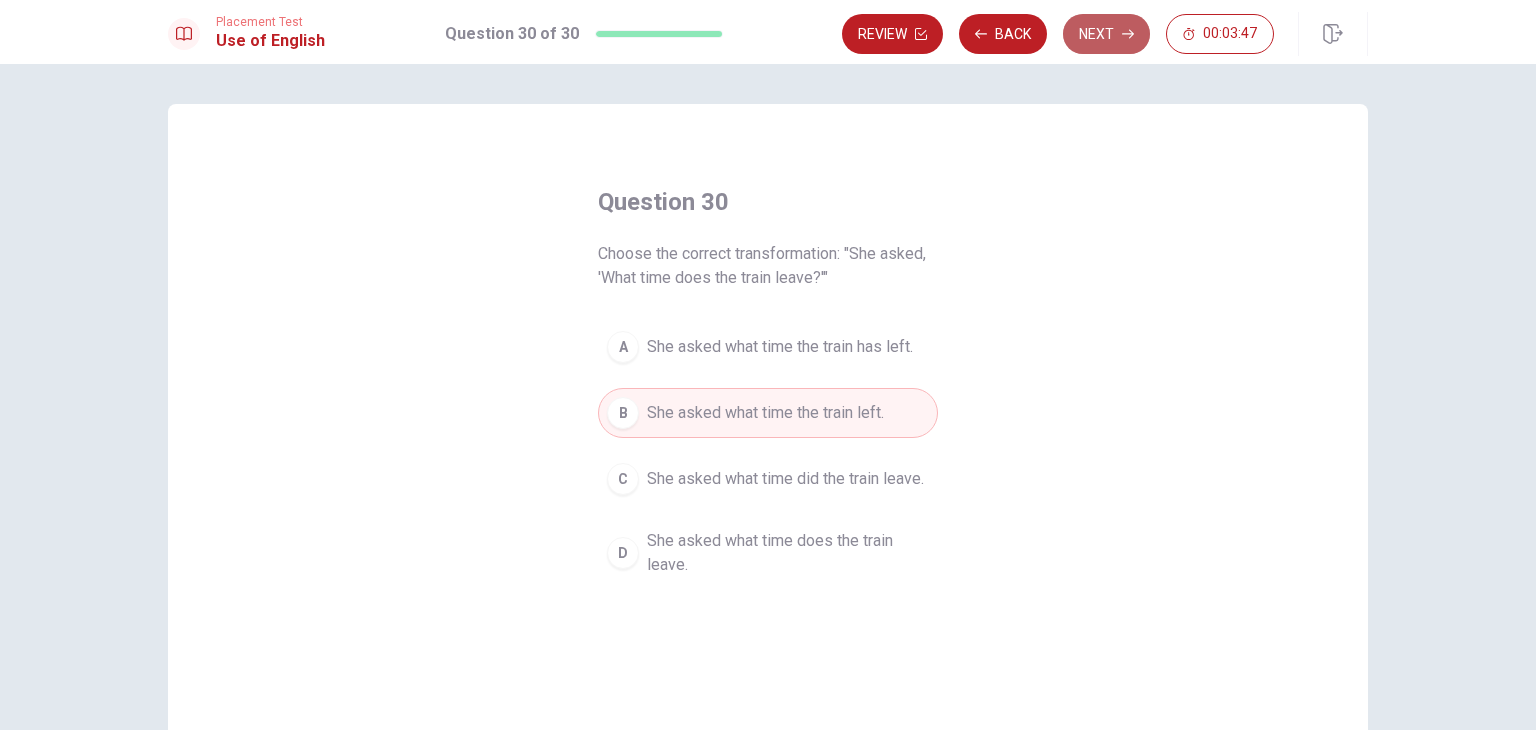 click on "Next" at bounding box center [1106, 34] 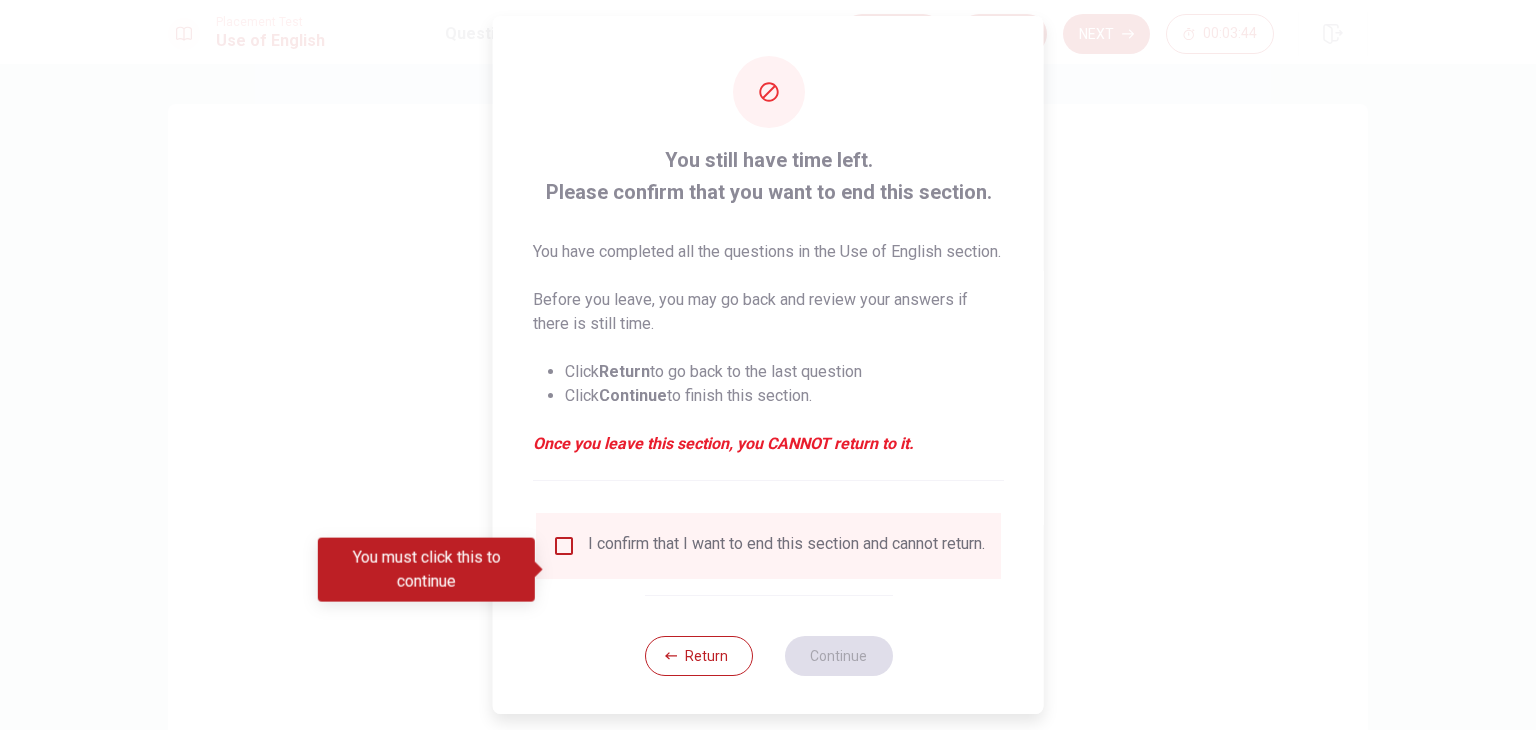 click on "I confirm that I want to end this section and cannot return." at bounding box center [768, 546] 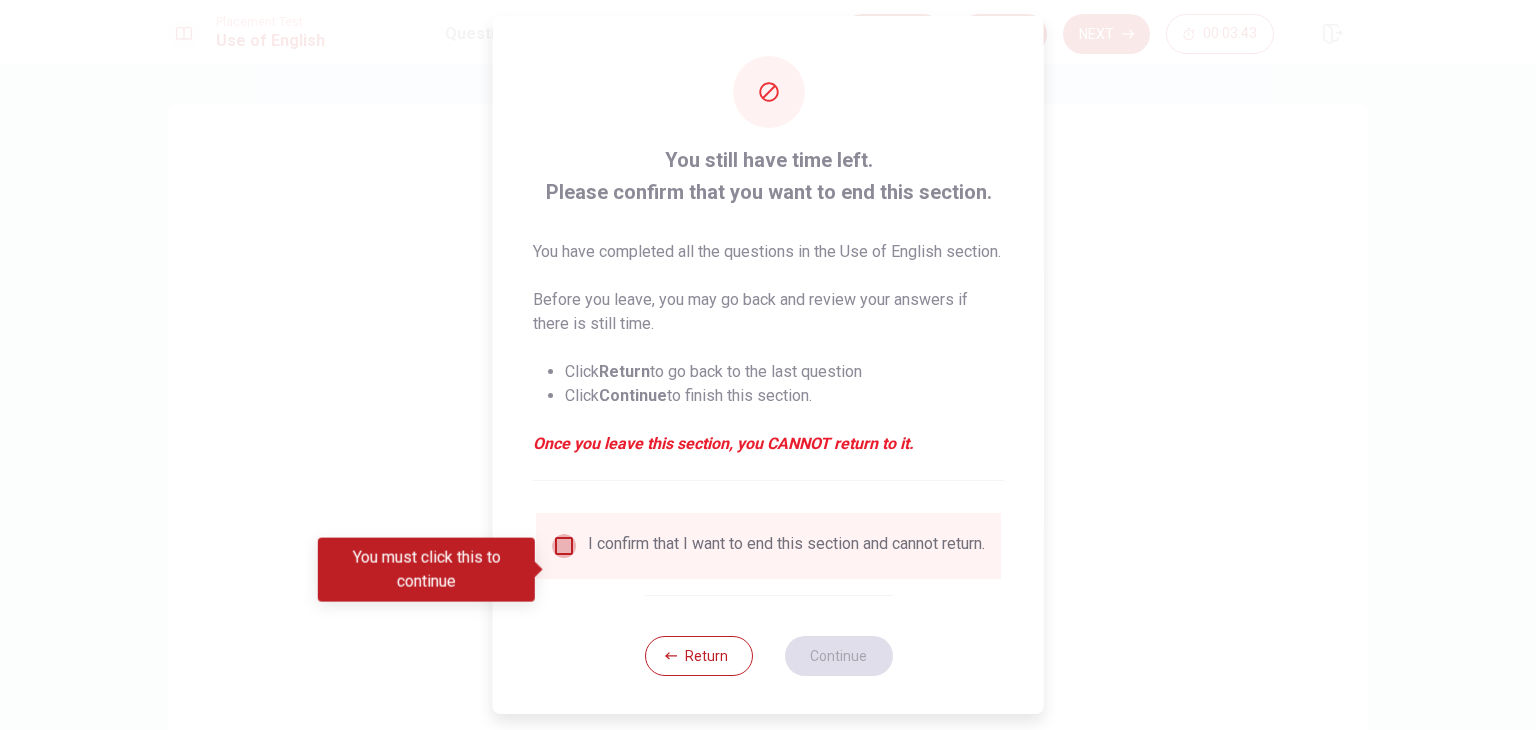 click at bounding box center [564, 546] 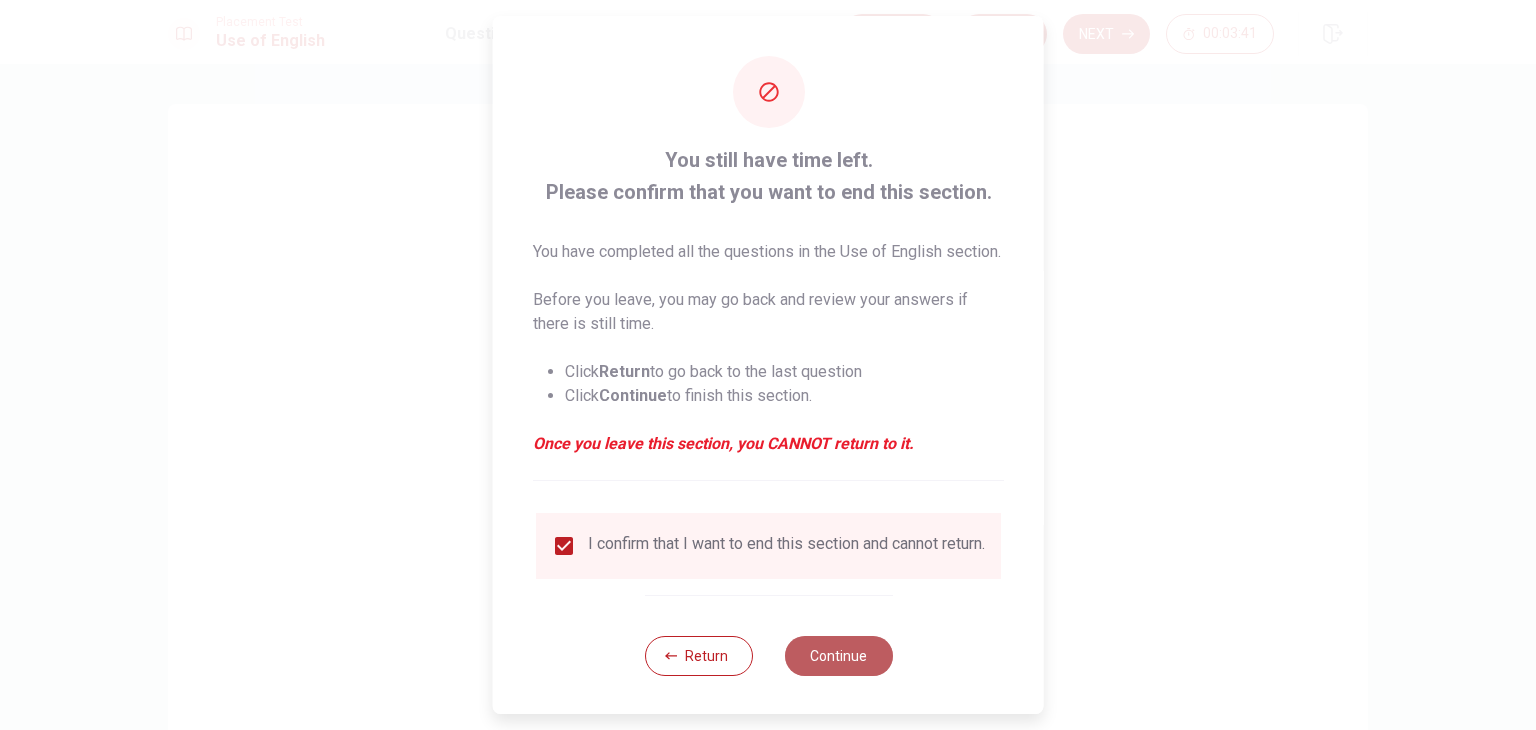 click on "Continue" at bounding box center (838, 656) 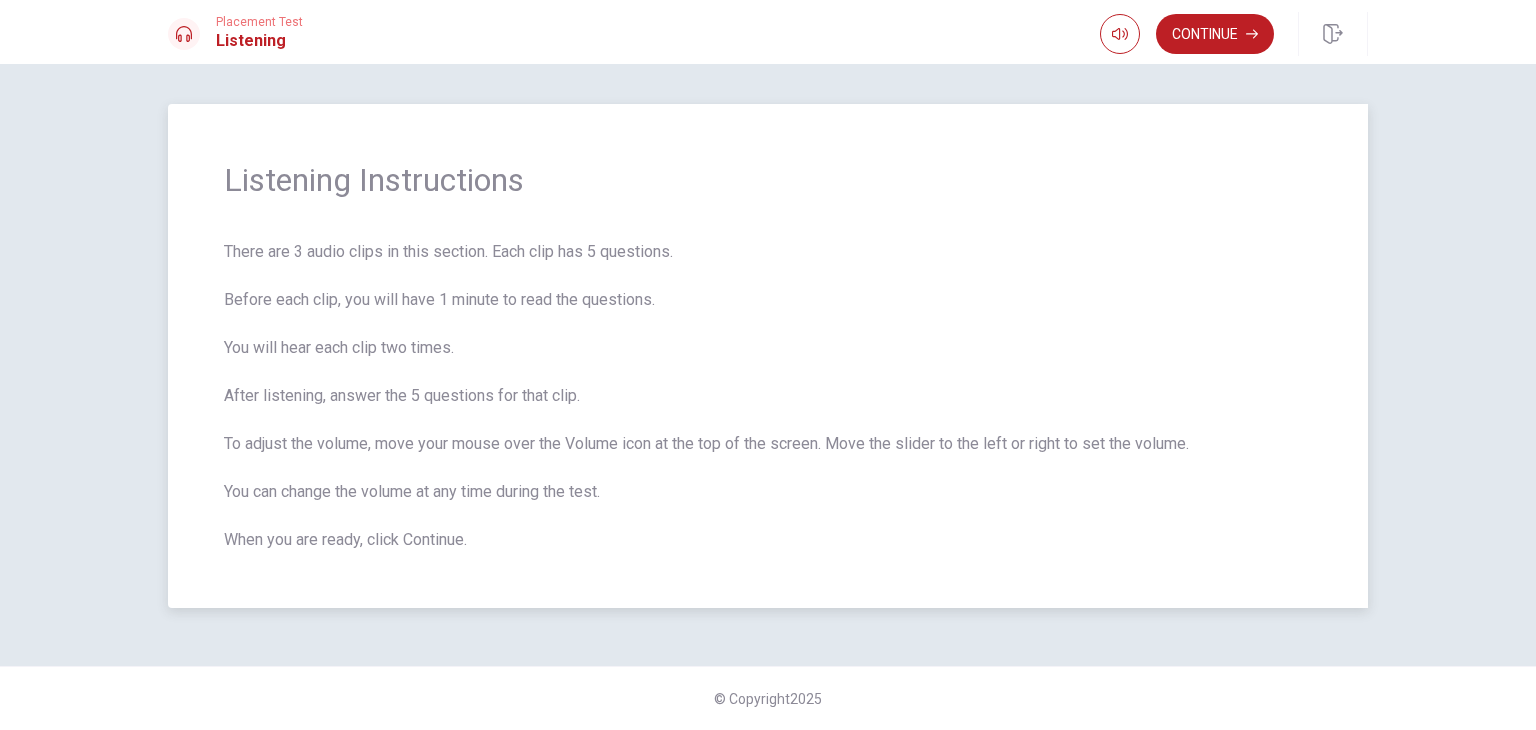 drag, startPoint x: 228, startPoint y: 344, endPoint x: 352, endPoint y: 404, distance: 137.7534 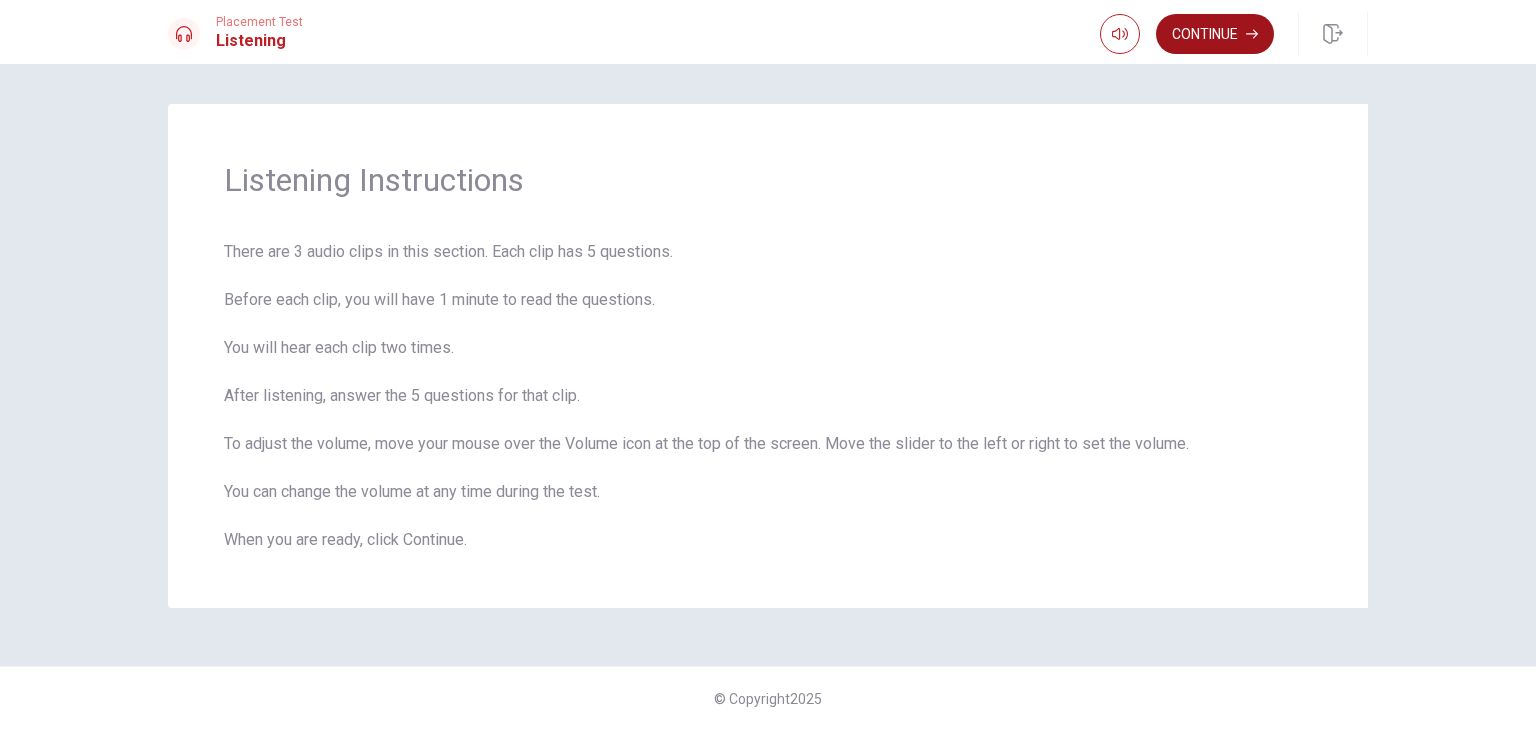 click on "Continue" at bounding box center (1215, 34) 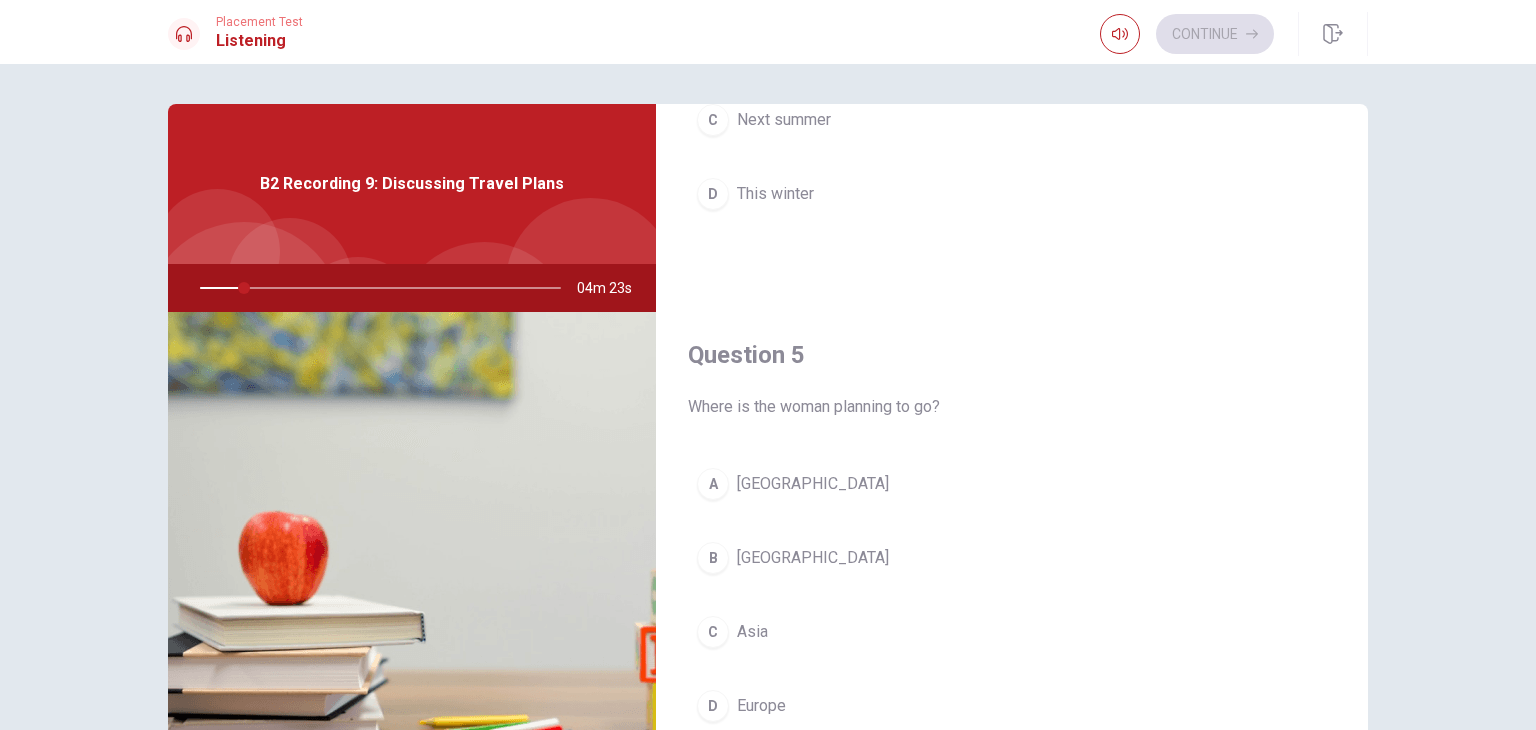 scroll, scrollTop: 1856, scrollLeft: 0, axis: vertical 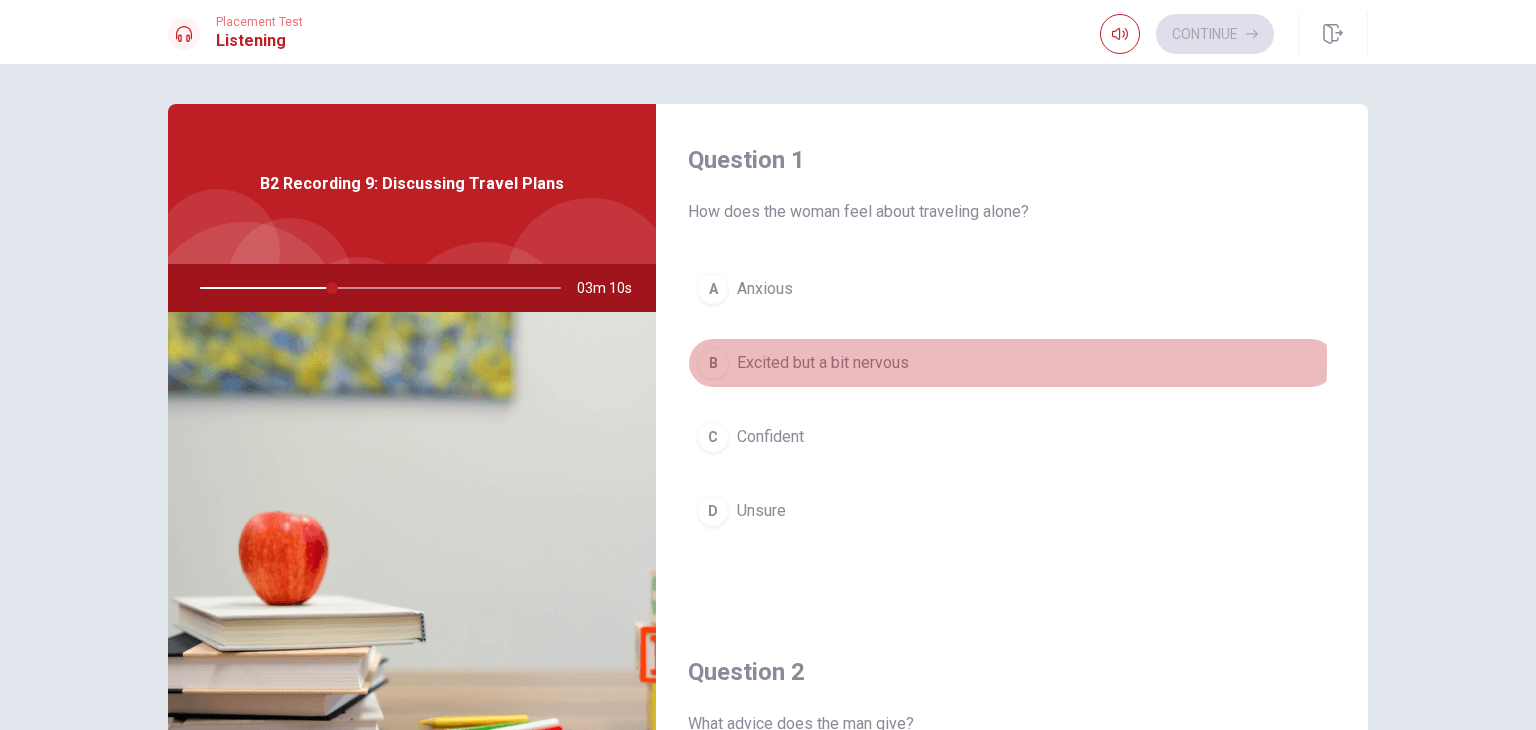 click on "Excited but a bit nervous" at bounding box center [823, 363] 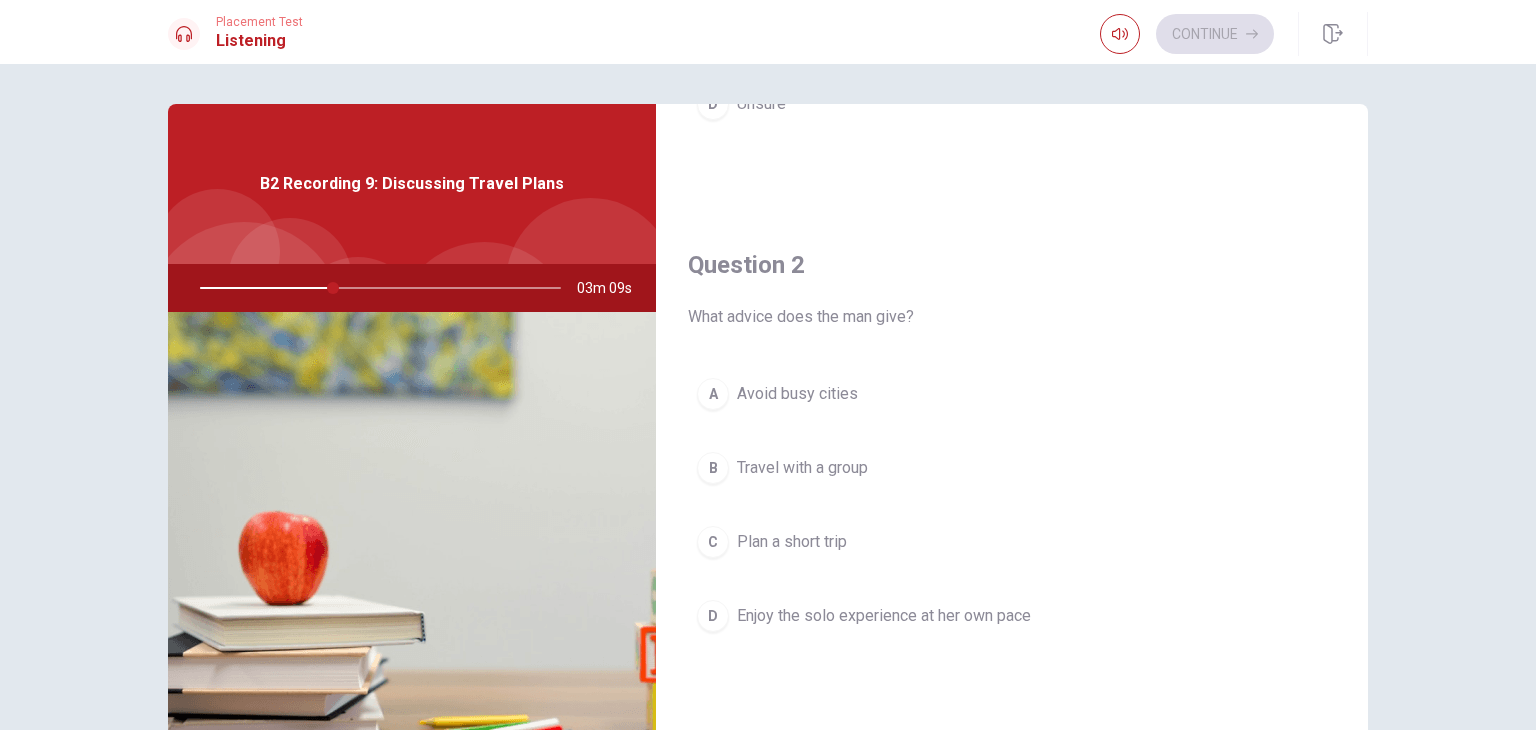 scroll, scrollTop: 500, scrollLeft: 0, axis: vertical 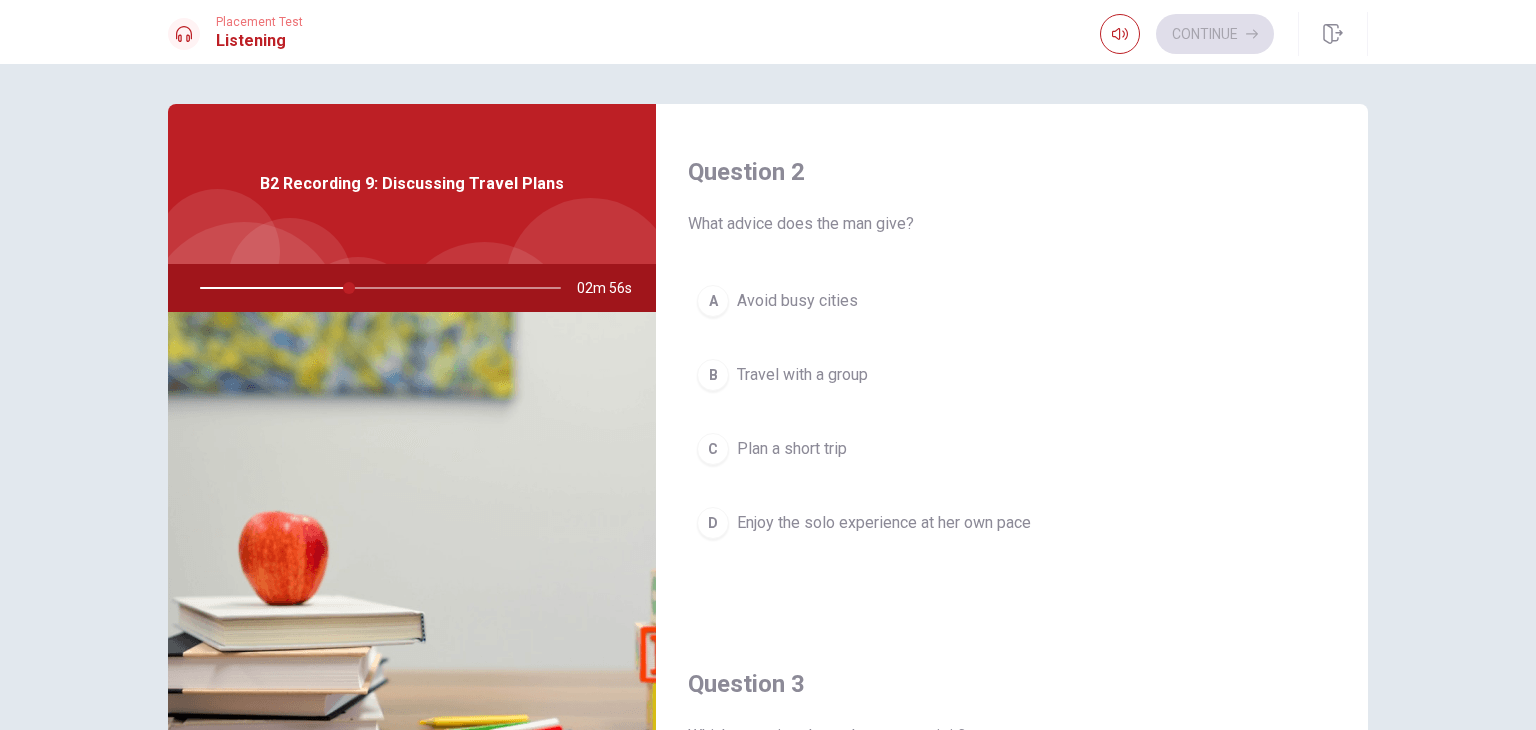 click on "Enjoy the solo experience at her own pace" at bounding box center (884, 523) 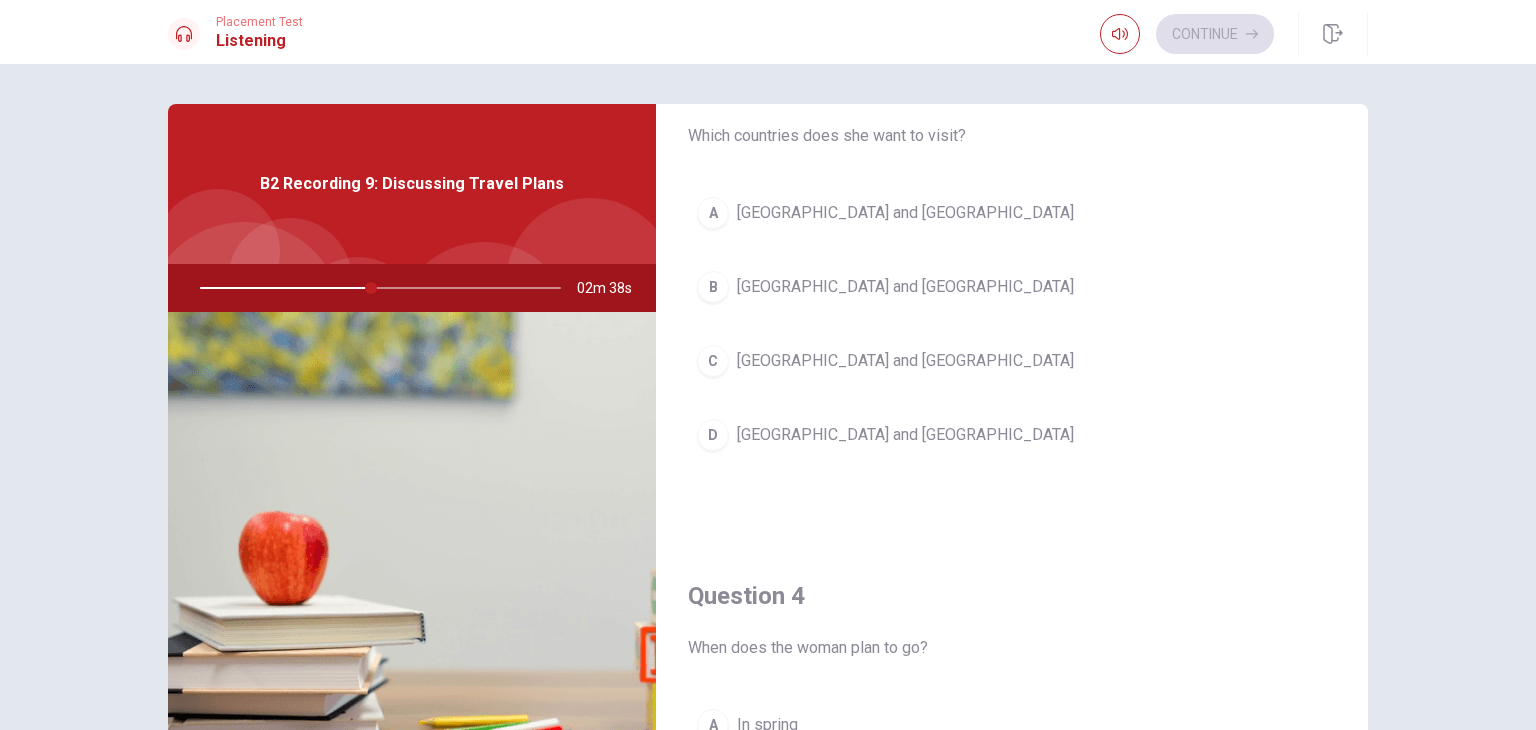 scroll, scrollTop: 1000, scrollLeft: 0, axis: vertical 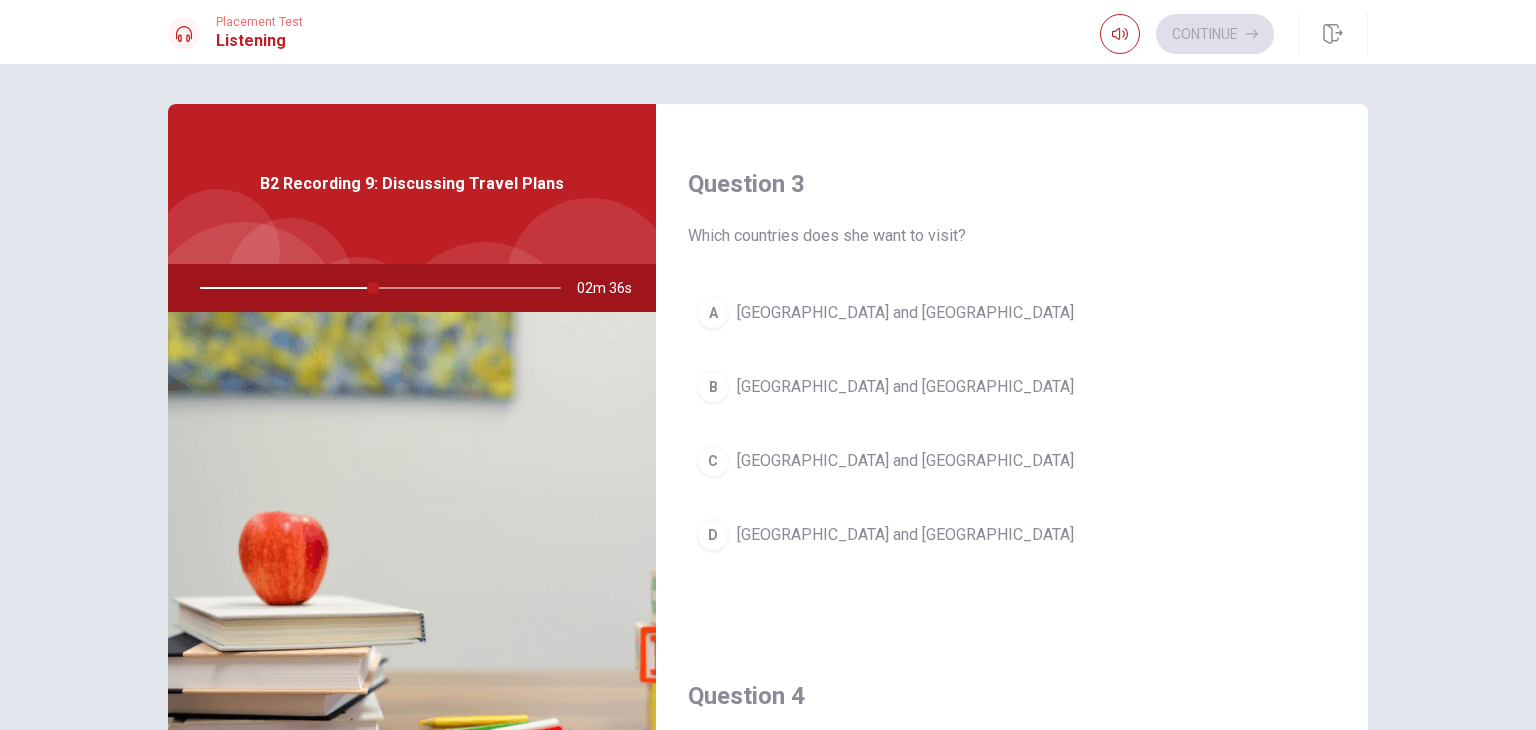 click on "D" at bounding box center (713, 535) 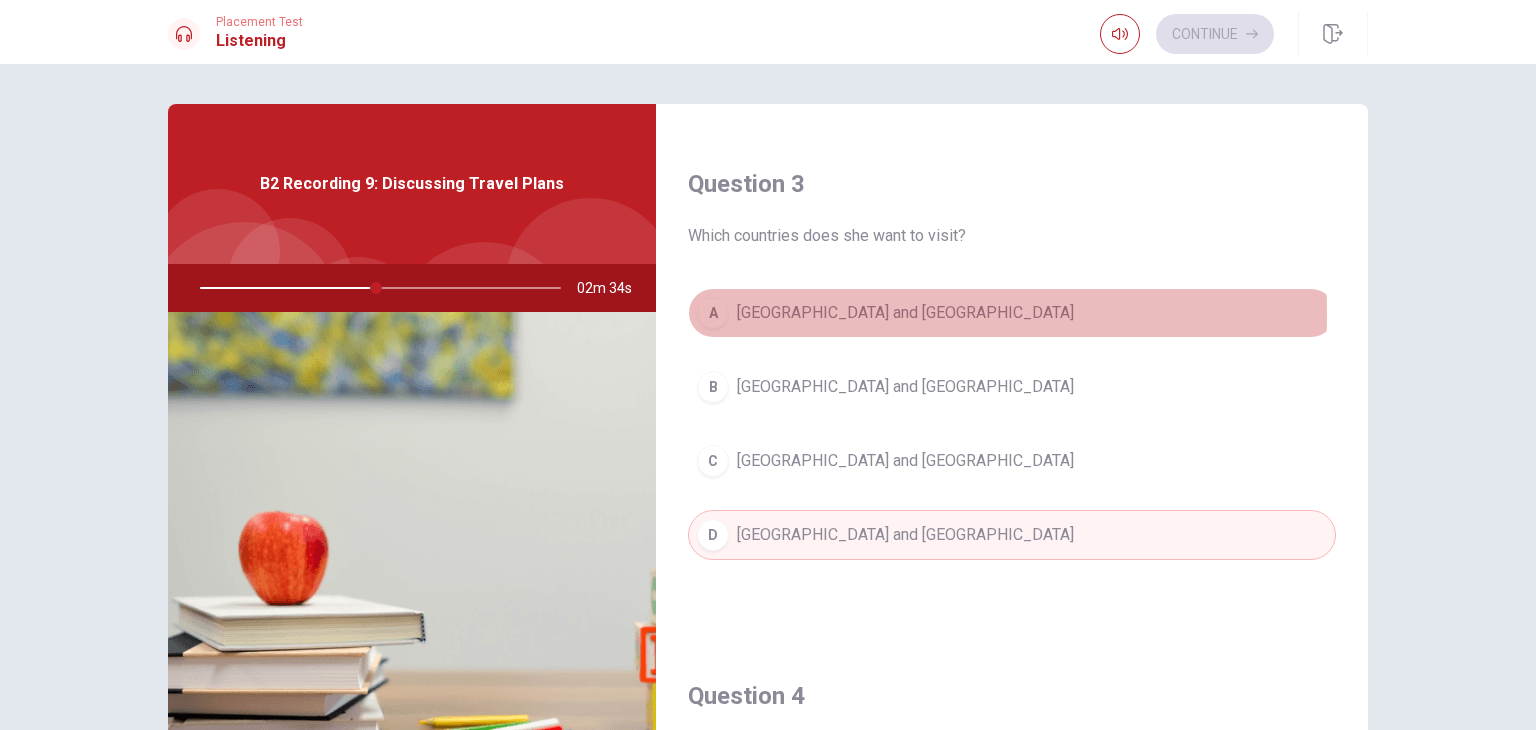 click on "A" at bounding box center (713, 313) 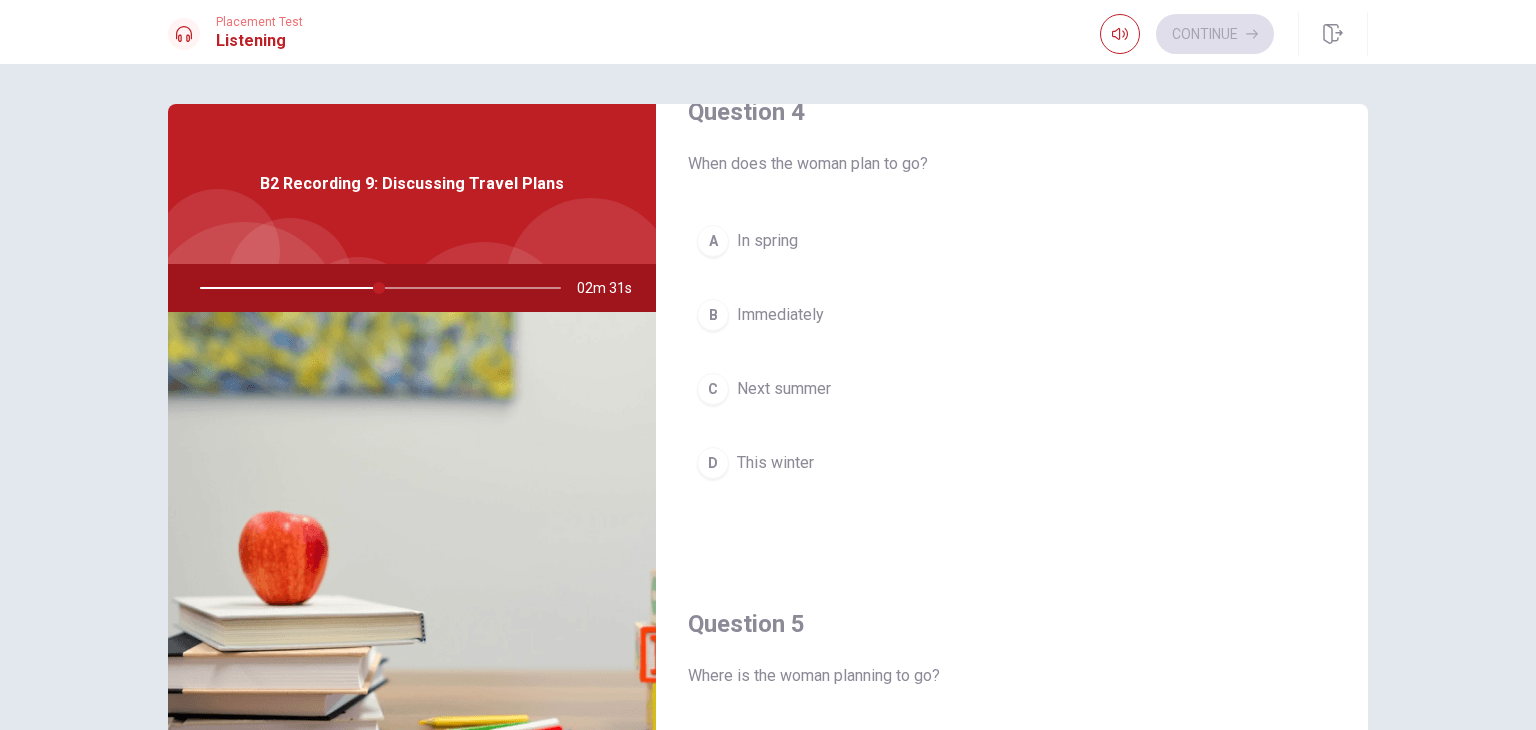 scroll, scrollTop: 1600, scrollLeft: 0, axis: vertical 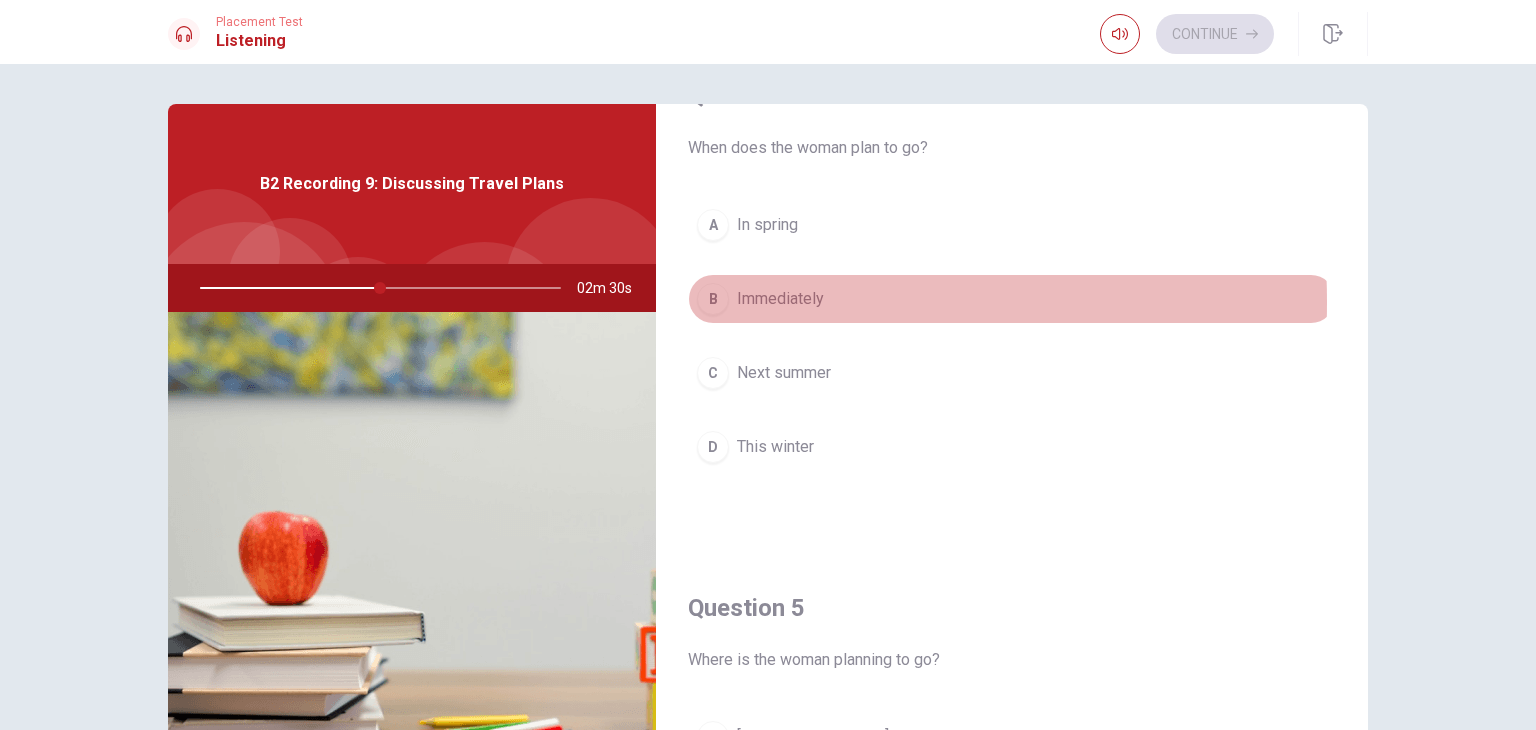click on "B" at bounding box center [713, 299] 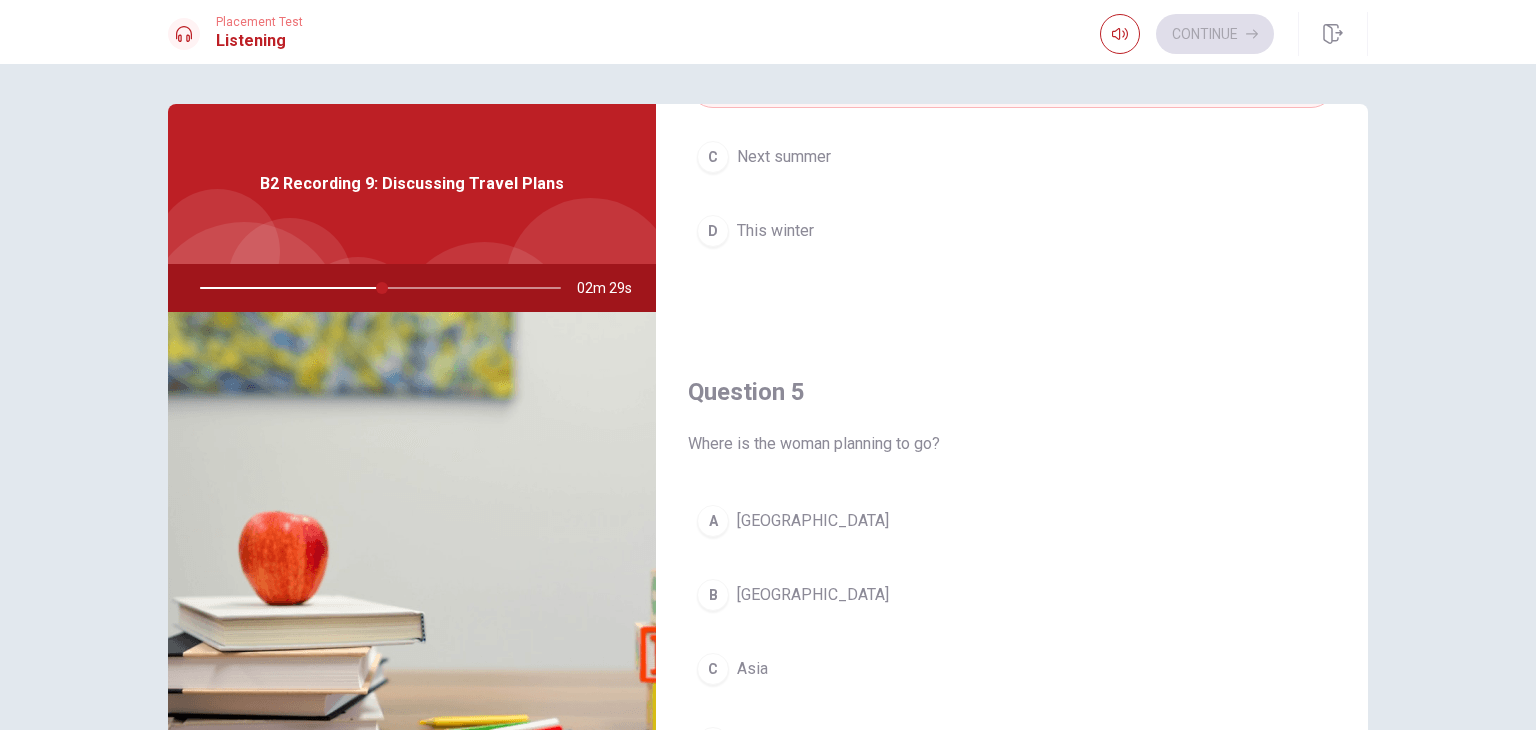 scroll, scrollTop: 1856, scrollLeft: 0, axis: vertical 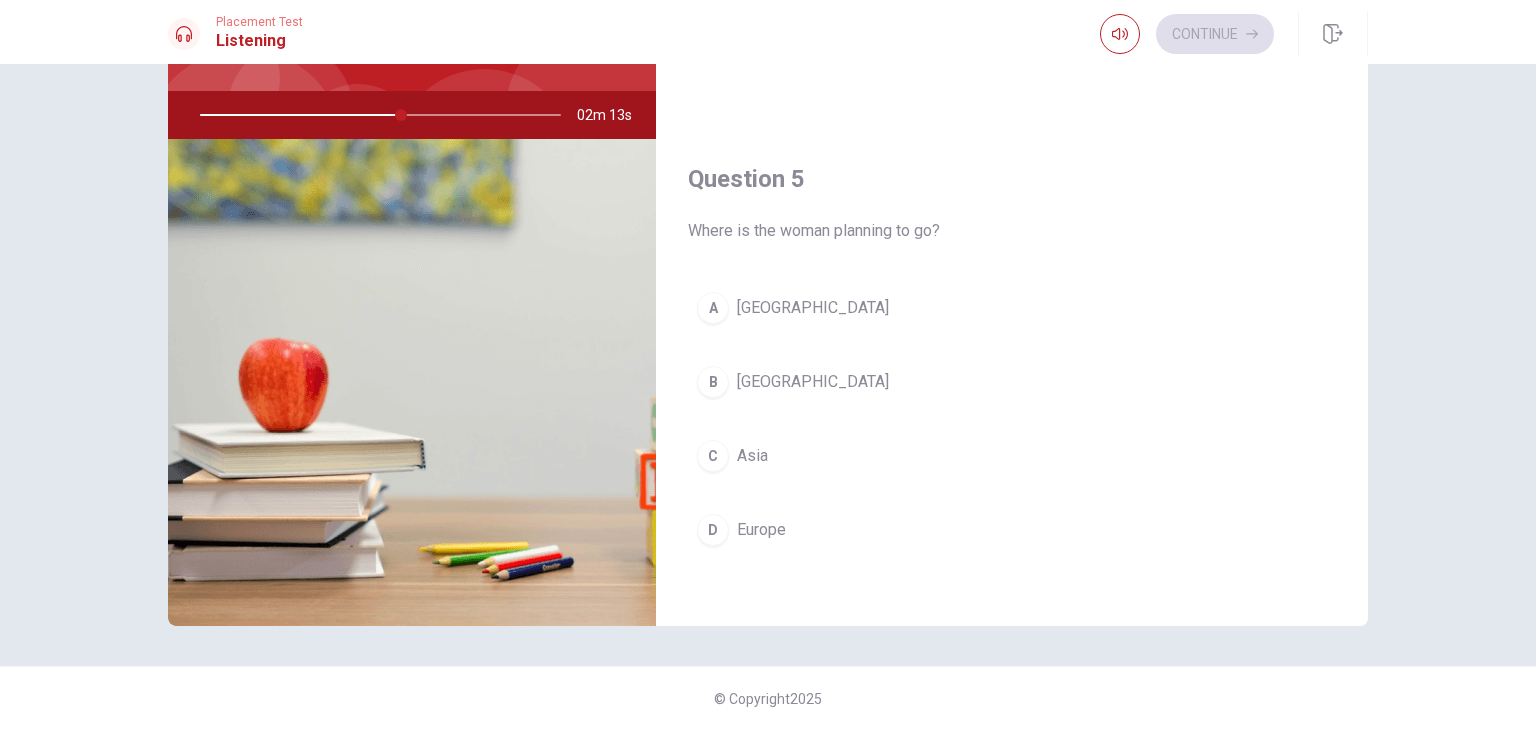 drag, startPoint x: 389, startPoint y: 110, endPoint x: 368, endPoint y: 101, distance: 22.847319 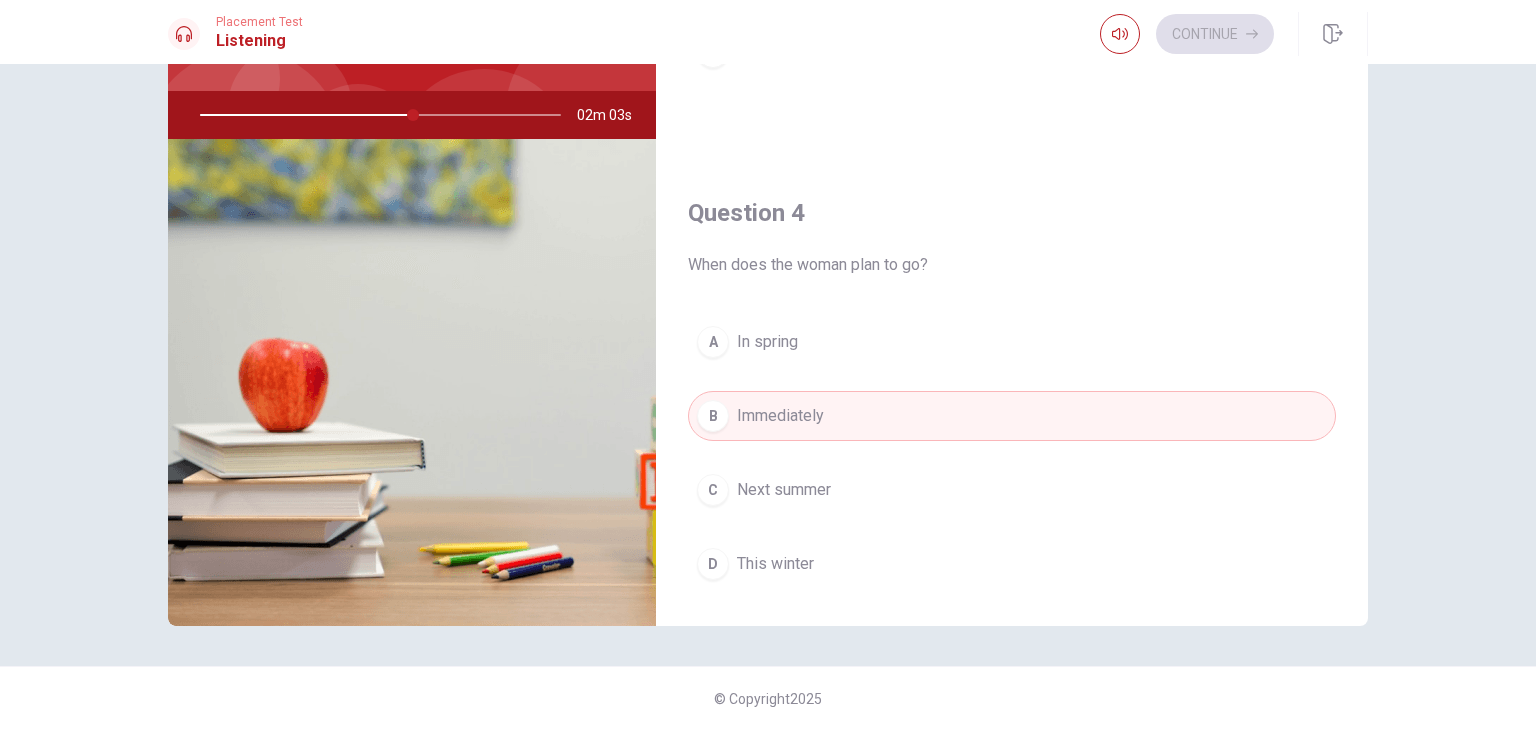 scroll, scrollTop: 1356, scrollLeft: 0, axis: vertical 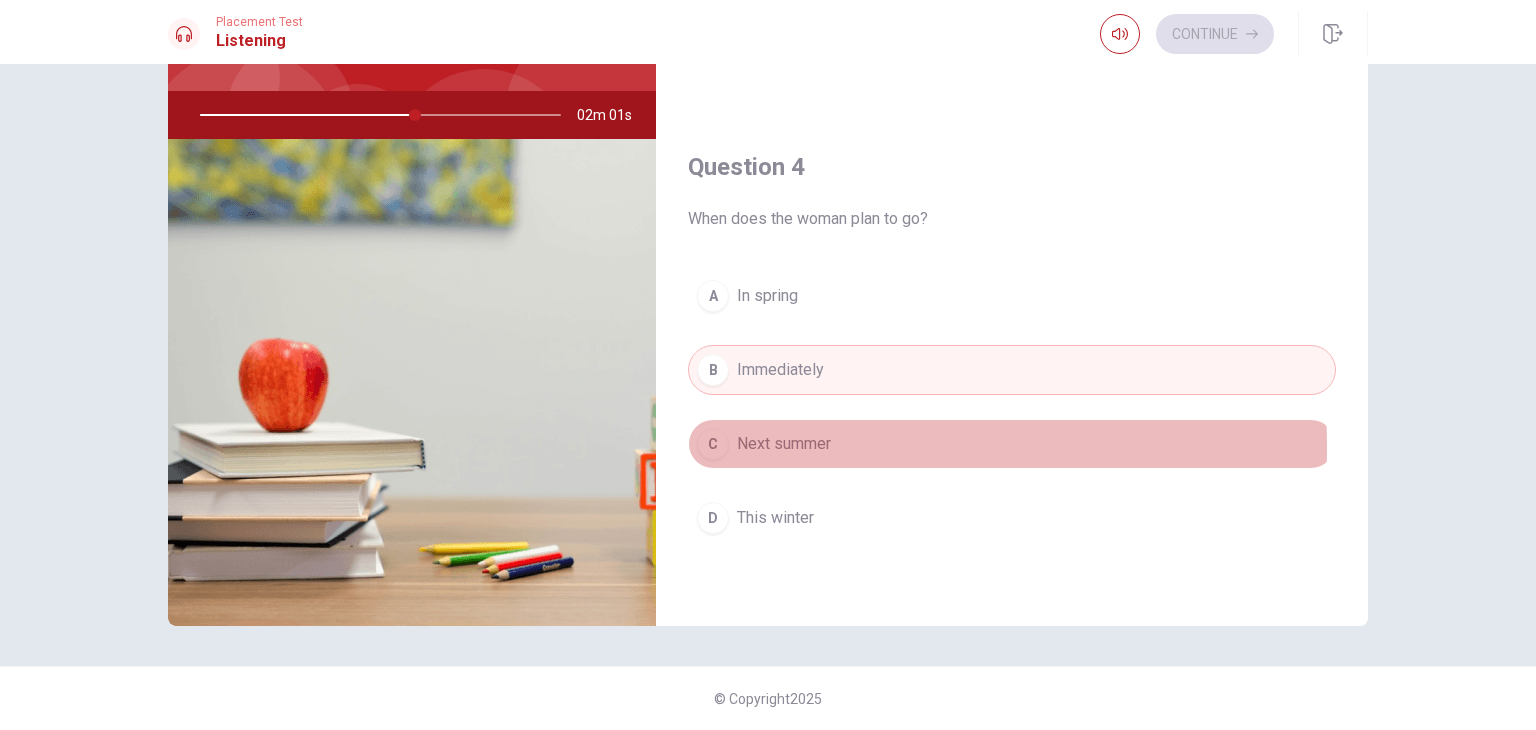 click on "C" at bounding box center [713, 444] 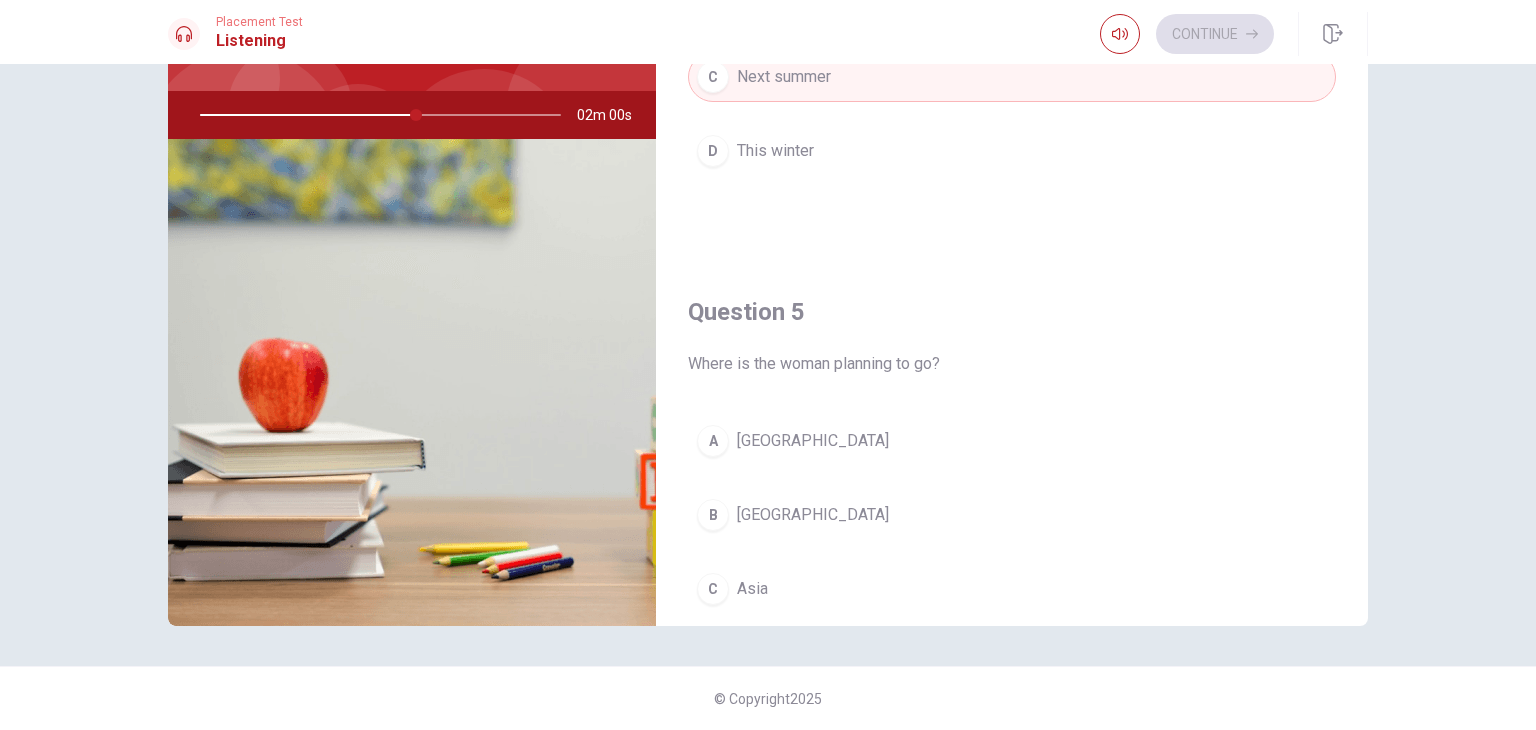 scroll, scrollTop: 1856, scrollLeft: 0, axis: vertical 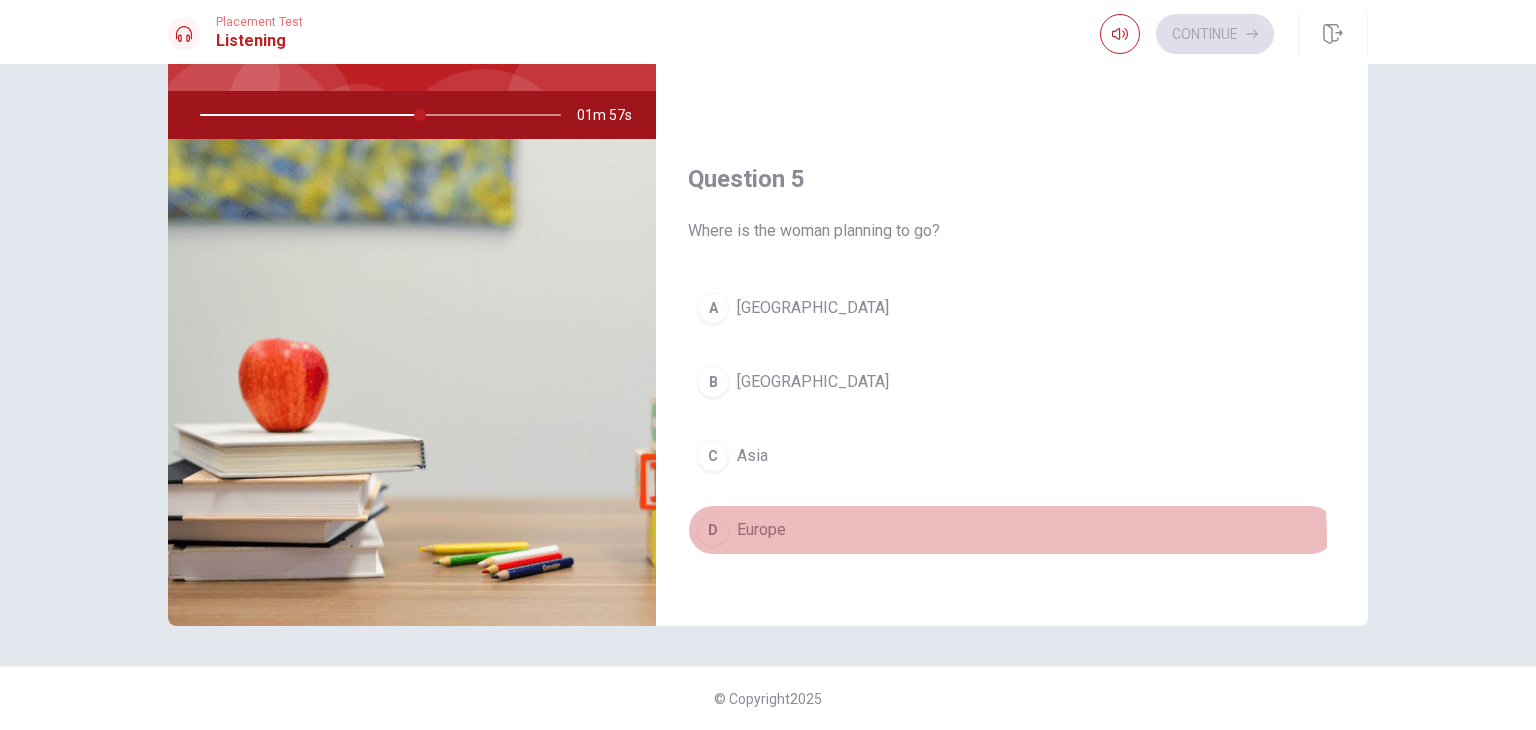 click on "D Europe" at bounding box center [1012, 530] 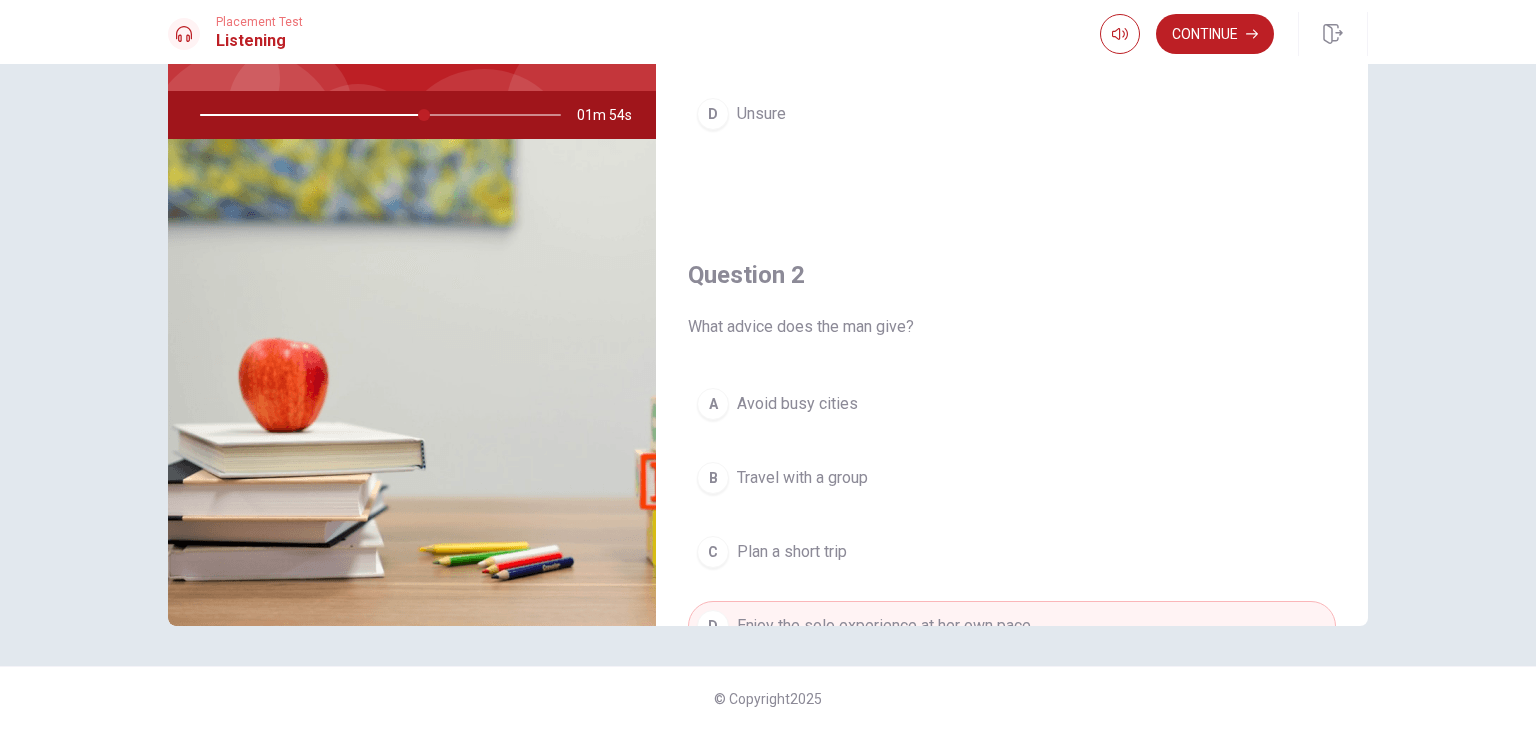 scroll, scrollTop: 0, scrollLeft: 0, axis: both 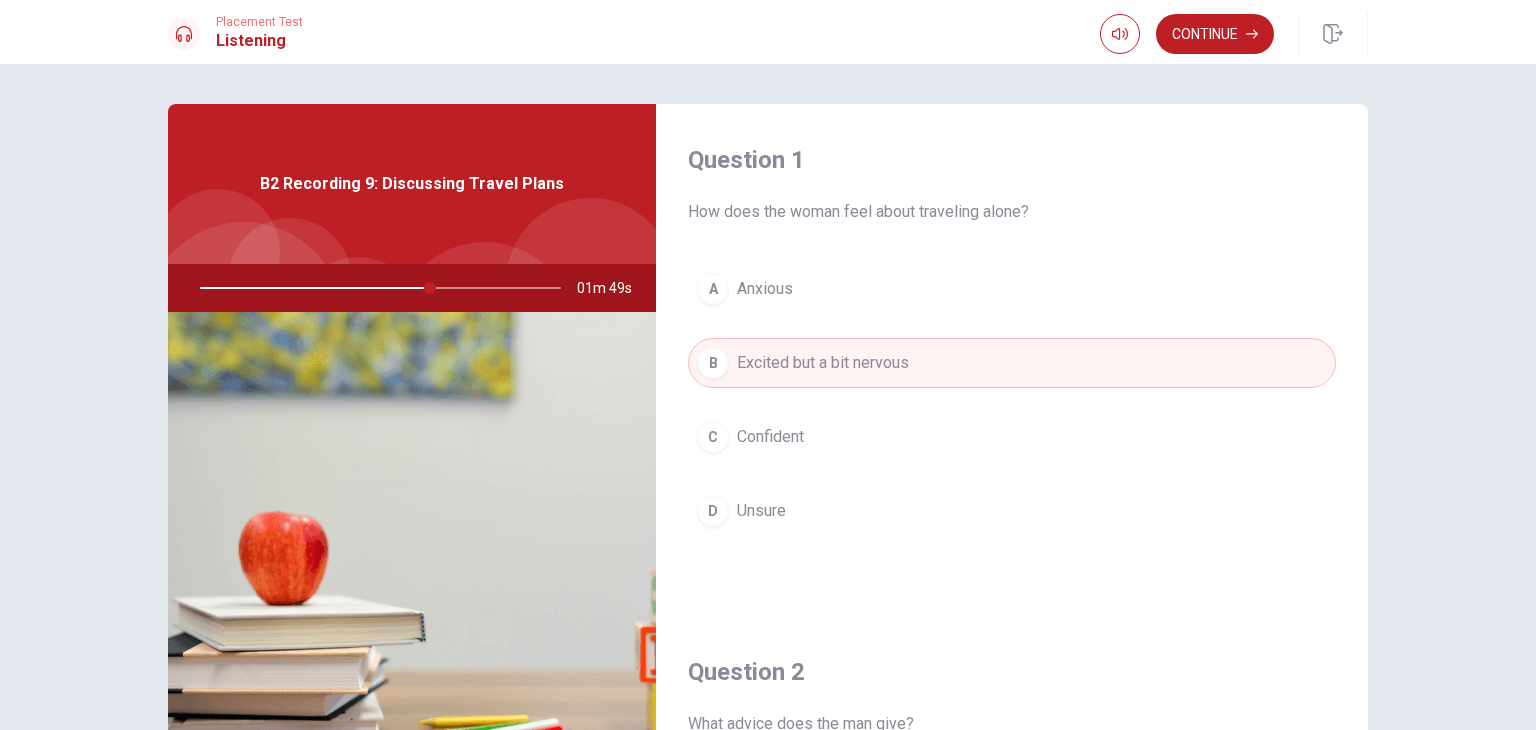 drag, startPoint x: 413, startPoint y: 286, endPoint x: 380, endPoint y: 285, distance: 33.01515 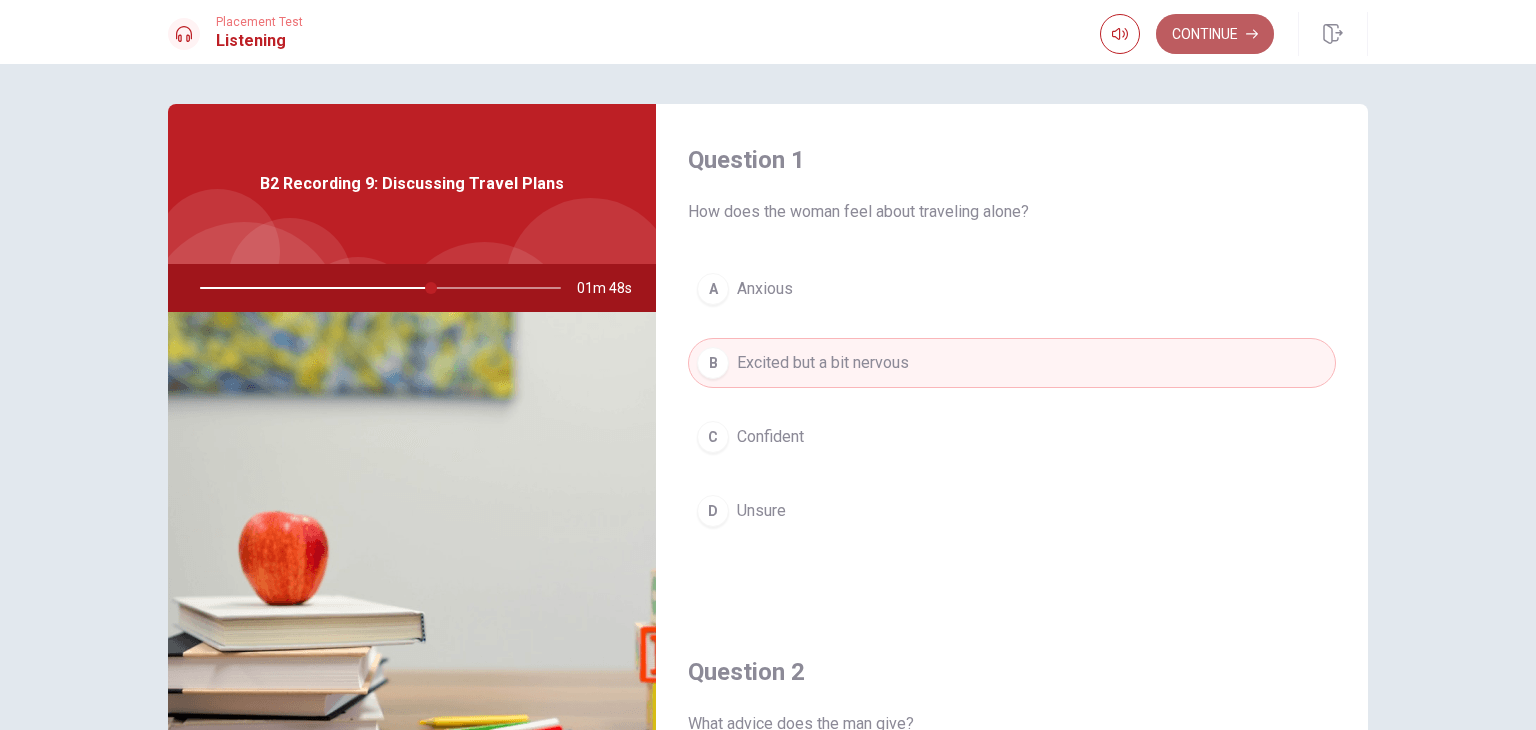 click on "Continue" at bounding box center (1215, 34) 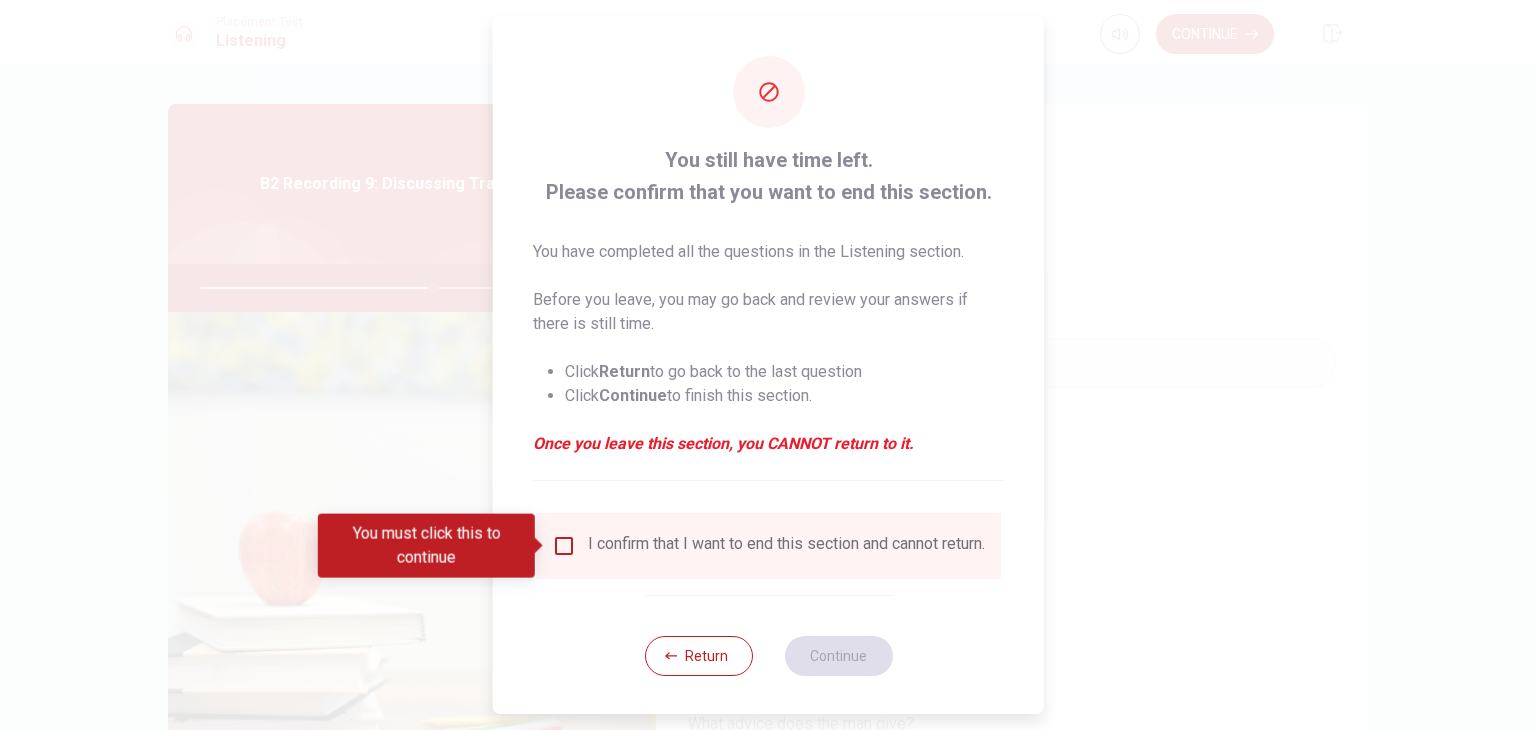 click at bounding box center [564, 546] 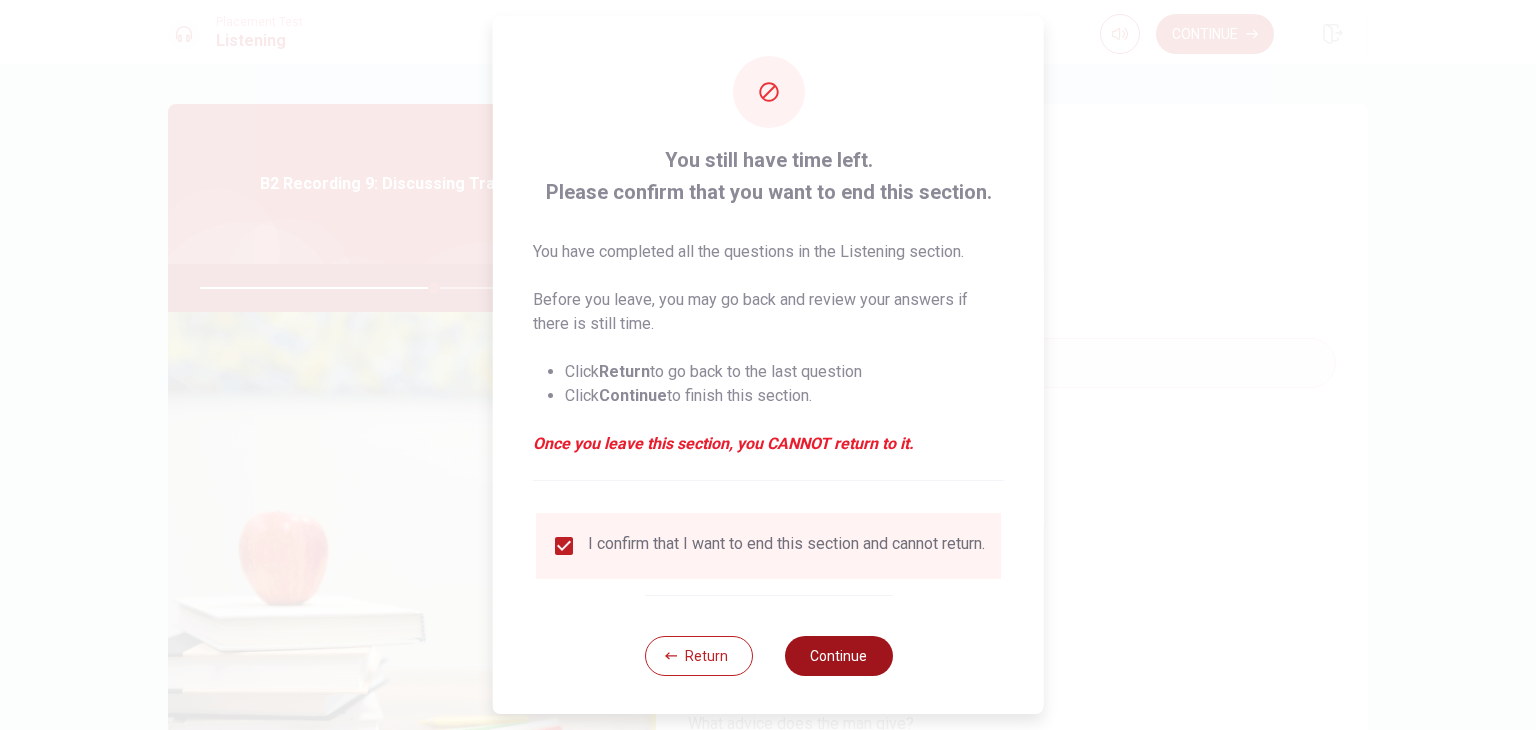 click on "Continue" at bounding box center (838, 656) 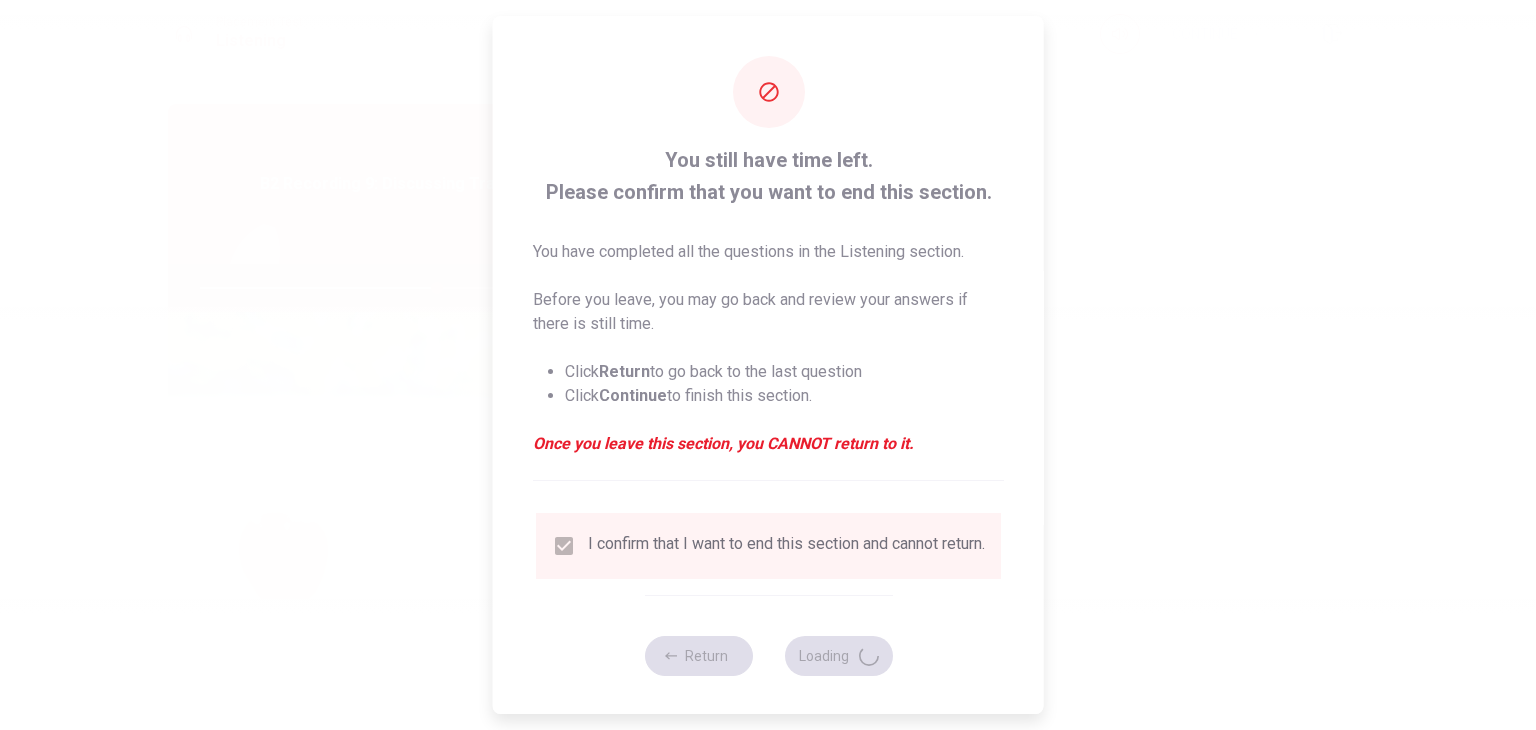 type on "66" 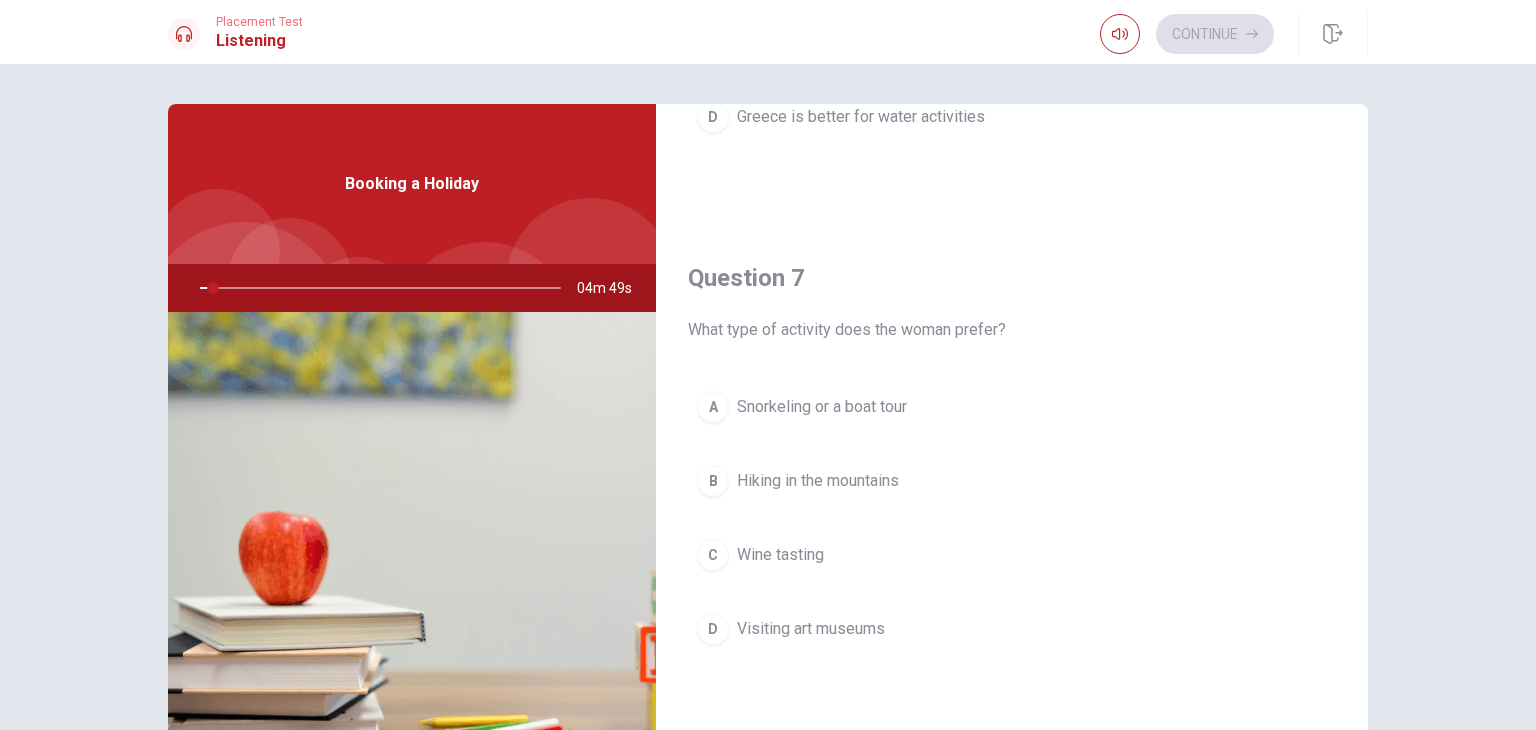 scroll, scrollTop: 400, scrollLeft: 0, axis: vertical 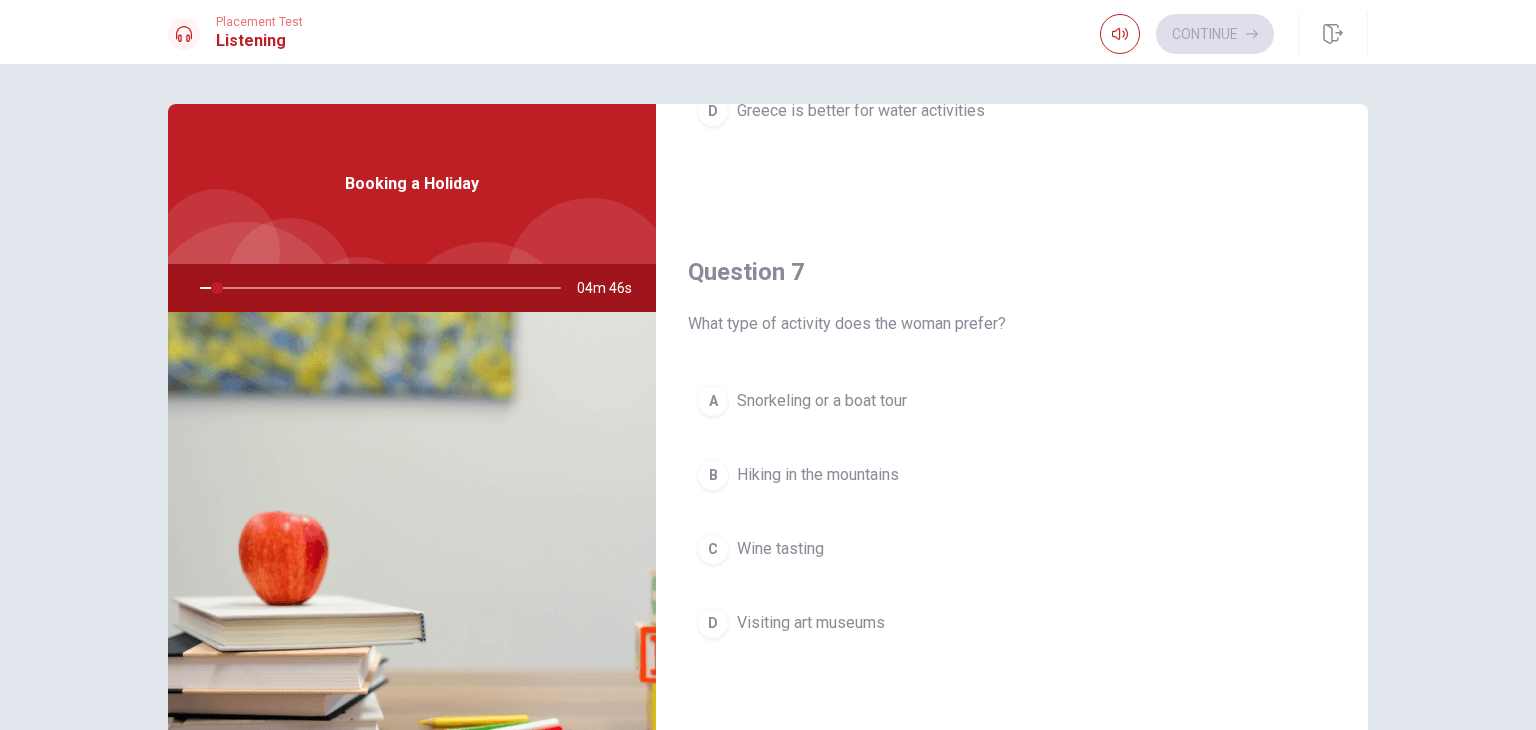 drag, startPoint x: 695, startPoint y: 314, endPoint x: 949, endPoint y: 330, distance: 254.50343 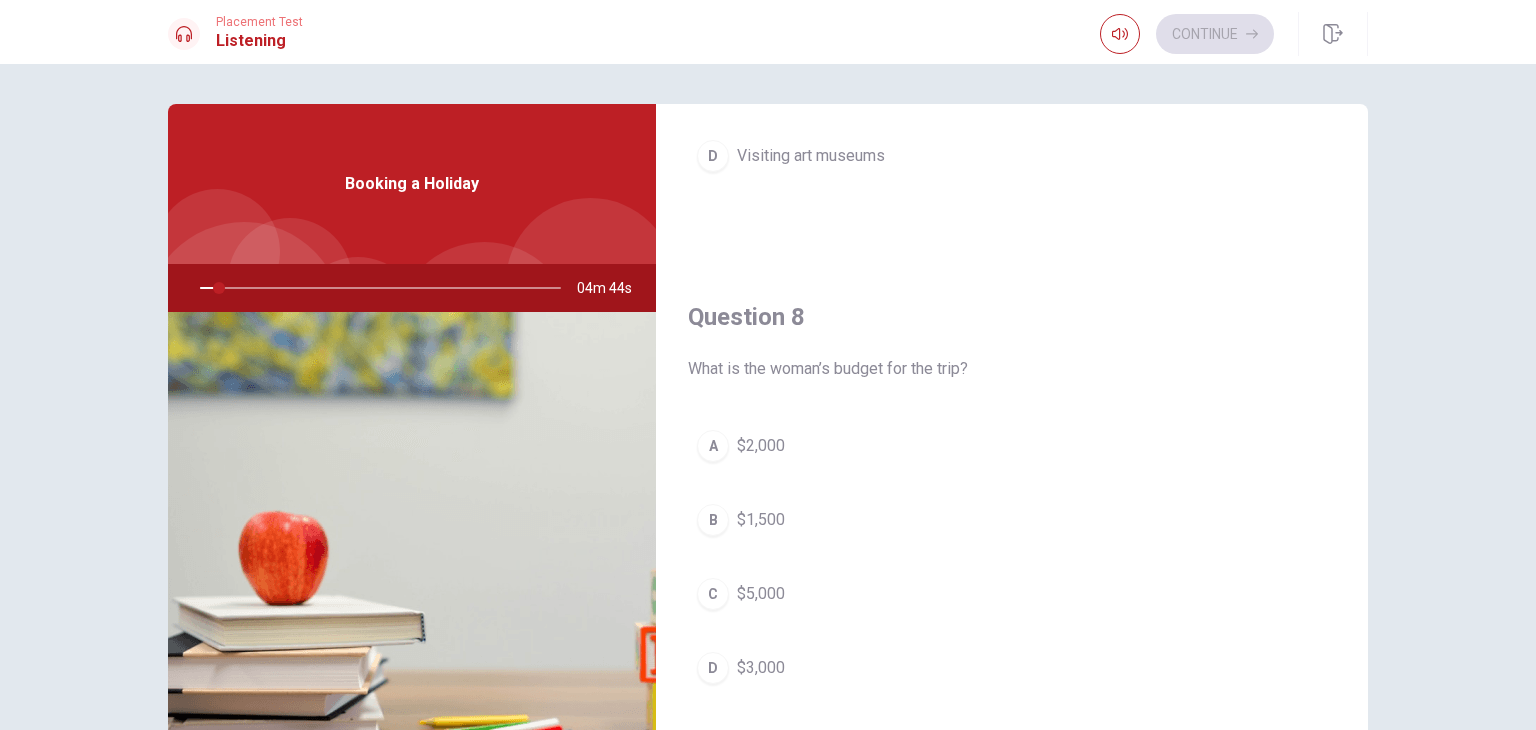 scroll, scrollTop: 1000, scrollLeft: 0, axis: vertical 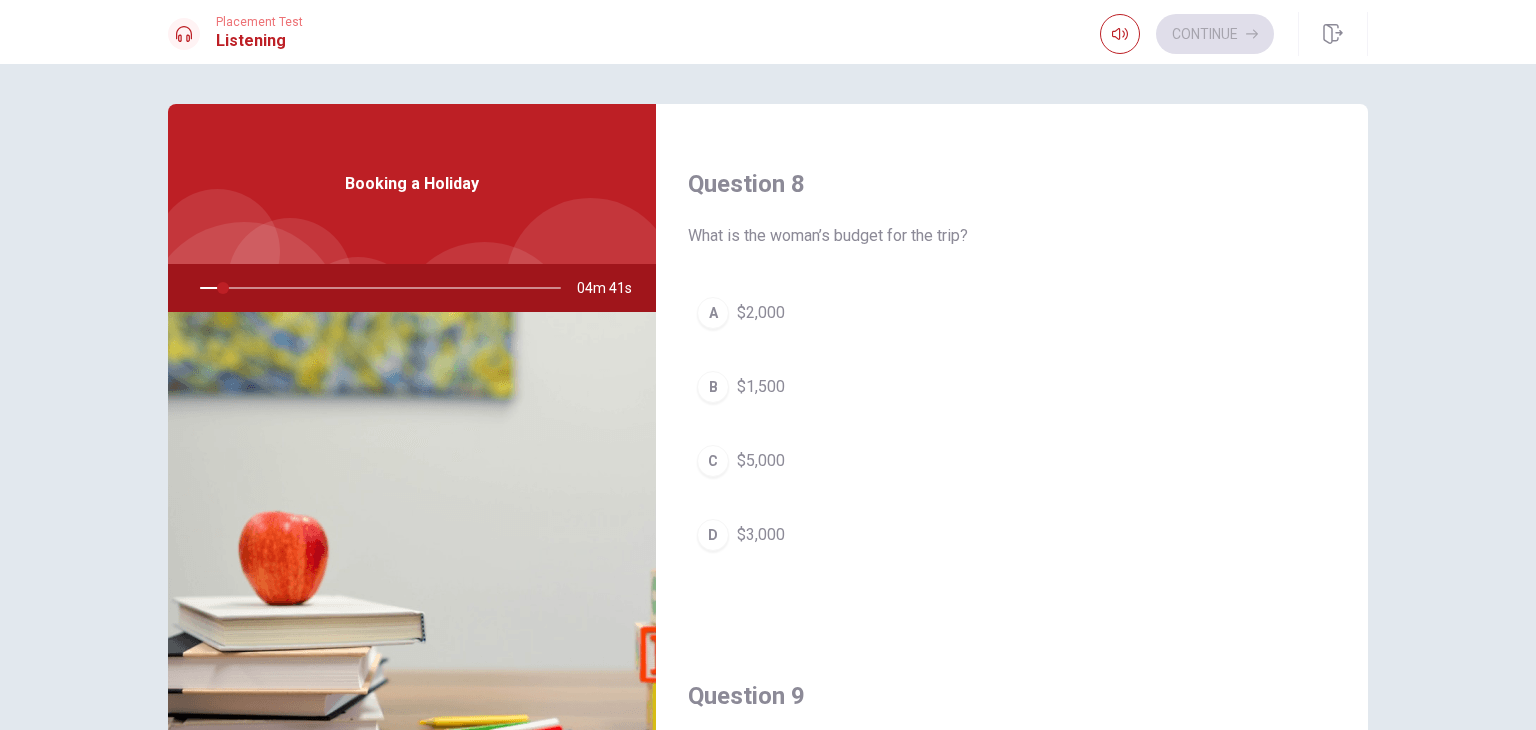 drag, startPoint x: 712, startPoint y: 232, endPoint x: 1020, endPoint y: 276, distance: 311.12698 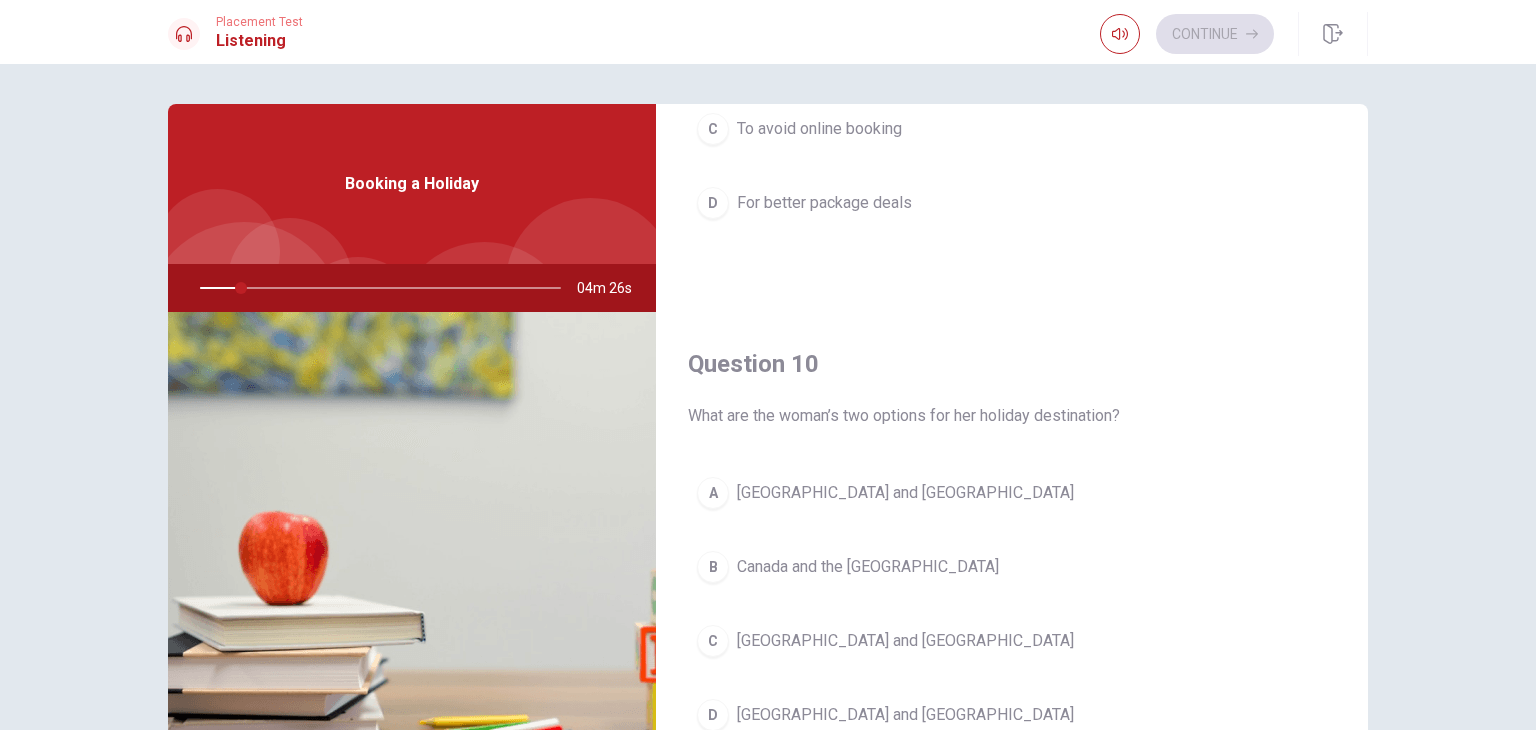 scroll, scrollTop: 1856, scrollLeft: 0, axis: vertical 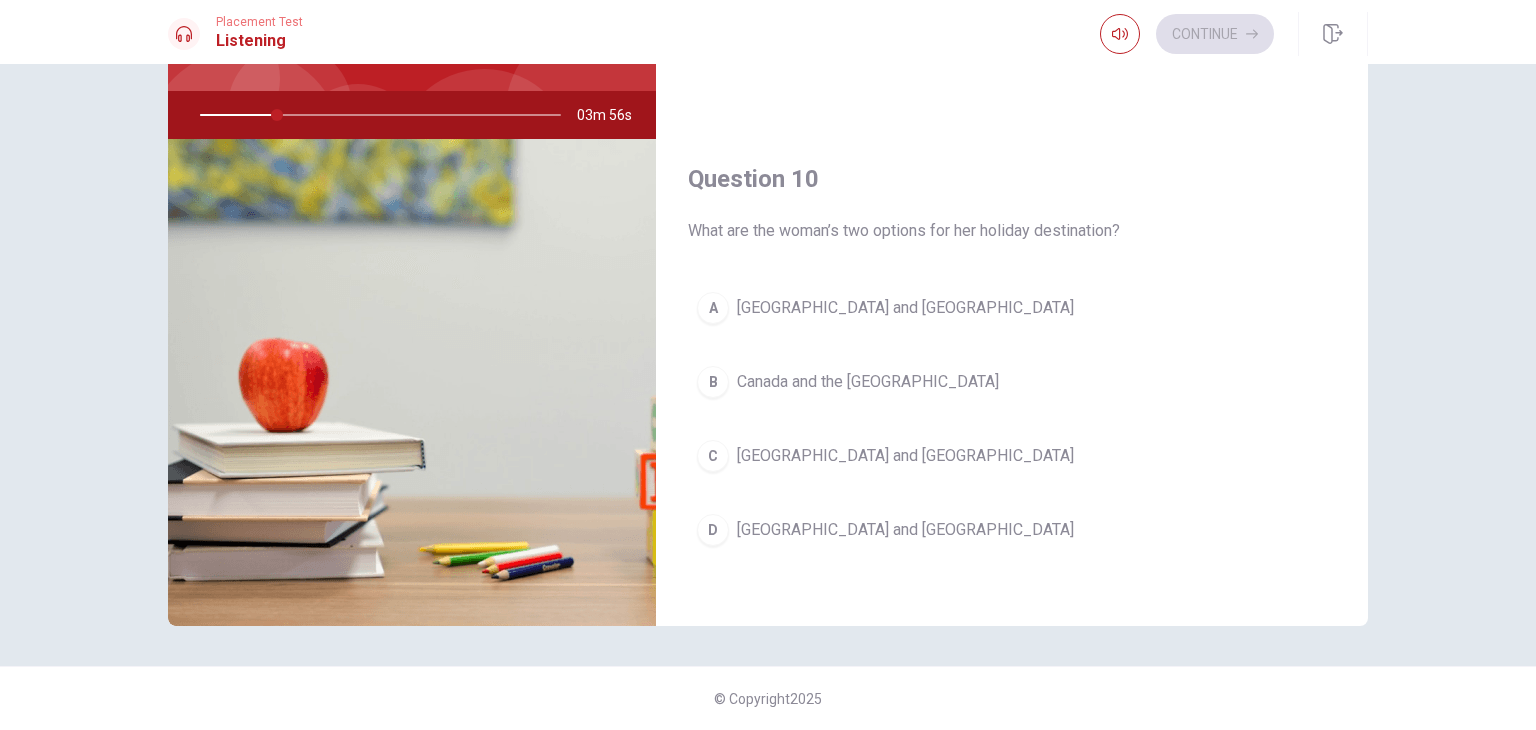 drag, startPoint x: 676, startPoint y: 202, endPoint x: 1081, endPoint y: 376, distance: 440.79587 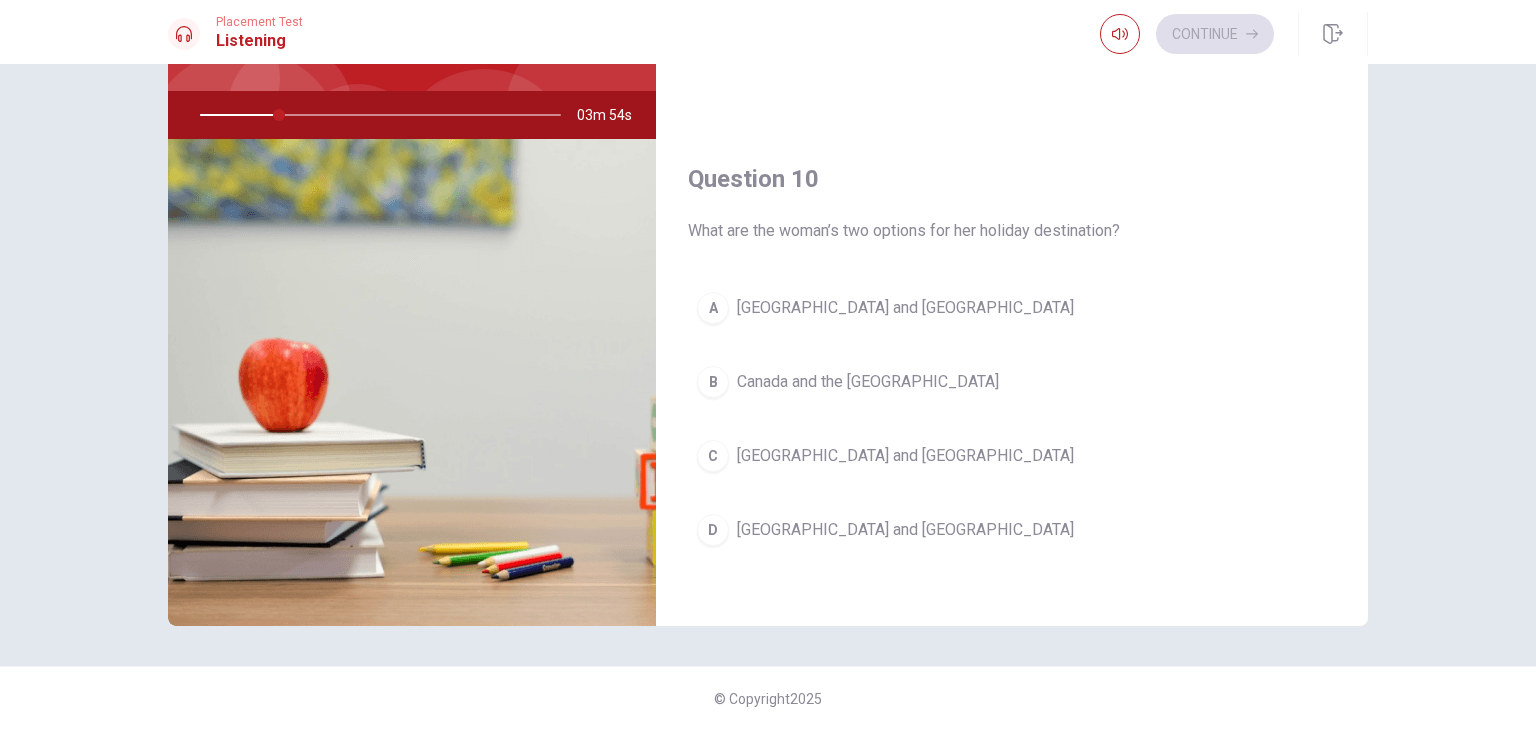 scroll, scrollTop: 1756, scrollLeft: 0, axis: vertical 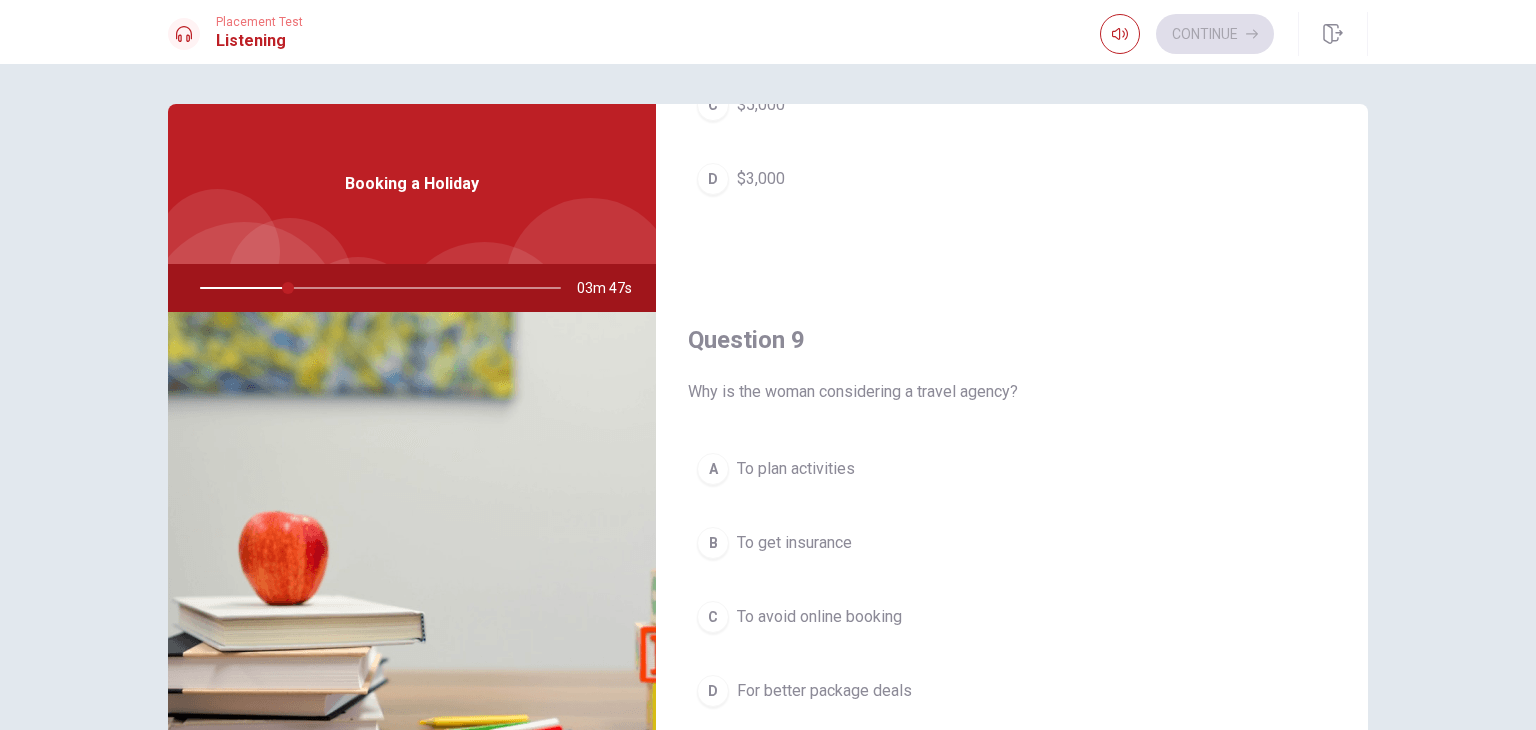 drag, startPoint x: 688, startPoint y: 379, endPoint x: 1012, endPoint y: 438, distance: 329.3281 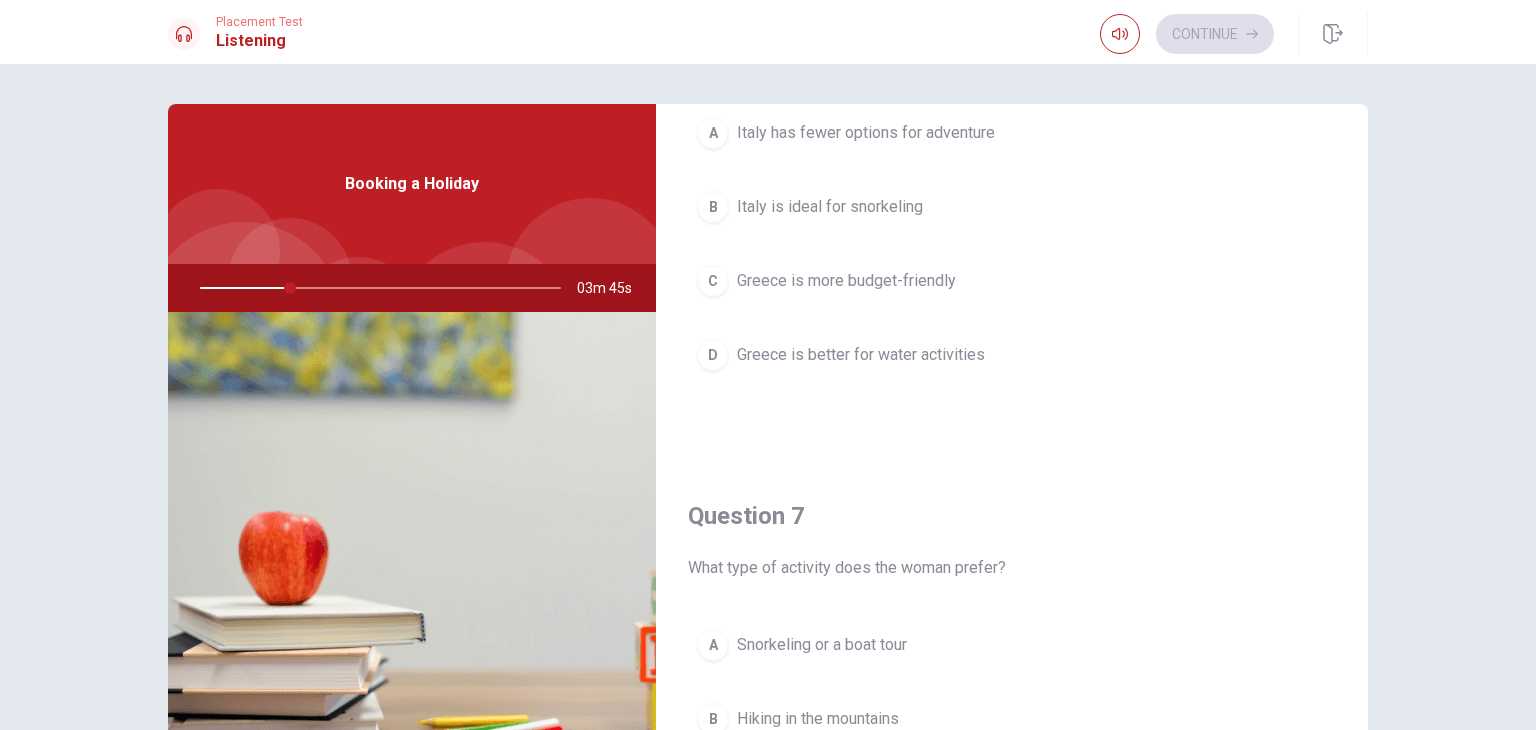 scroll, scrollTop: 0, scrollLeft: 0, axis: both 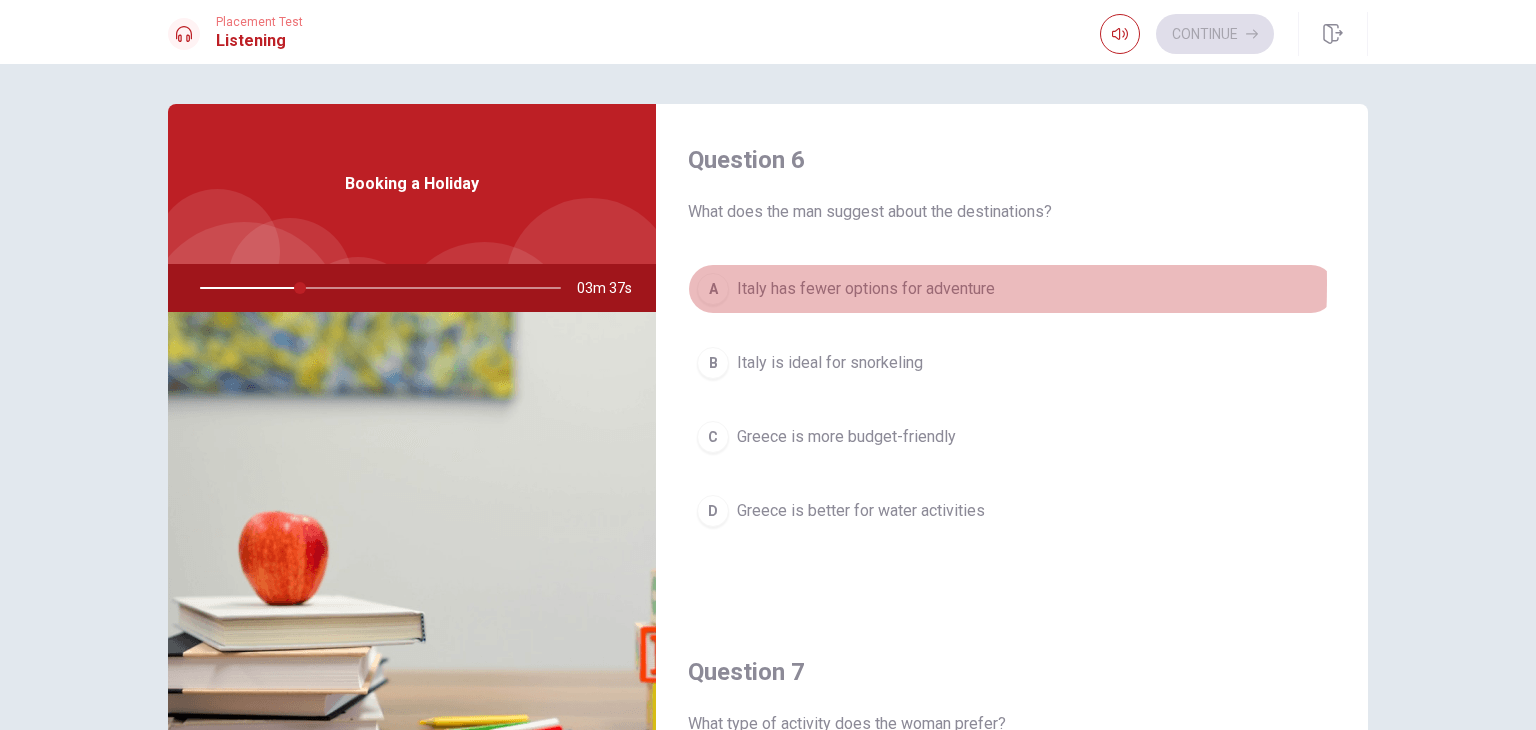 drag, startPoint x: 703, startPoint y: 284, endPoint x: 792, endPoint y: 345, distance: 107.8981 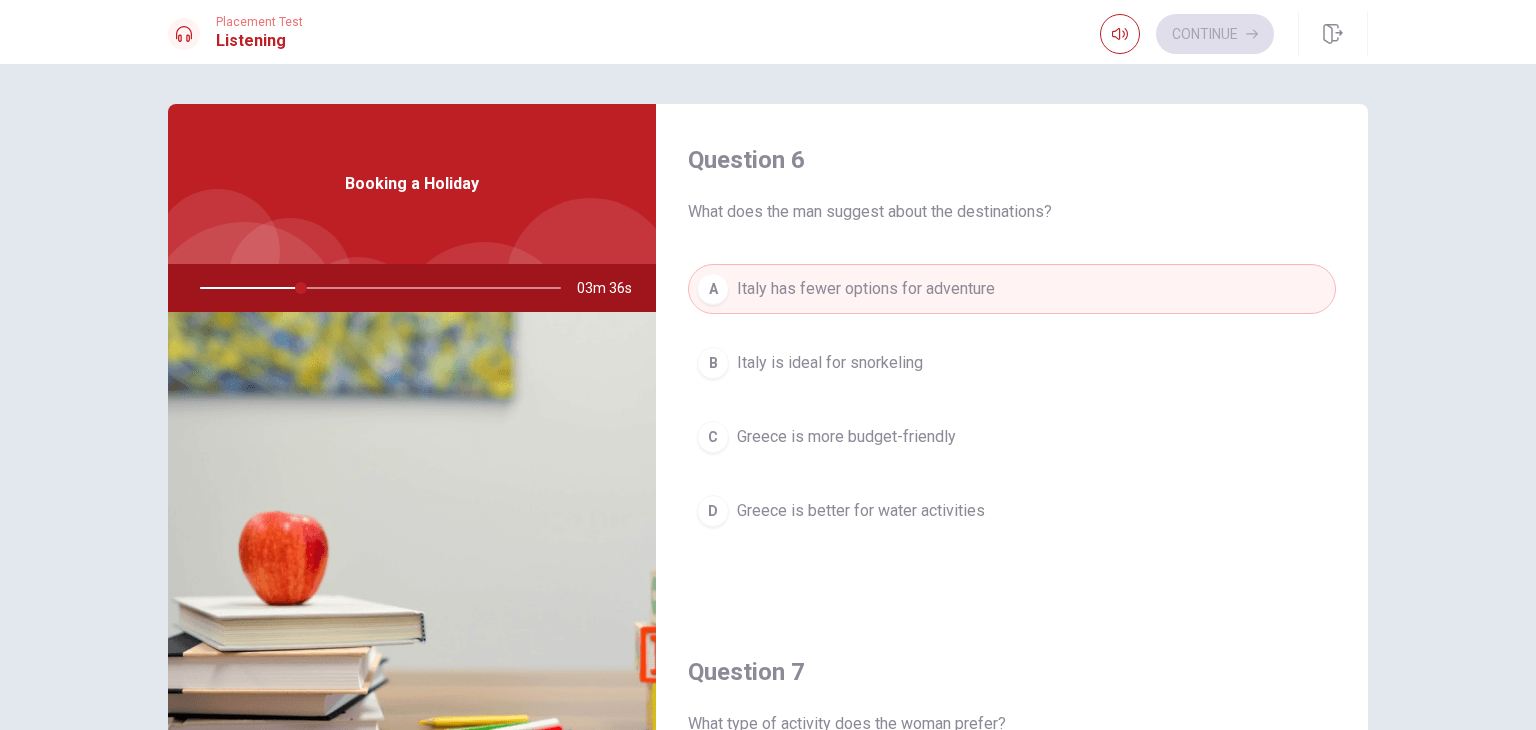 click on "B Italy is ideal for snorkeling" at bounding box center [1012, 363] 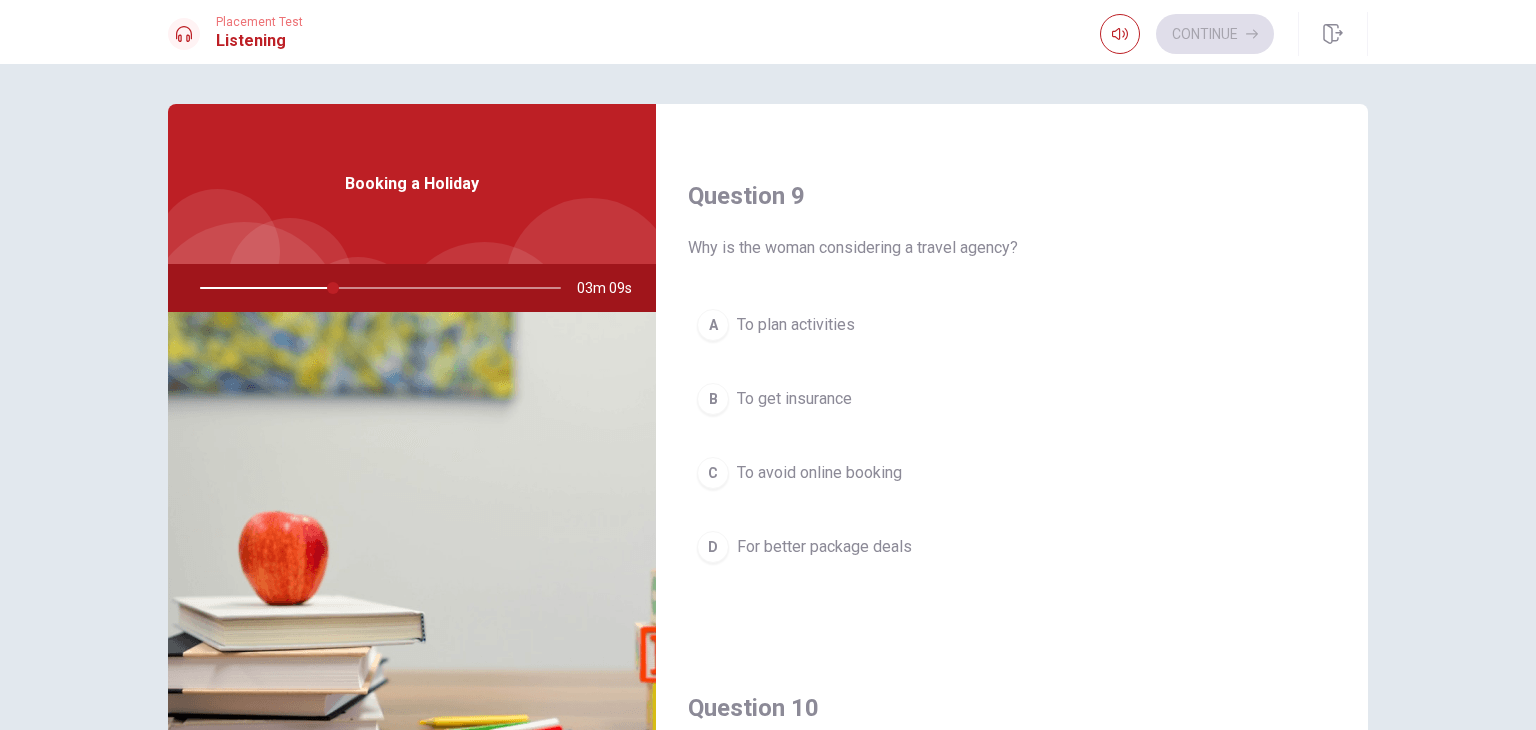 scroll, scrollTop: 1600, scrollLeft: 0, axis: vertical 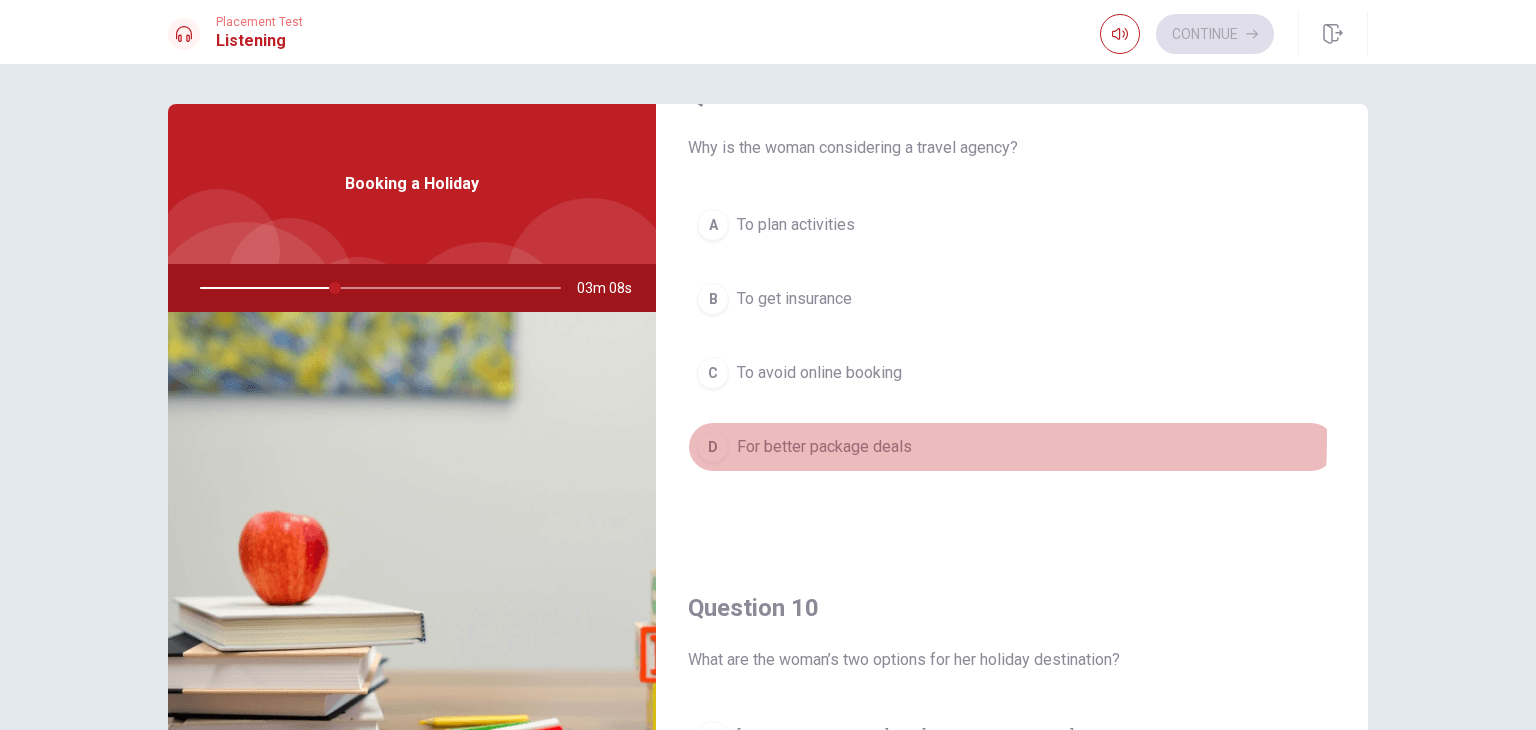click on "For better package deals" at bounding box center [824, 447] 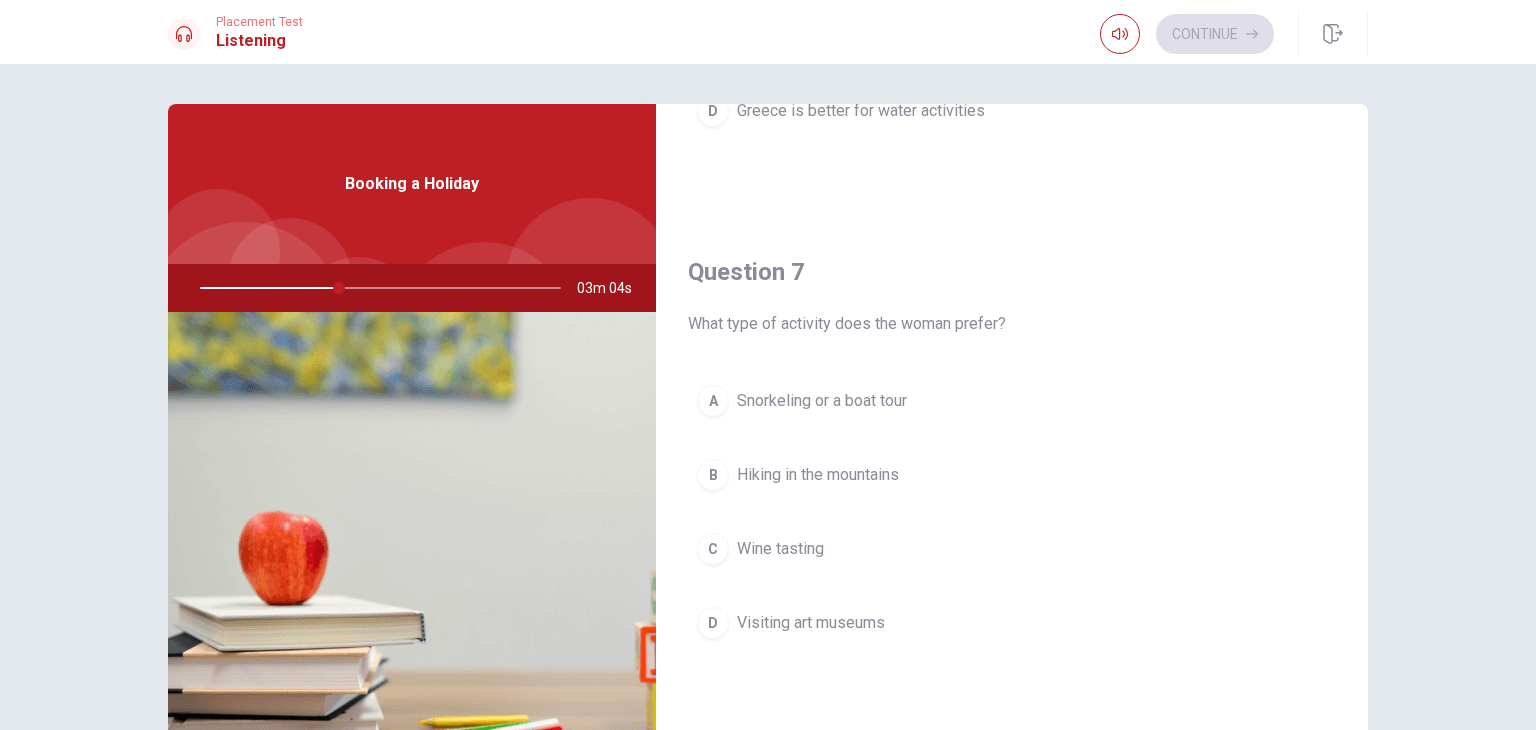 scroll, scrollTop: 500, scrollLeft: 0, axis: vertical 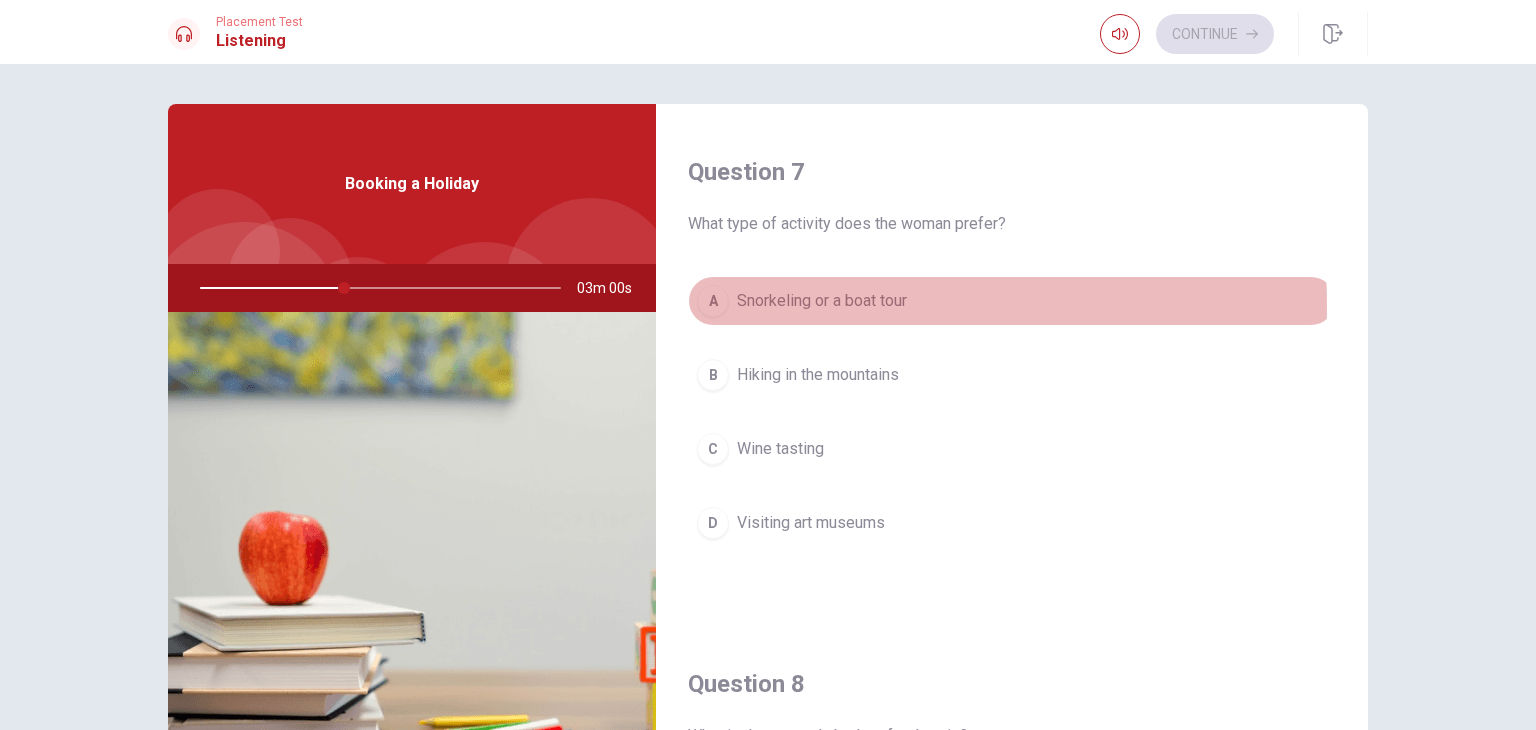 click on "A" at bounding box center (713, 301) 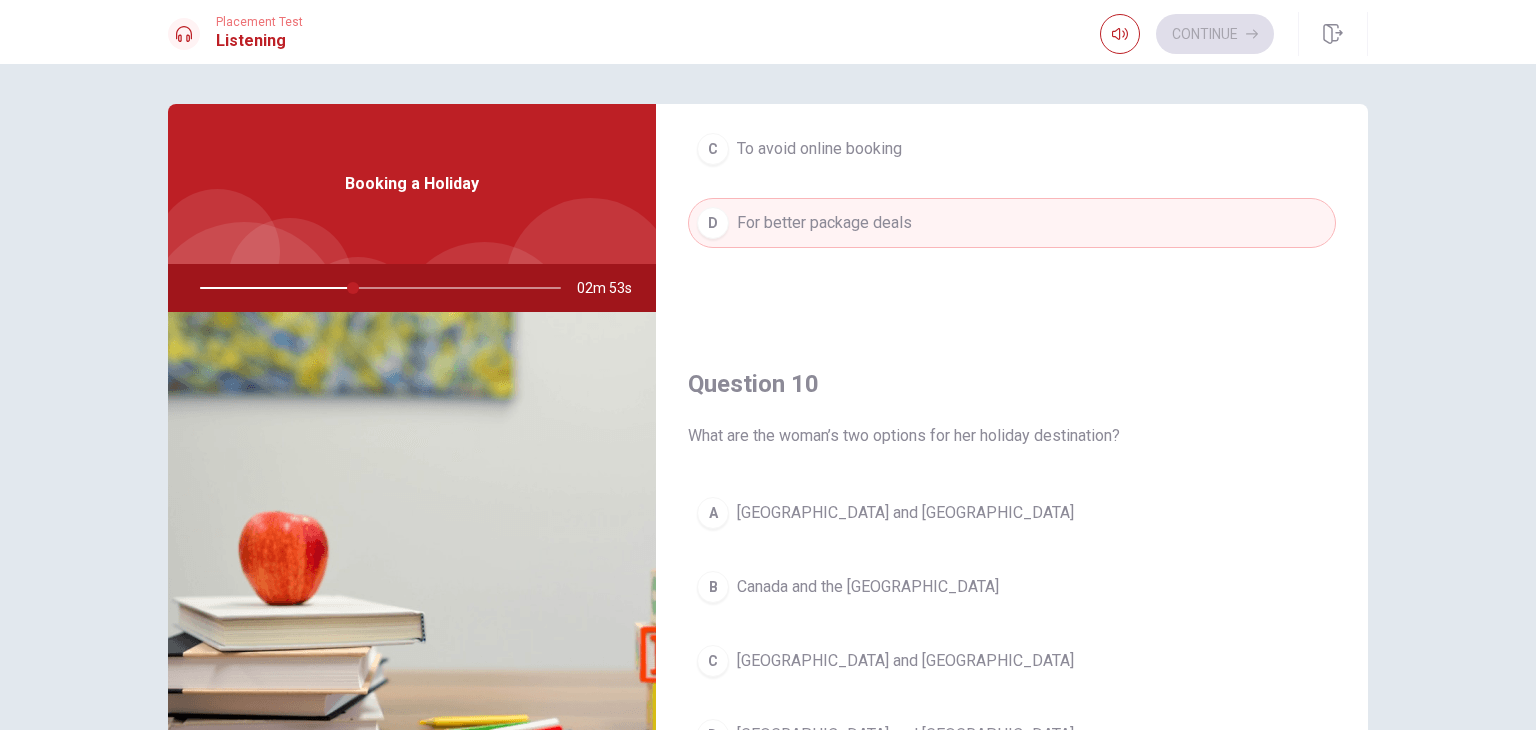 scroll, scrollTop: 1856, scrollLeft: 0, axis: vertical 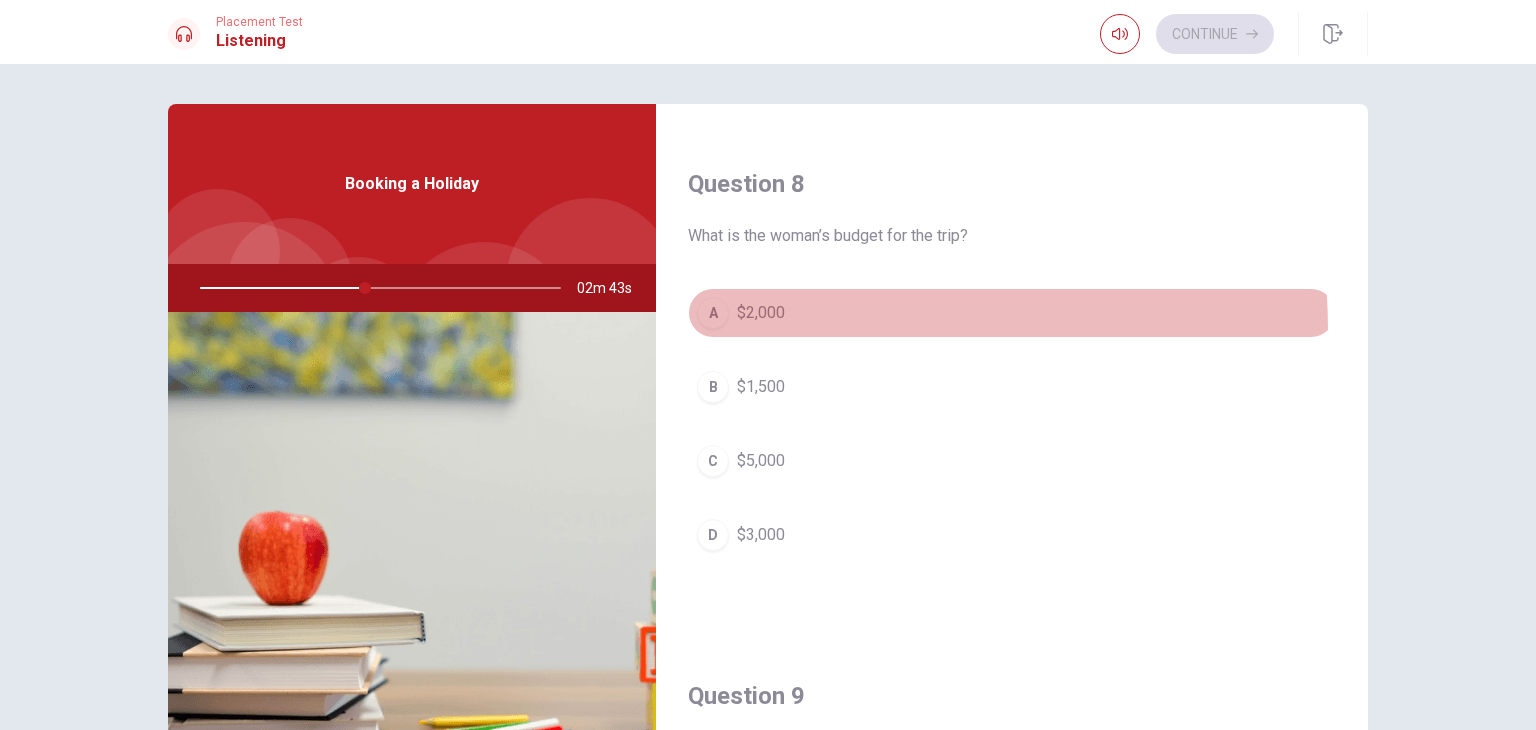 click on "A $2,000" at bounding box center (1012, 313) 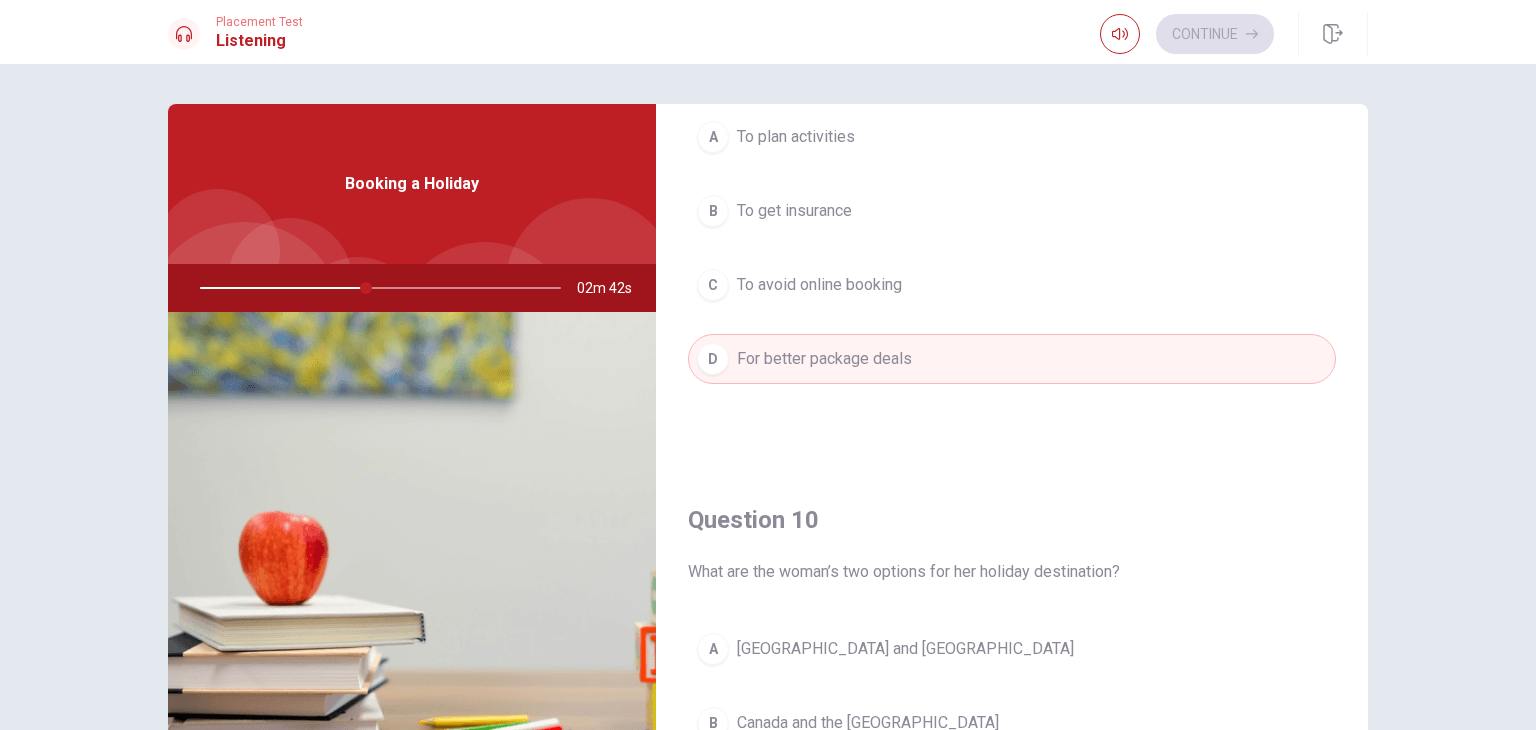 scroll, scrollTop: 1856, scrollLeft: 0, axis: vertical 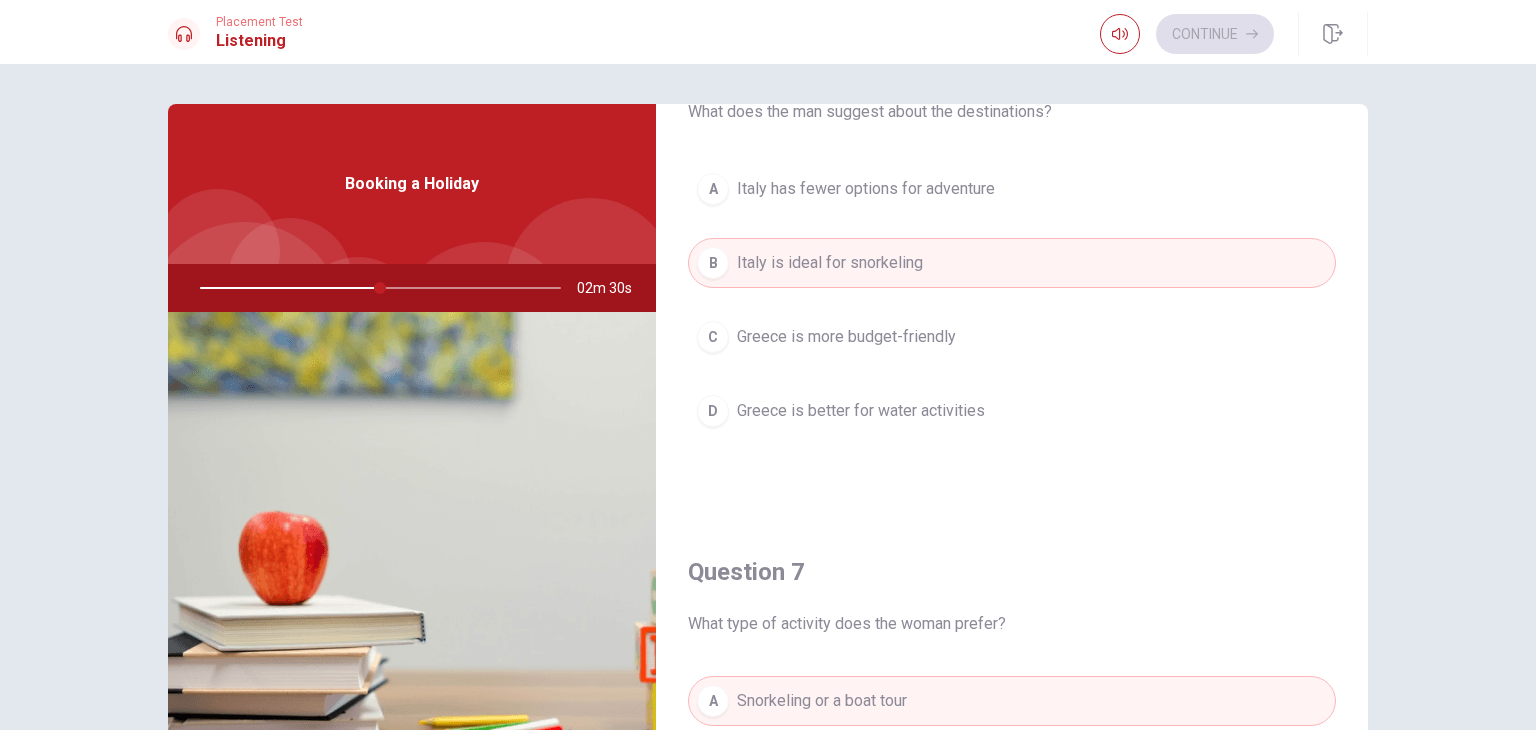 click on "C Greece is more budget-friendly" at bounding box center (1012, 337) 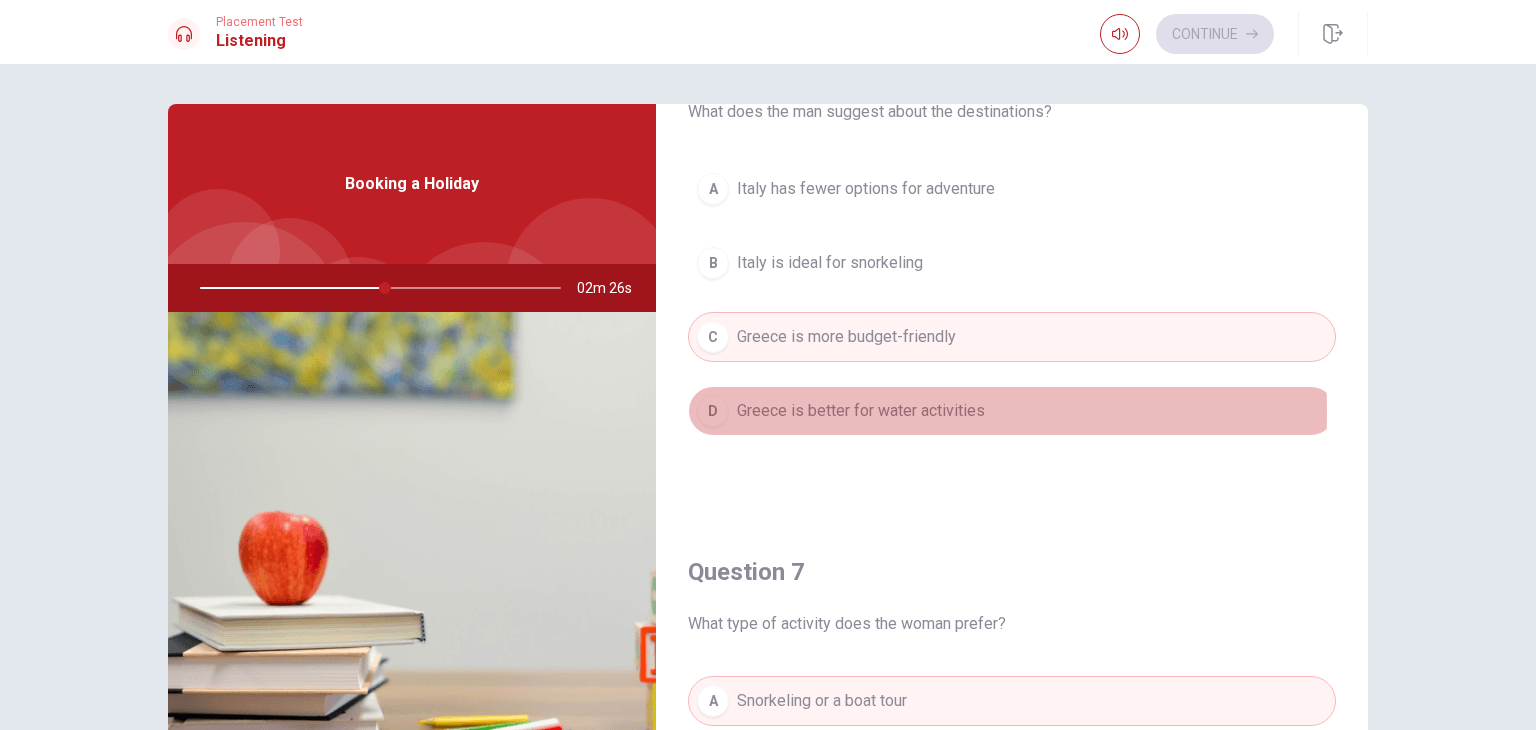 click on "Greece is better for water activities" at bounding box center [861, 411] 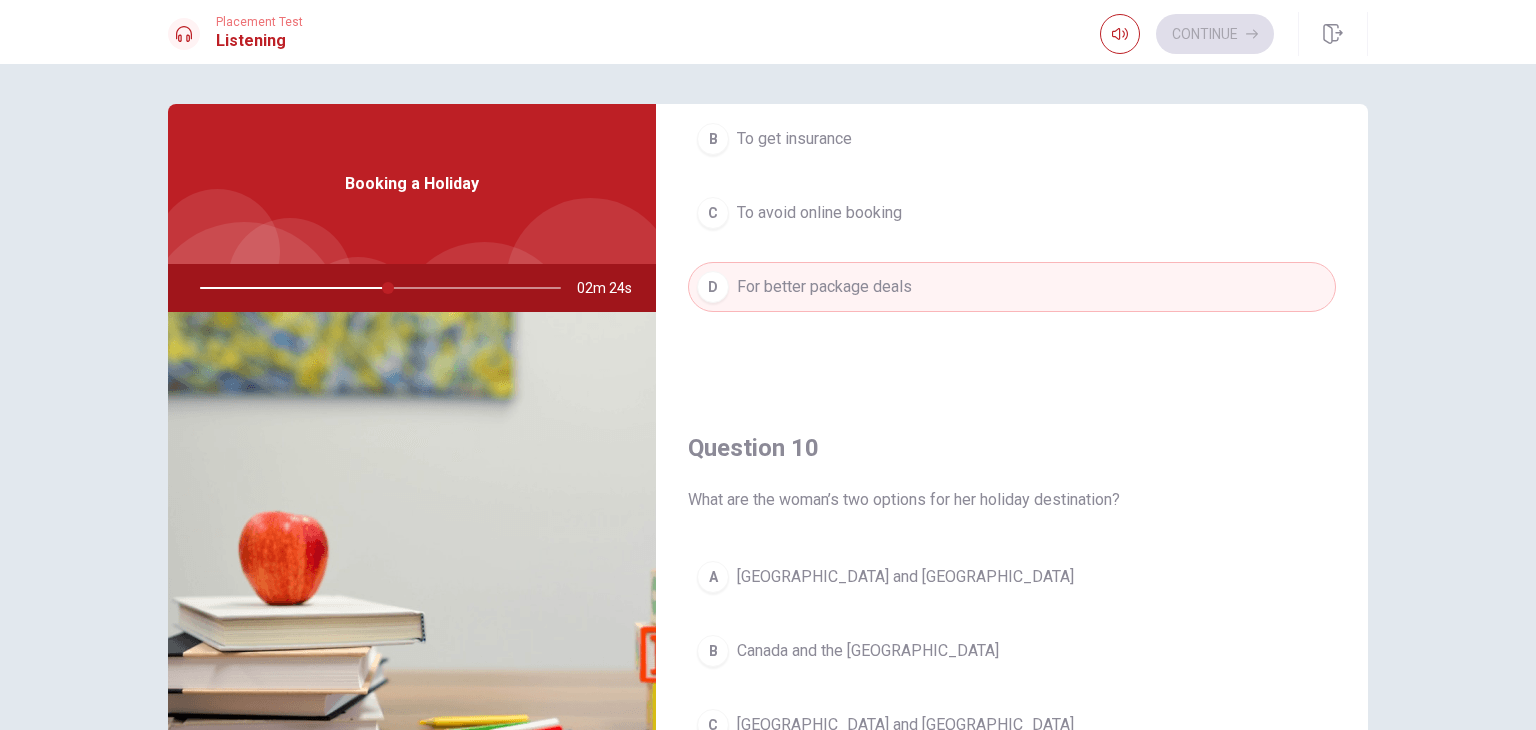 scroll, scrollTop: 1856, scrollLeft: 0, axis: vertical 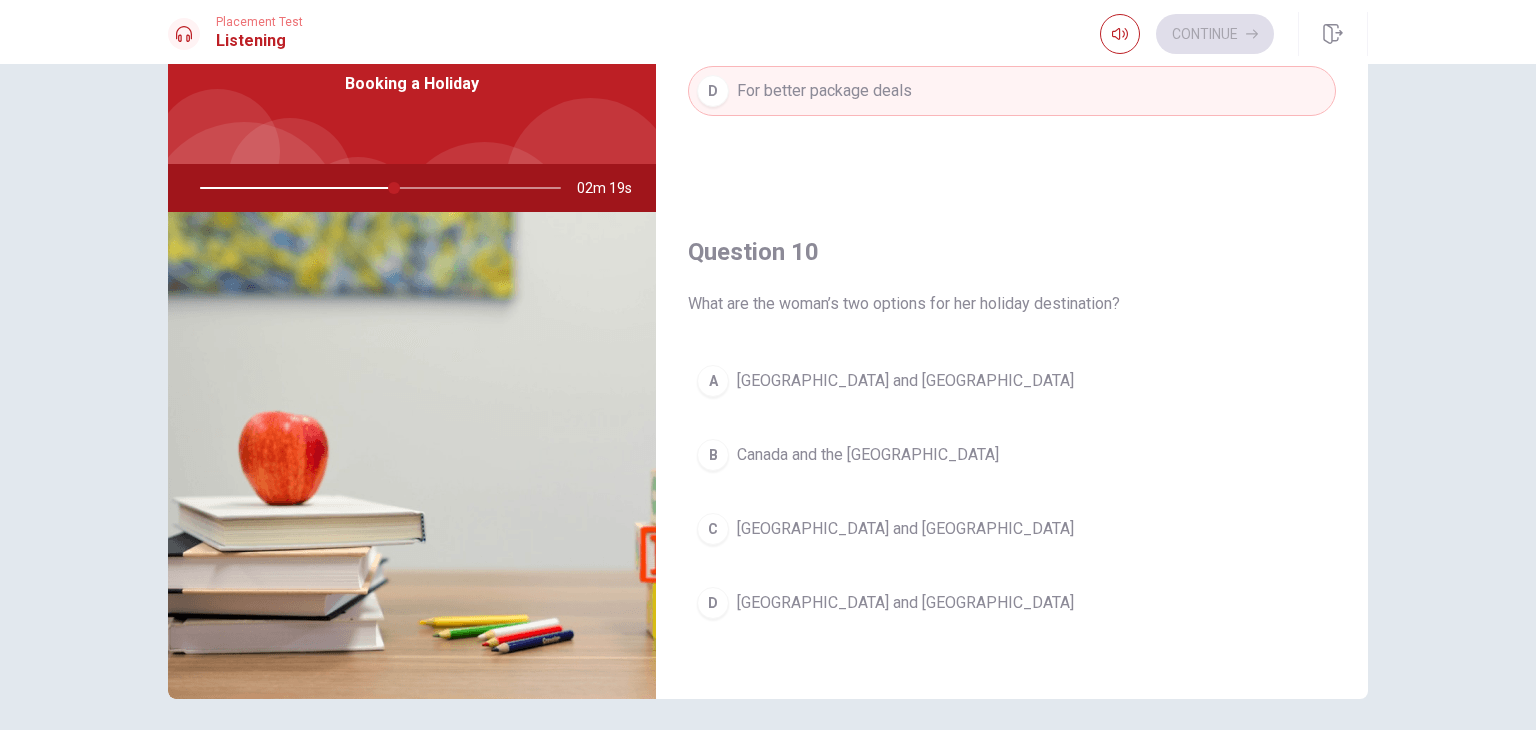 click on "[GEOGRAPHIC_DATA] and [GEOGRAPHIC_DATA]" at bounding box center (905, 529) 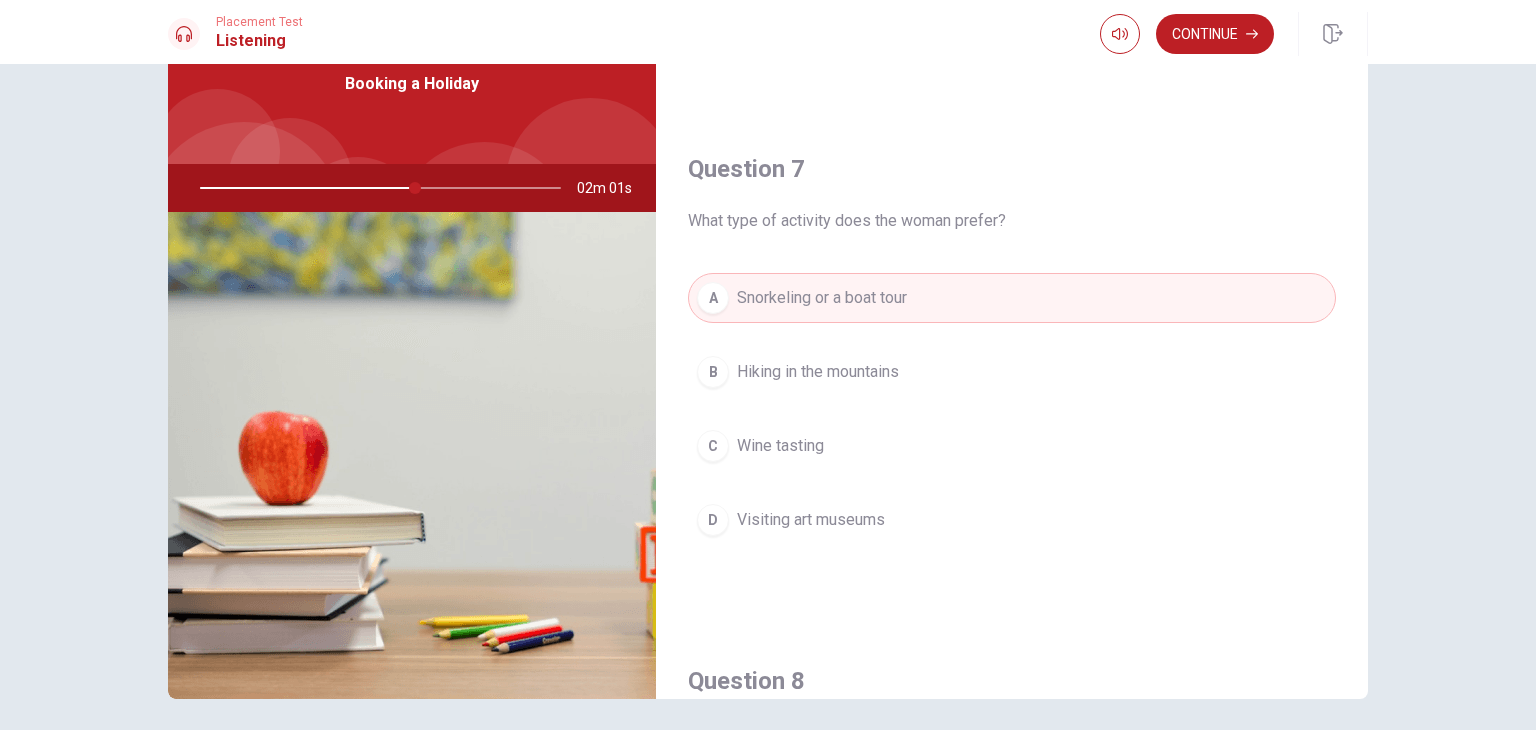 scroll, scrollTop: 356, scrollLeft: 0, axis: vertical 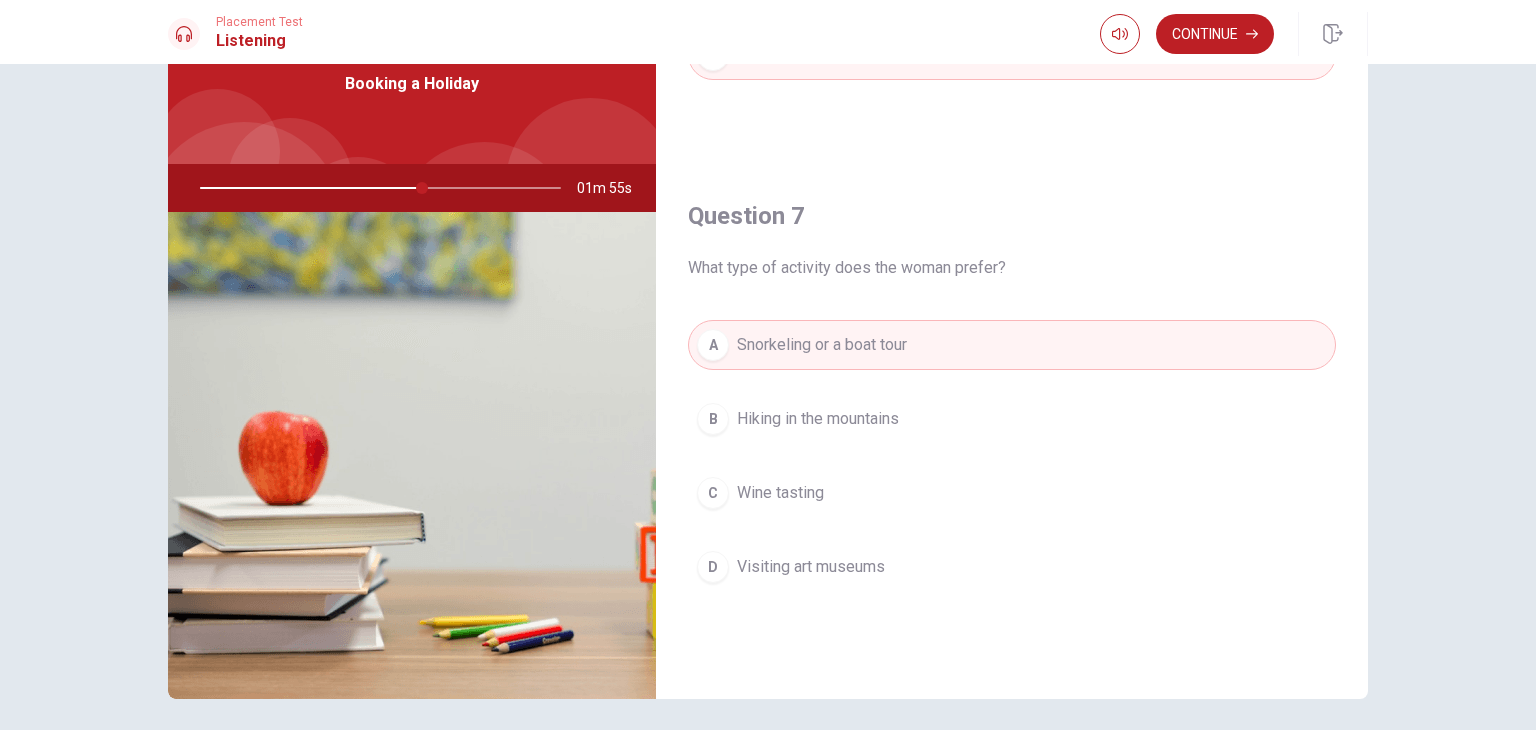 click on "Question 7 What type of activity does the woman prefer? A Snorkeling or a boat tour B Hiking in the mountains C Wine tasting D Visiting art museums" at bounding box center (1012, 416) 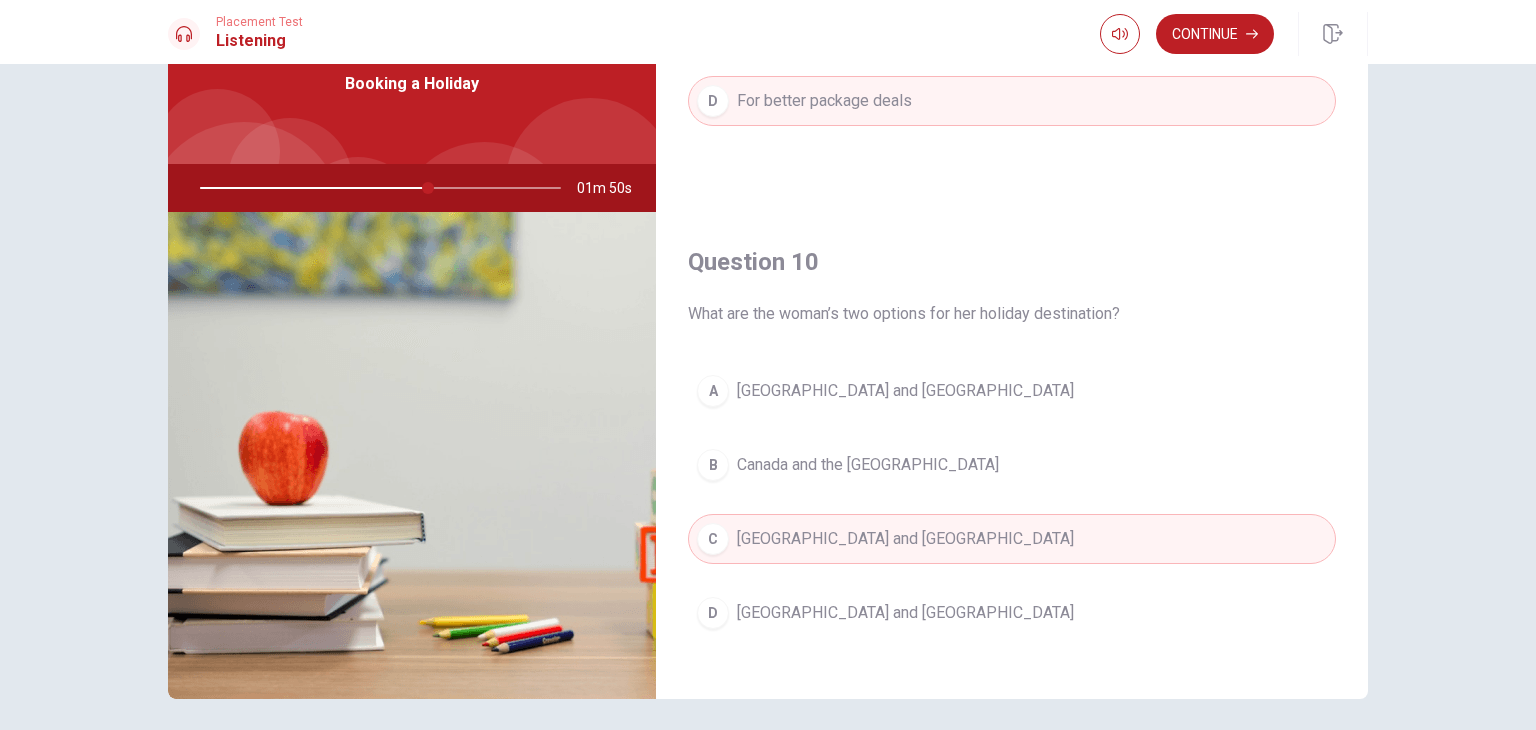 scroll, scrollTop: 1856, scrollLeft: 0, axis: vertical 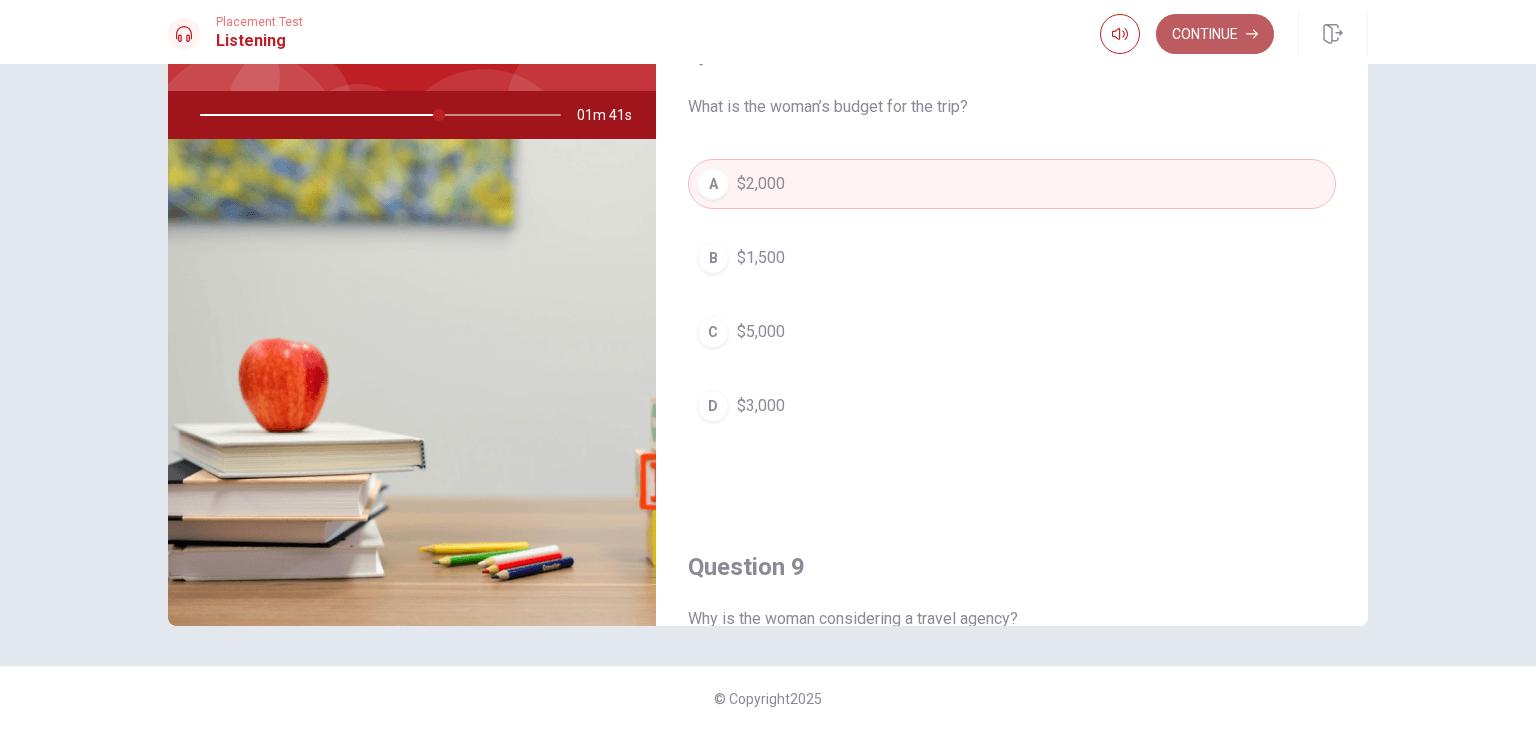 click on "Continue" at bounding box center [1215, 34] 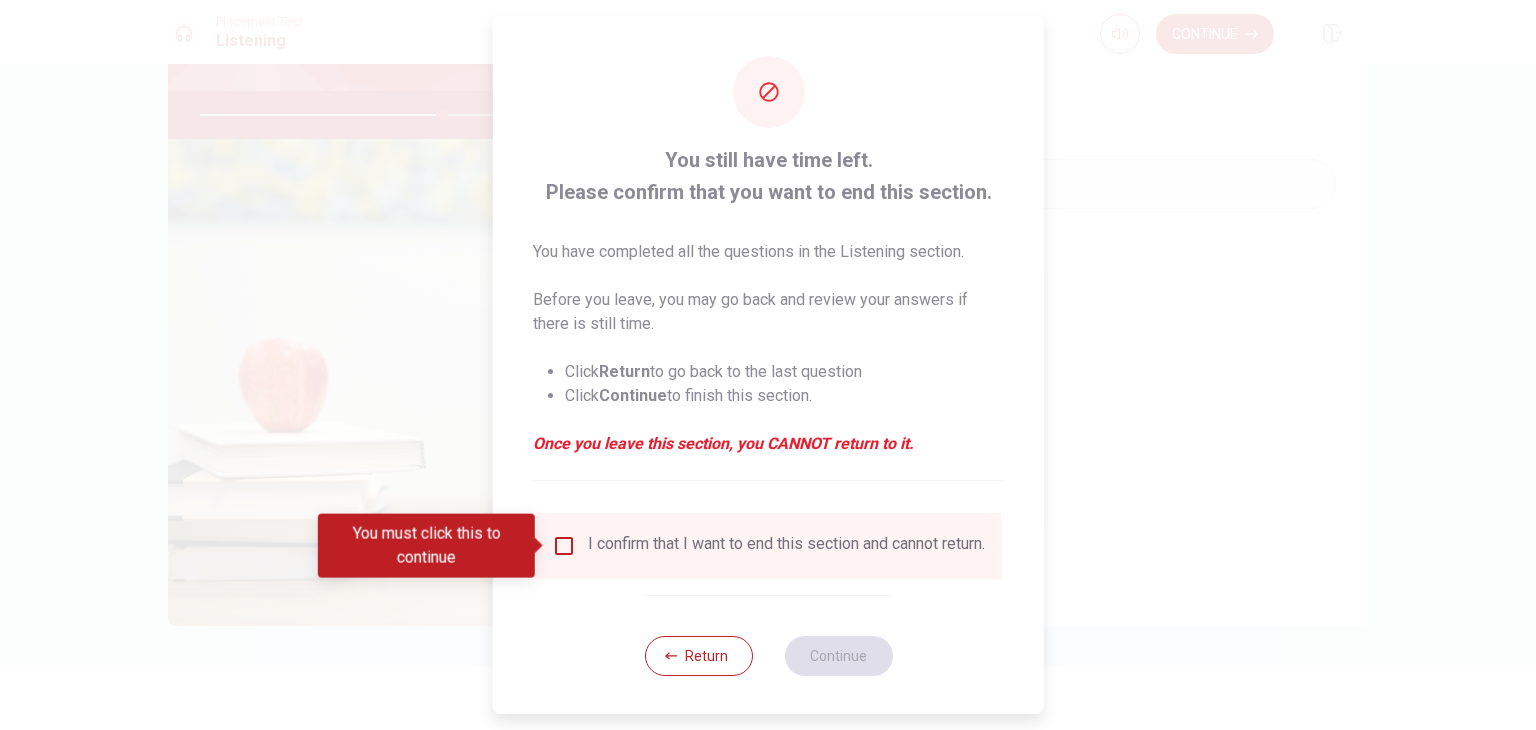 click at bounding box center (564, 546) 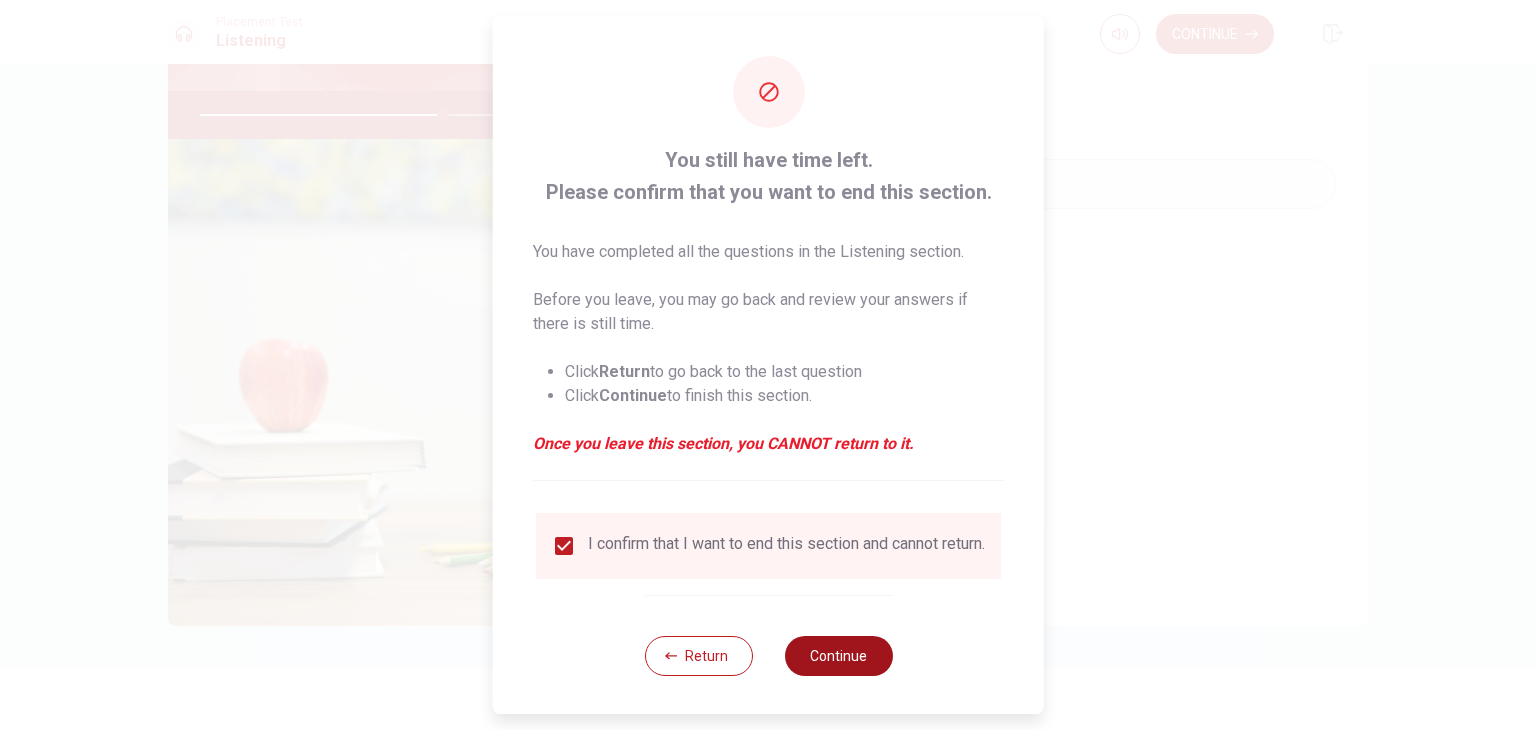 click on "Continue" at bounding box center (838, 656) 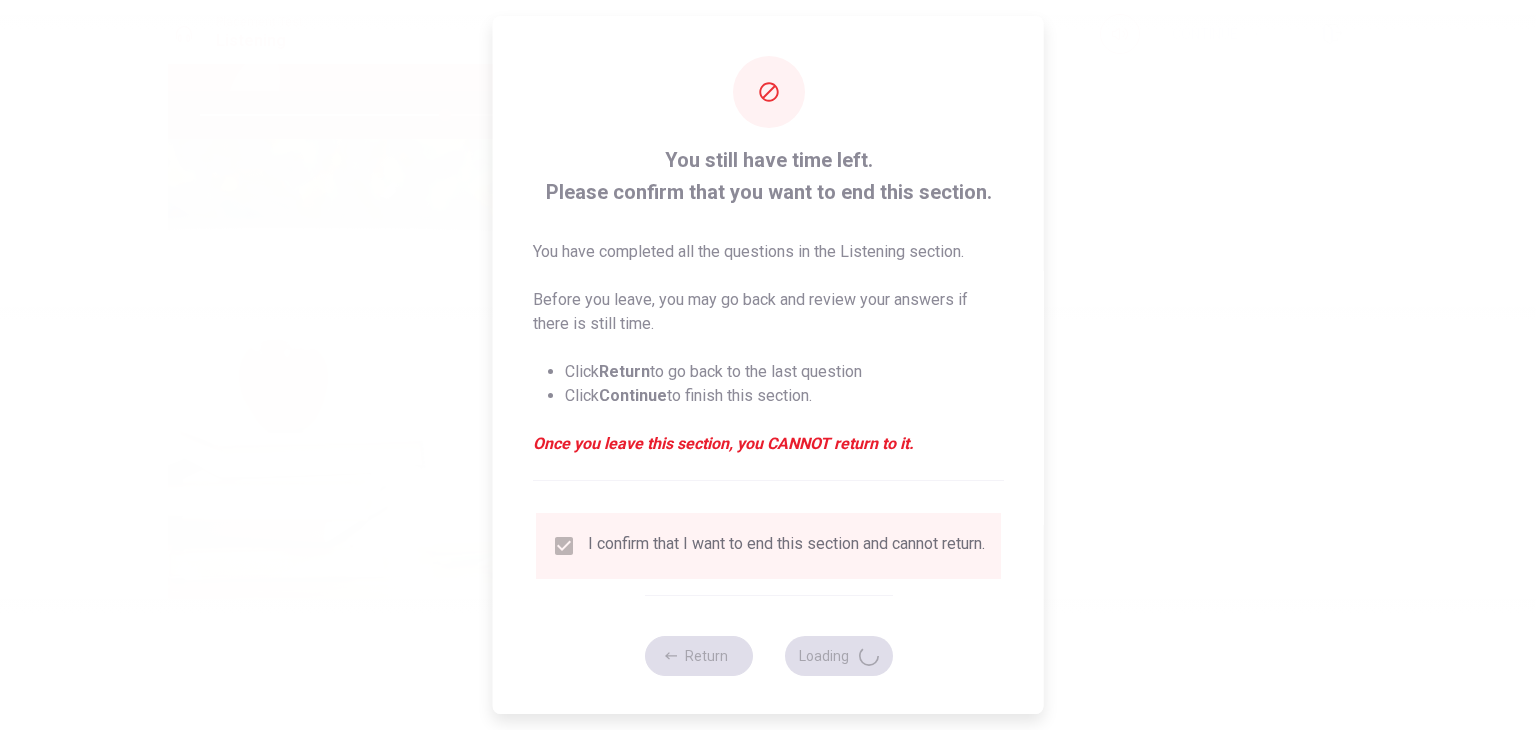 type on "68" 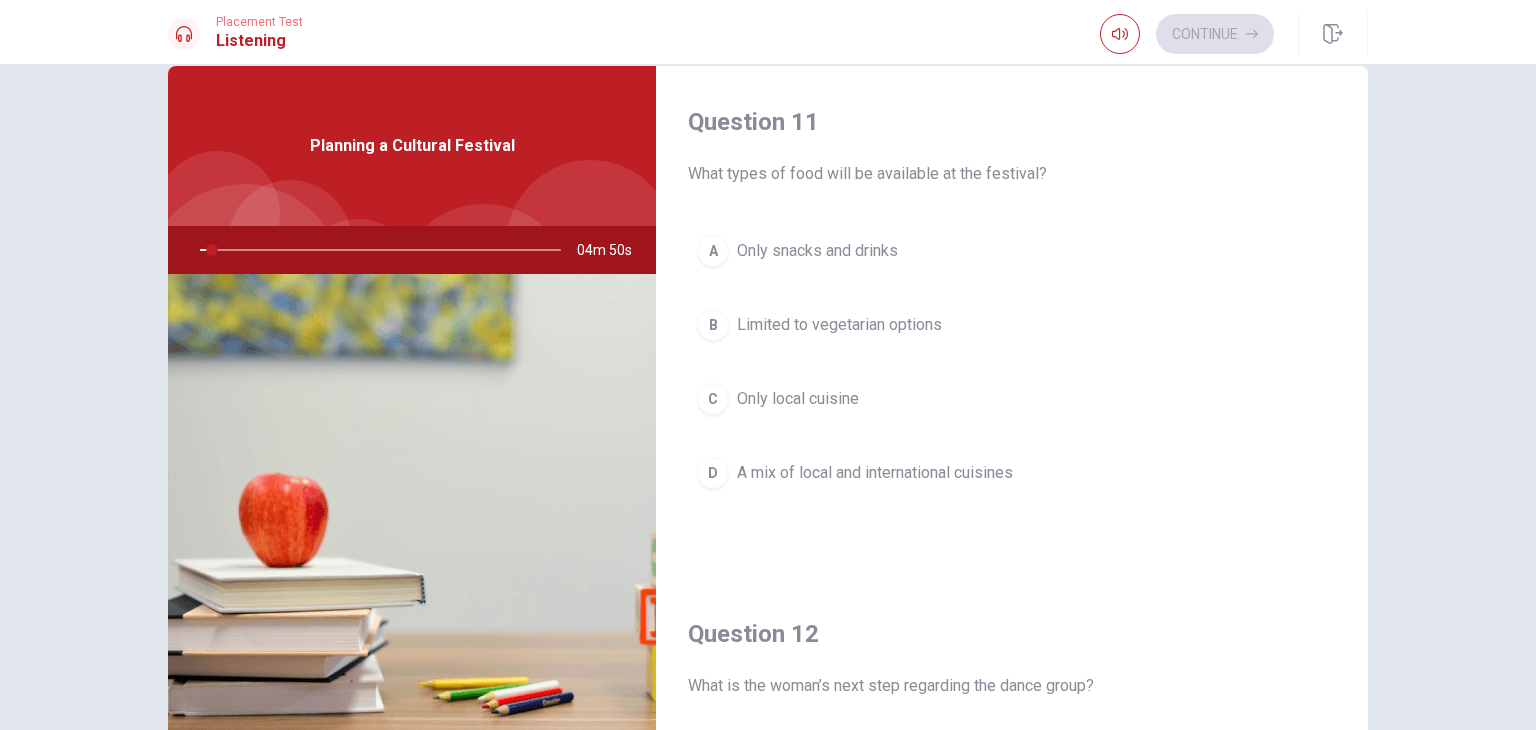 scroll, scrollTop: 100, scrollLeft: 0, axis: vertical 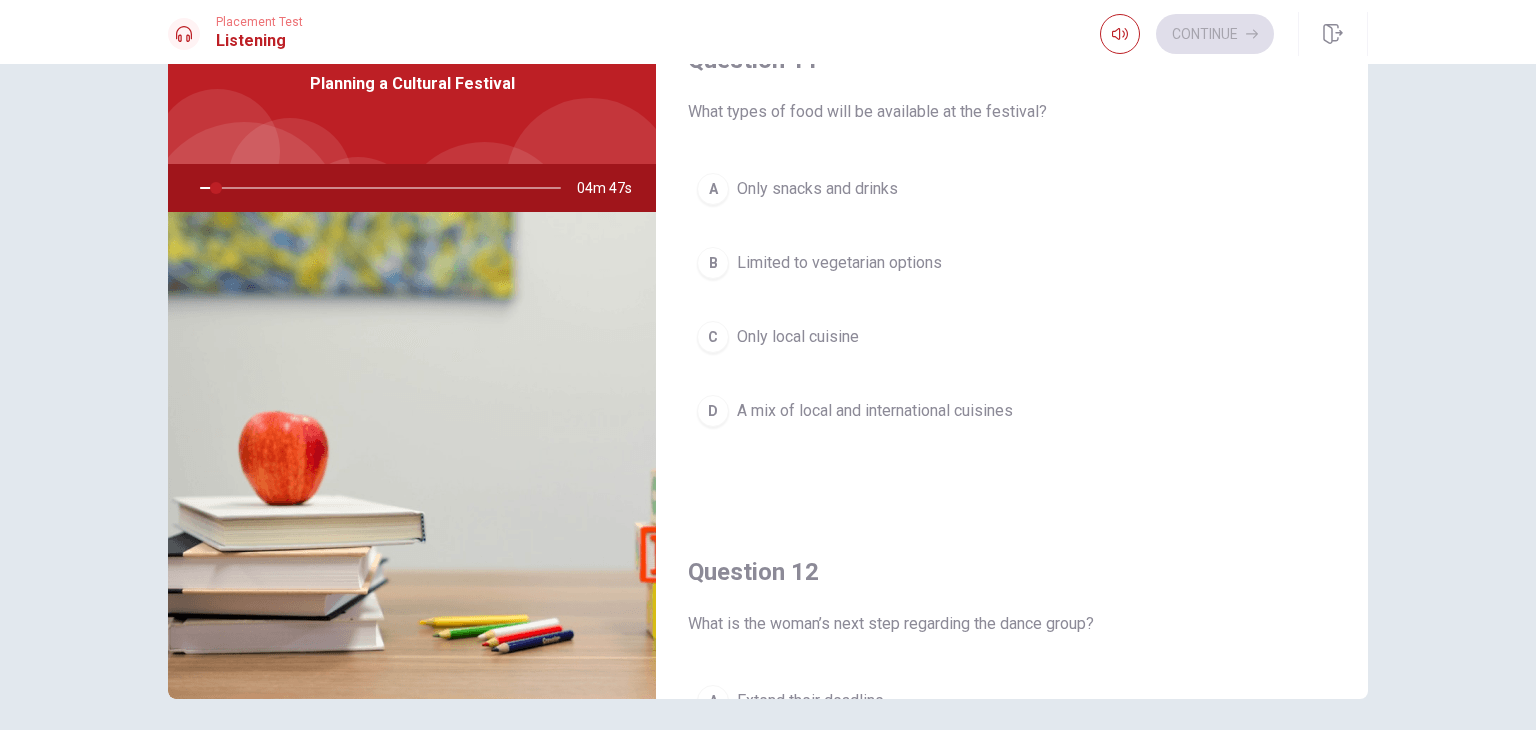 drag, startPoint x: 695, startPoint y: 256, endPoint x: 844, endPoint y: 290, distance: 152.82997 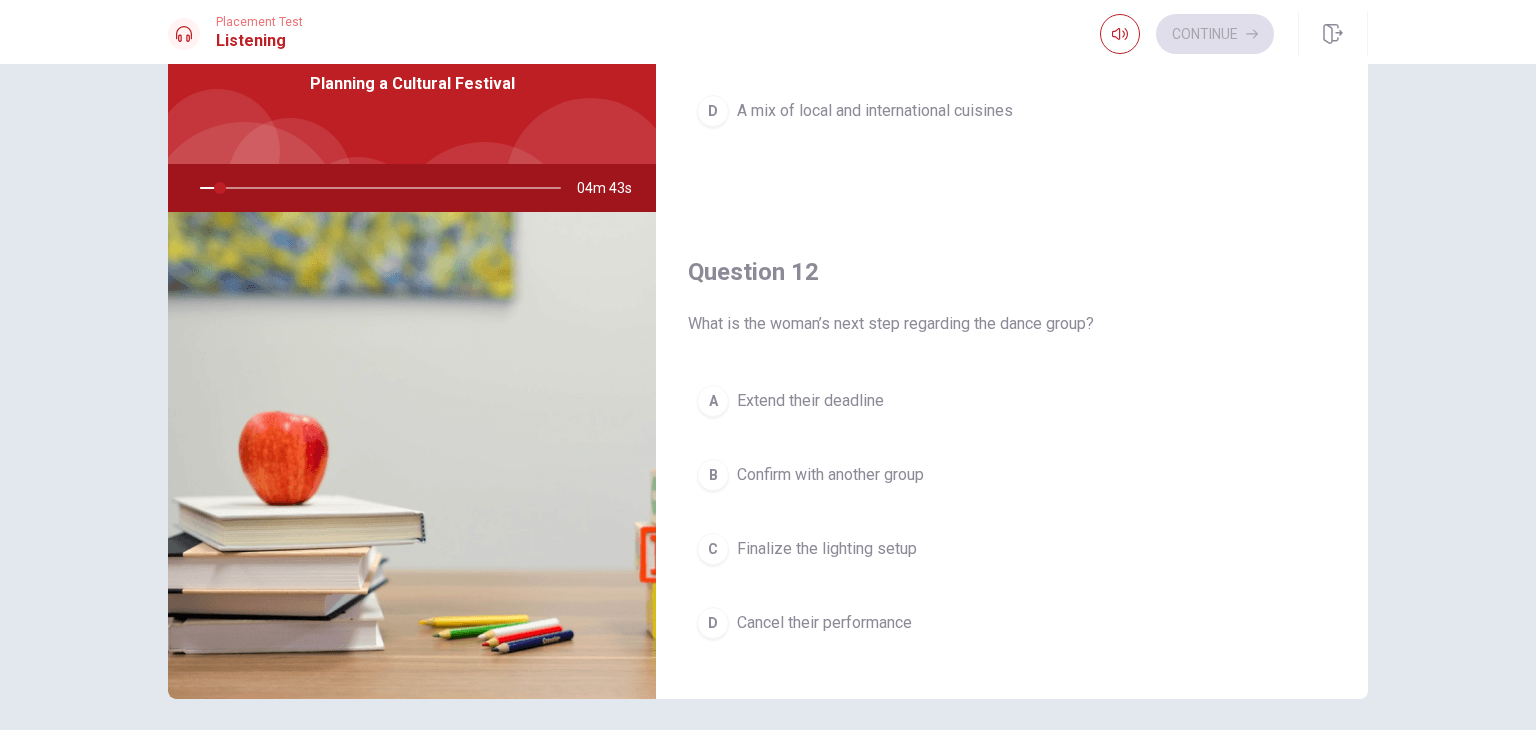 scroll, scrollTop: 400, scrollLeft: 0, axis: vertical 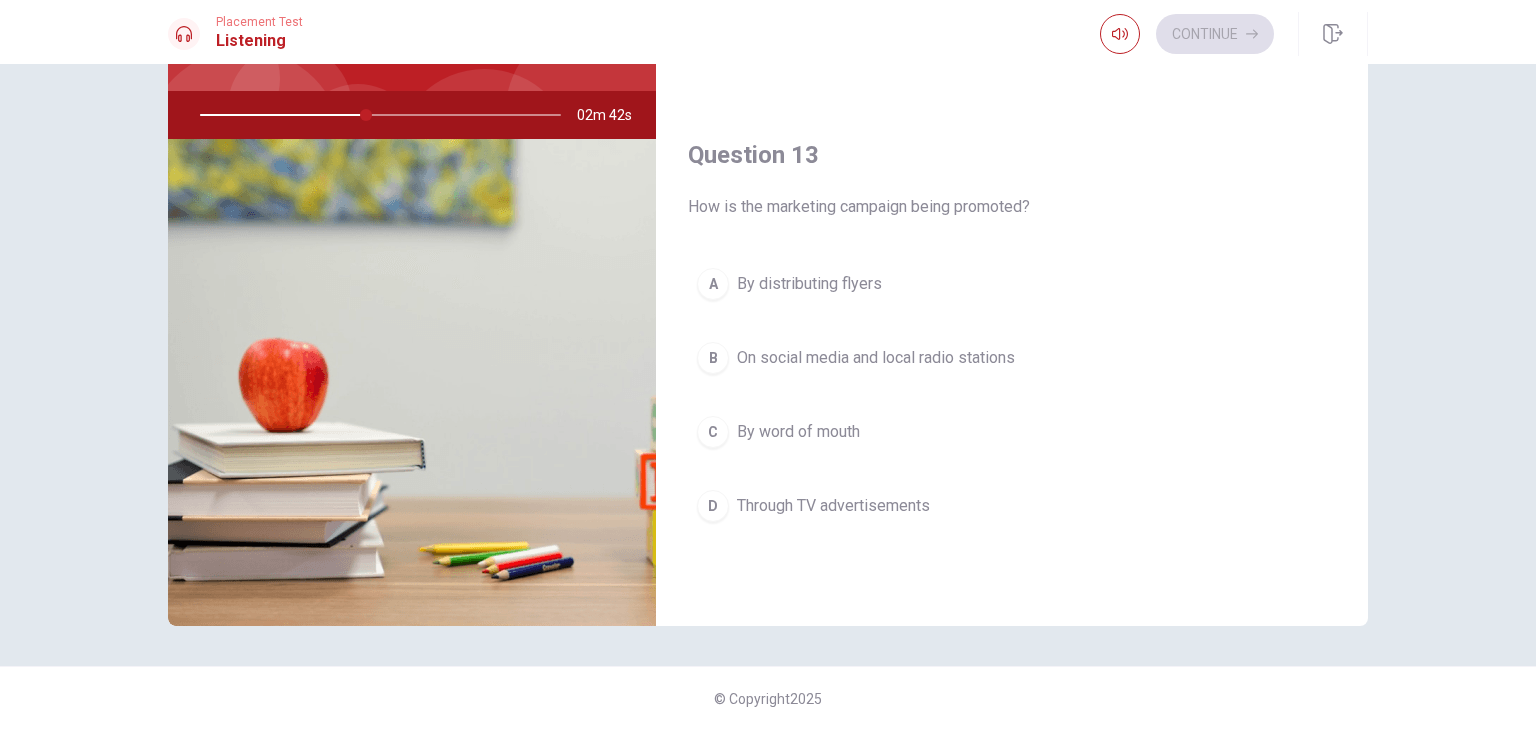 click on "Through TV advertisements" at bounding box center (833, 506) 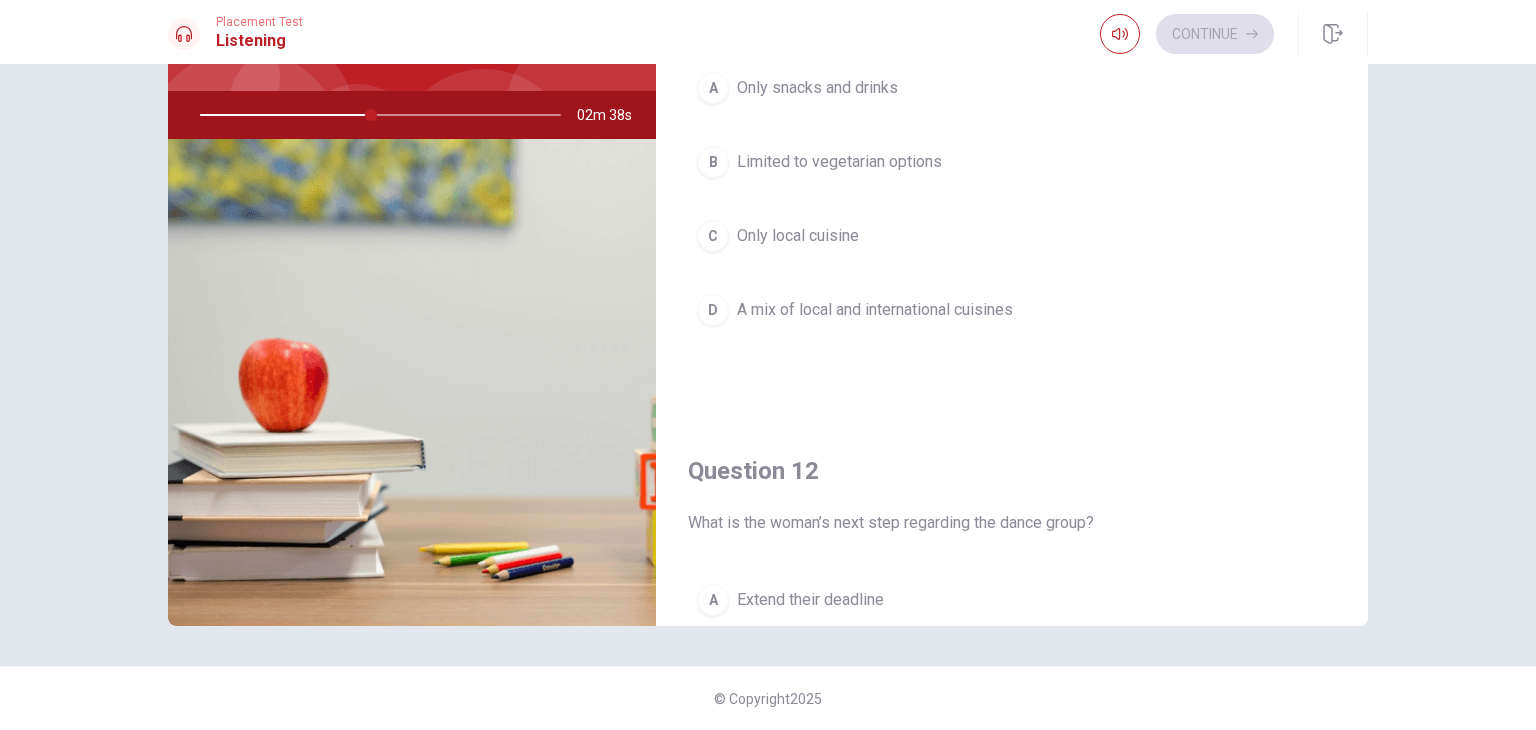 scroll, scrollTop: 0, scrollLeft: 0, axis: both 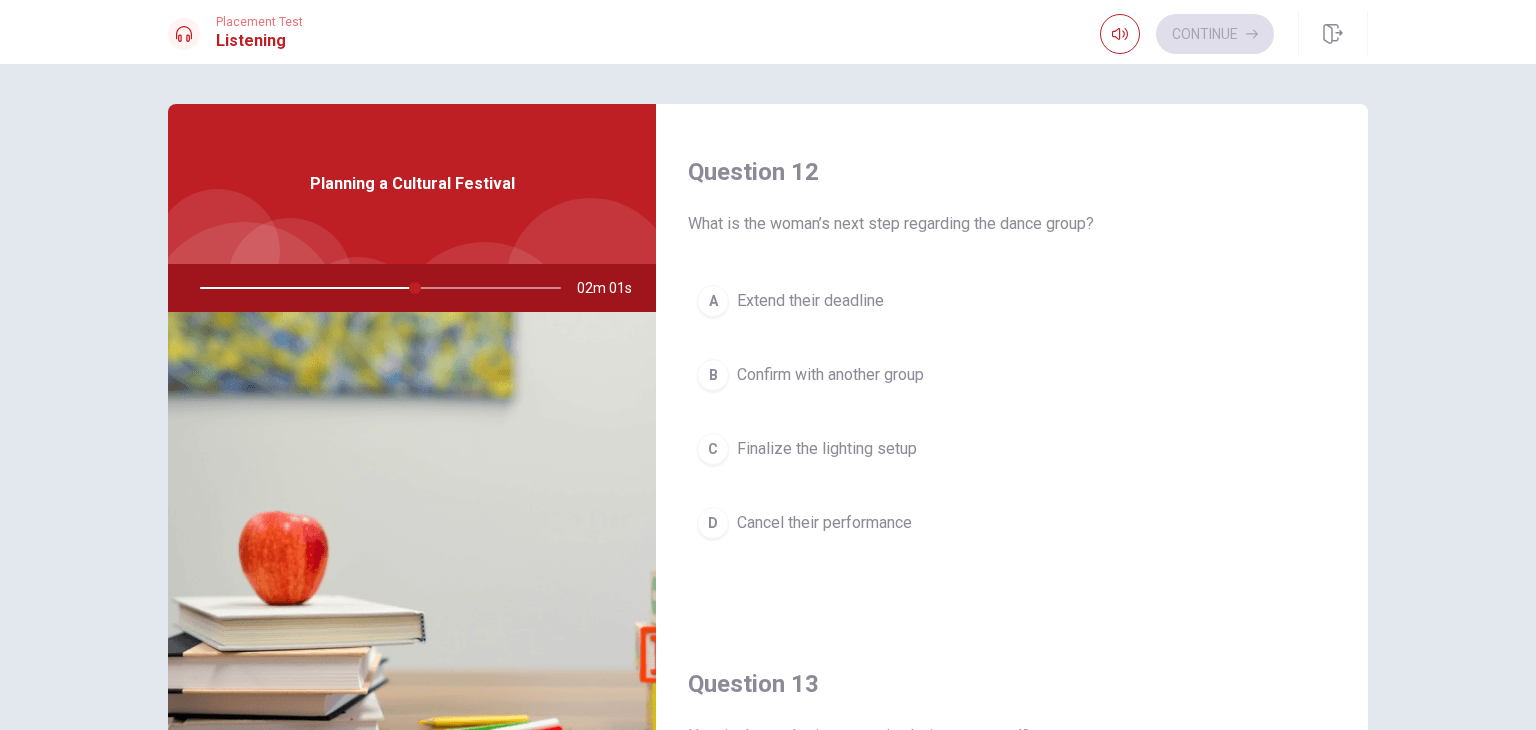 click on "Confirm with another group" at bounding box center [830, 375] 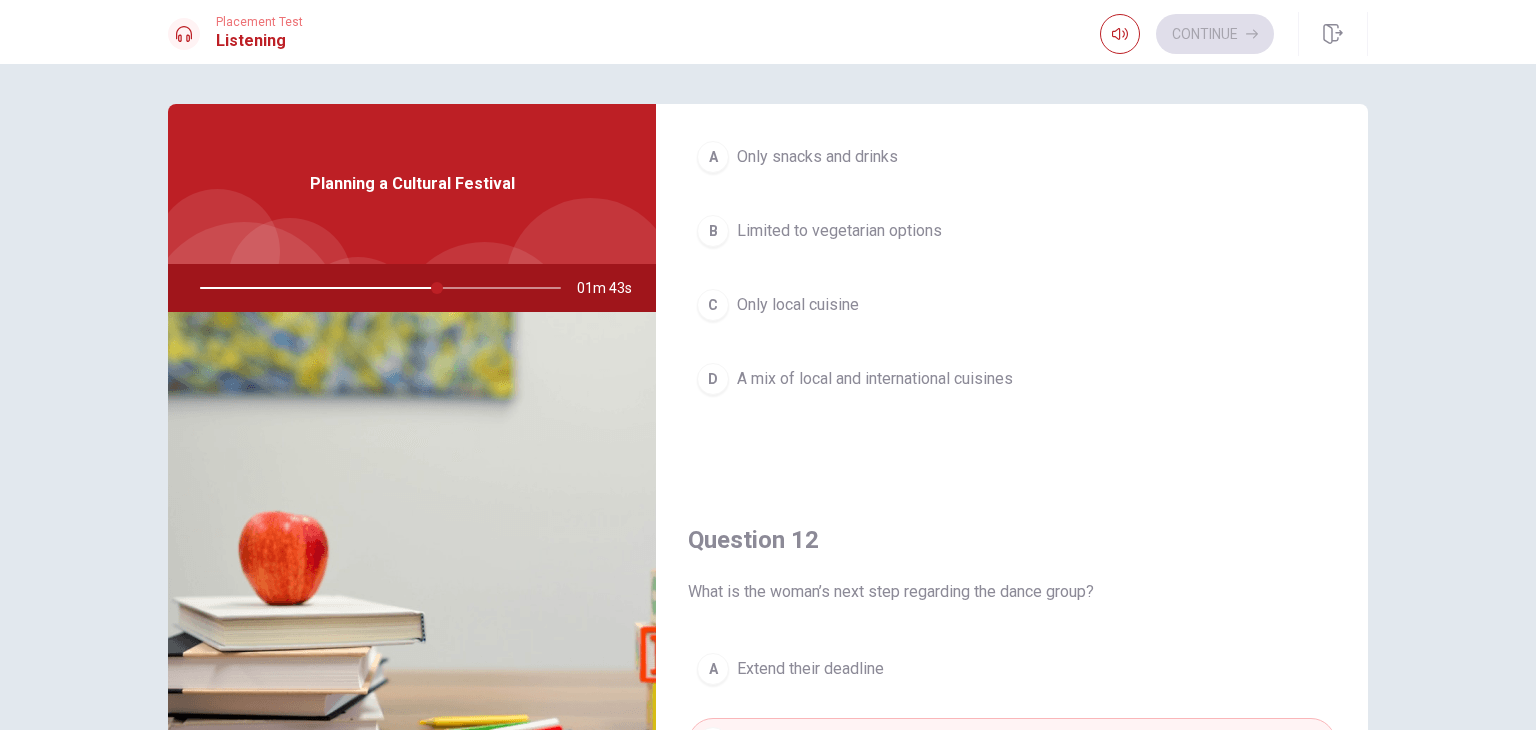 scroll, scrollTop: 0, scrollLeft: 0, axis: both 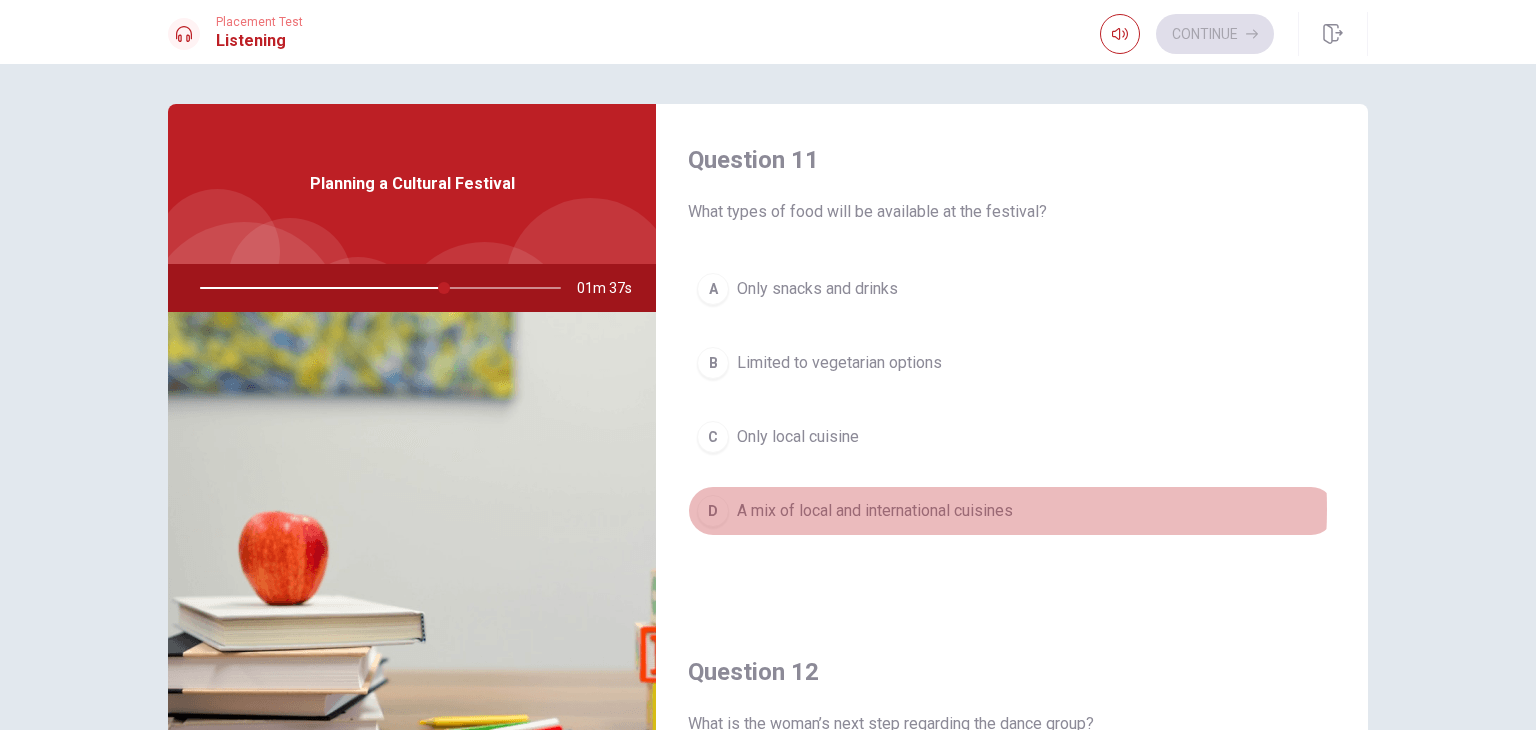 click on "A mix of local and international cuisines" at bounding box center (875, 511) 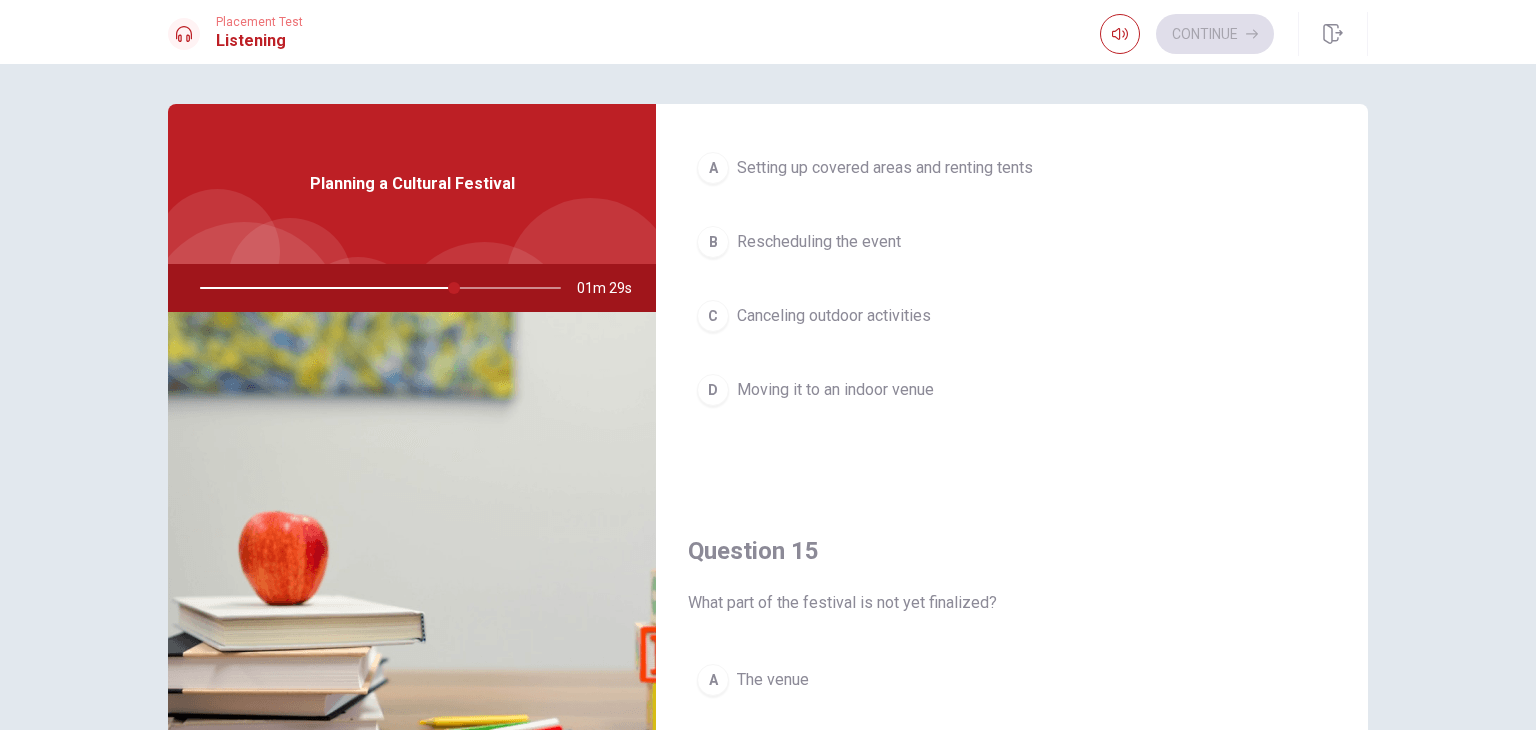 scroll, scrollTop: 1856, scrollLeft: 0, axis: vertical 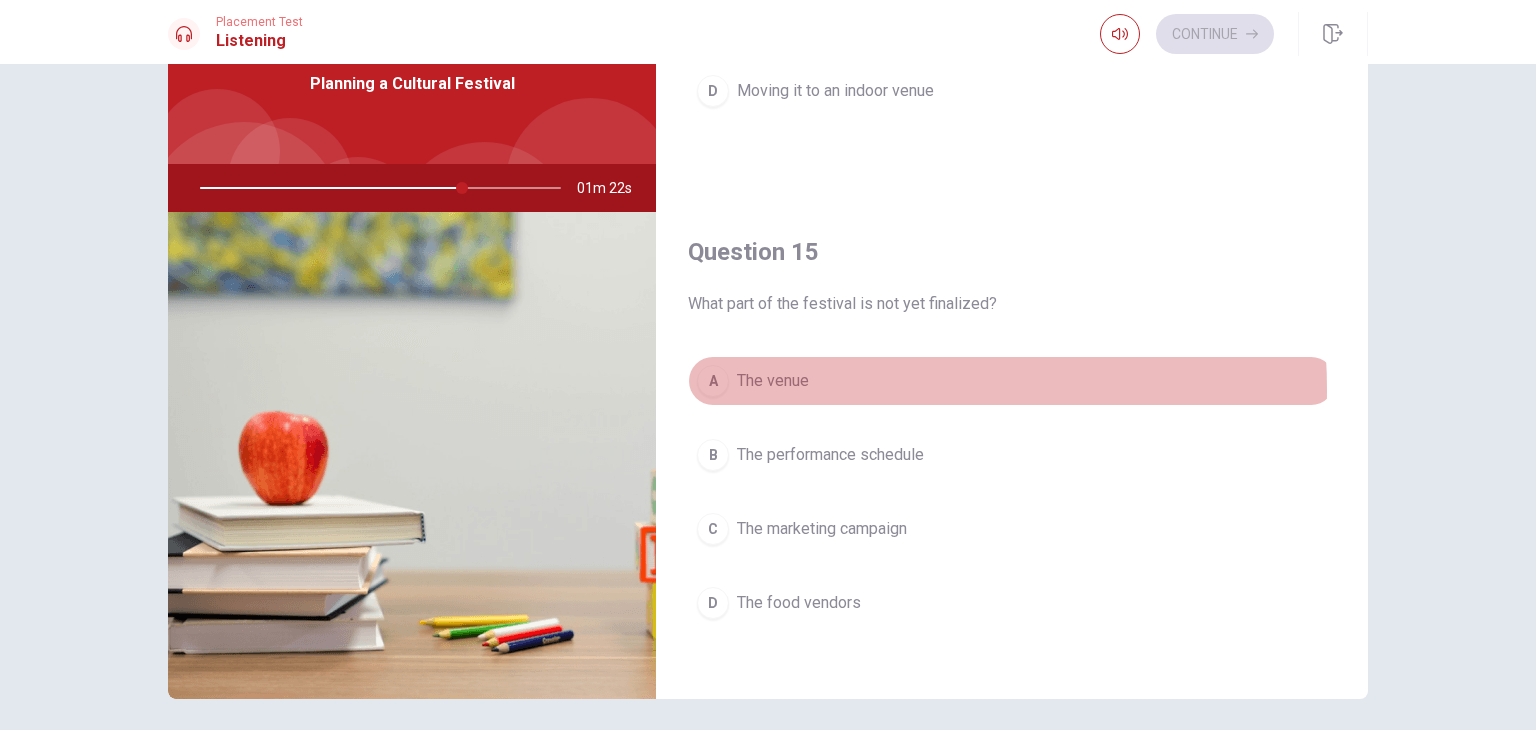 click on "The venue" at bounding box center (773, 381) 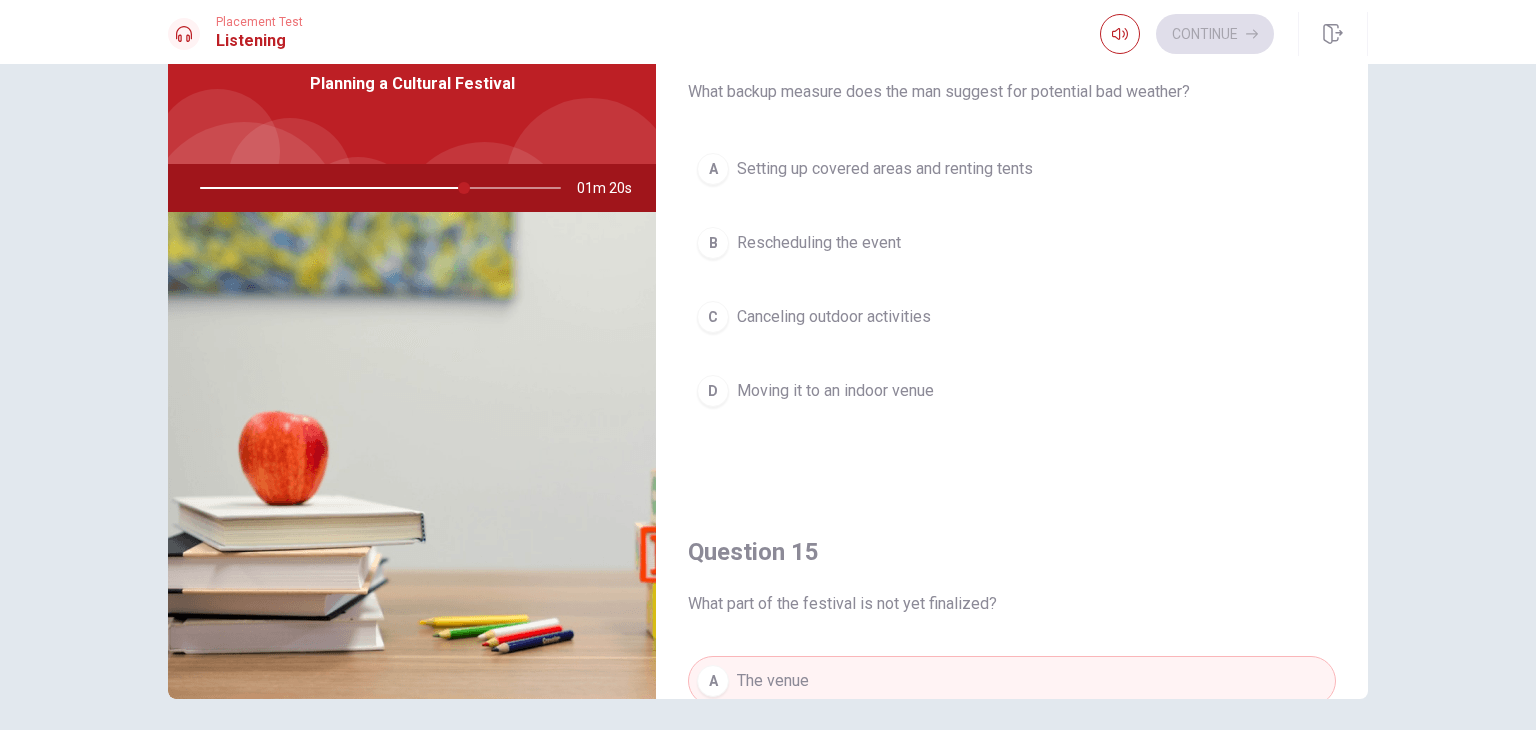 scroll, scrollTop: 1456, scrollLeft: 0, axis: vertical 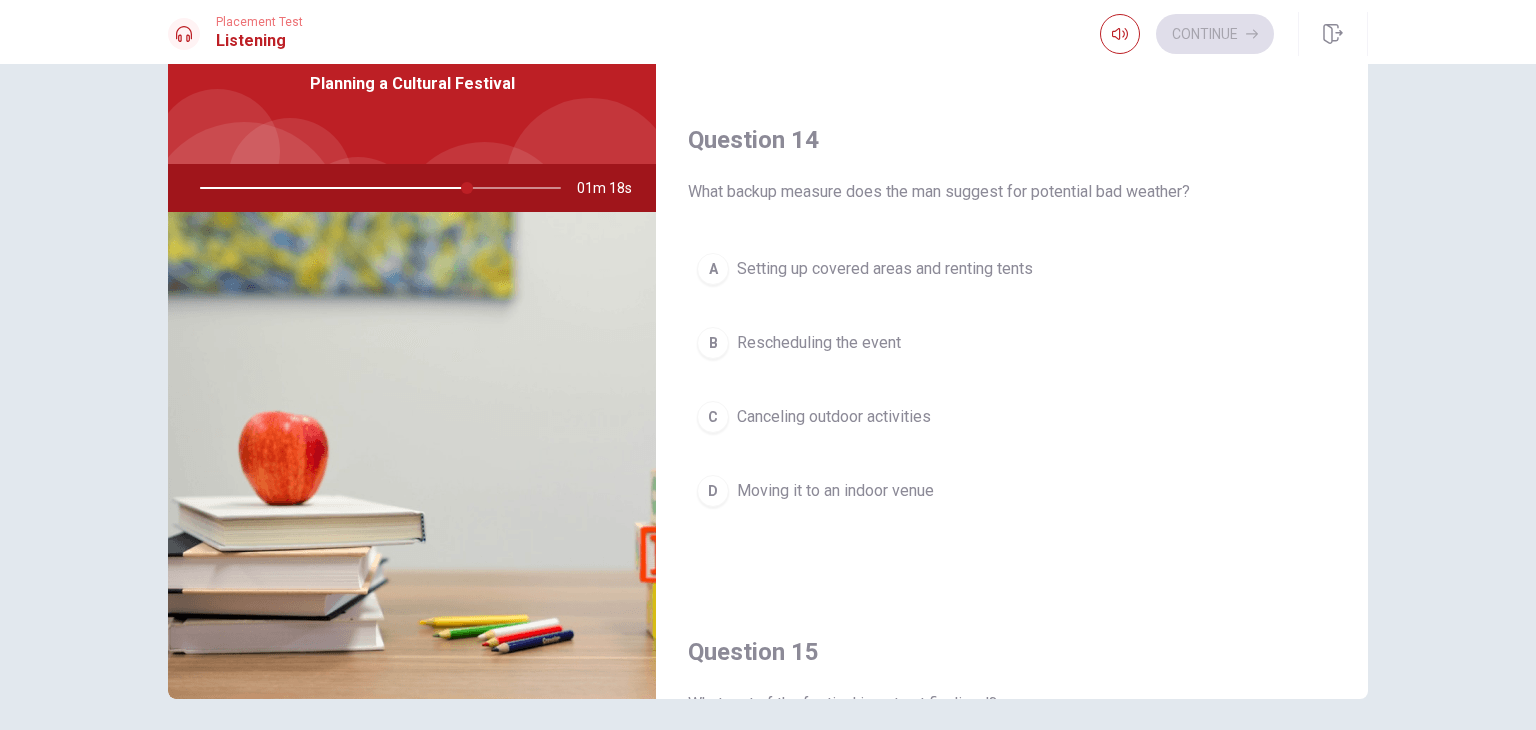 click on "Setting up covered areas and renting tents" at bounding box center (885, 269) 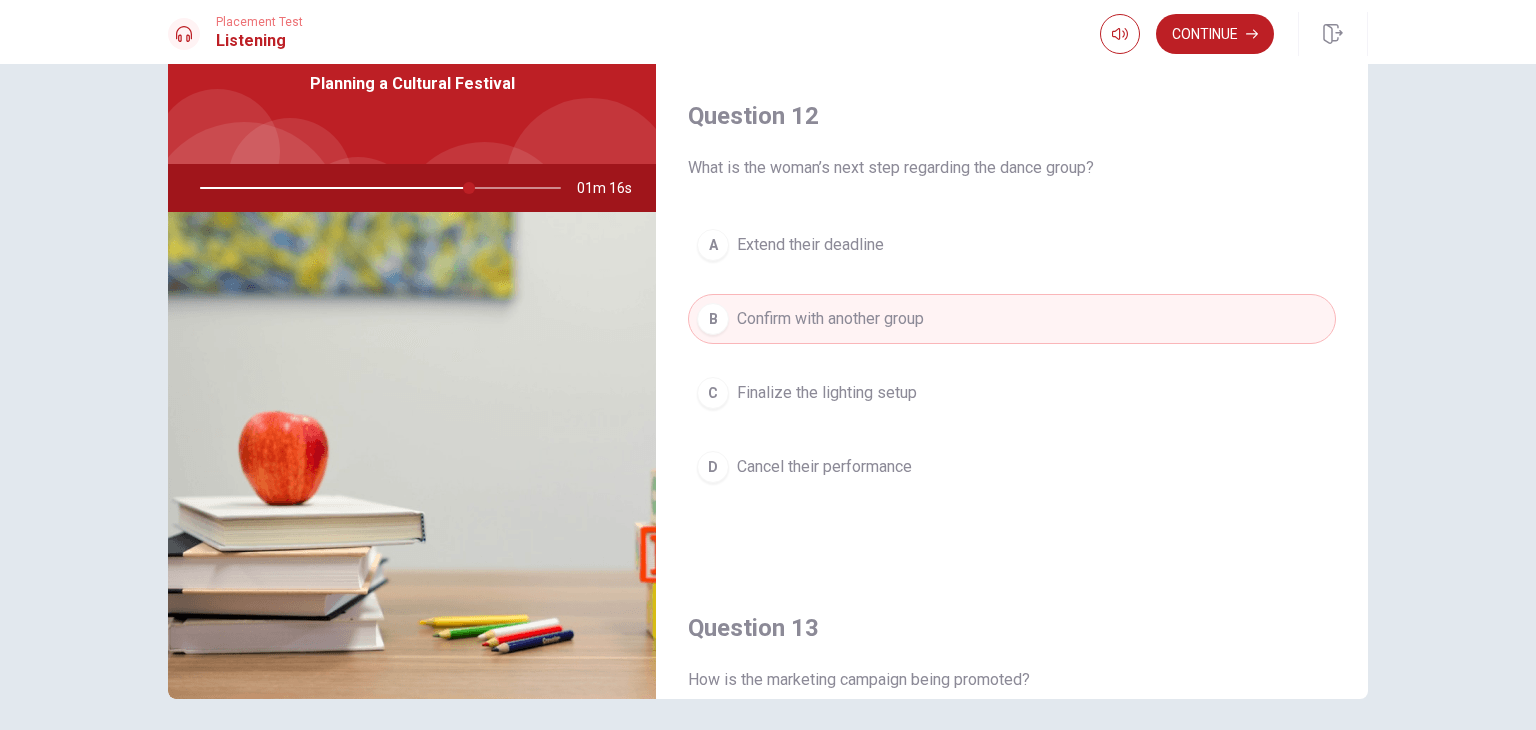 scroll, scrollTop: 0, scrollLeft: 0, axis: both 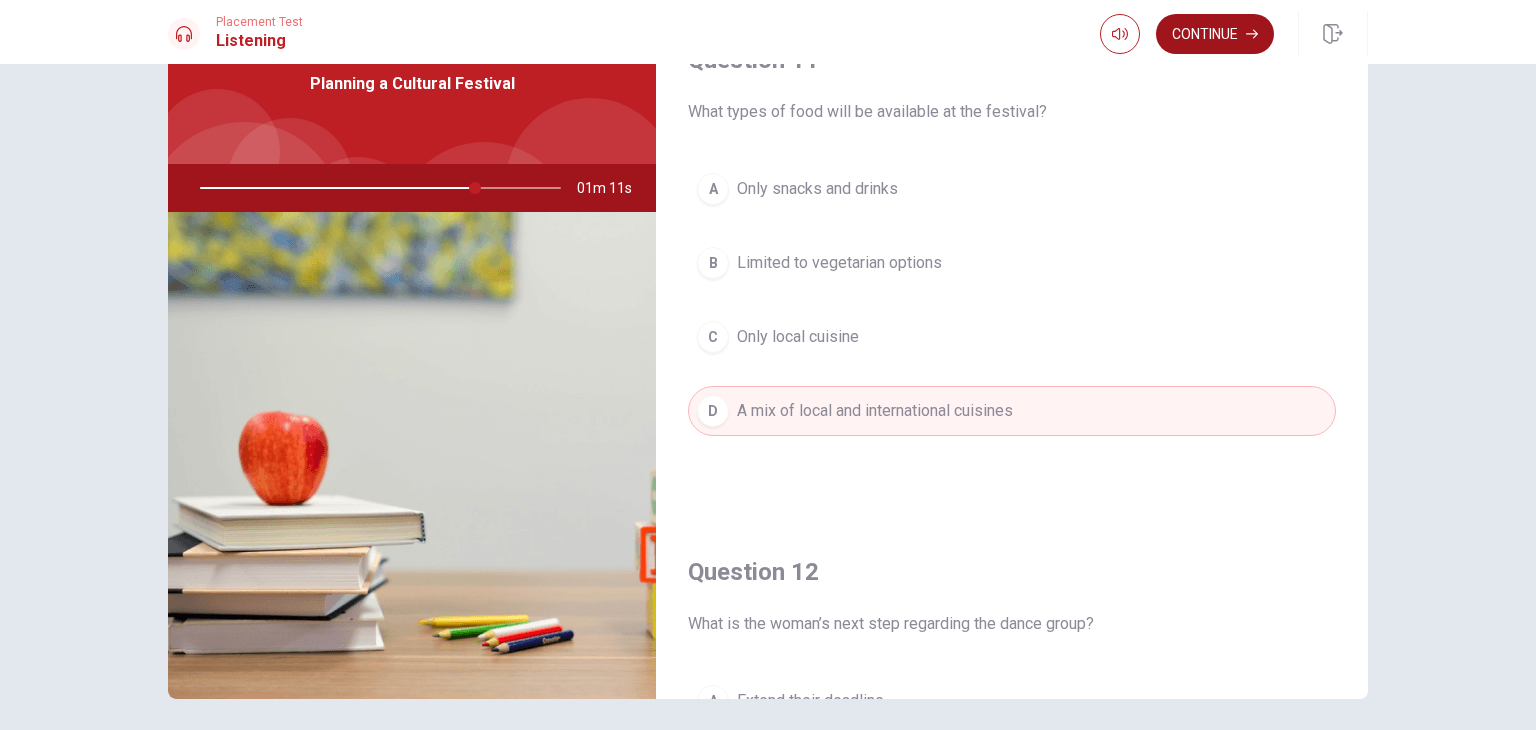 click on "Continue" at bounding box center (1215, 34) 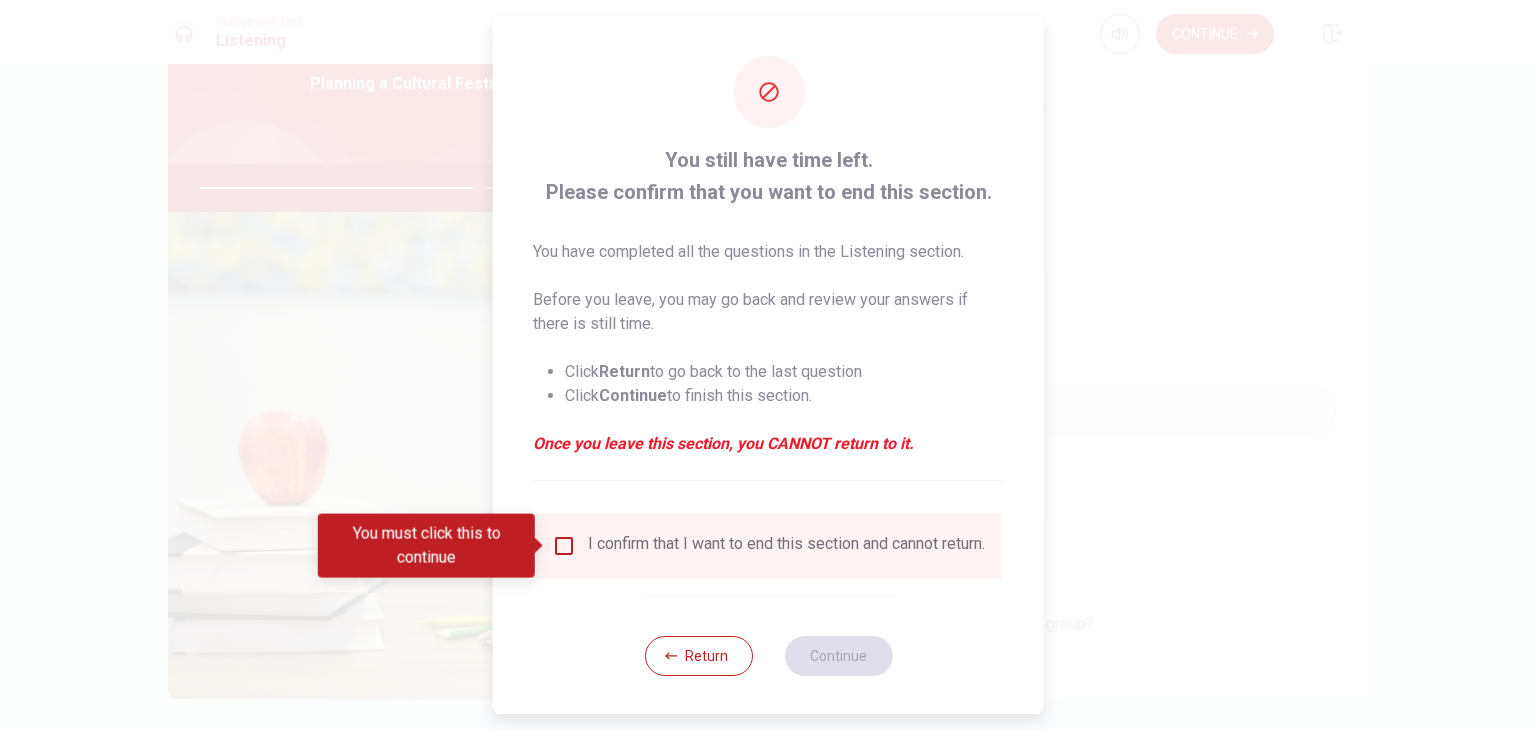 click at bounding box center (564, 546) 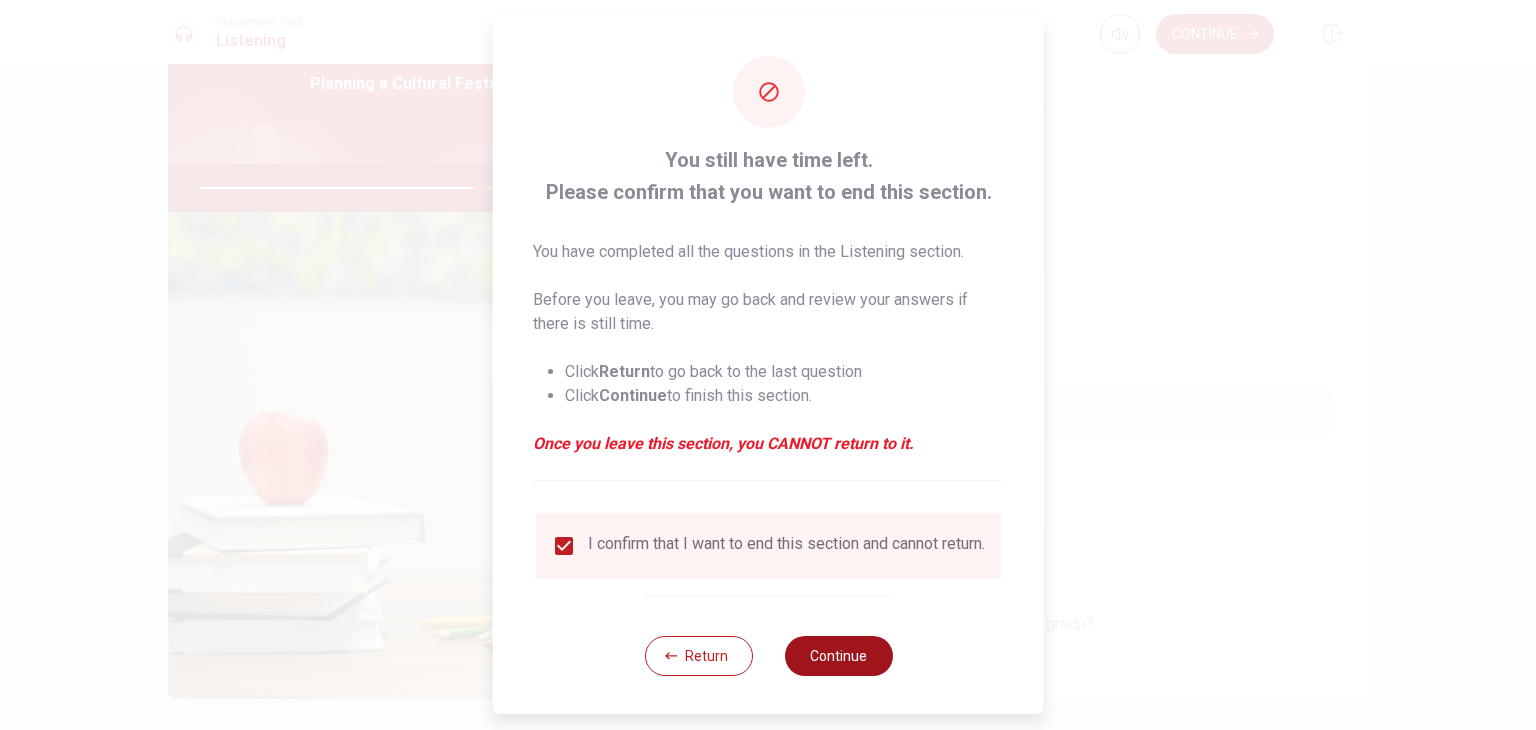 click on "Continue" at bounding box center [838, 656] 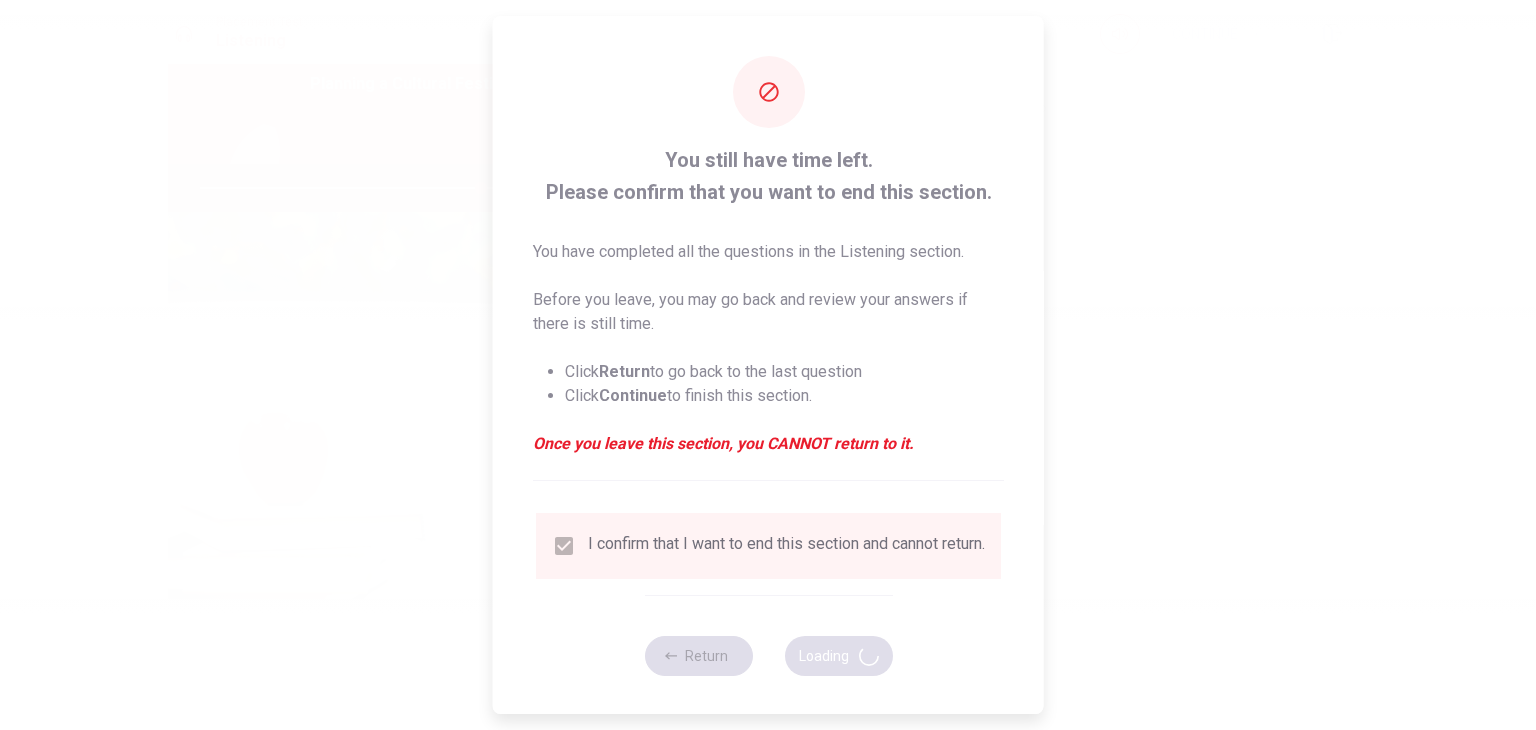 type on "78" 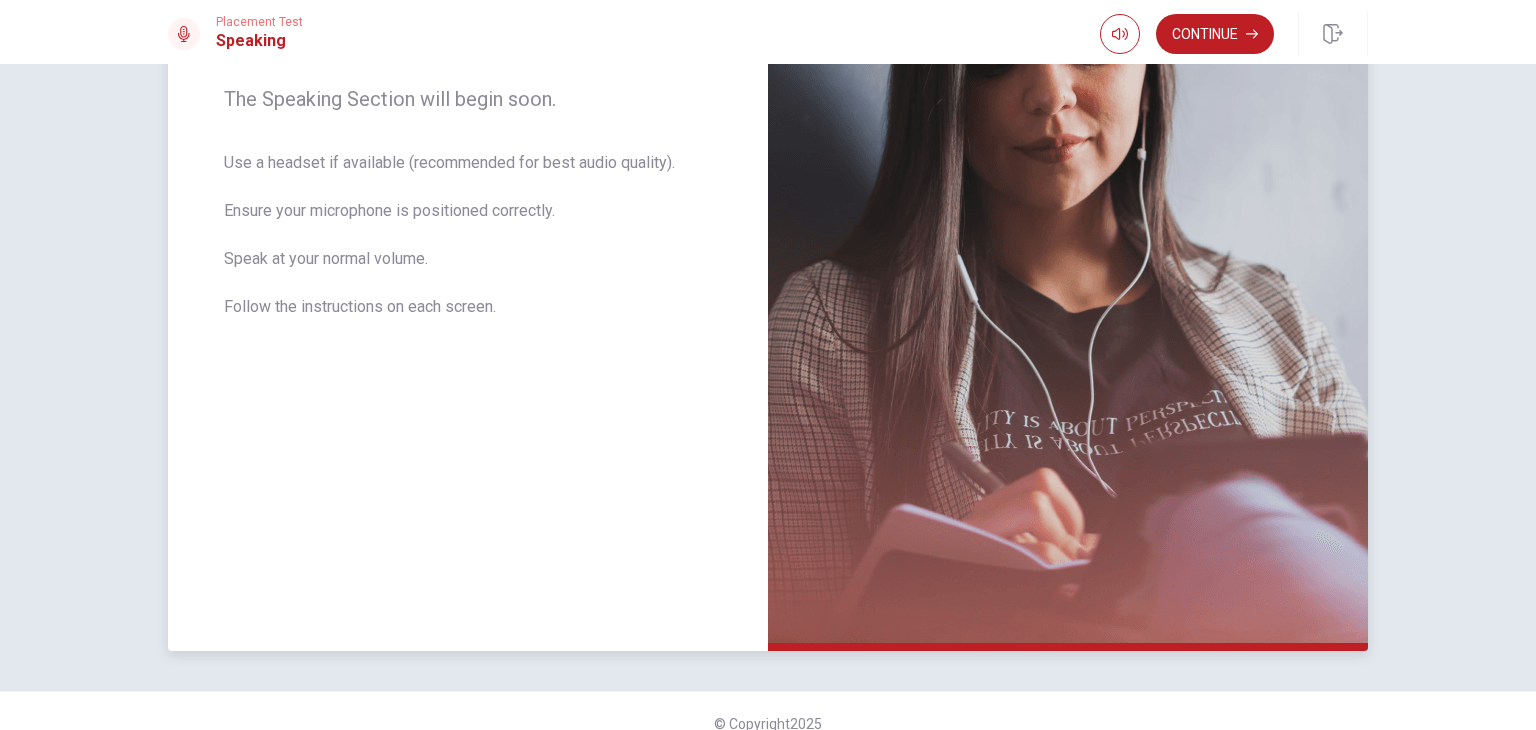 scroll, scrollTop: 350, scrollLeft: 0, axis: vertical 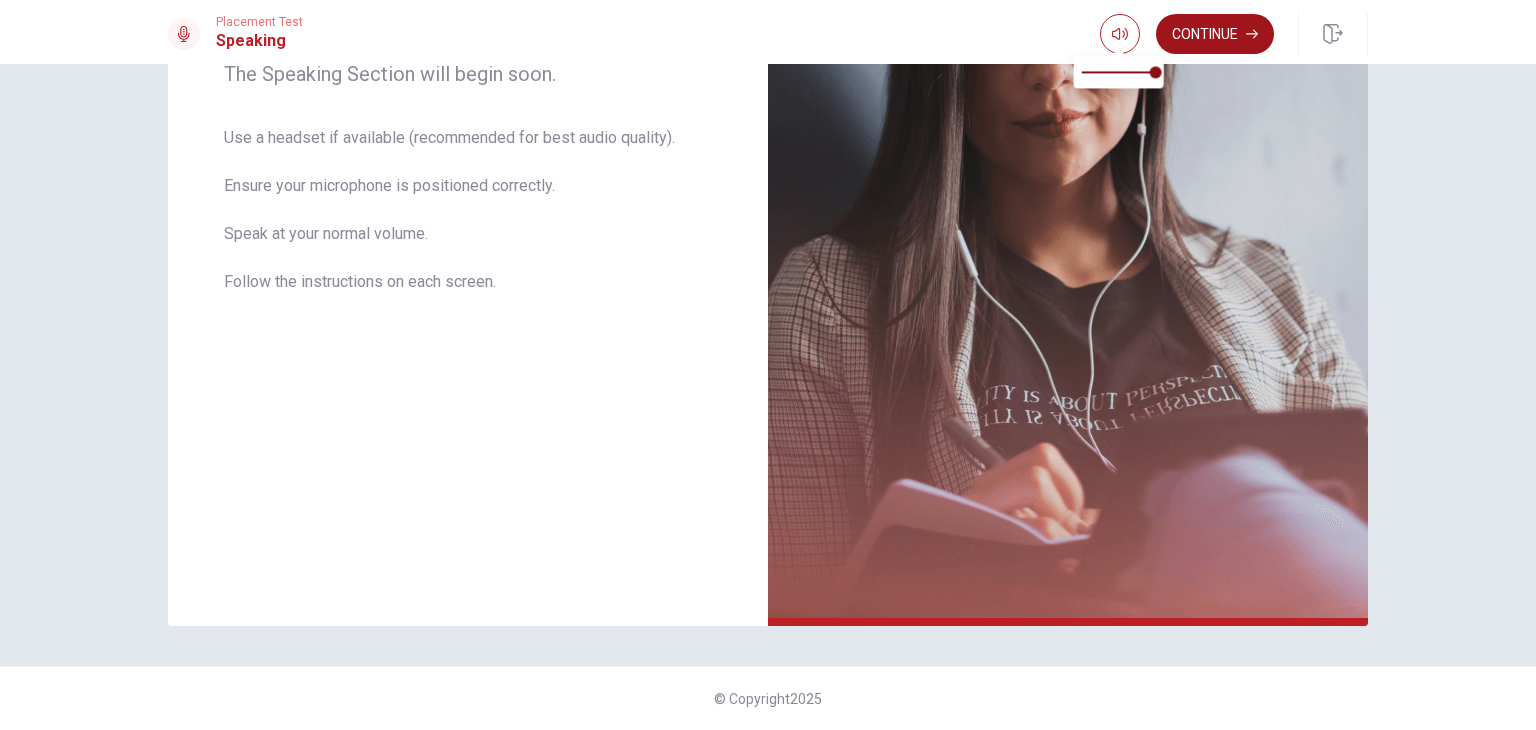 click on "Continue" at bounding box center [1215, 34] 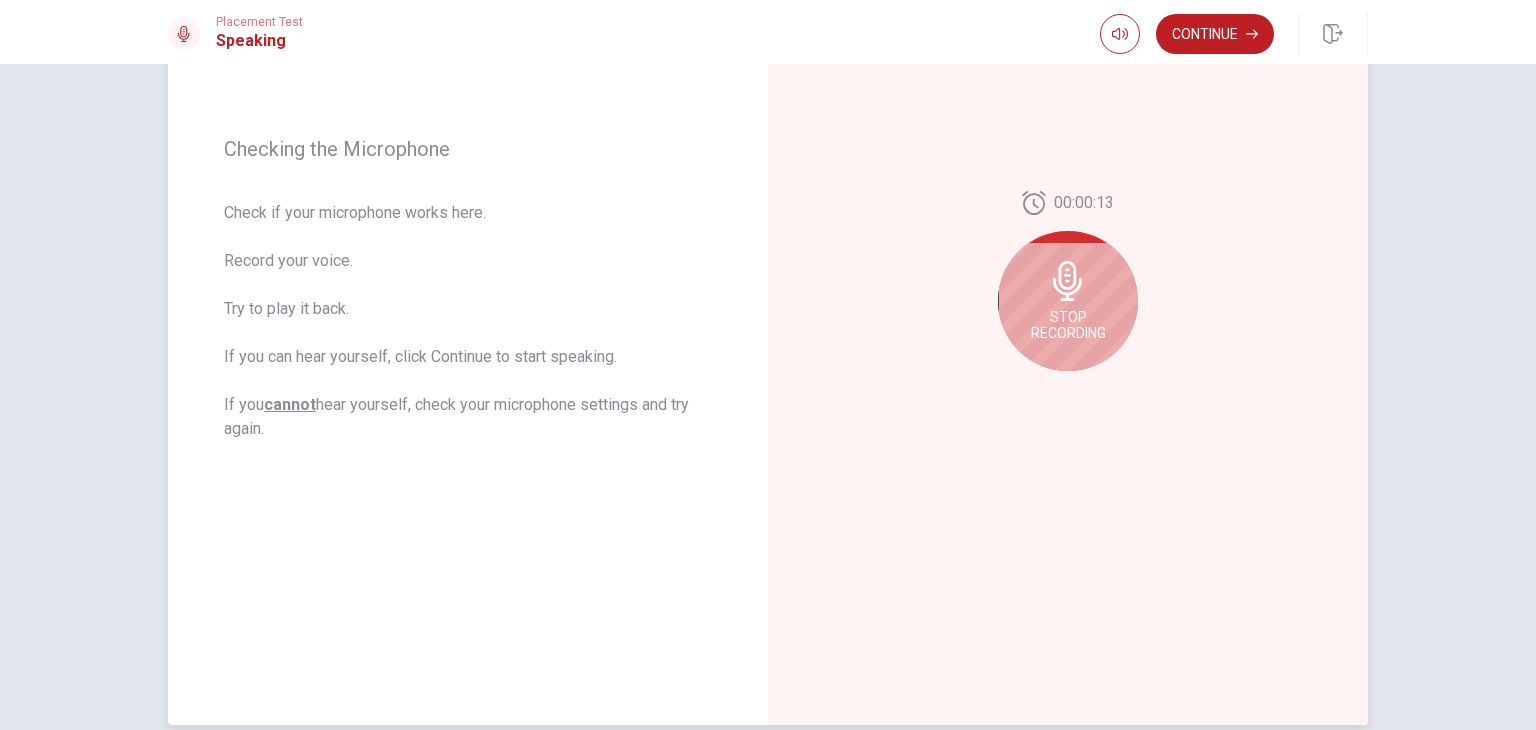 scroll, scrollTop: 250, scrollLeft: 0, axis: vertical 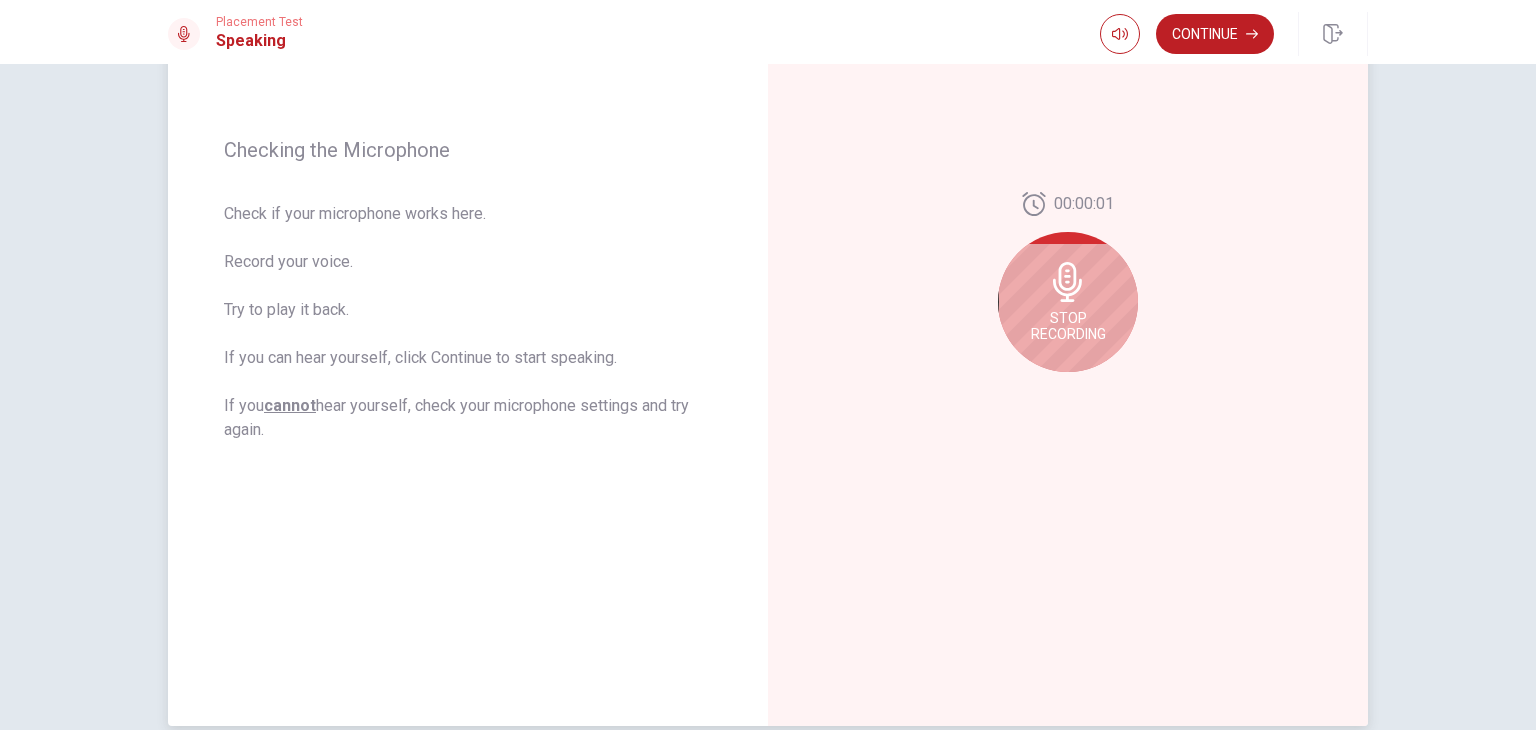 click 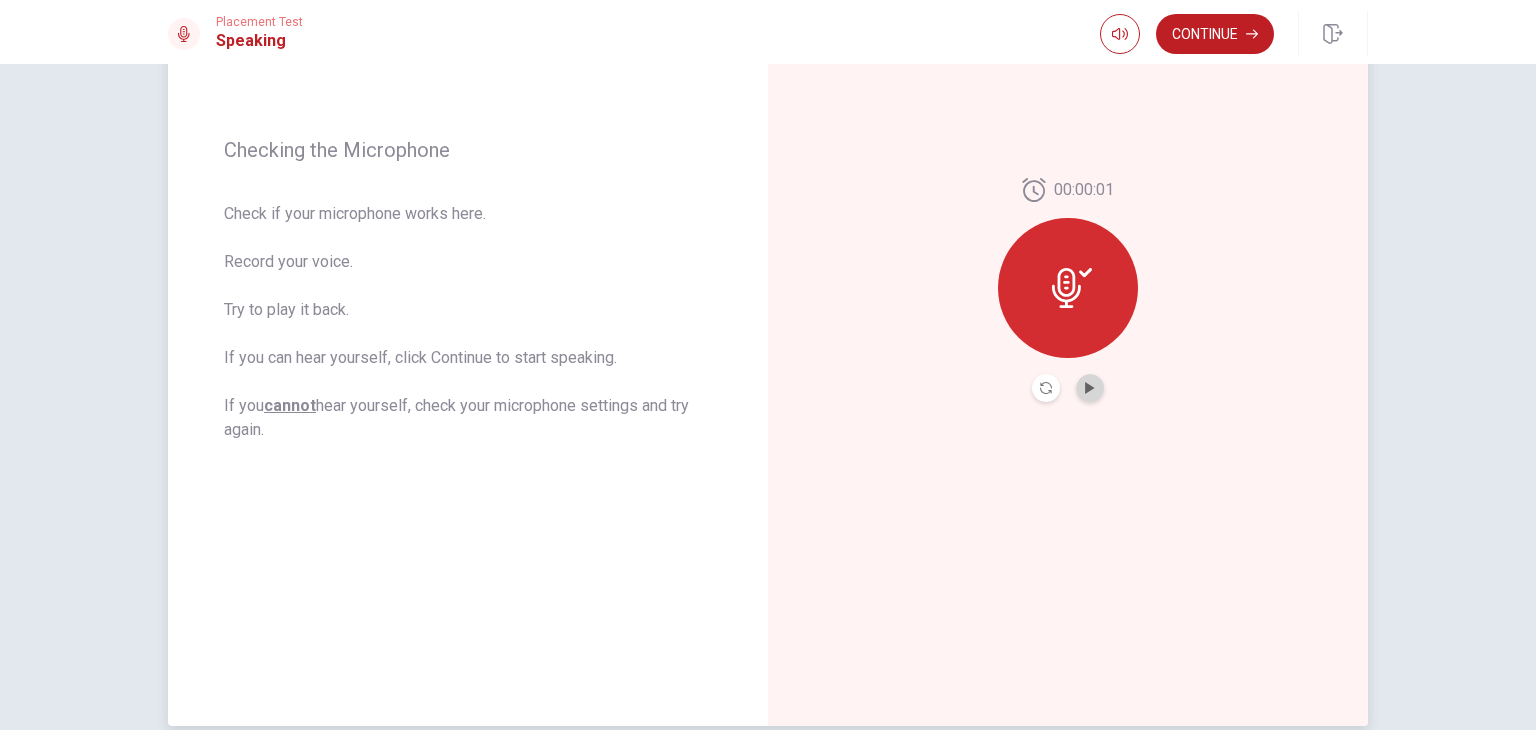 click at bounding box center [1090, 388] 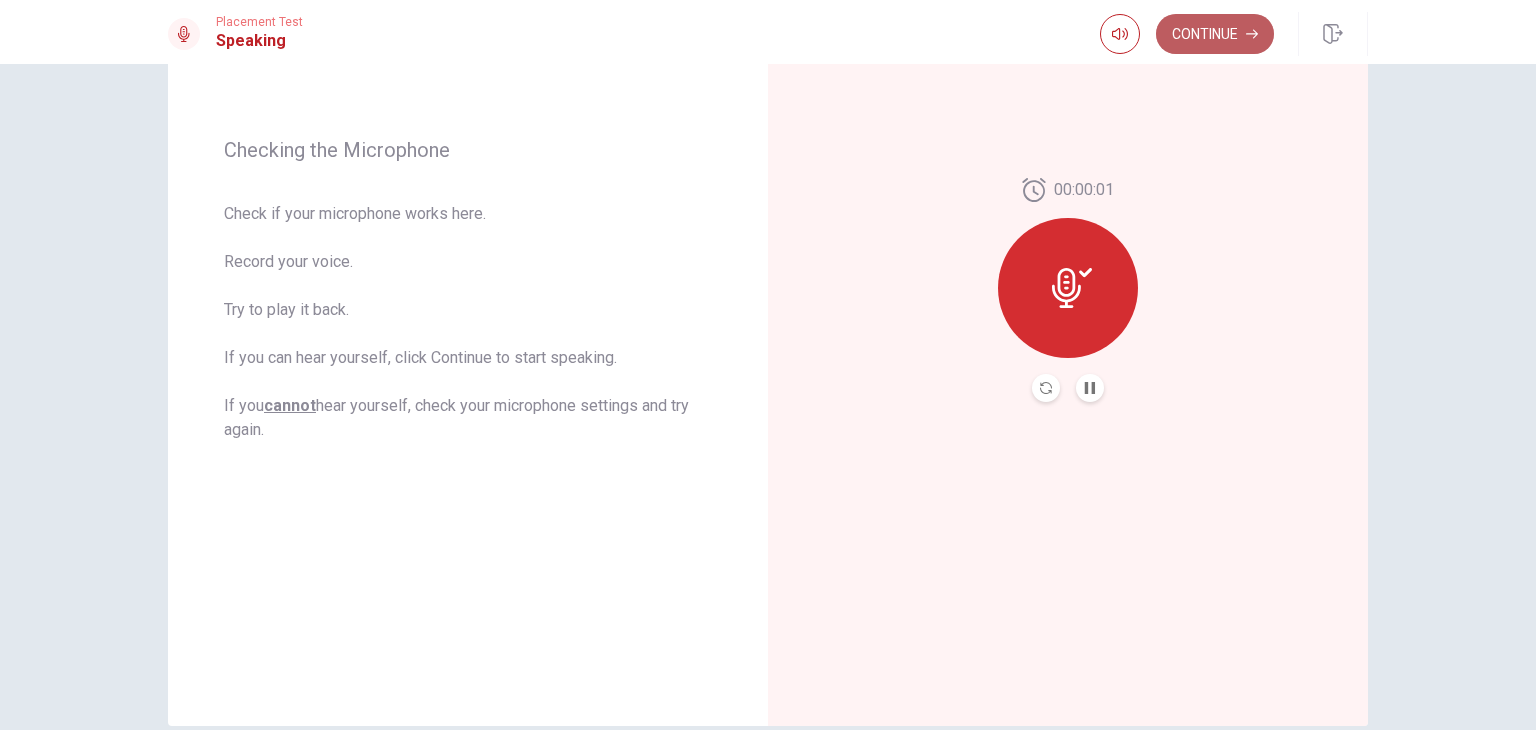 click on "Continue" at bounding box center [1215, 34] 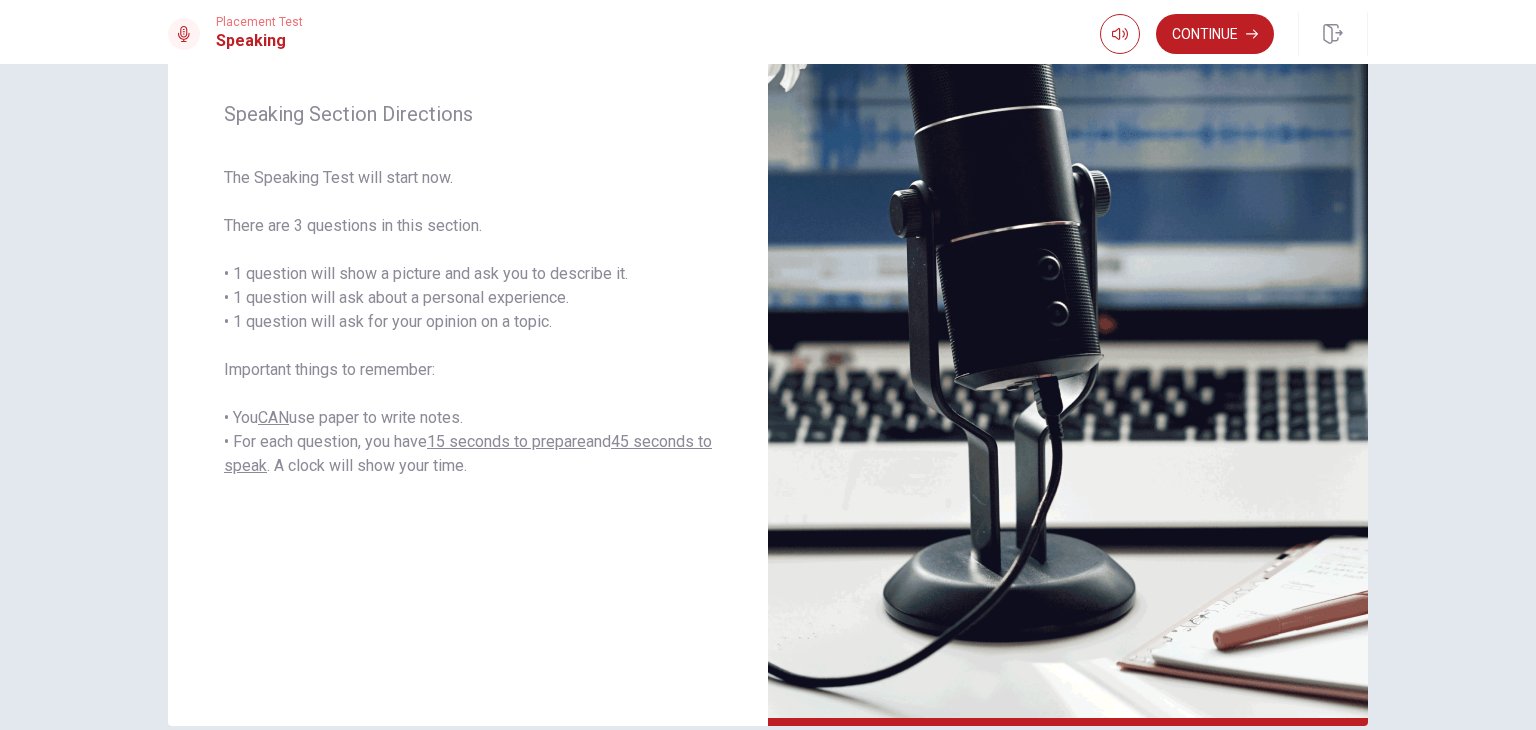 click on "Continue" at bounding box center (1215, 34) 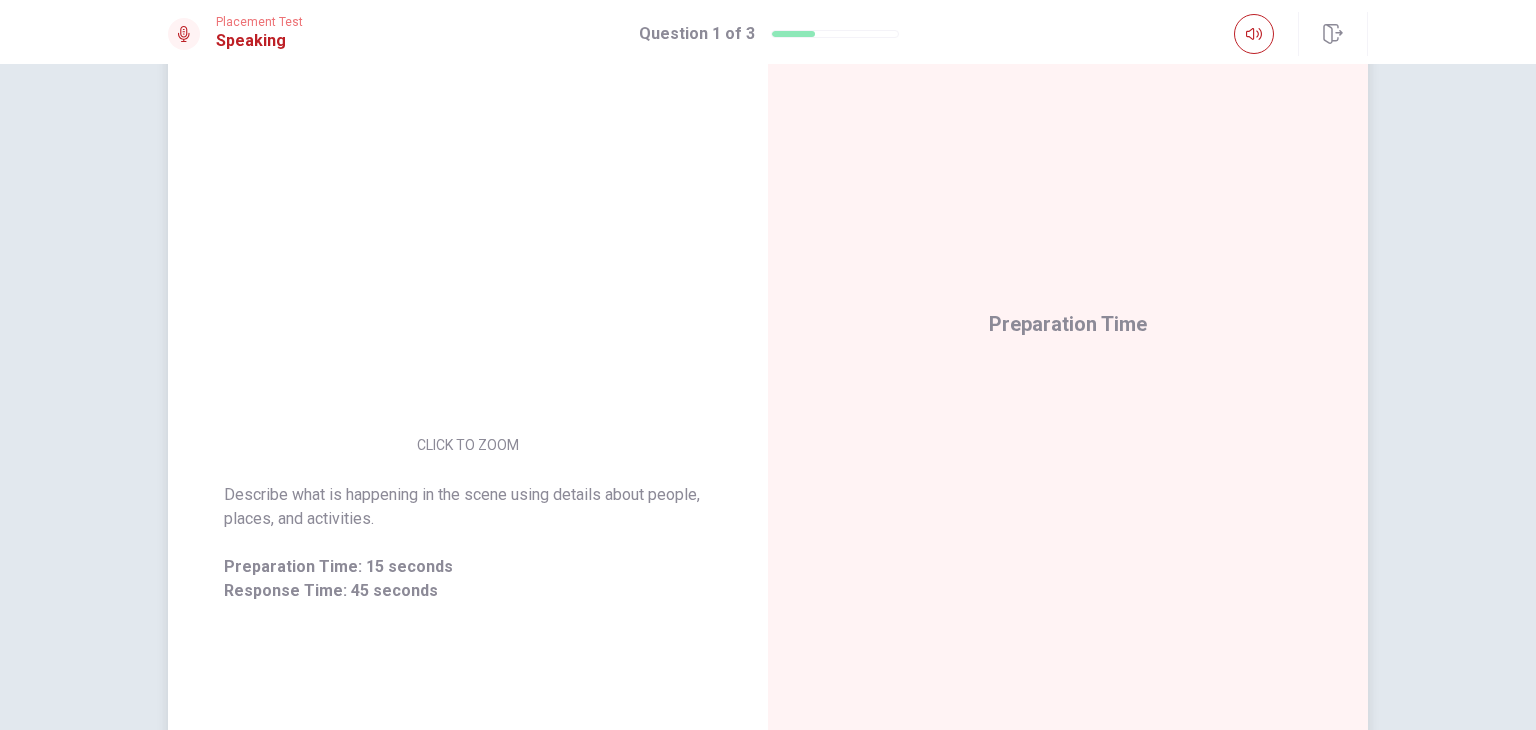 scroll, scrollTop: 250, scrollLeft: 0, axis: vertical 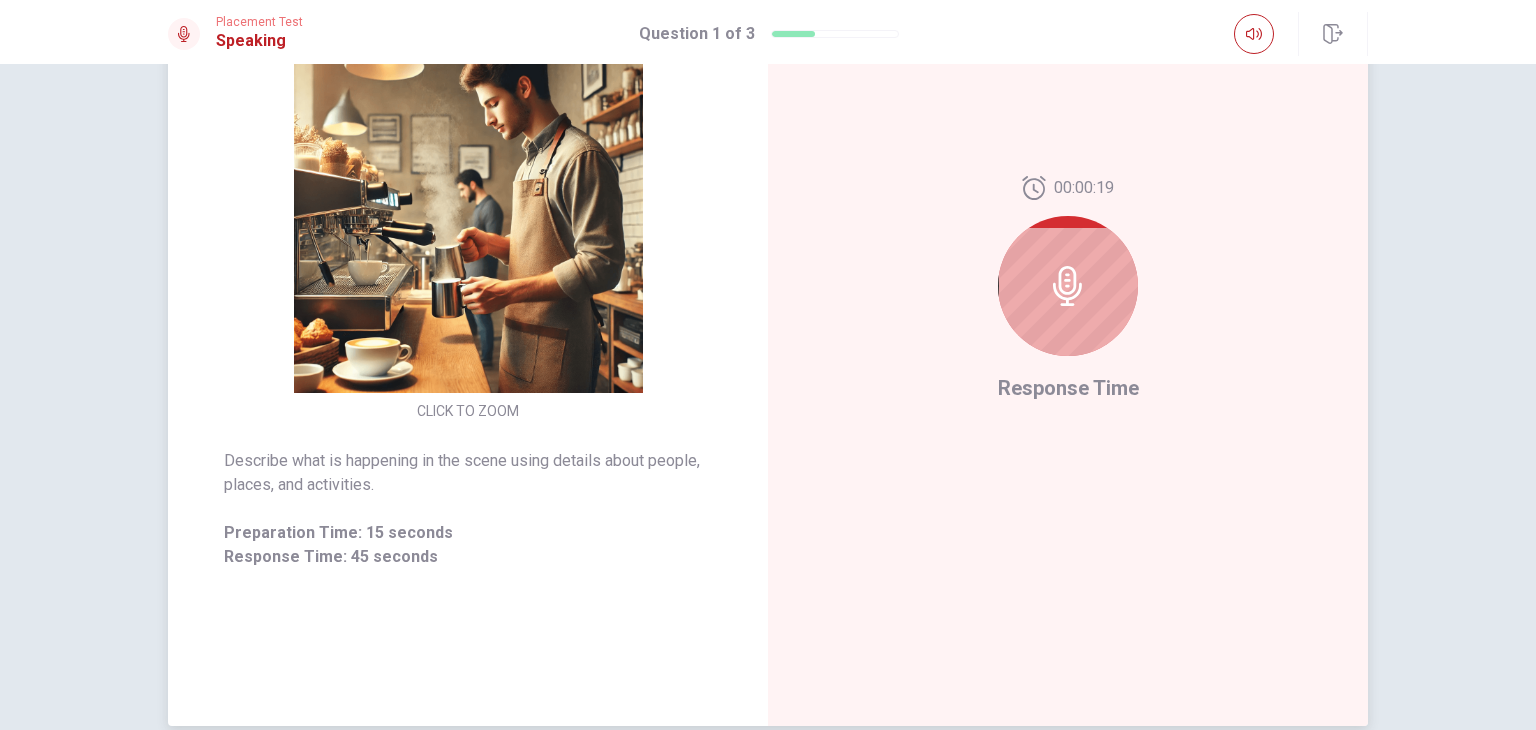 click 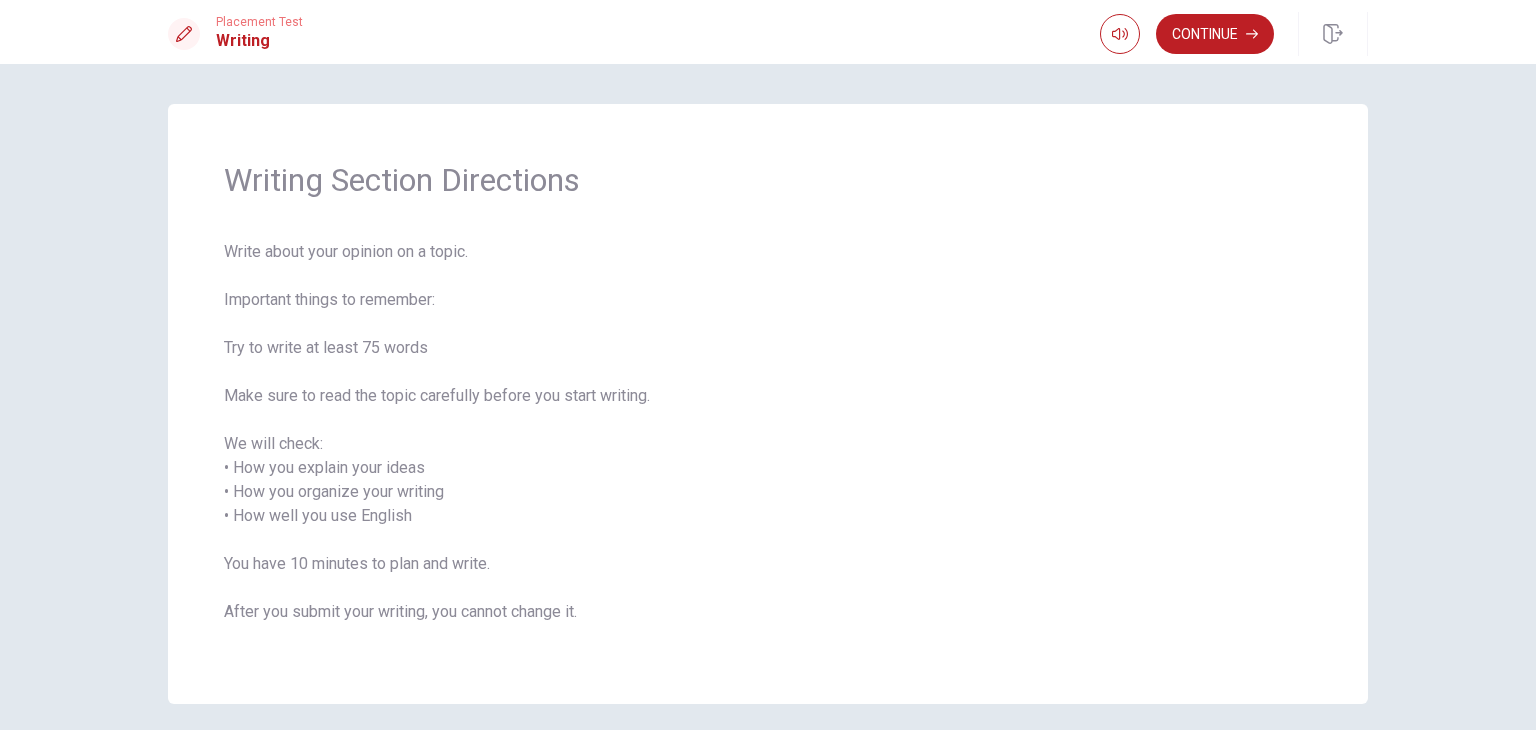 scroll, scrollTop: 78, scrollLeft: 0, axis: vertical 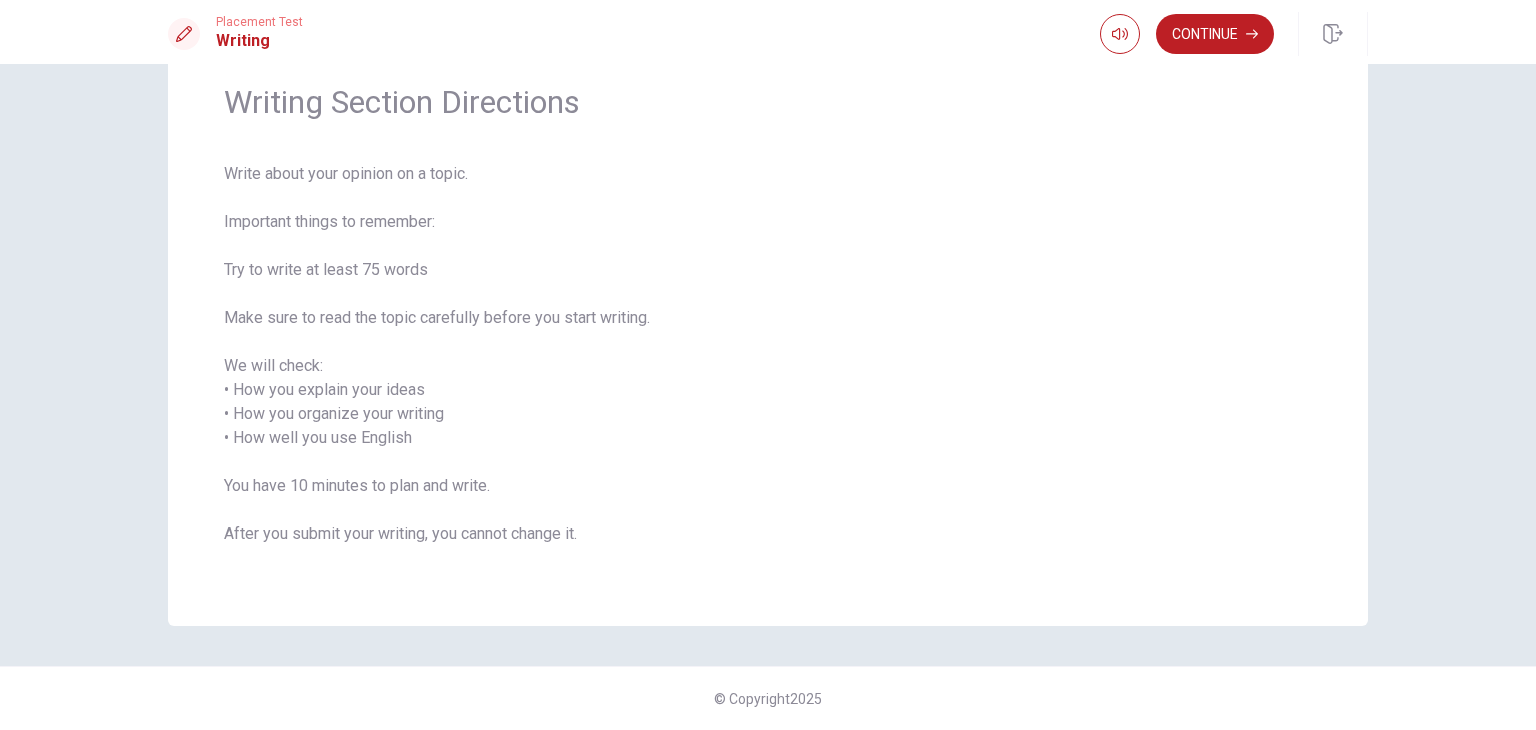 drag, startPoint x: 230, startPoint y: 385, endPoint x: 322, endPoint y: 410, distance: 95.33625 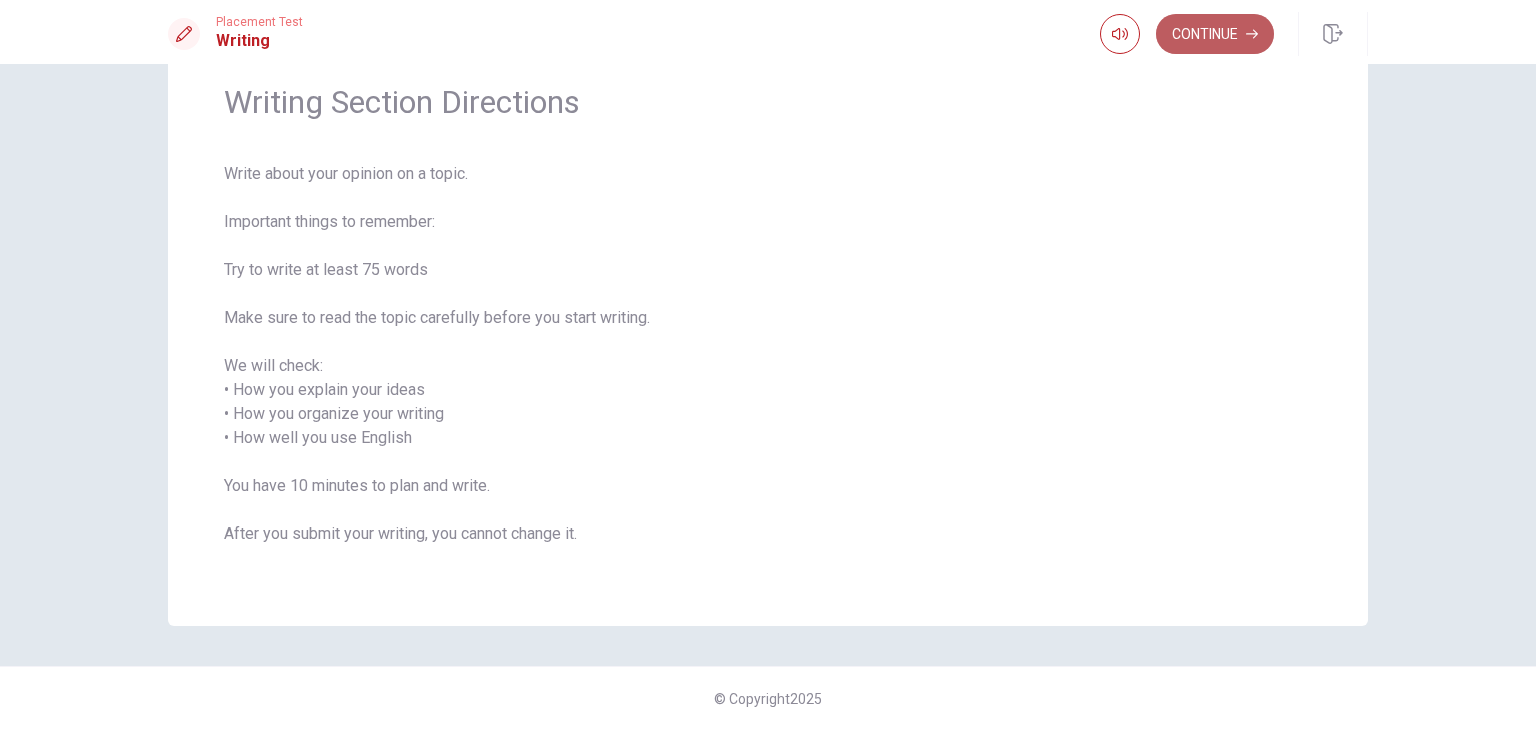 click on "Continue" at bounding box center (1215, 34) 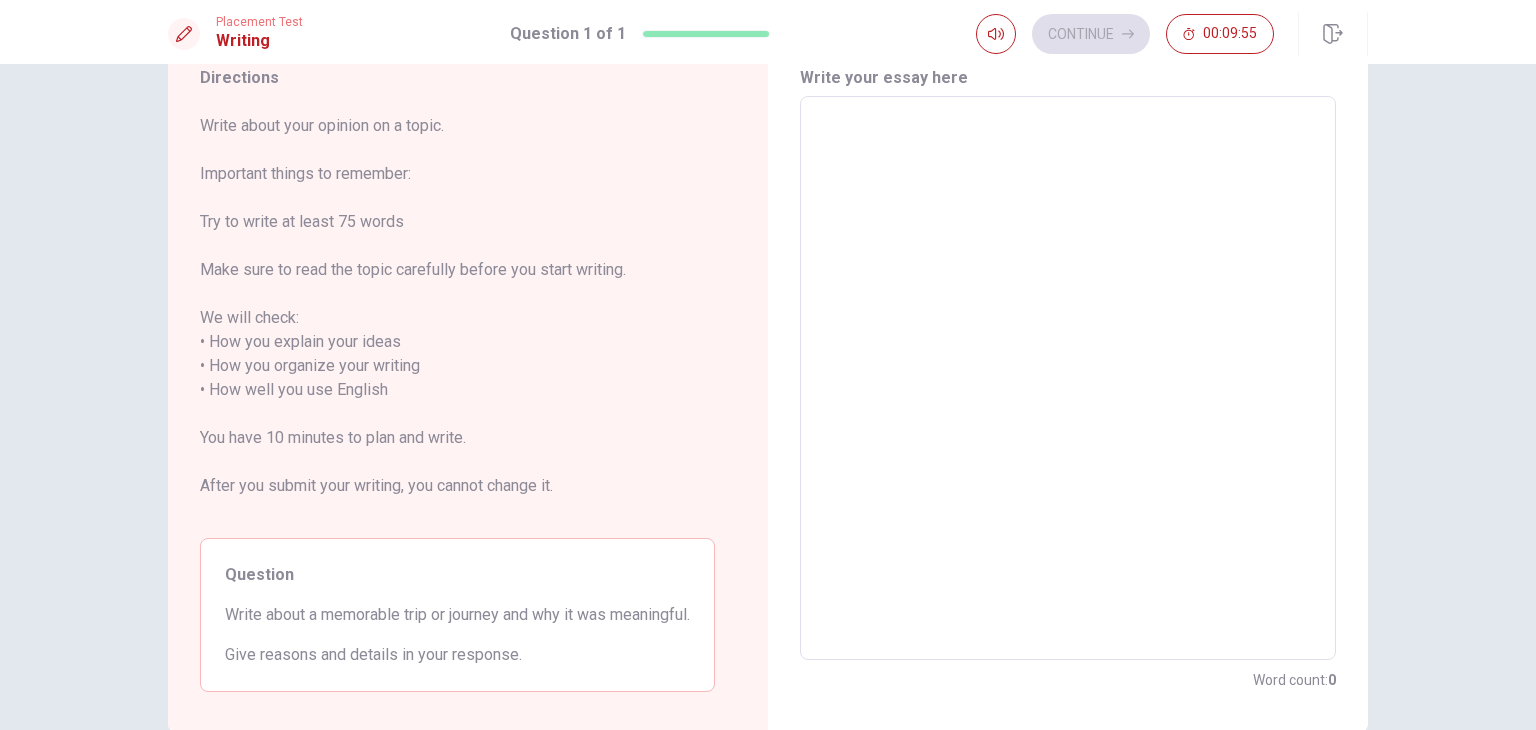 drag, startPoint x: 195, startPoint y: 267, endPoint x: 458, endPoint y: 283, distance: 263.48624 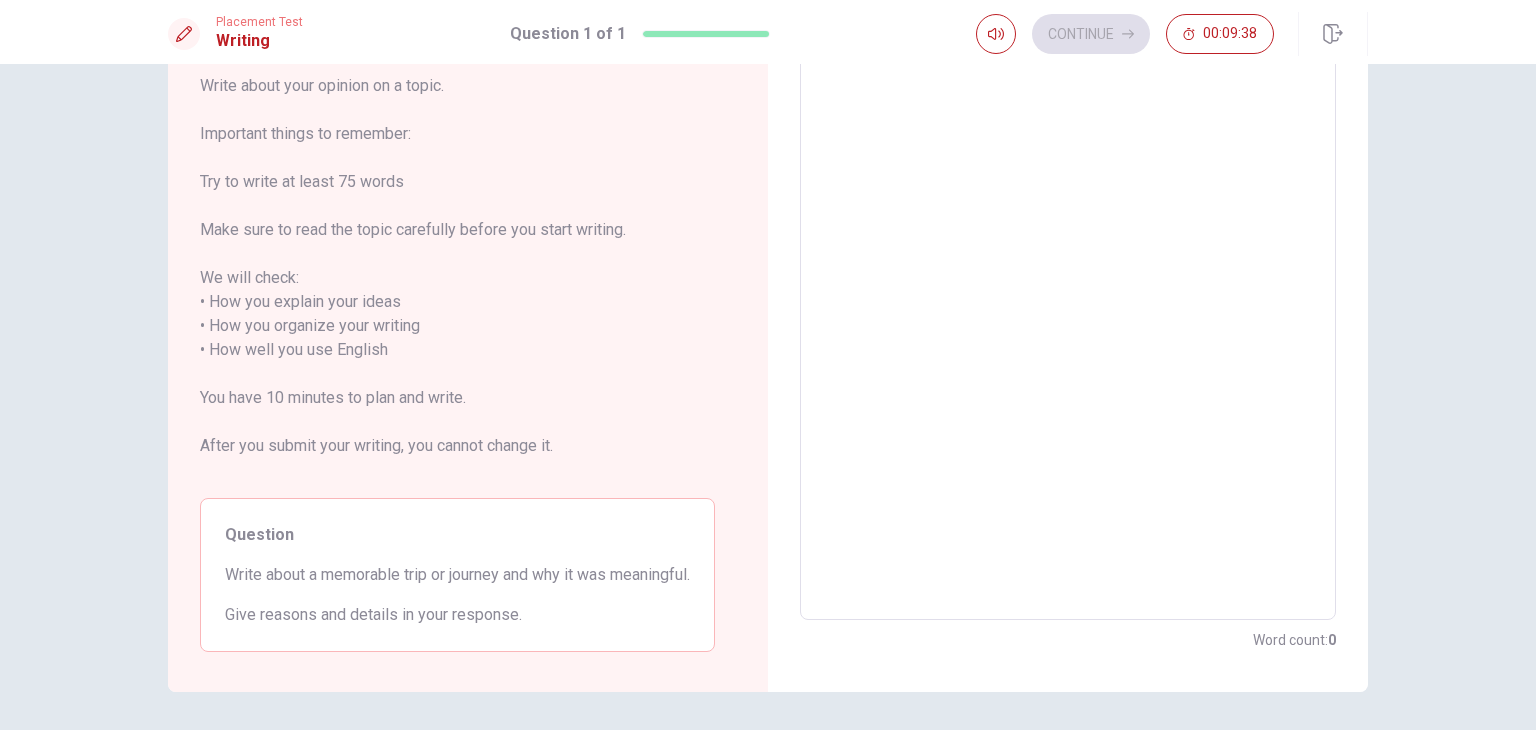 scroll, scrollTop: 84, scrollLeft: 0, axis: vertical 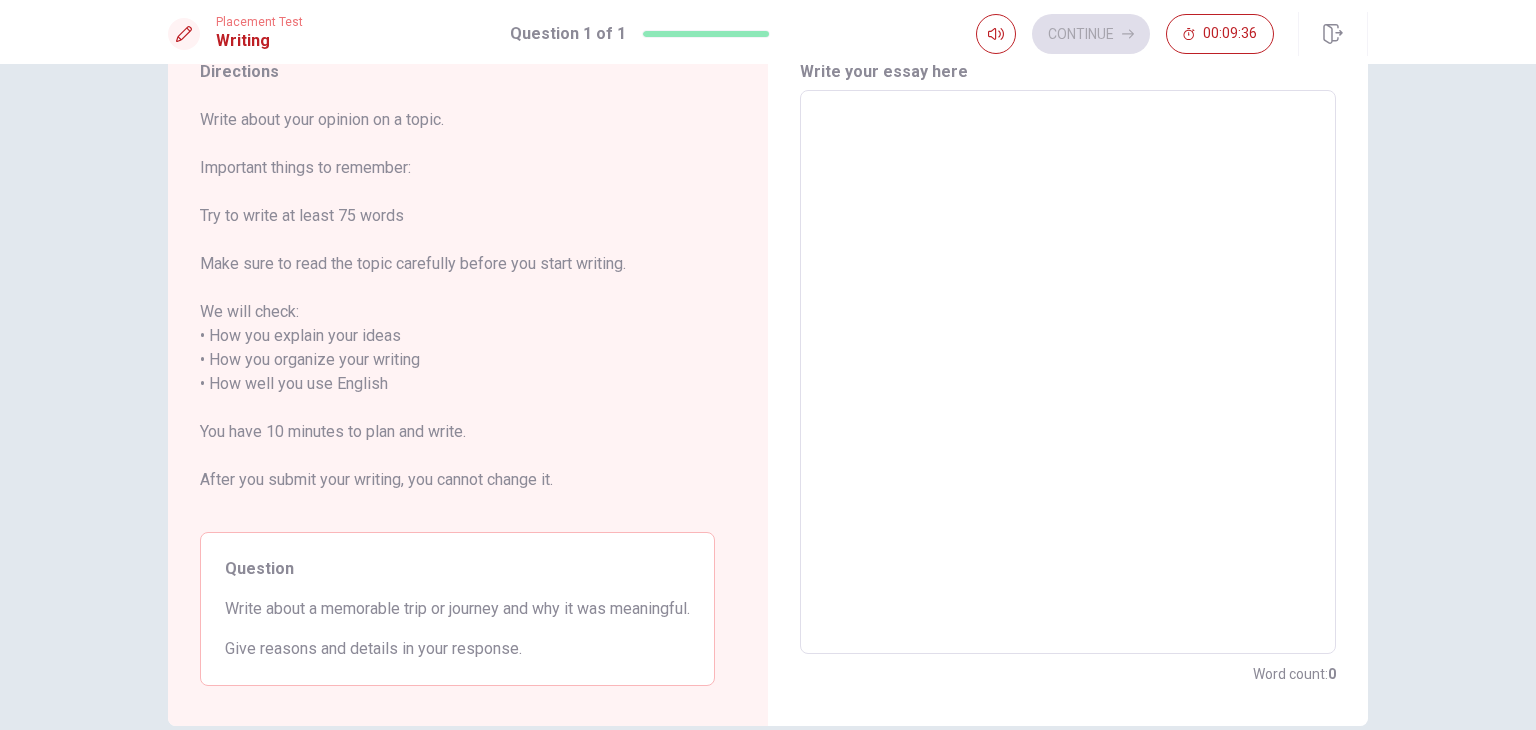 click at bounding box center [1068, 372] 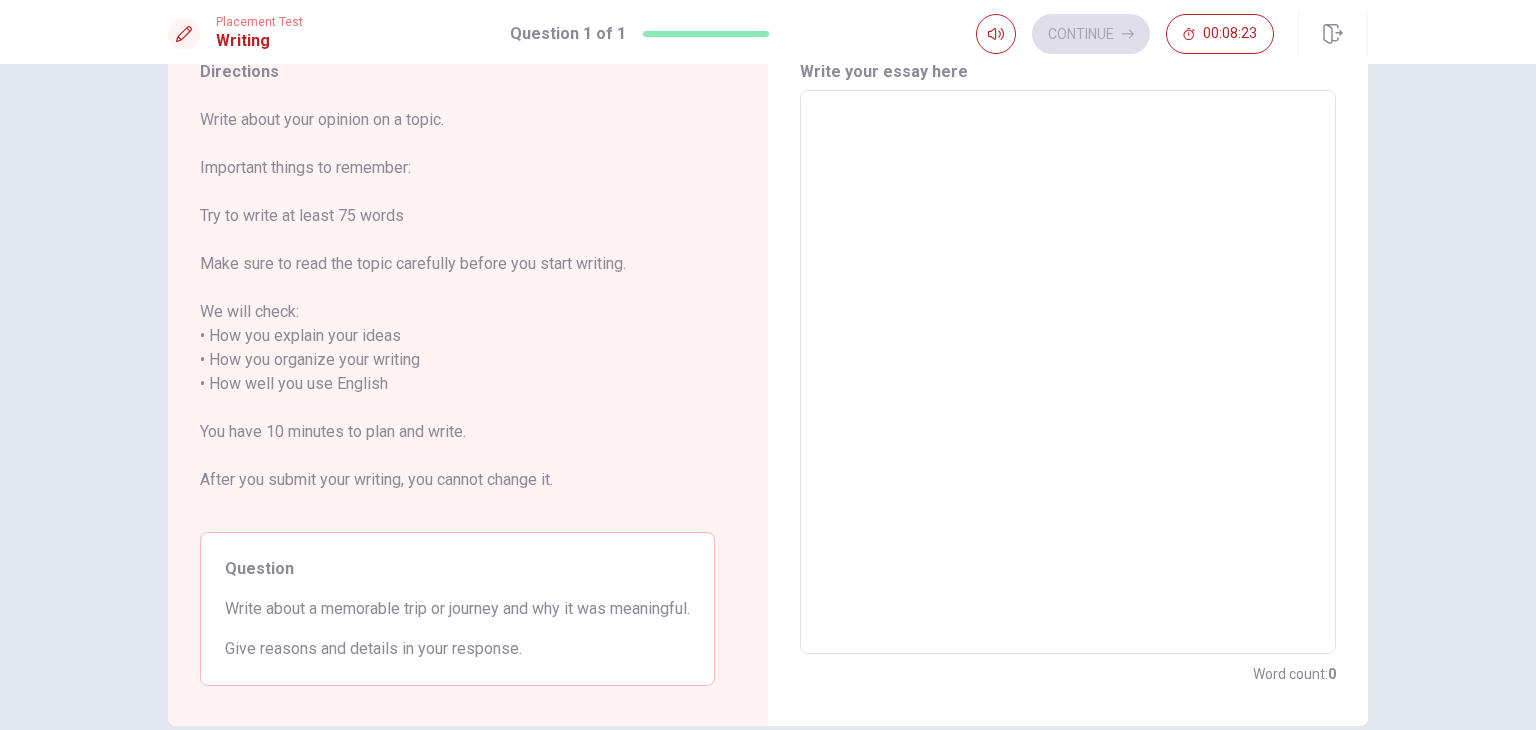 type on "M" 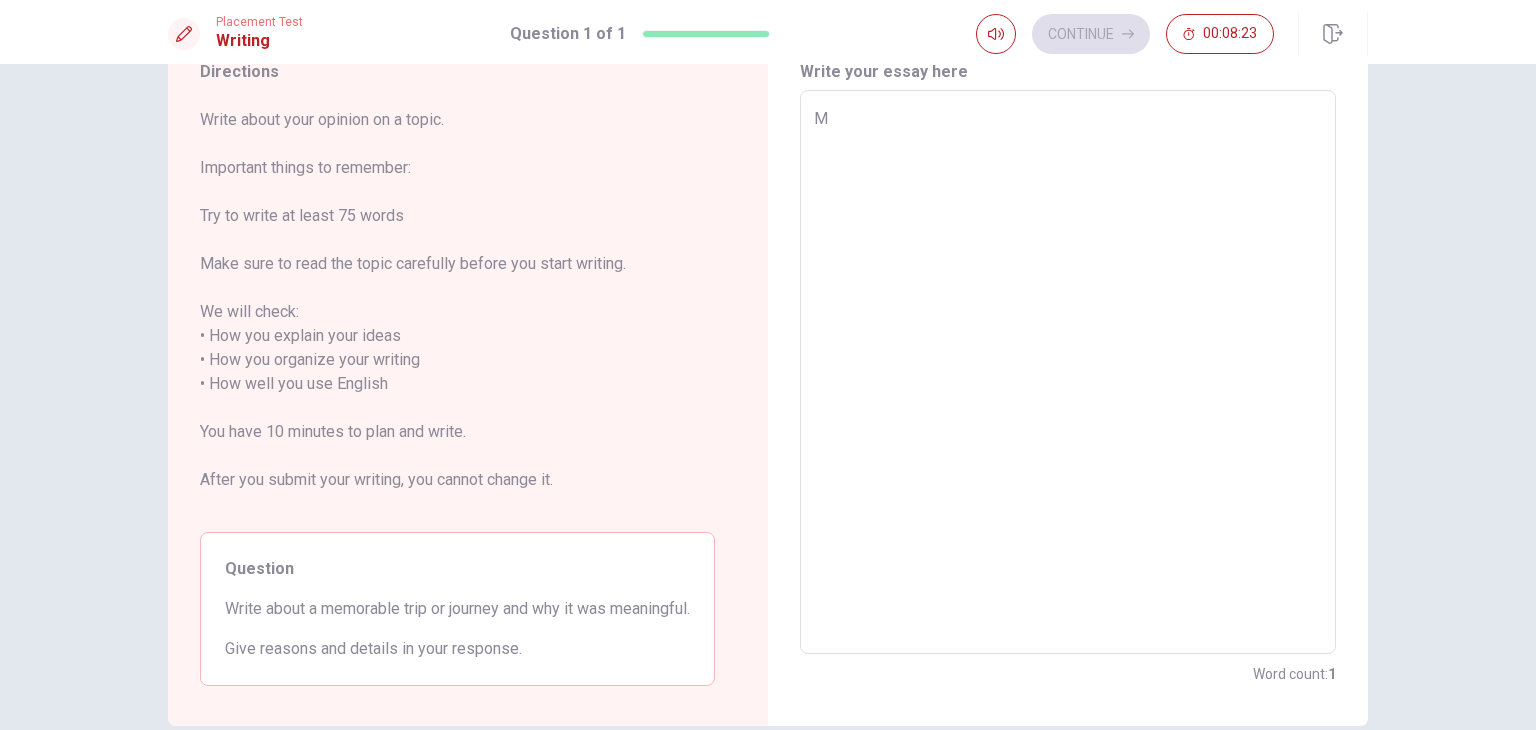 type on "x" 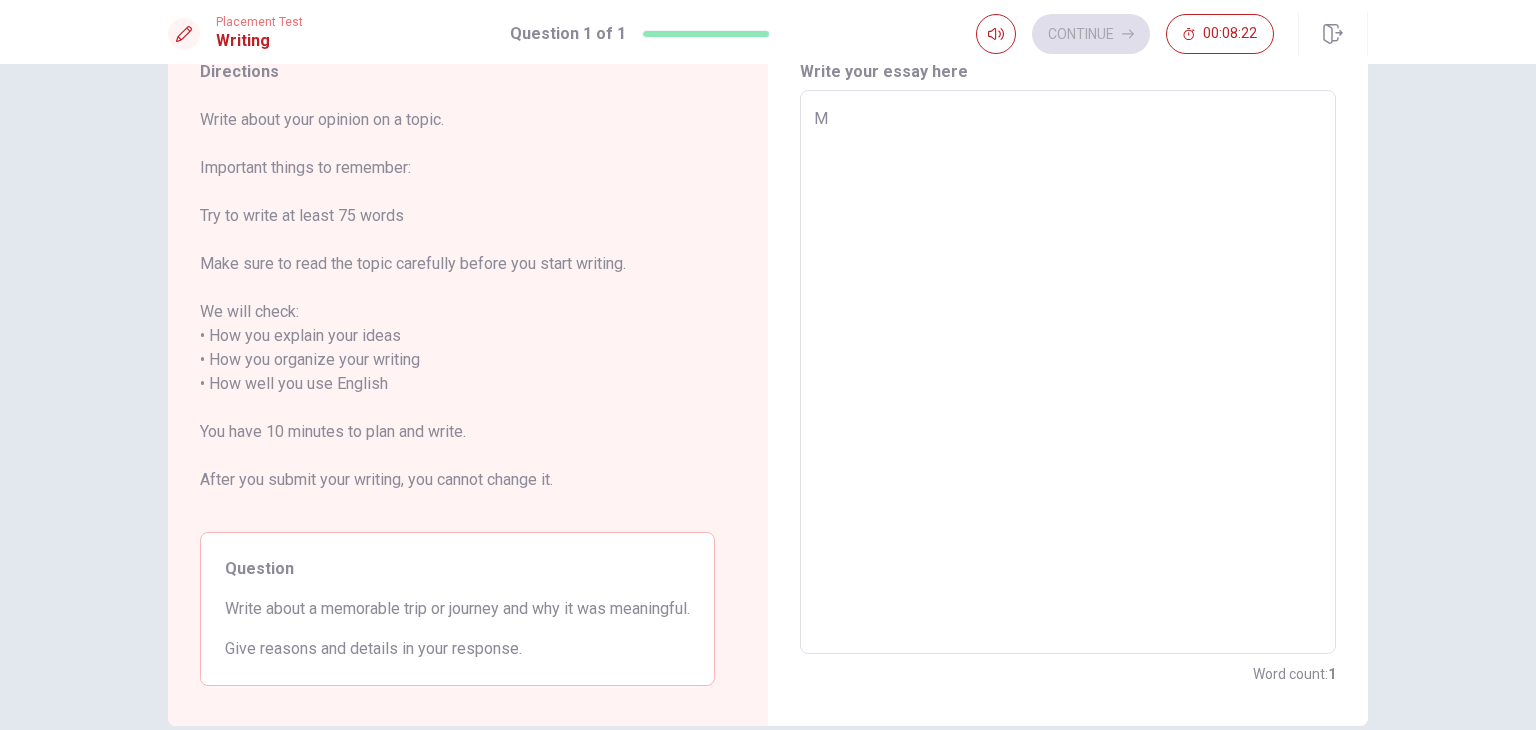type on "Mu" 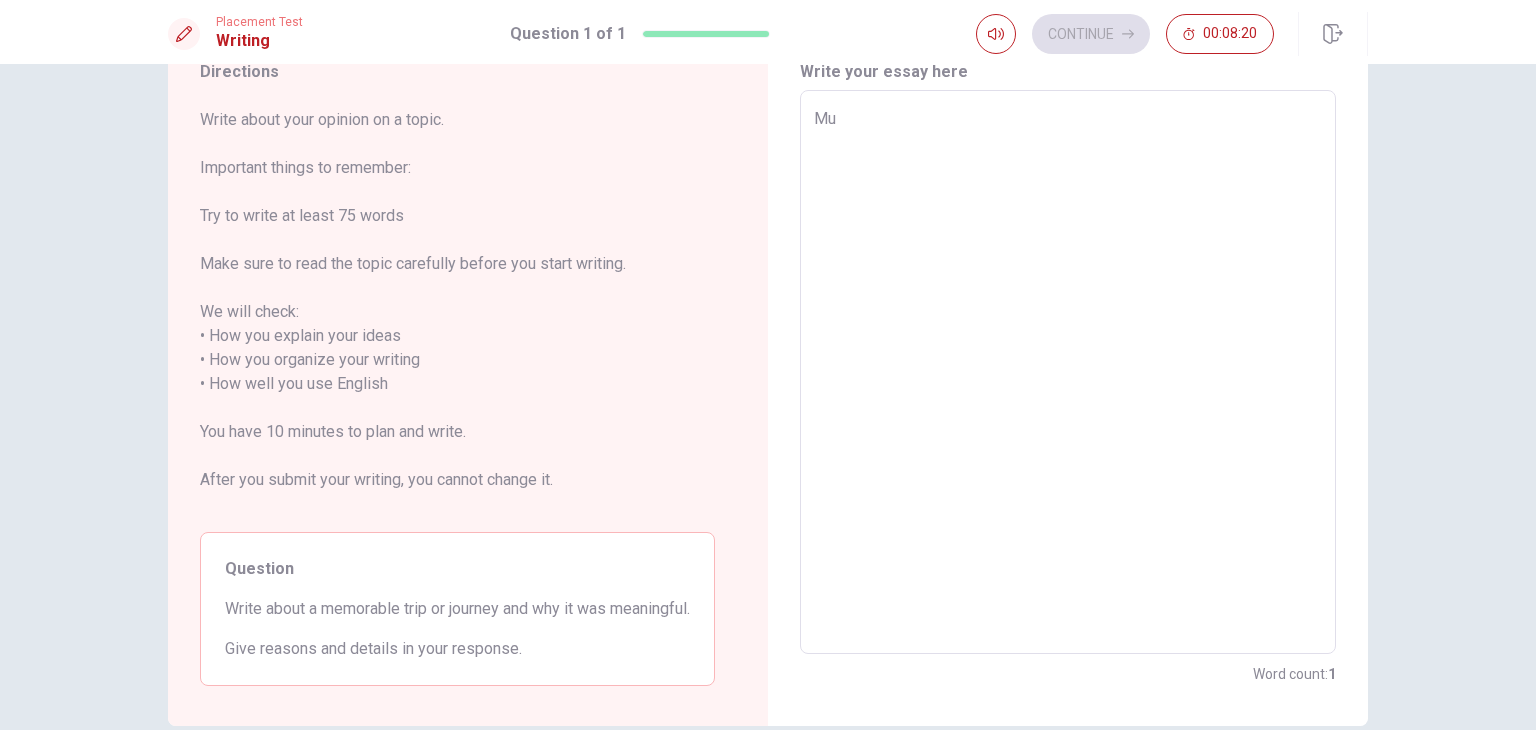 type on "x" 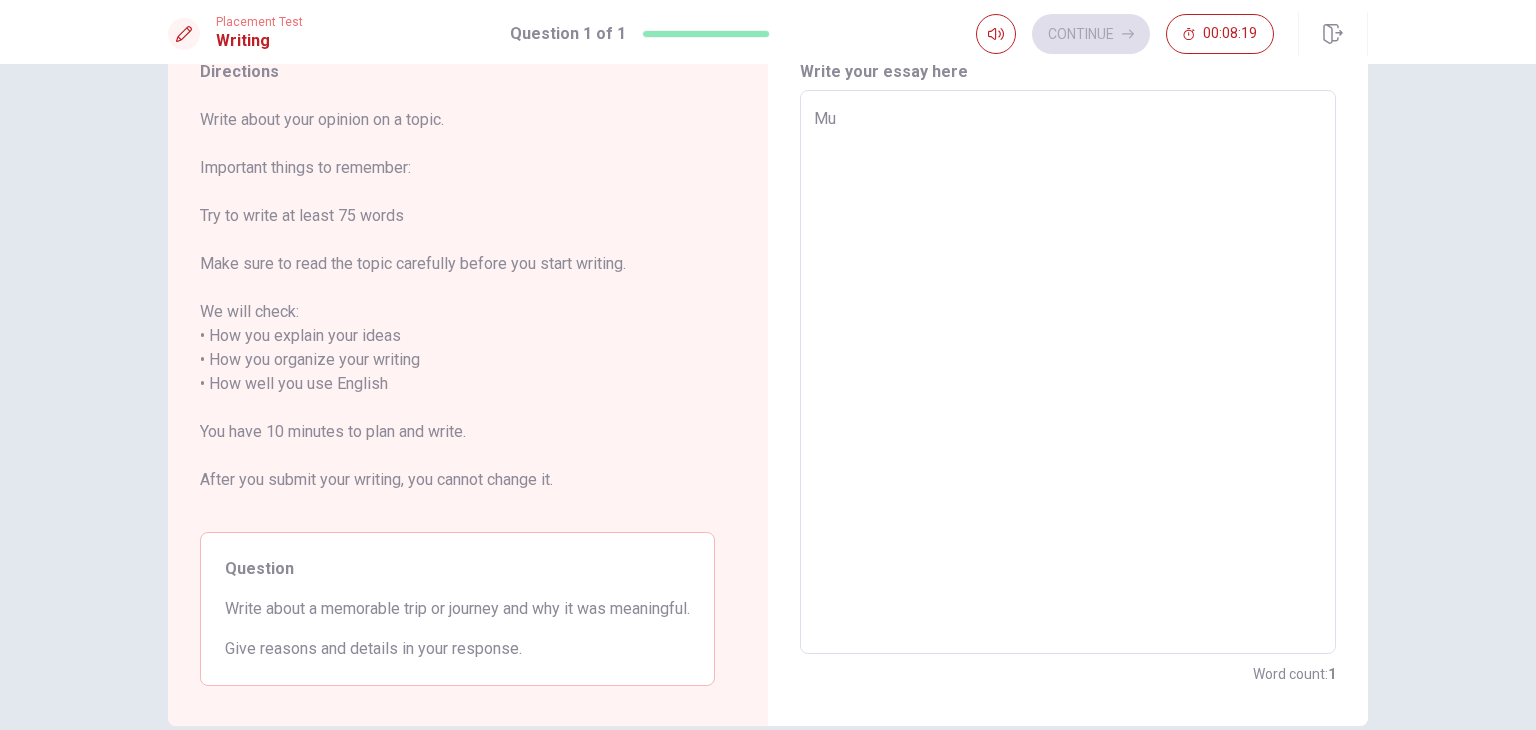 type on "M" 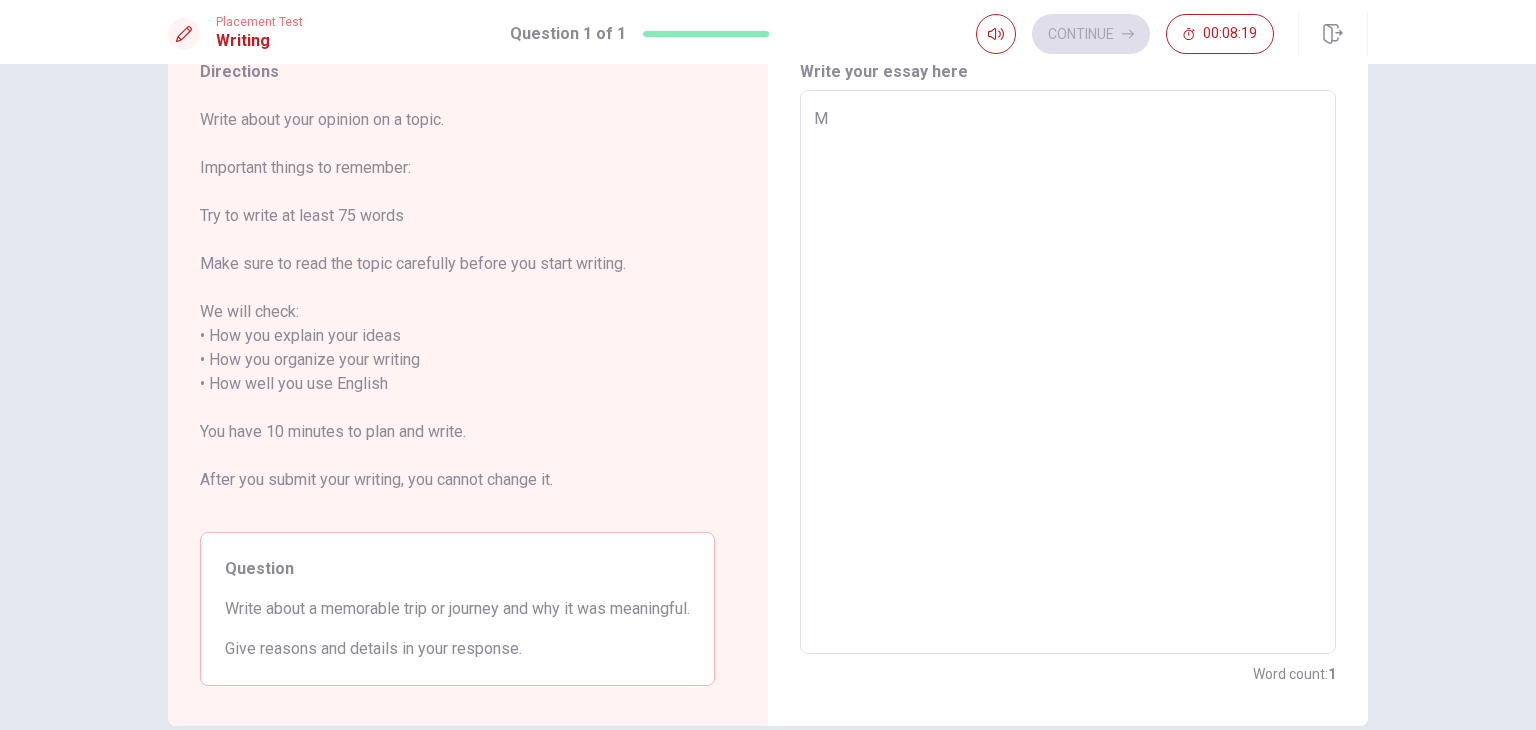 type on "x" 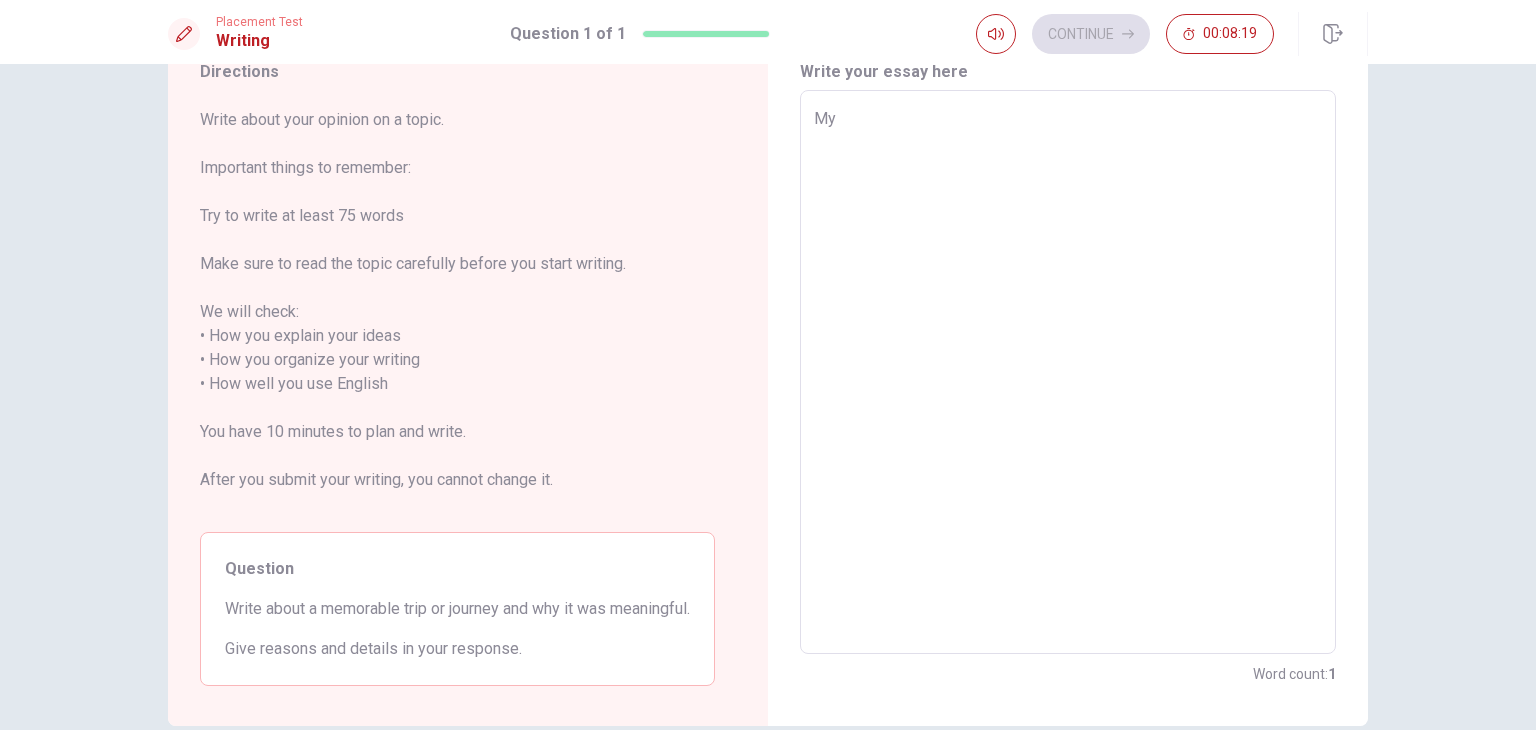 type on "x" 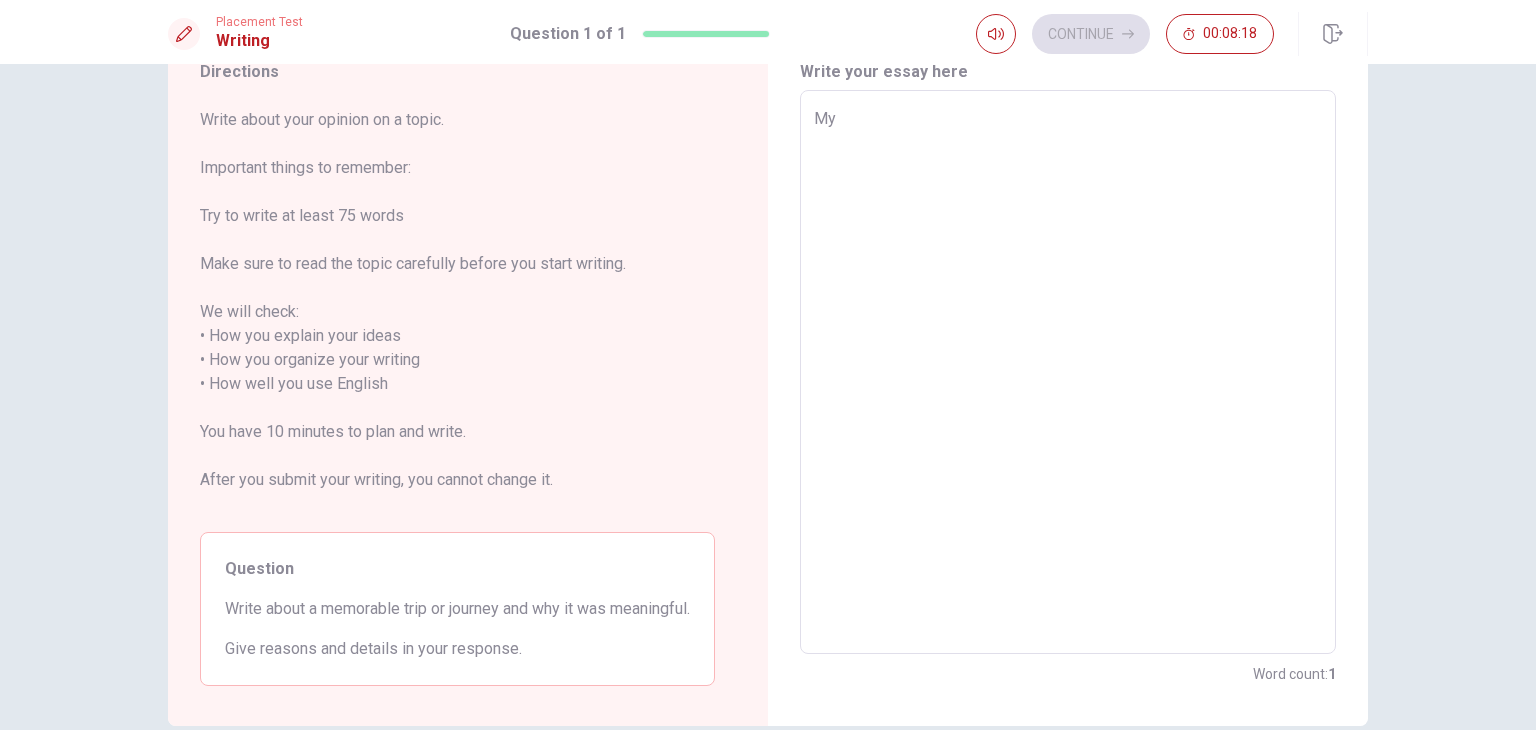 type on "My" 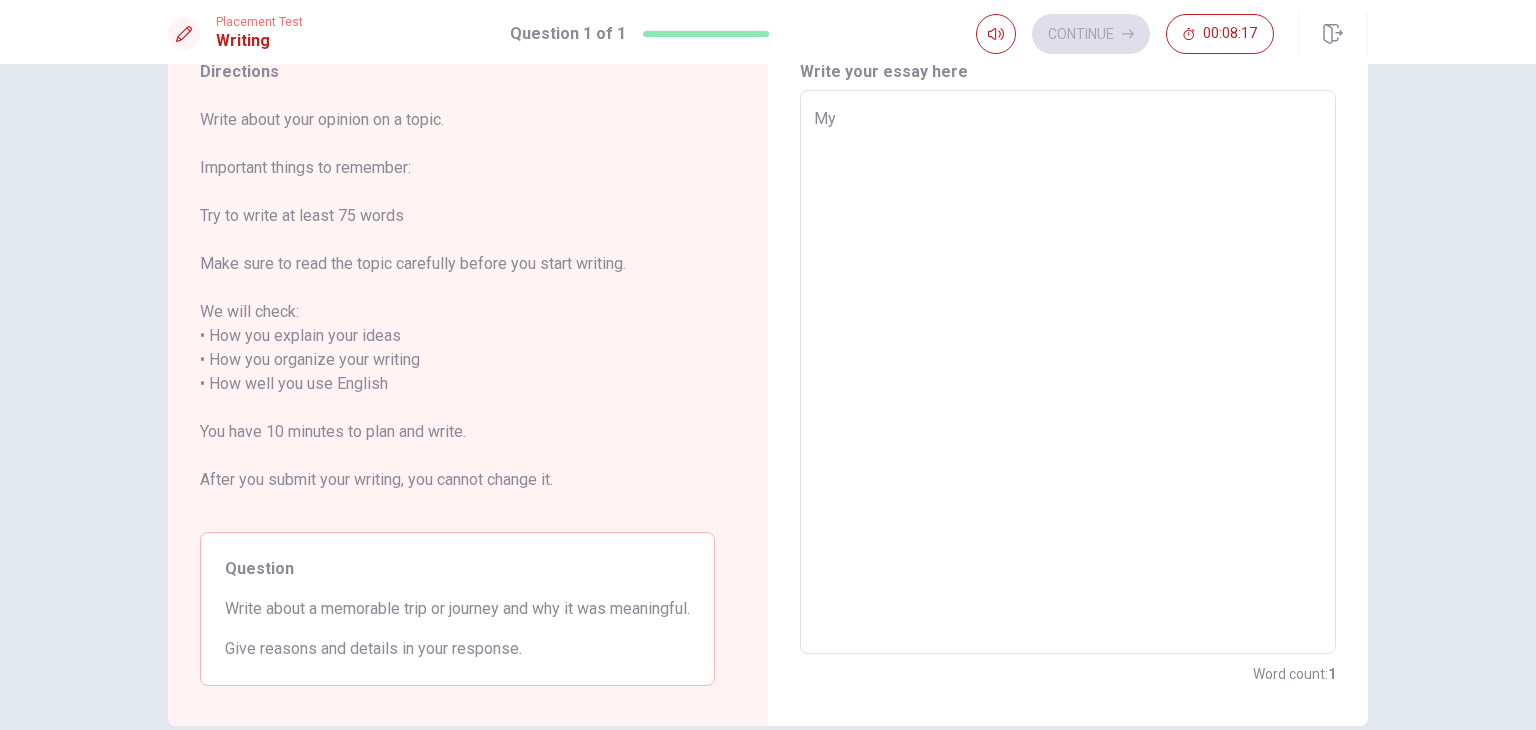 type on "x" 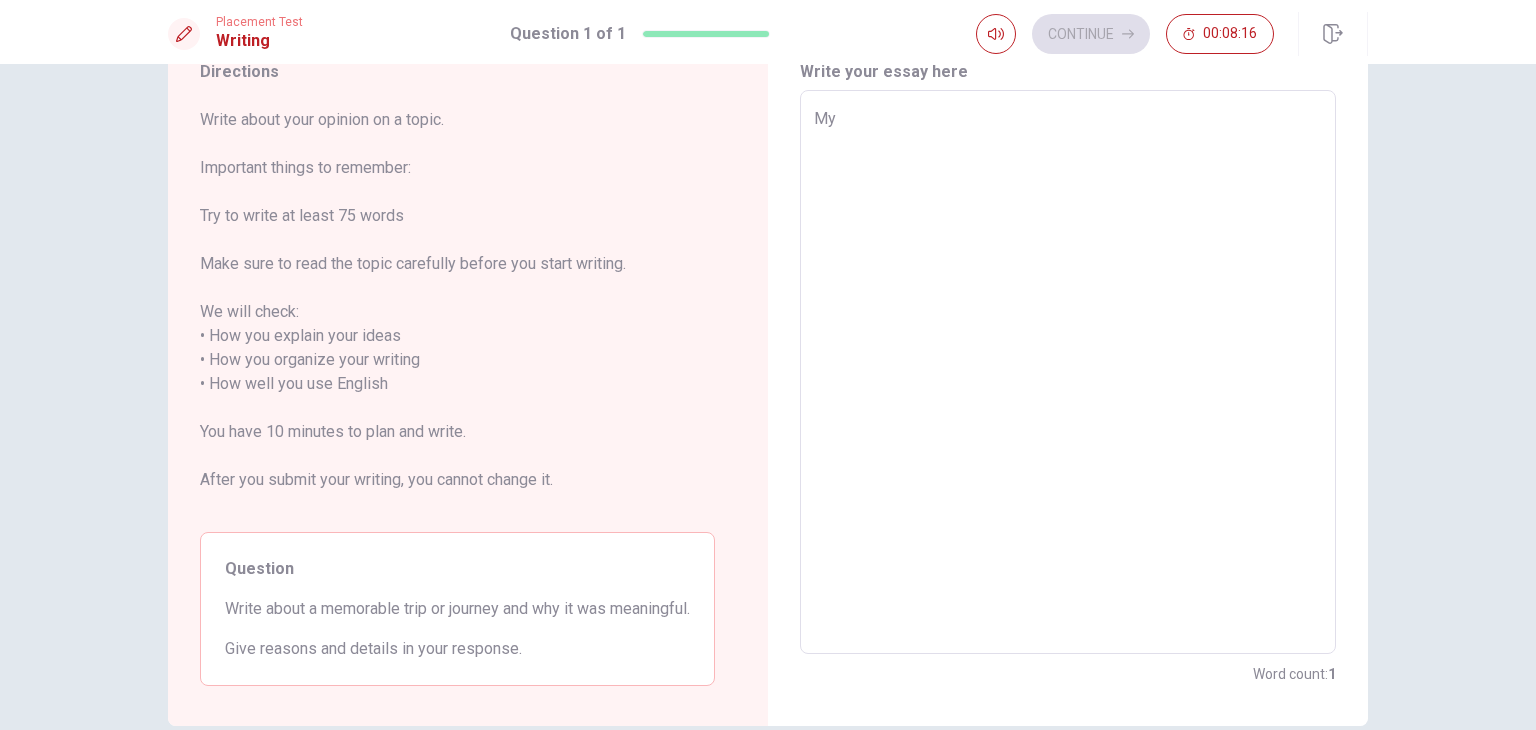 type on "My a" 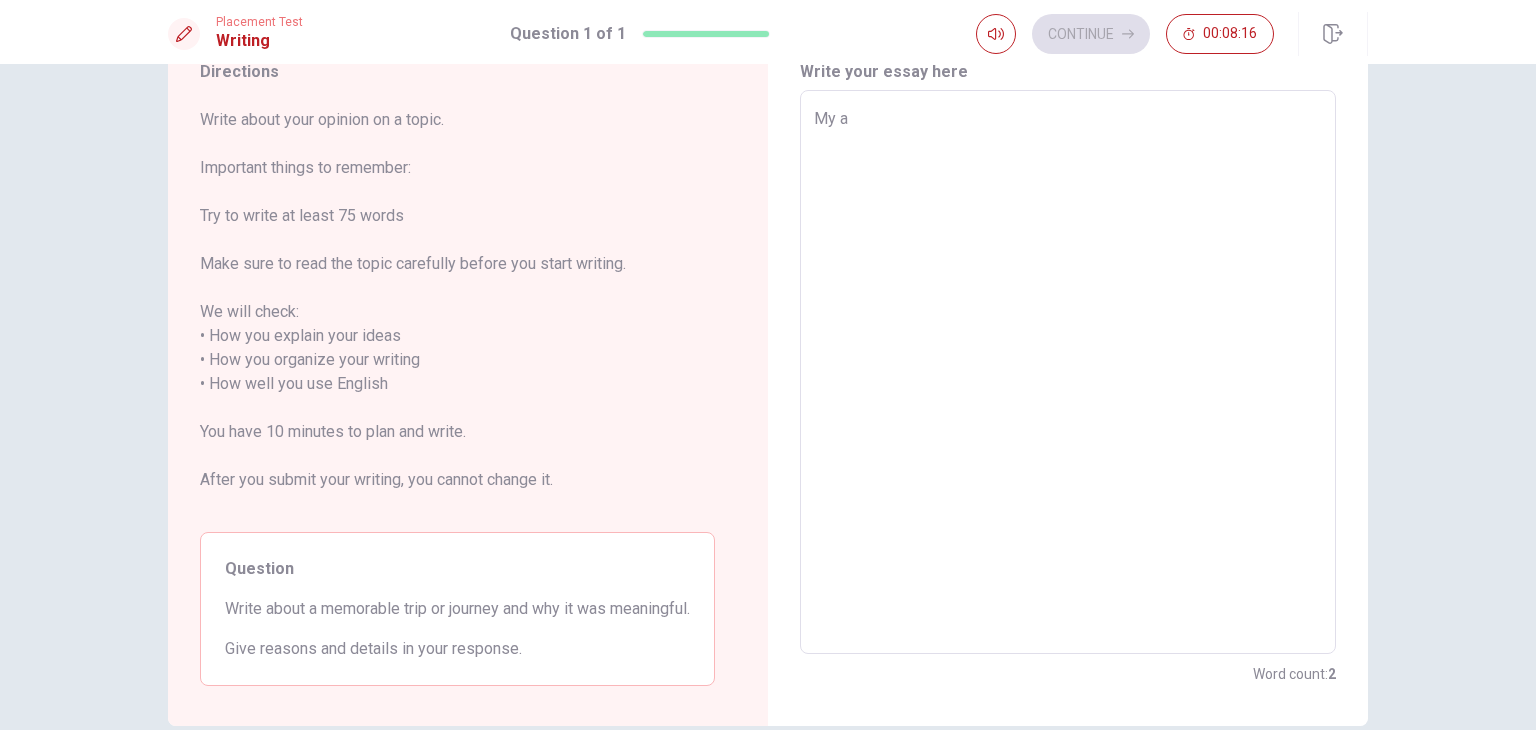 type on "x" 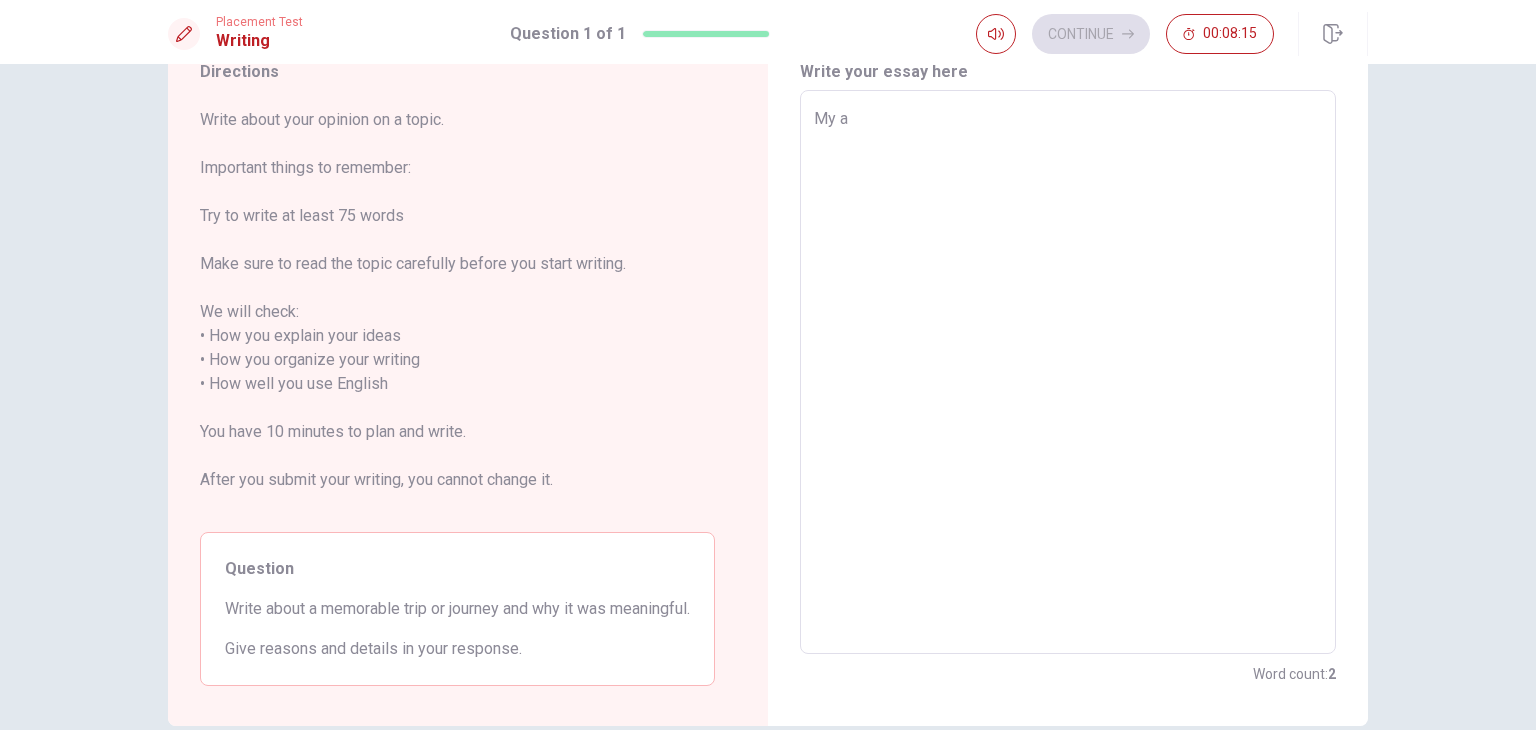 type on "My a" 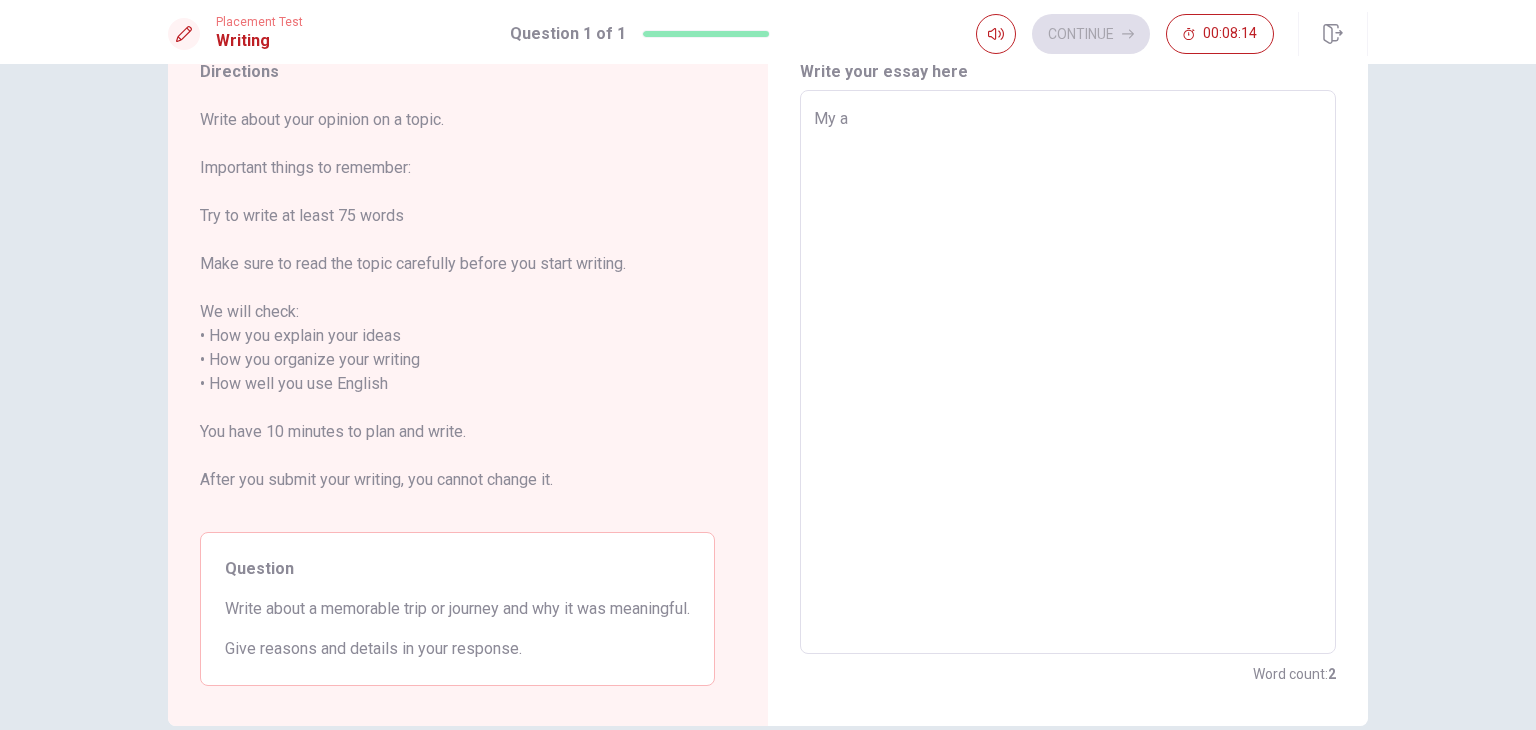 type on "My a m" 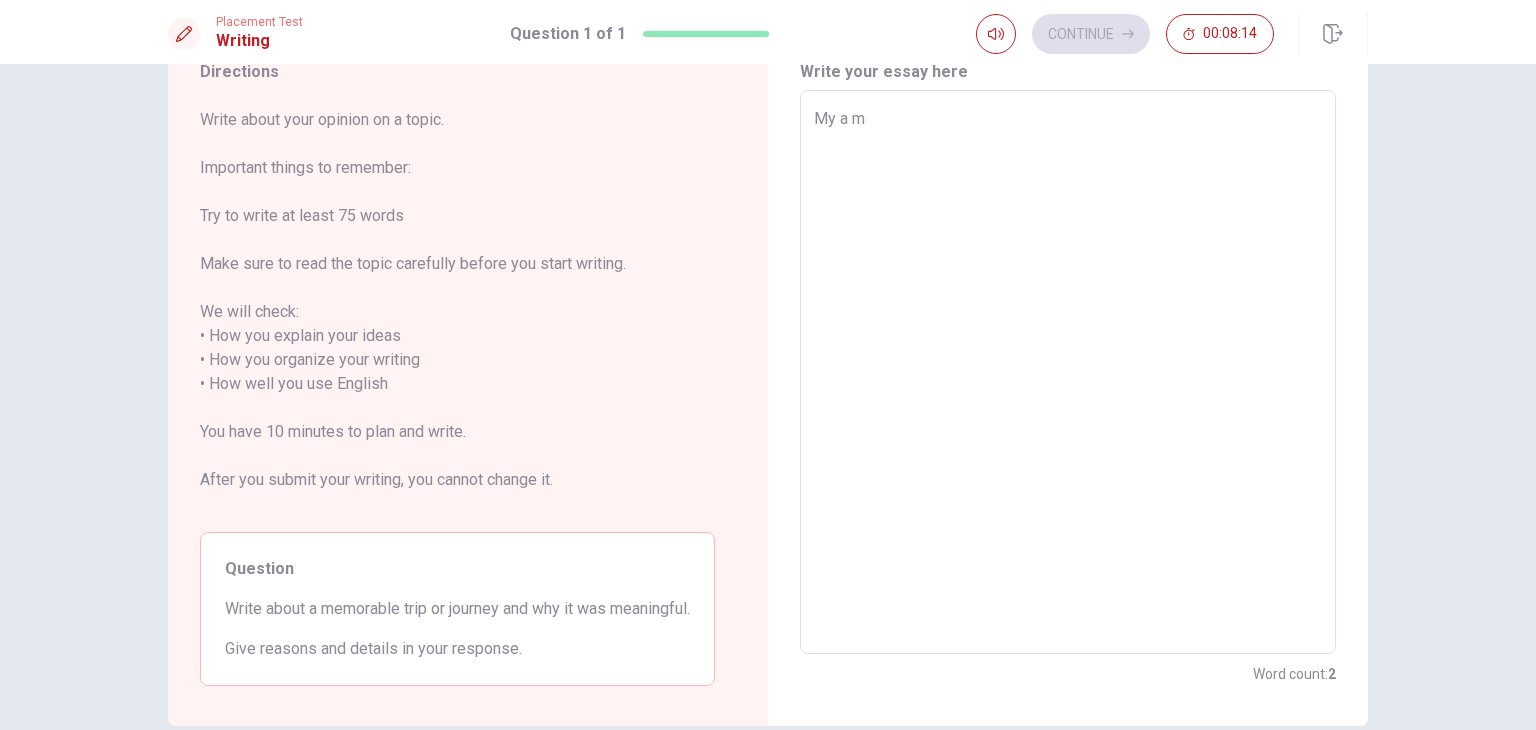 type on "x" 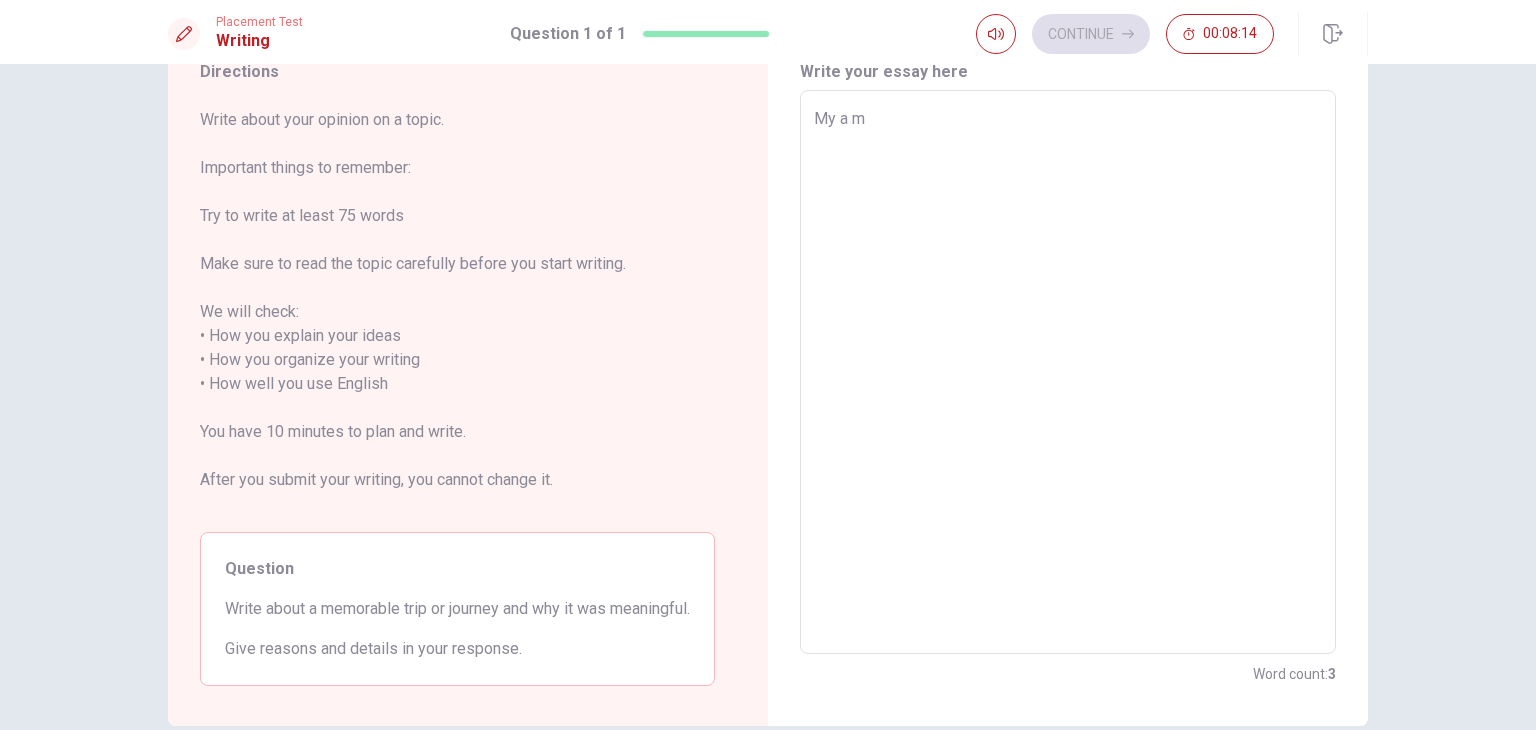 type on "My a me" 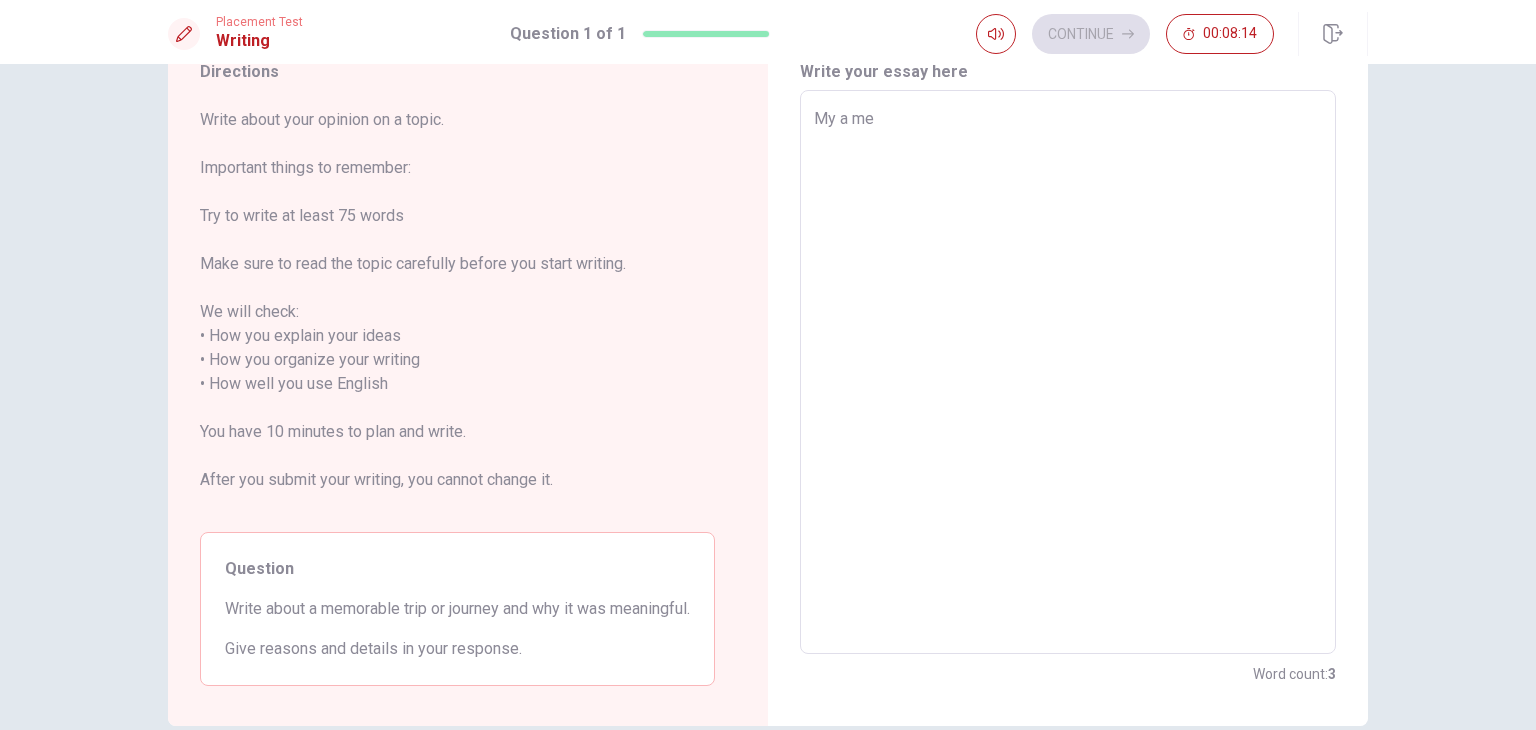 type on "x" 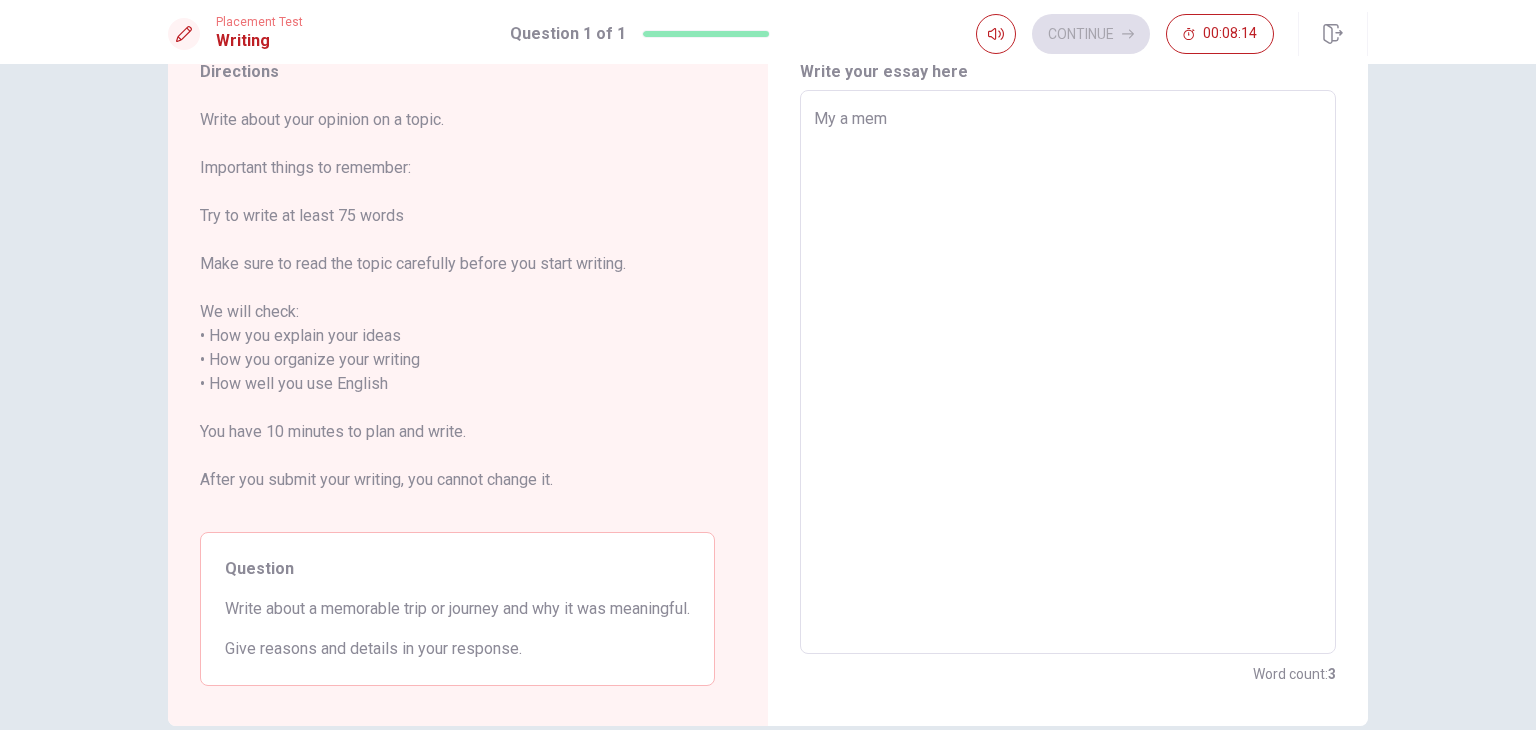 type on "x" 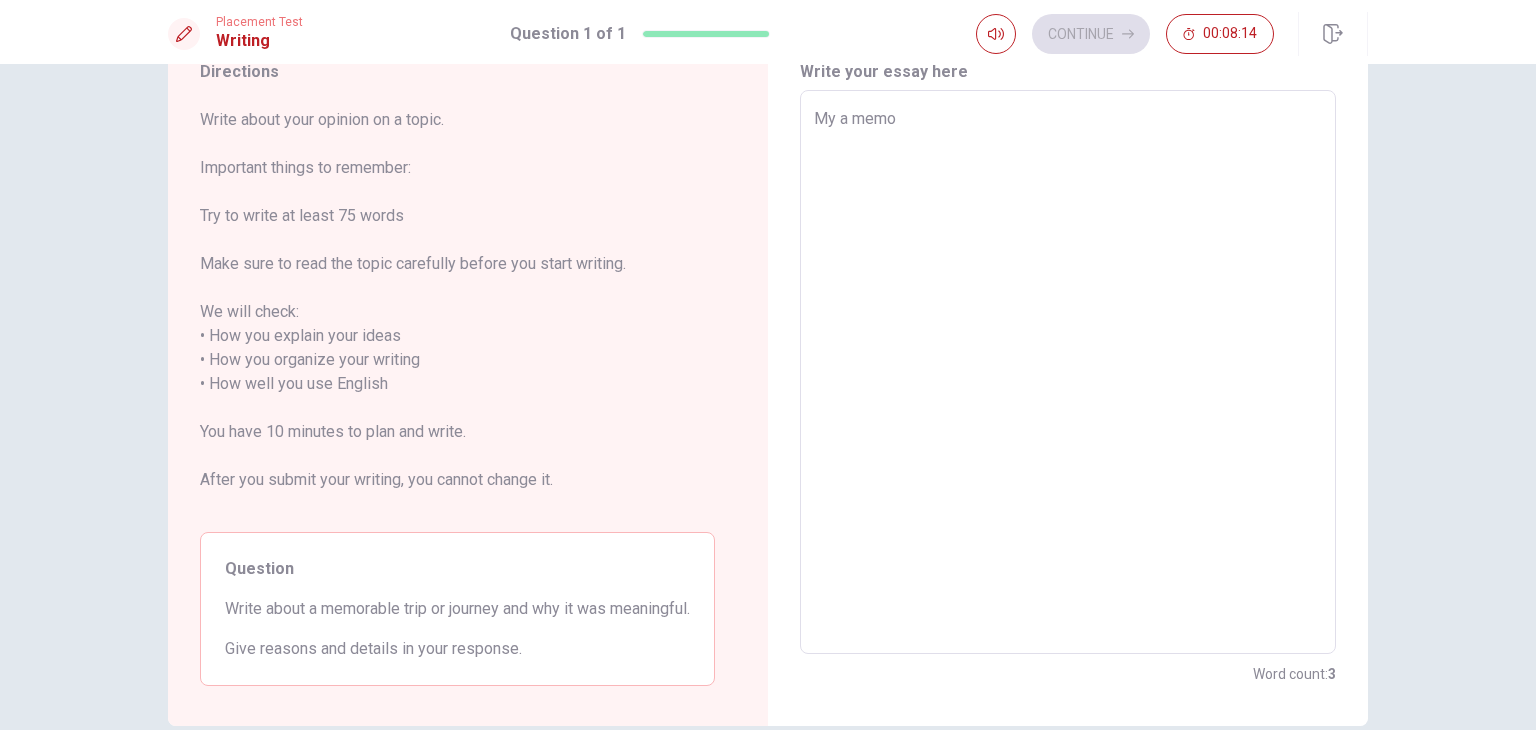 type on "x" 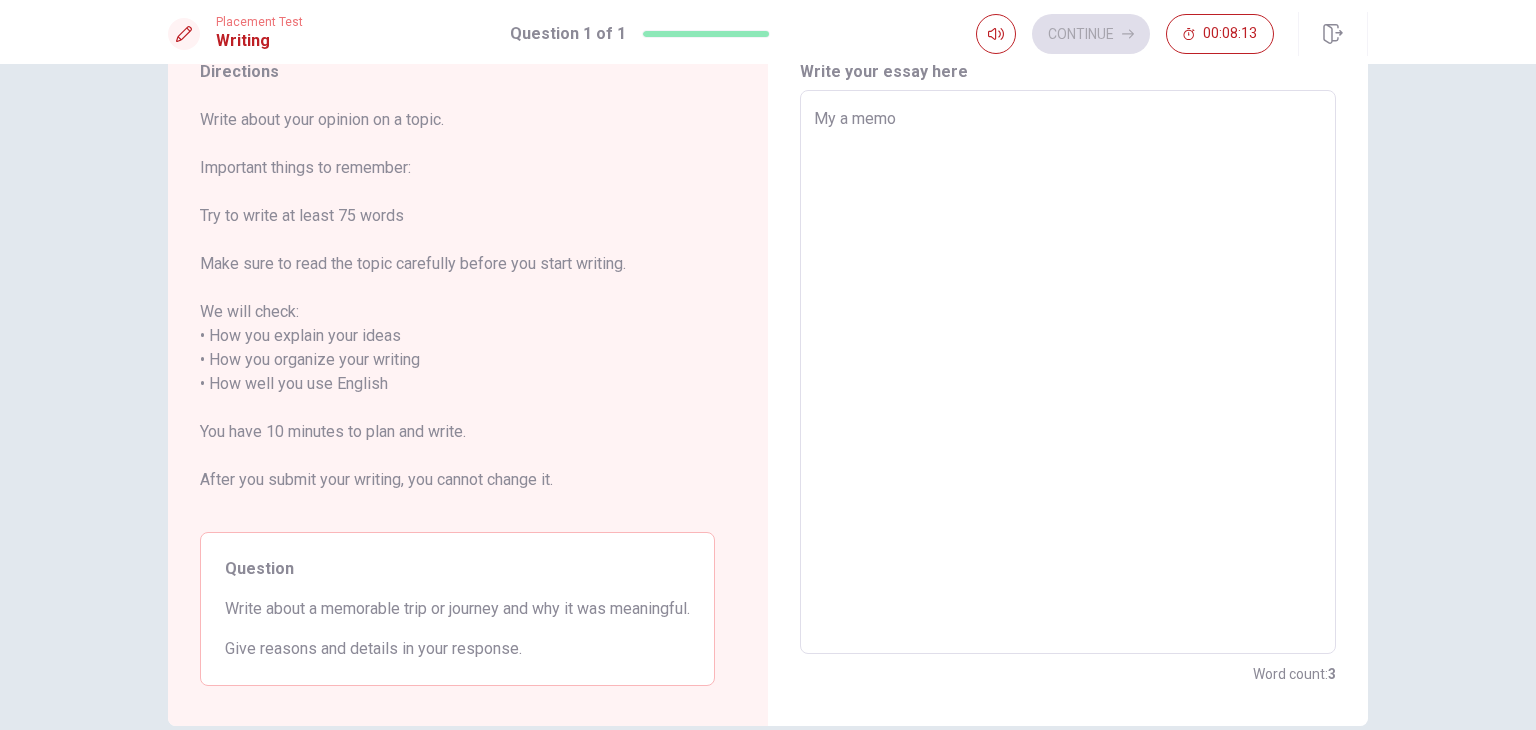 type on "My a memor" 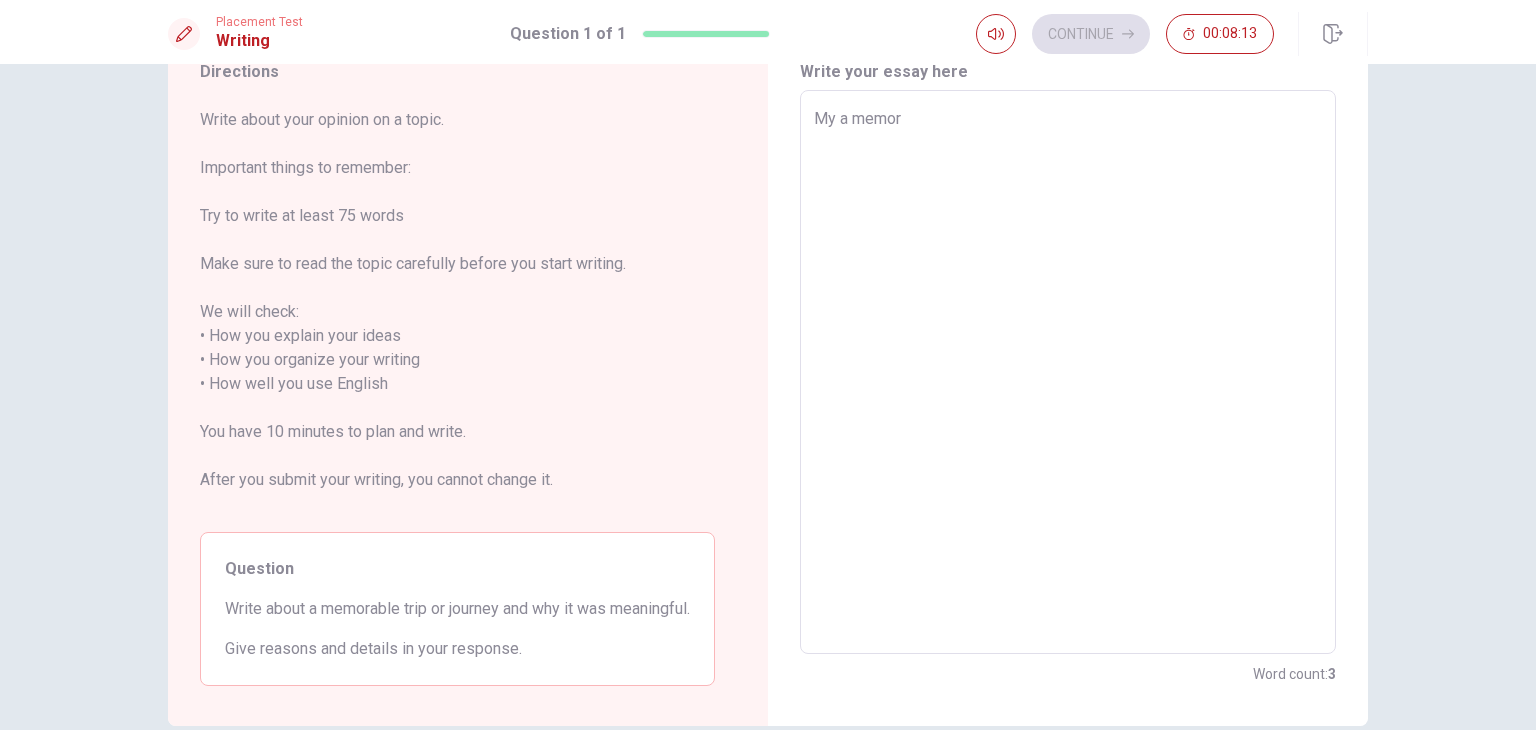 type on "x" 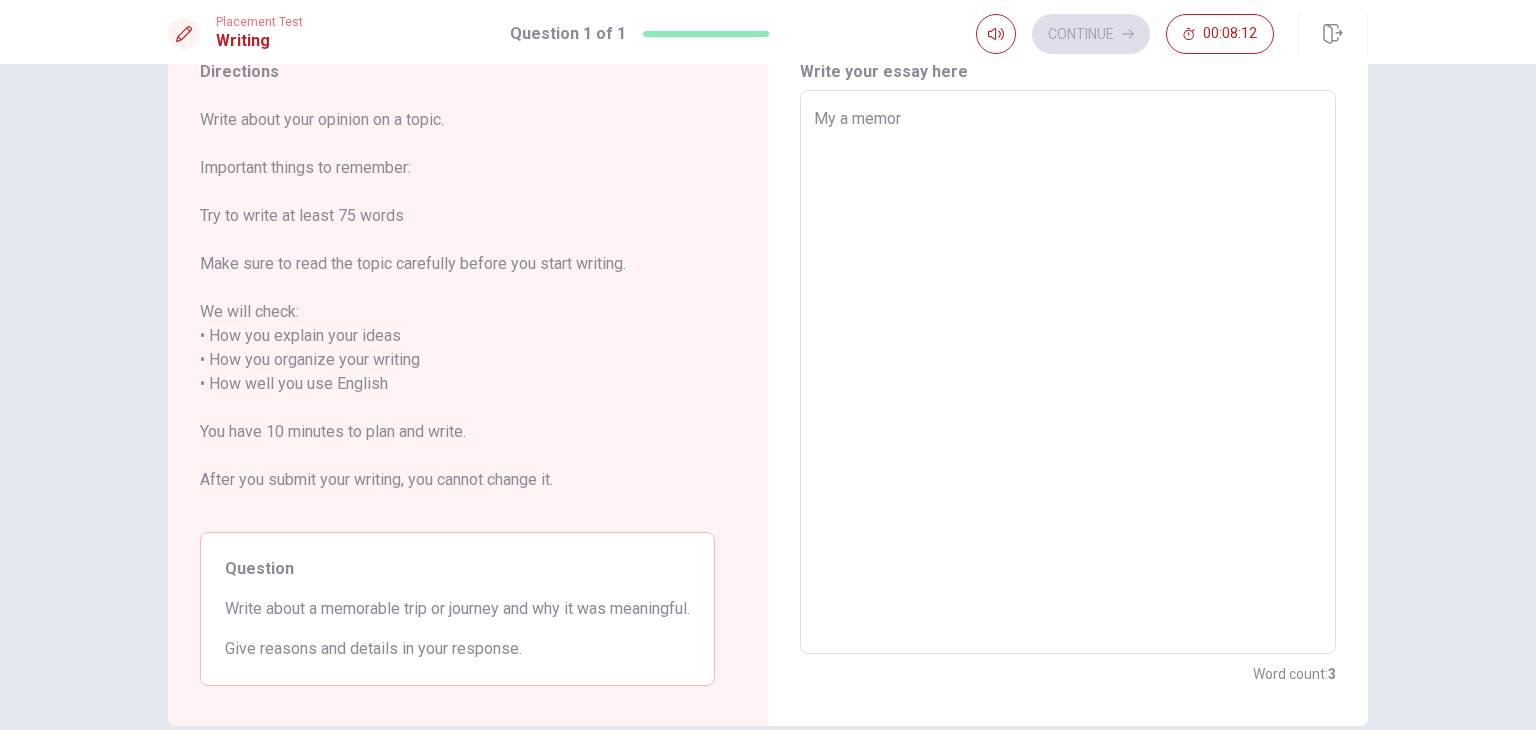 type on "My a memora" 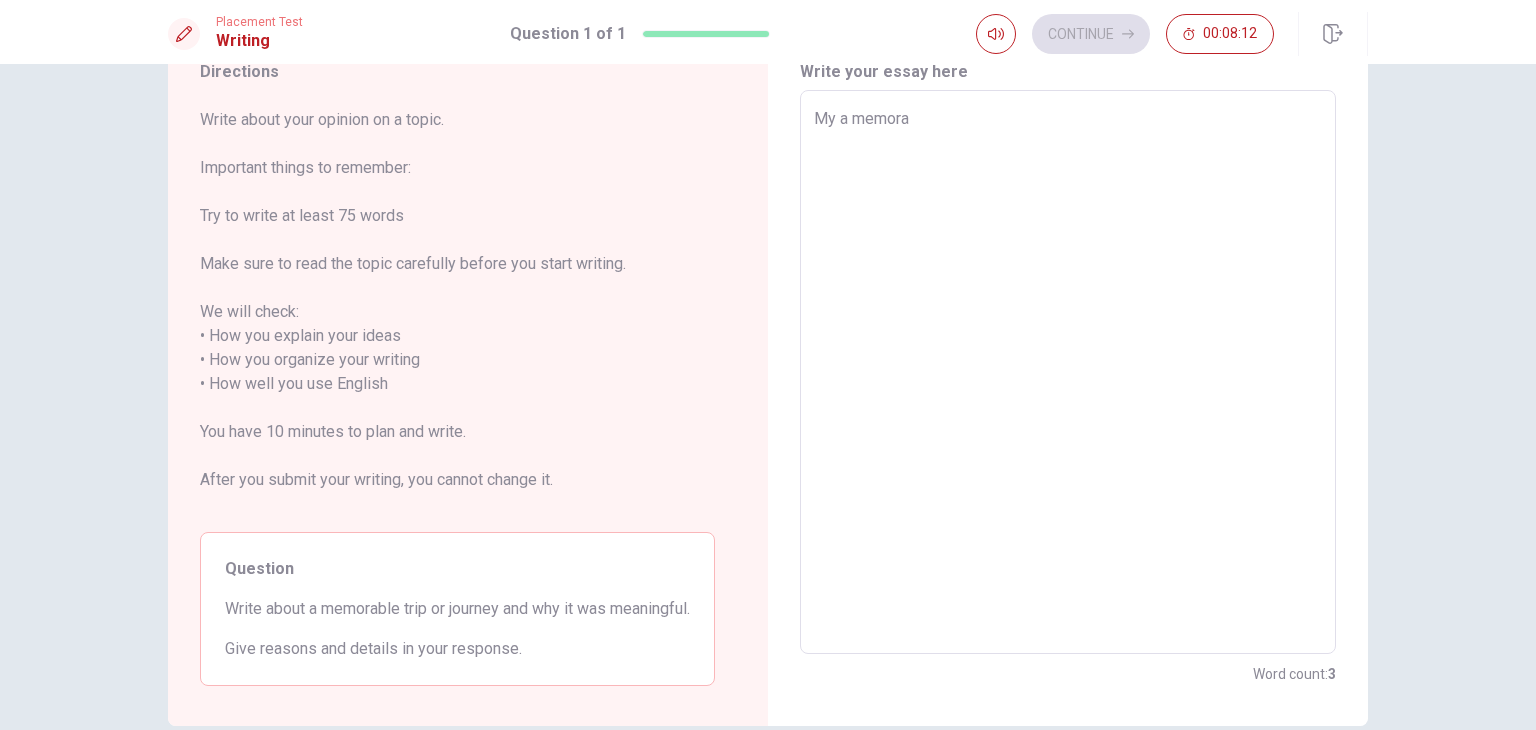 type on "x" 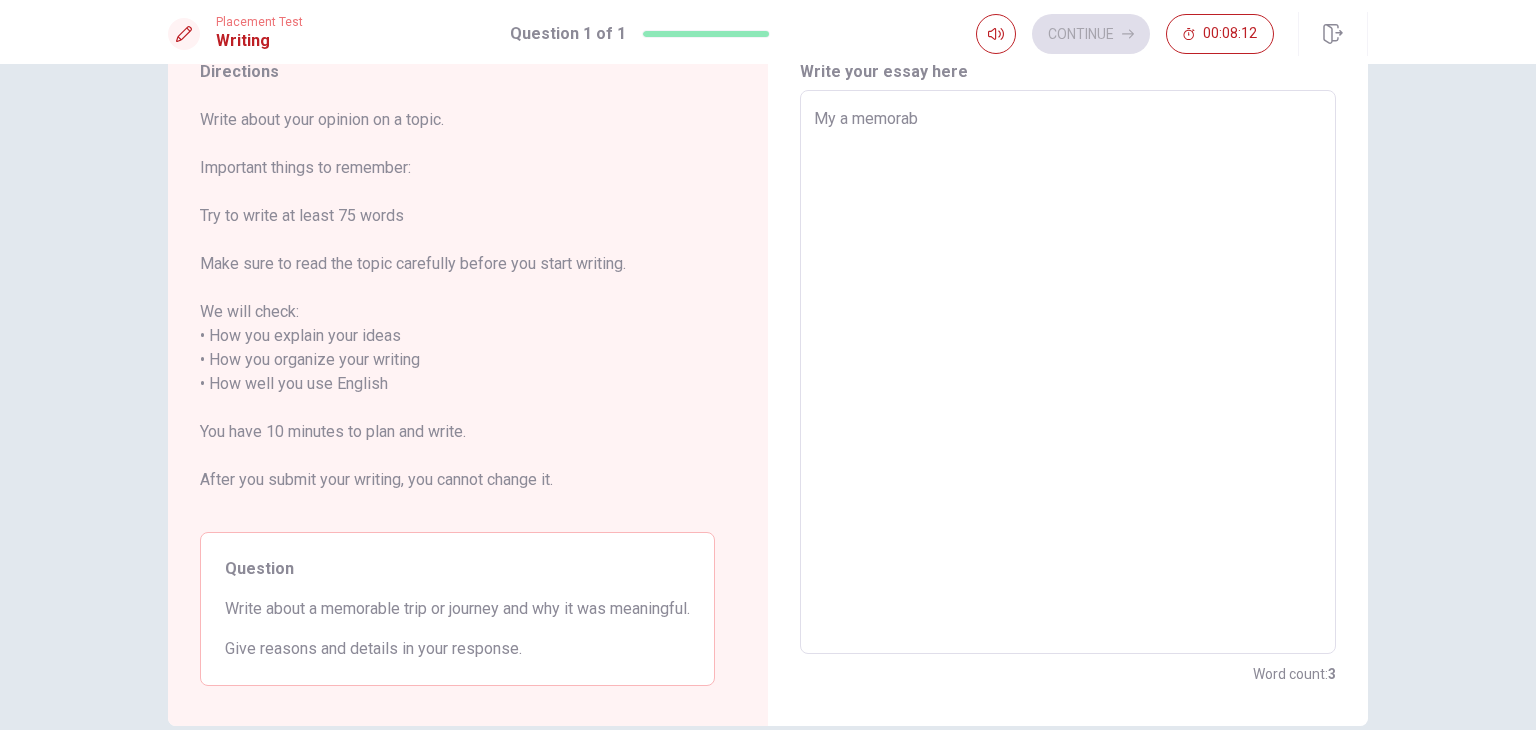 type on "x" 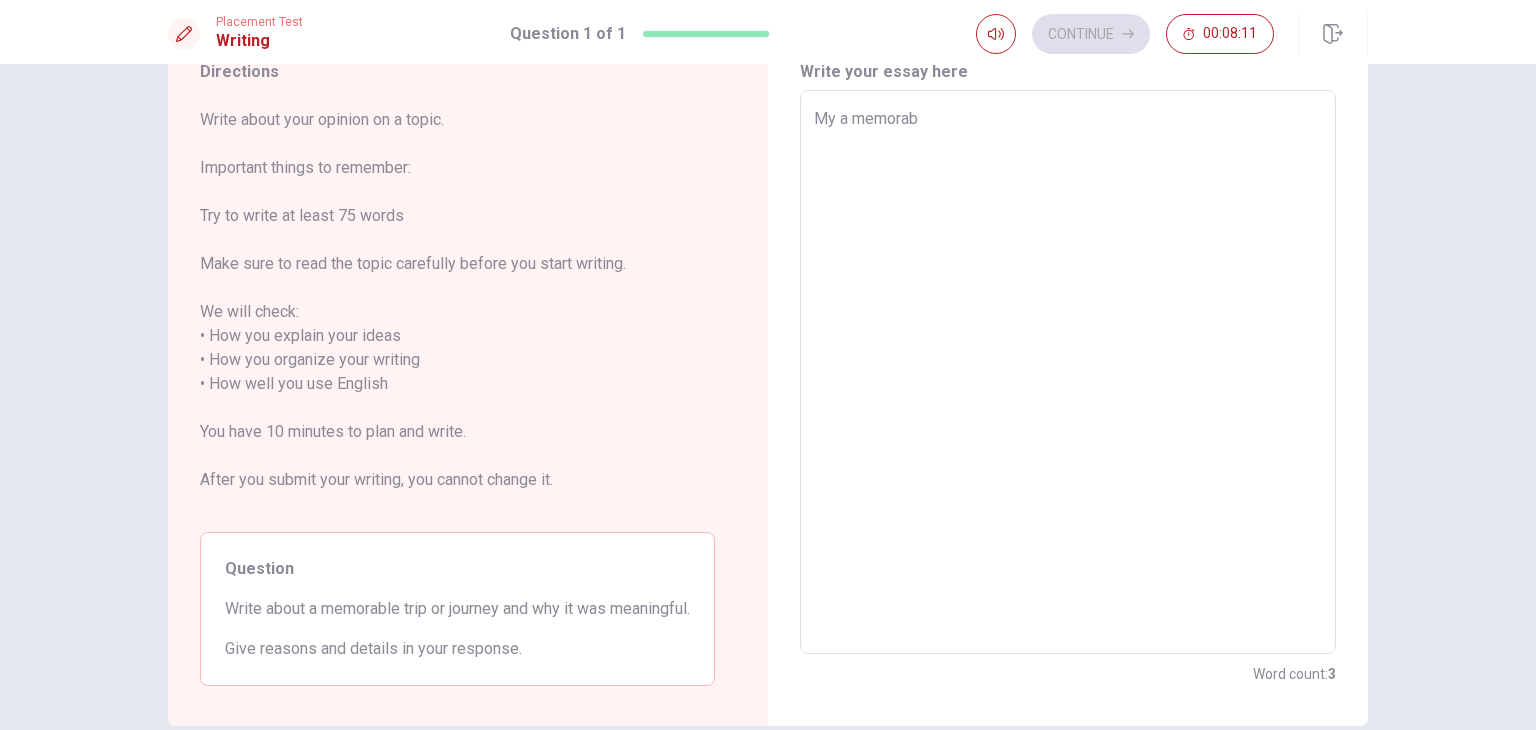 type on "My a memorabl" 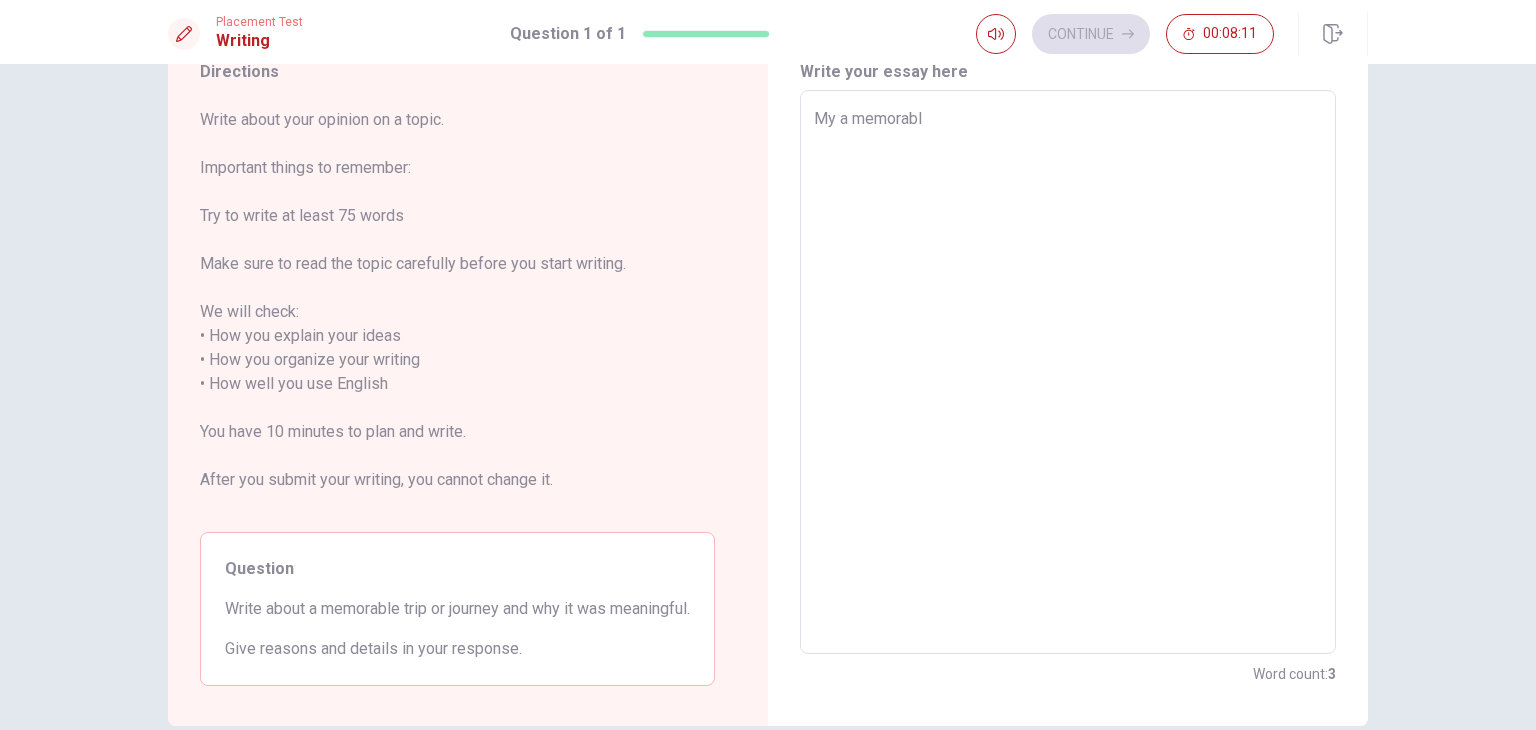 type on "x" 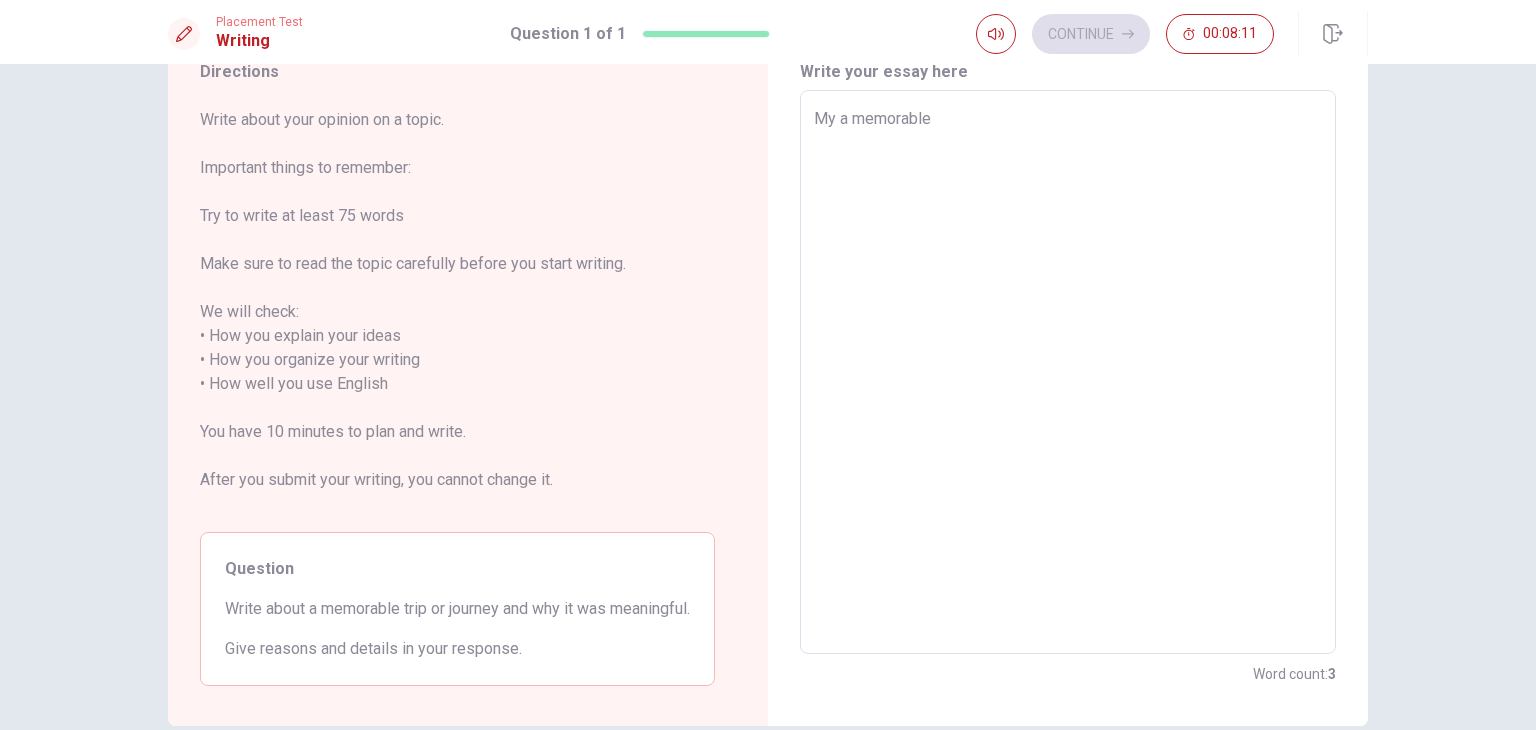 type on "x" 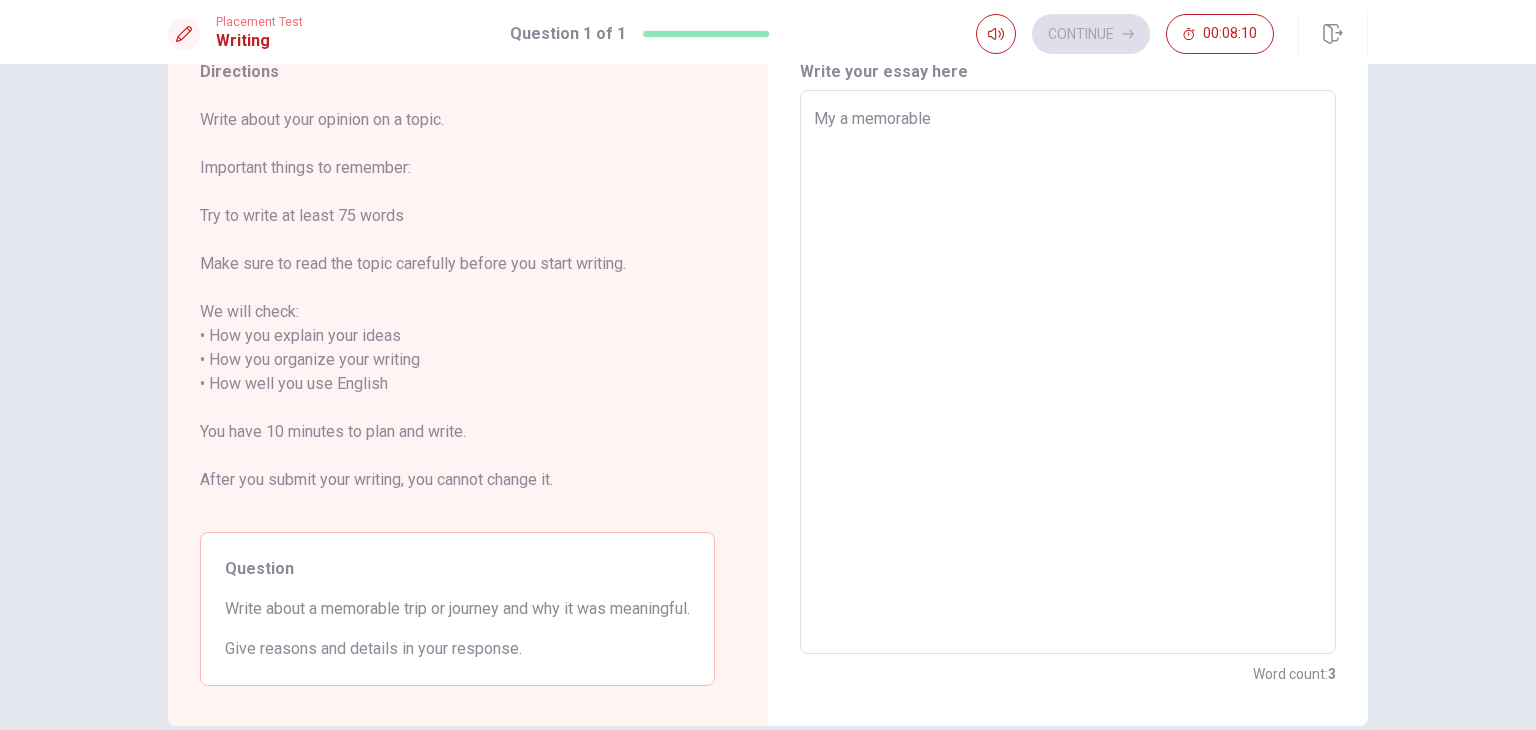 type on "My a memorable t" 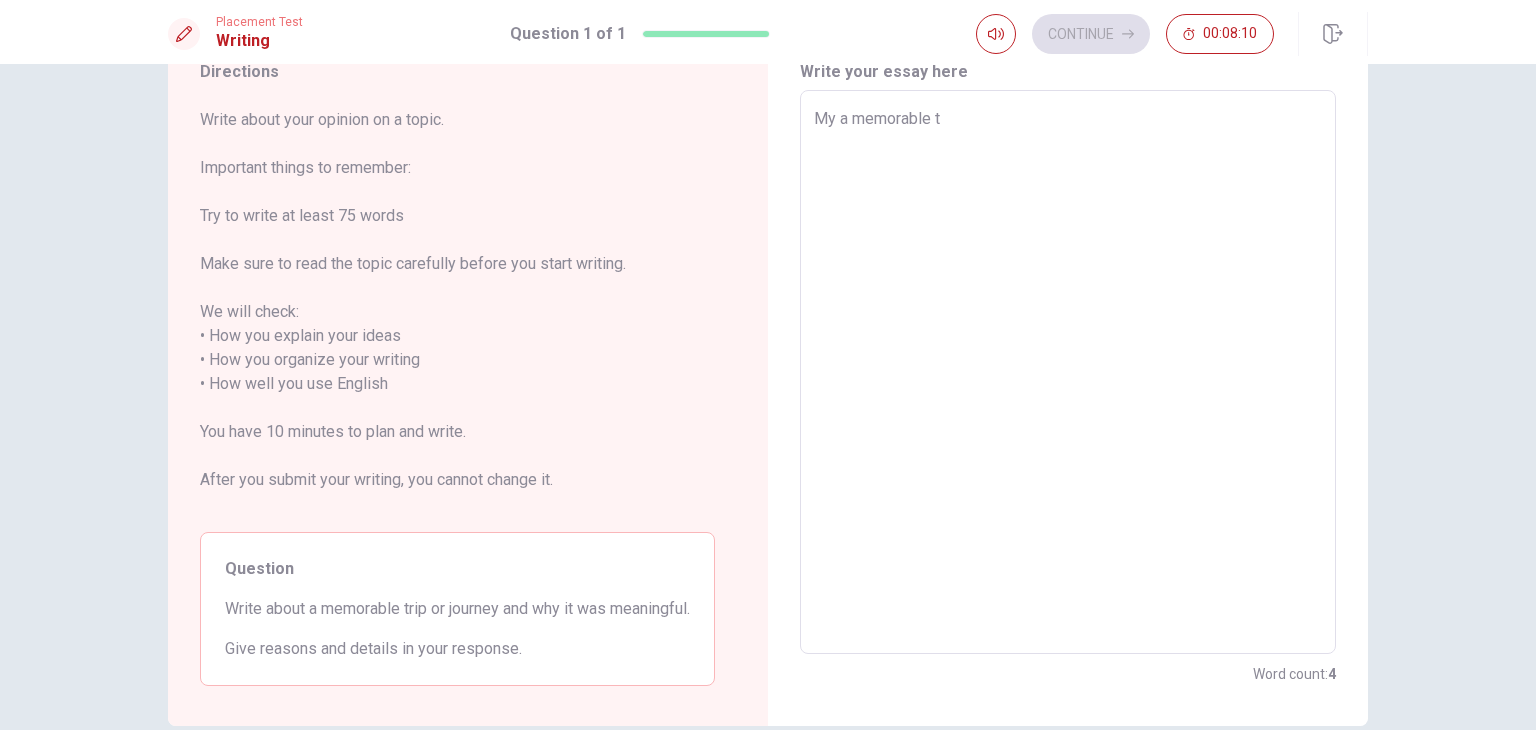 type on "x" 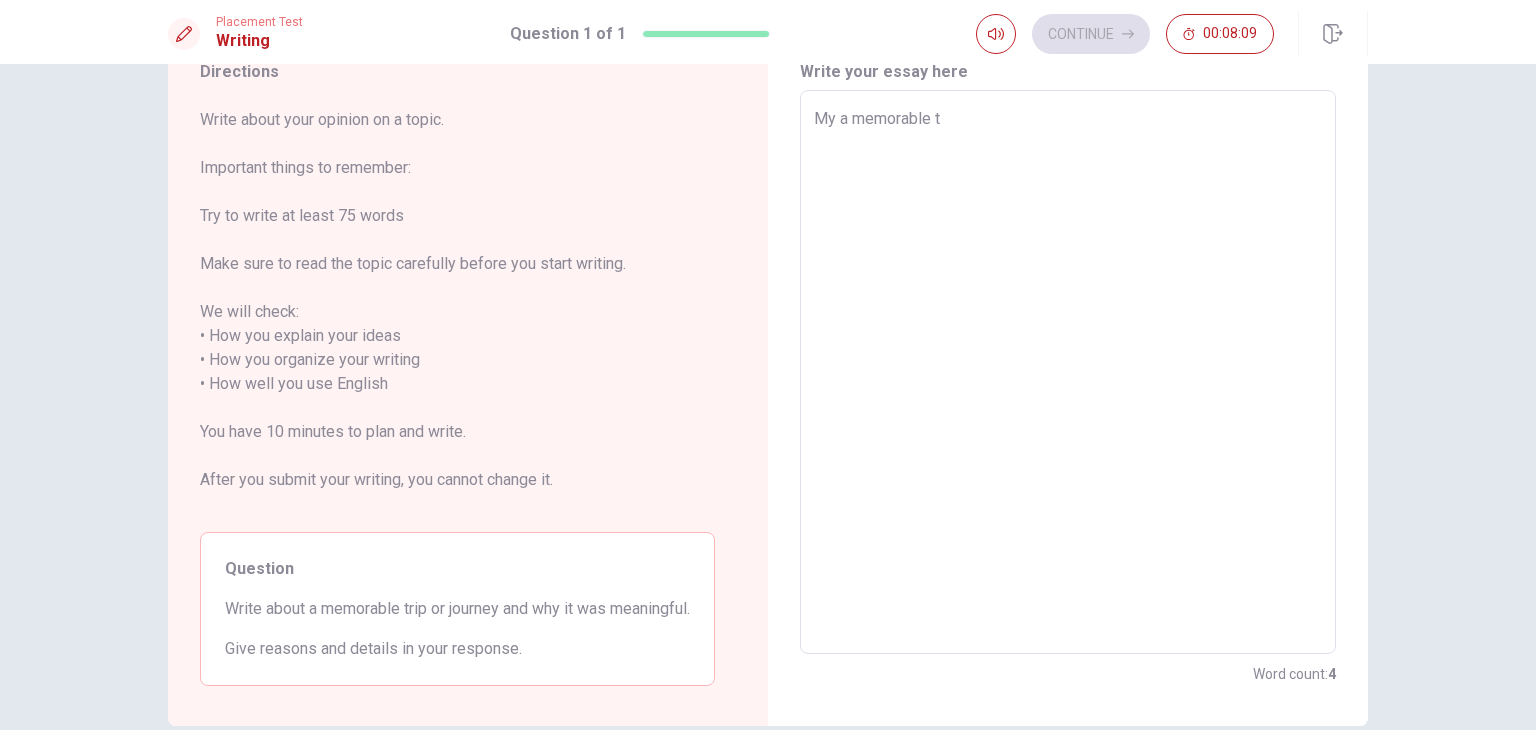 type on "My a memorable tr" 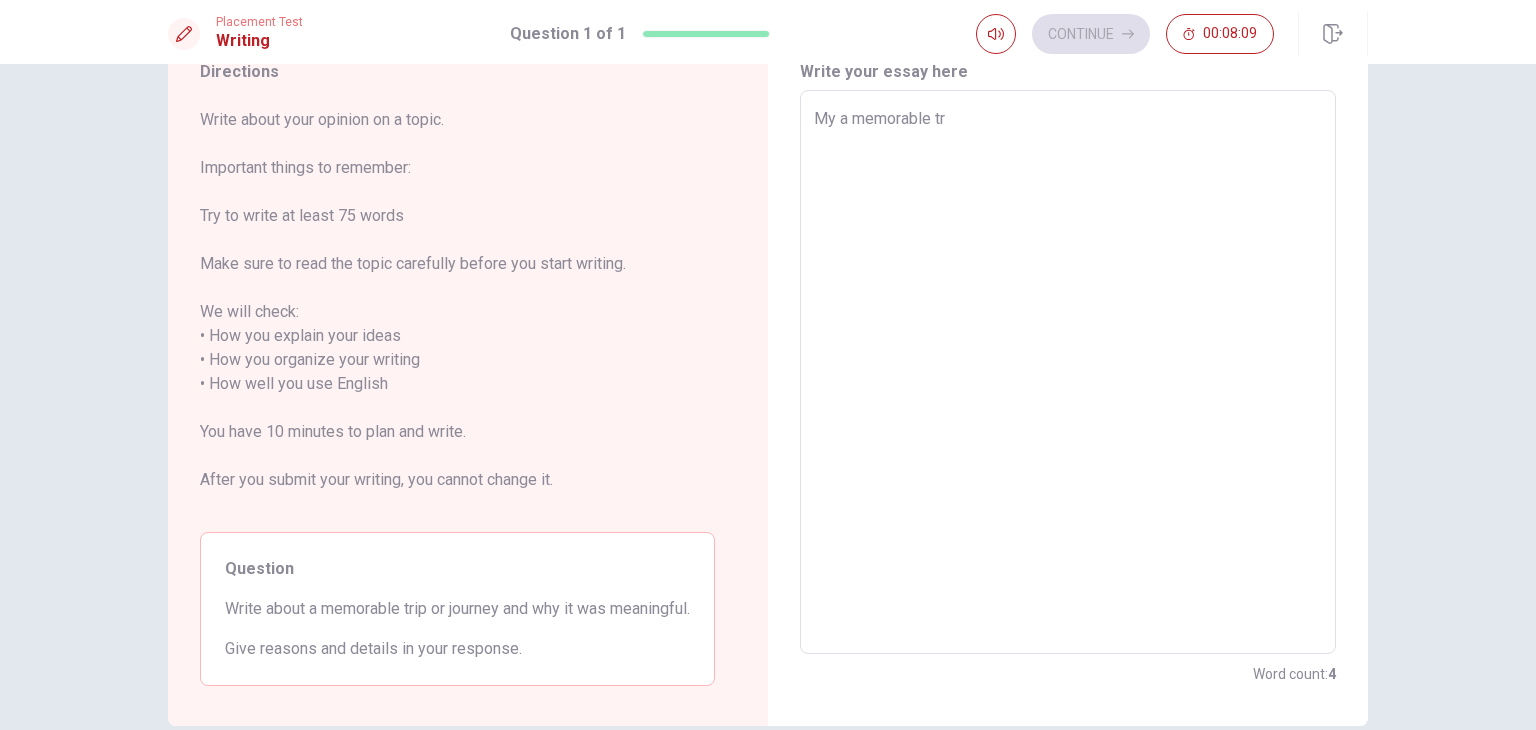 type on "x" 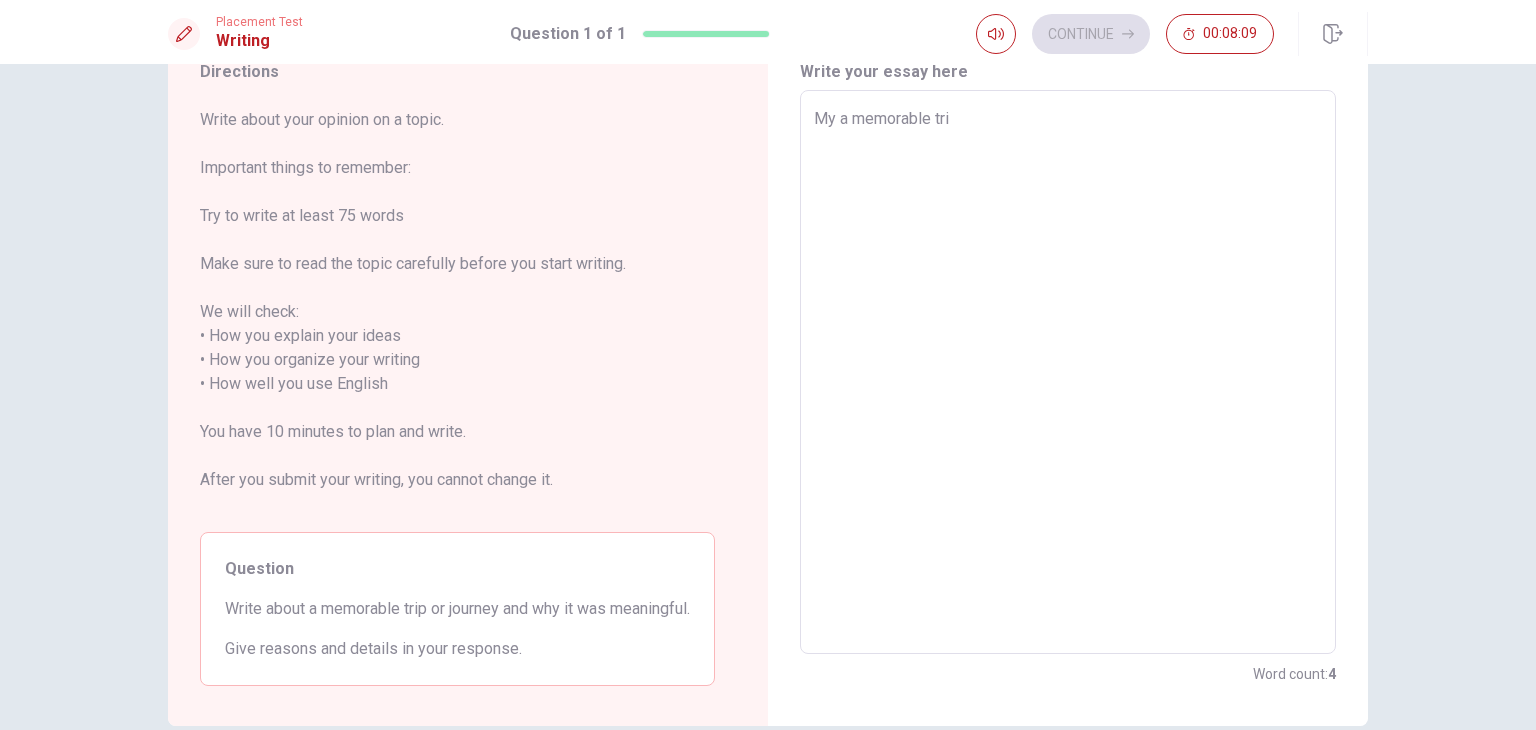 type on "x" 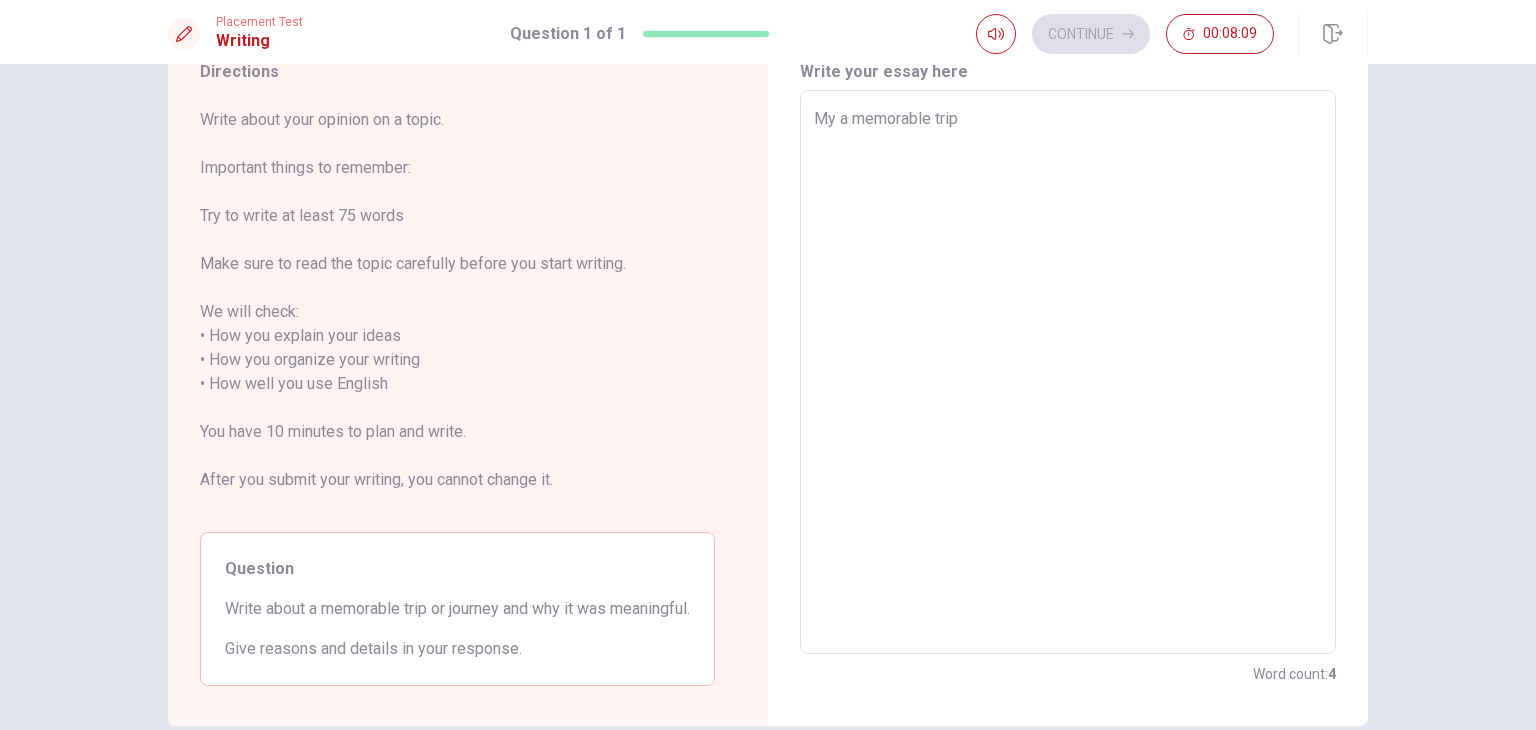 type on "x" 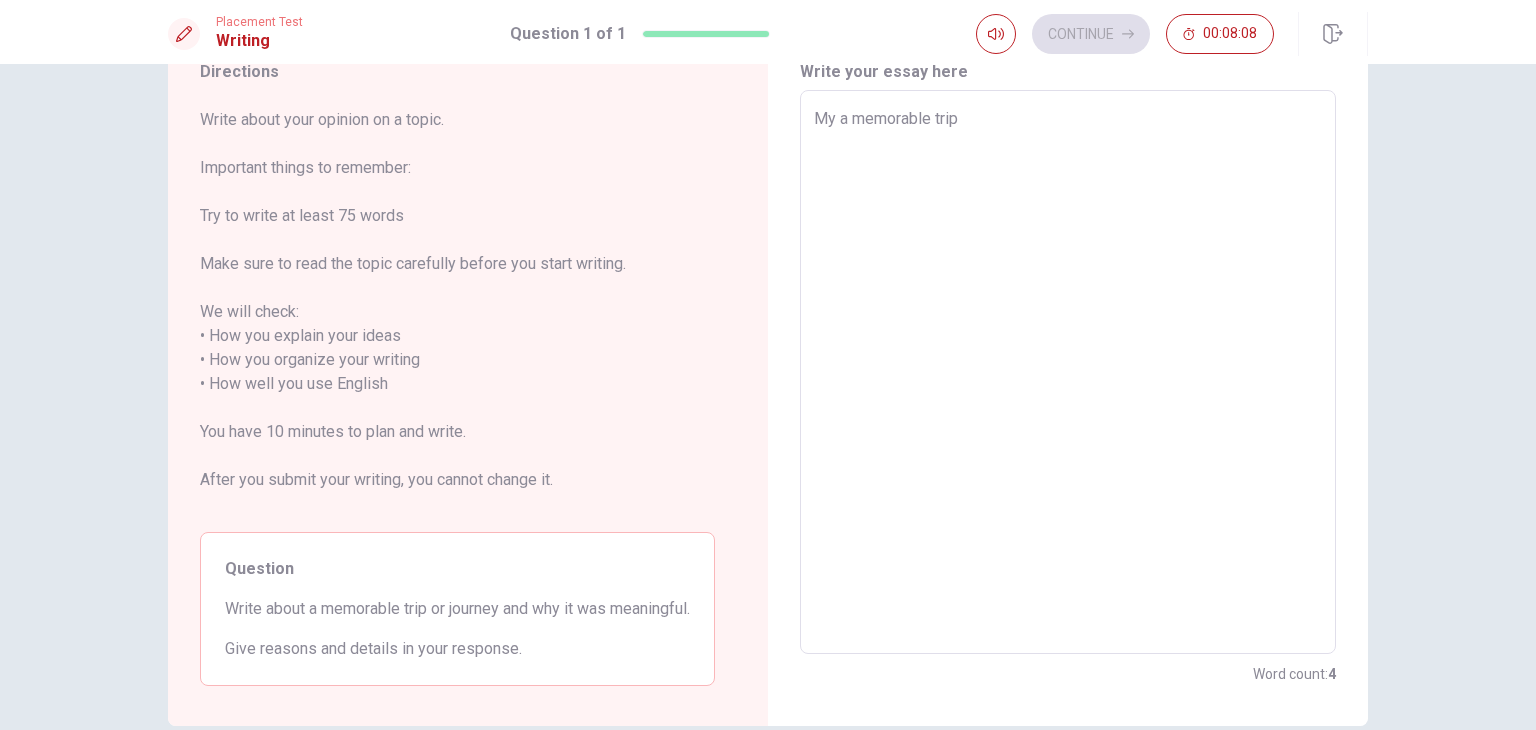 type on "My a memorable trip" 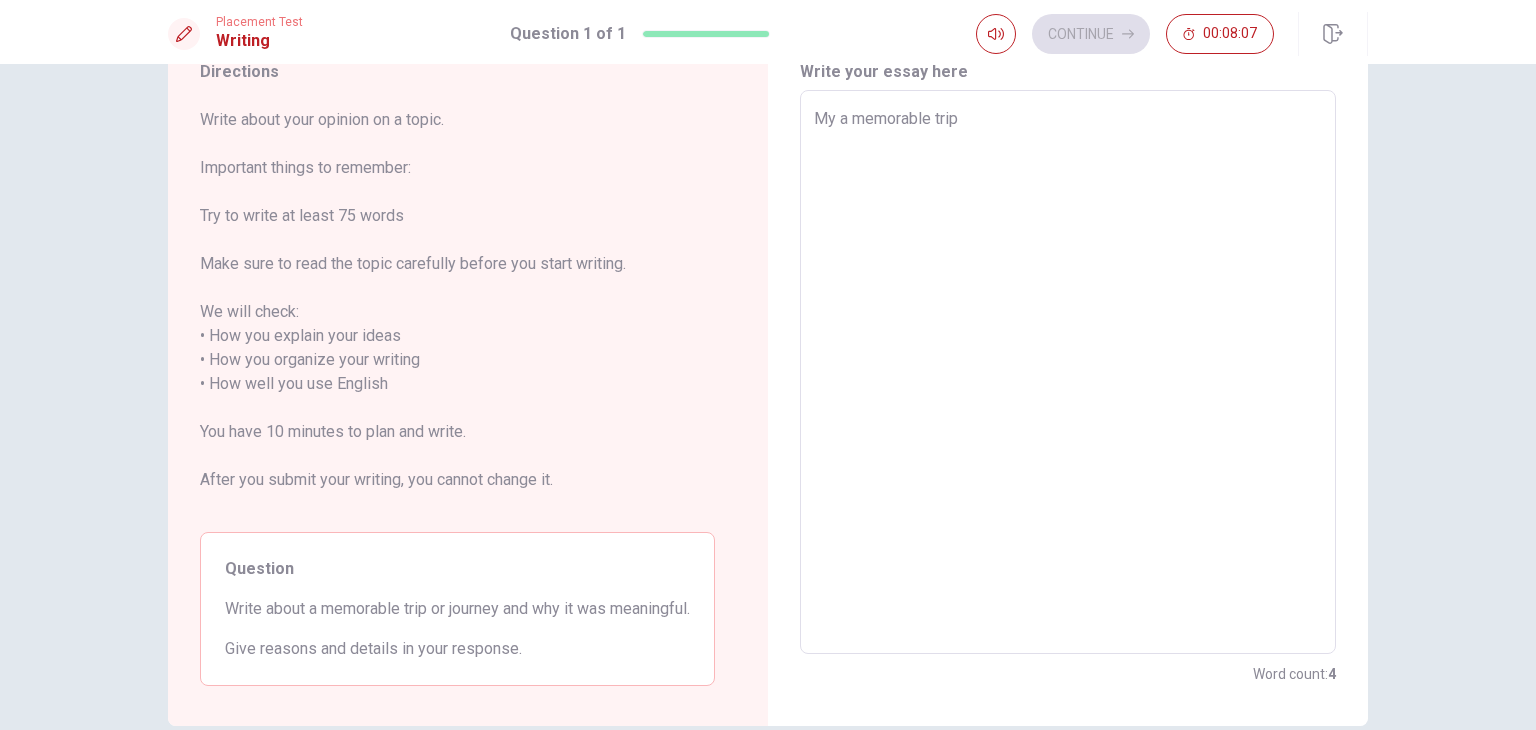 type on "My a memorable trip i" 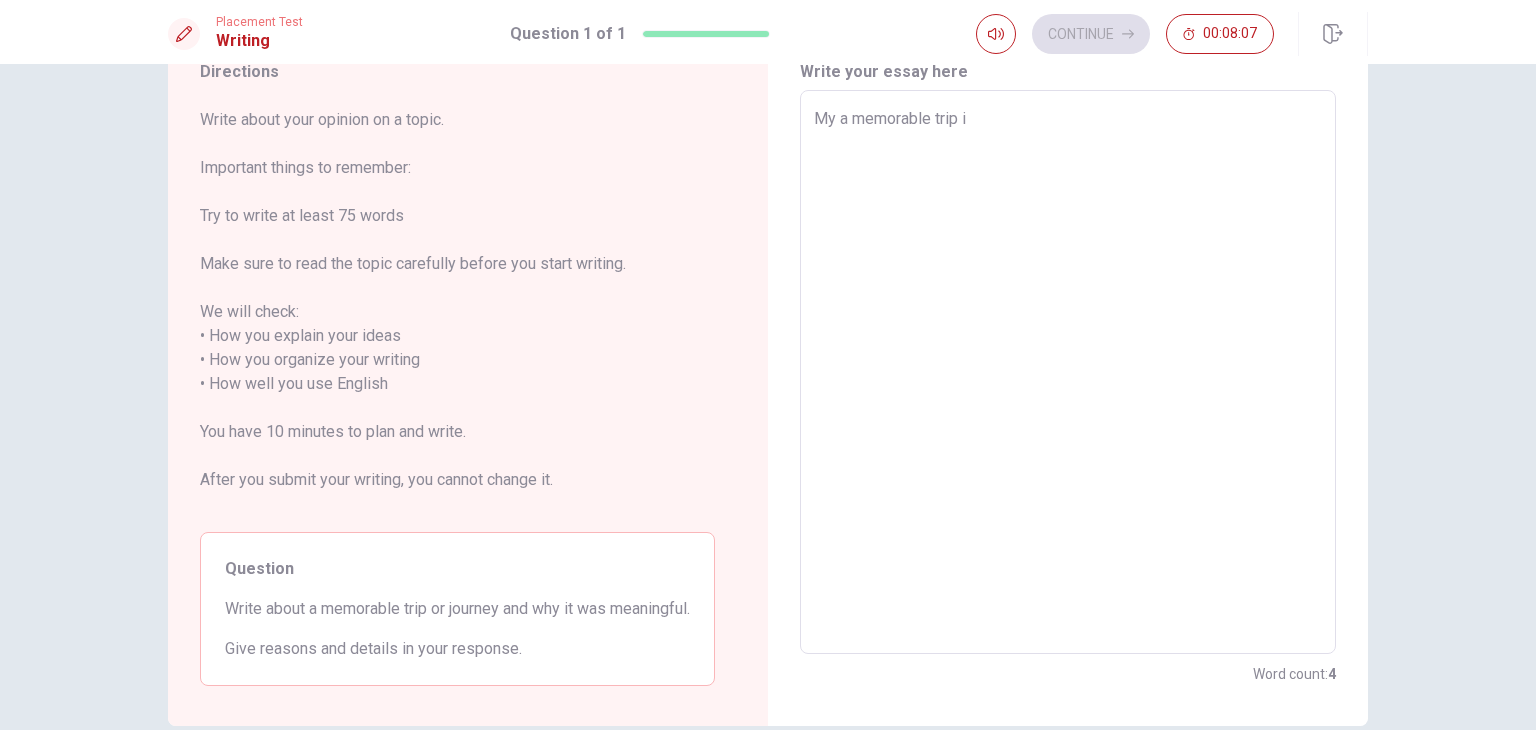type on "x" 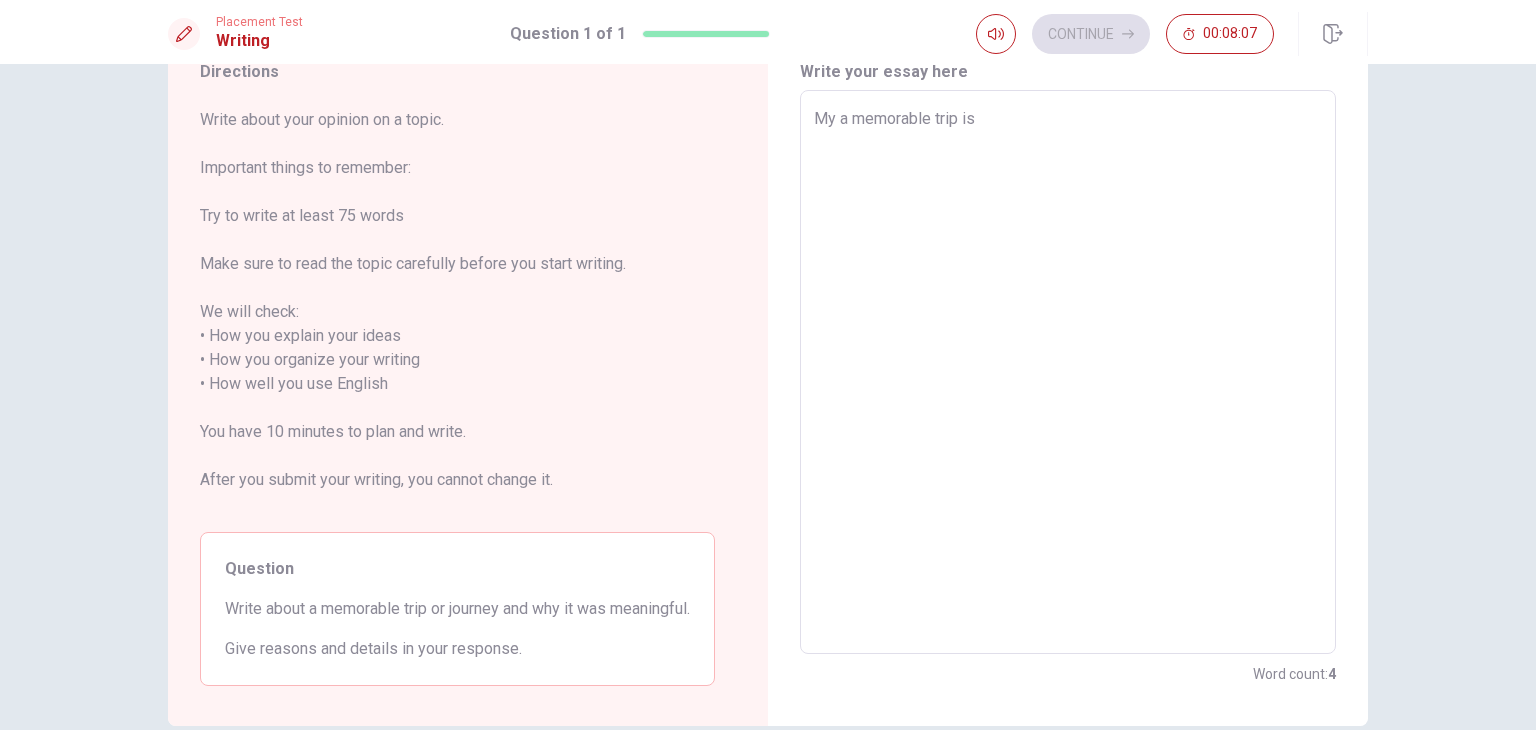 type on "x" 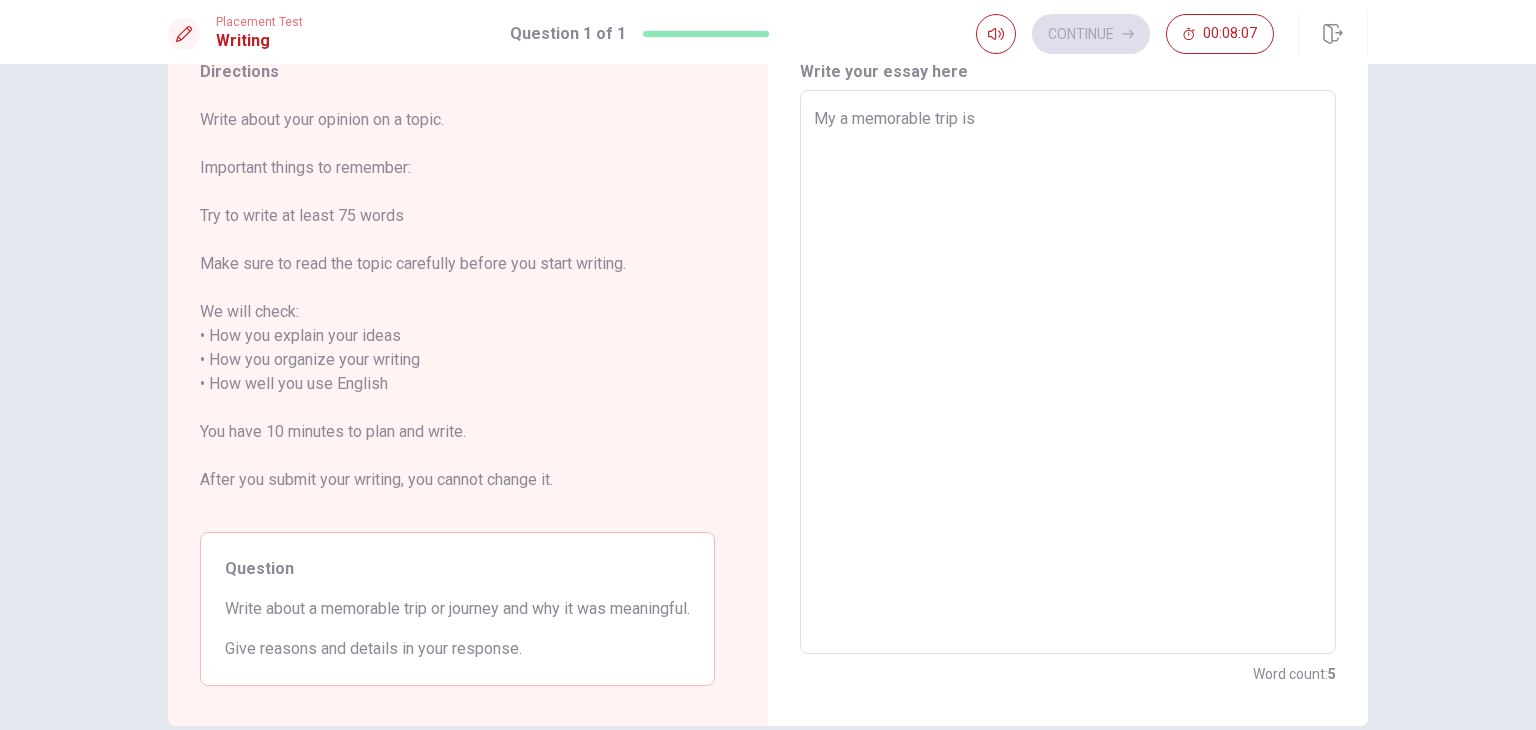 type on "My a memorable trip is" 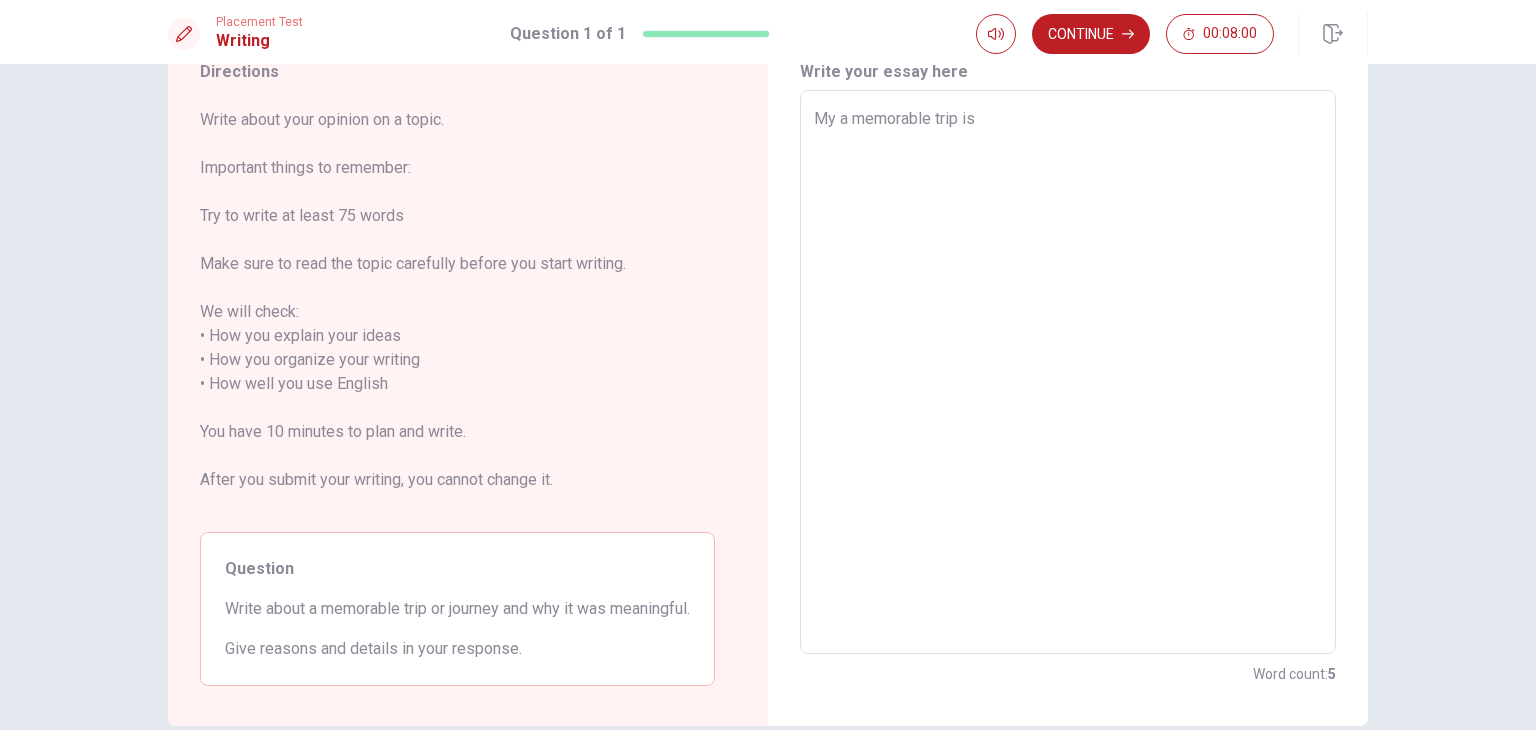 type on "x" 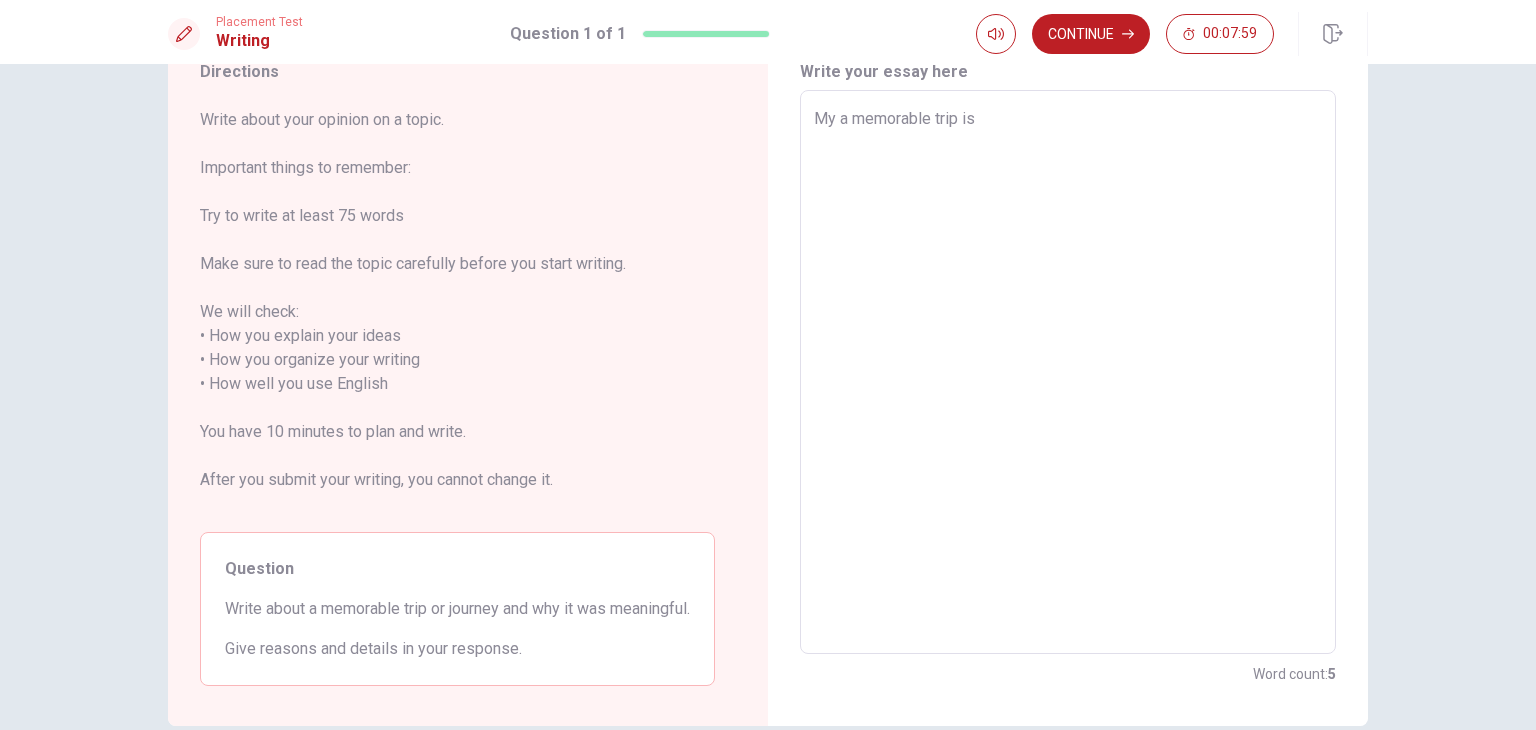 type on "My a memorable trip is B" 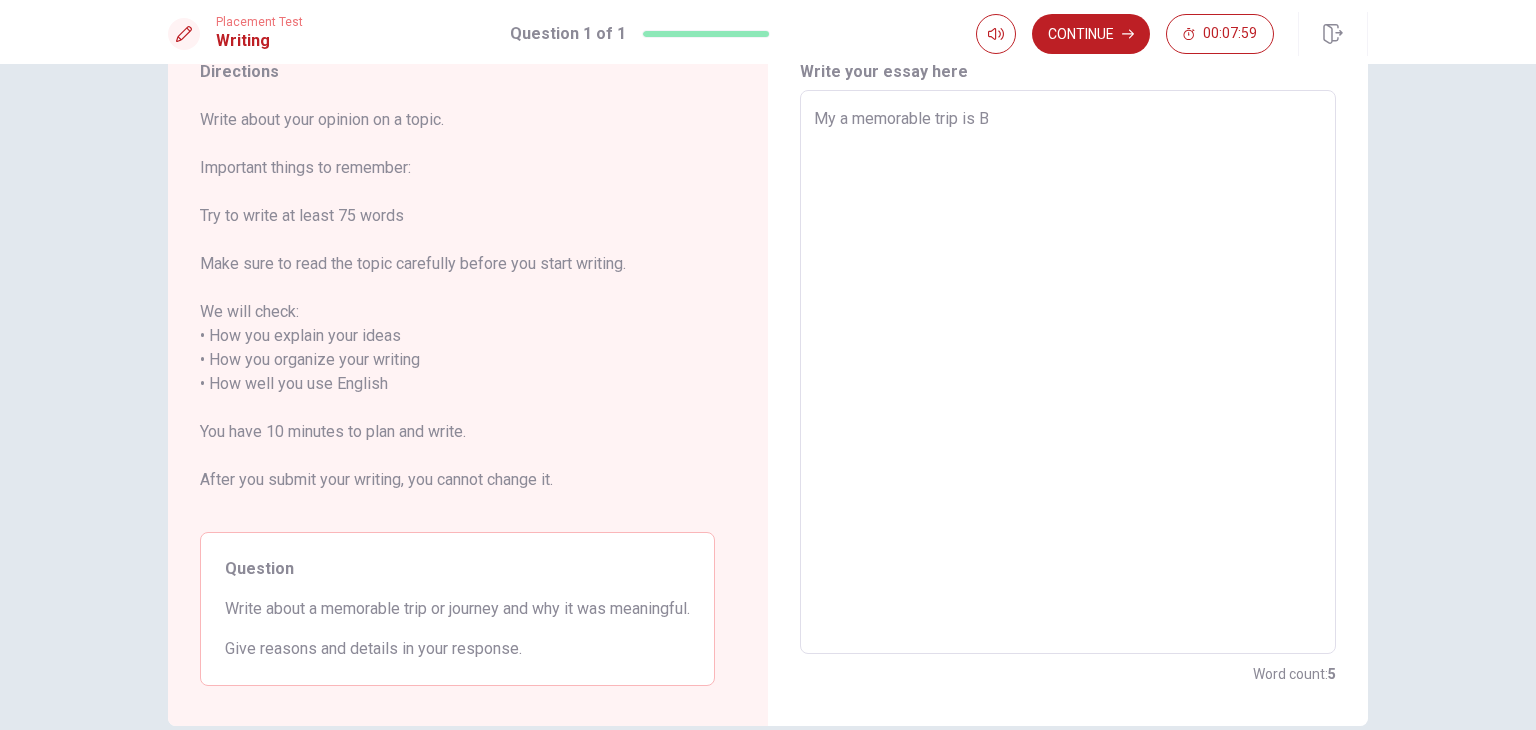 type on "x" 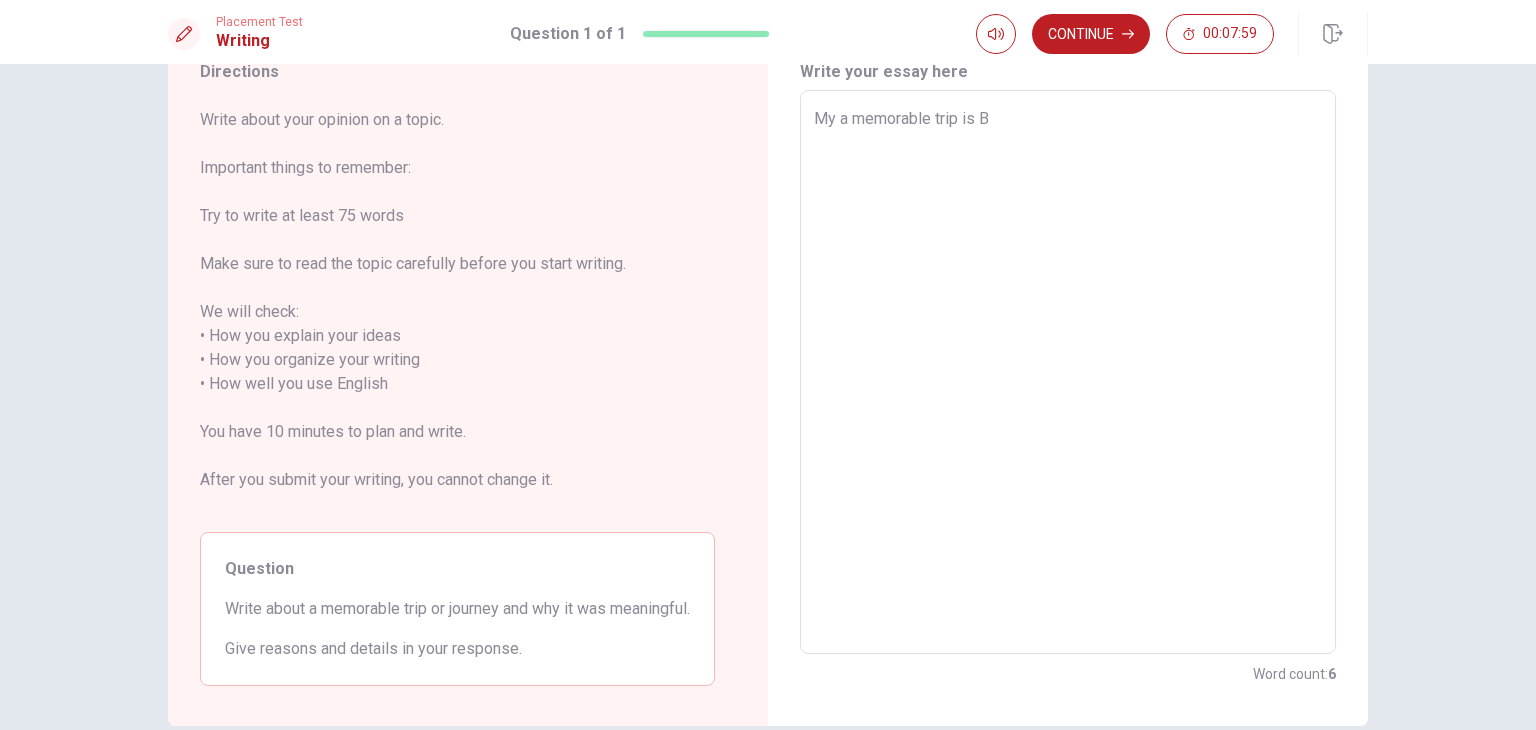 type on "My a memorable trip is [PERSON_NAME]" 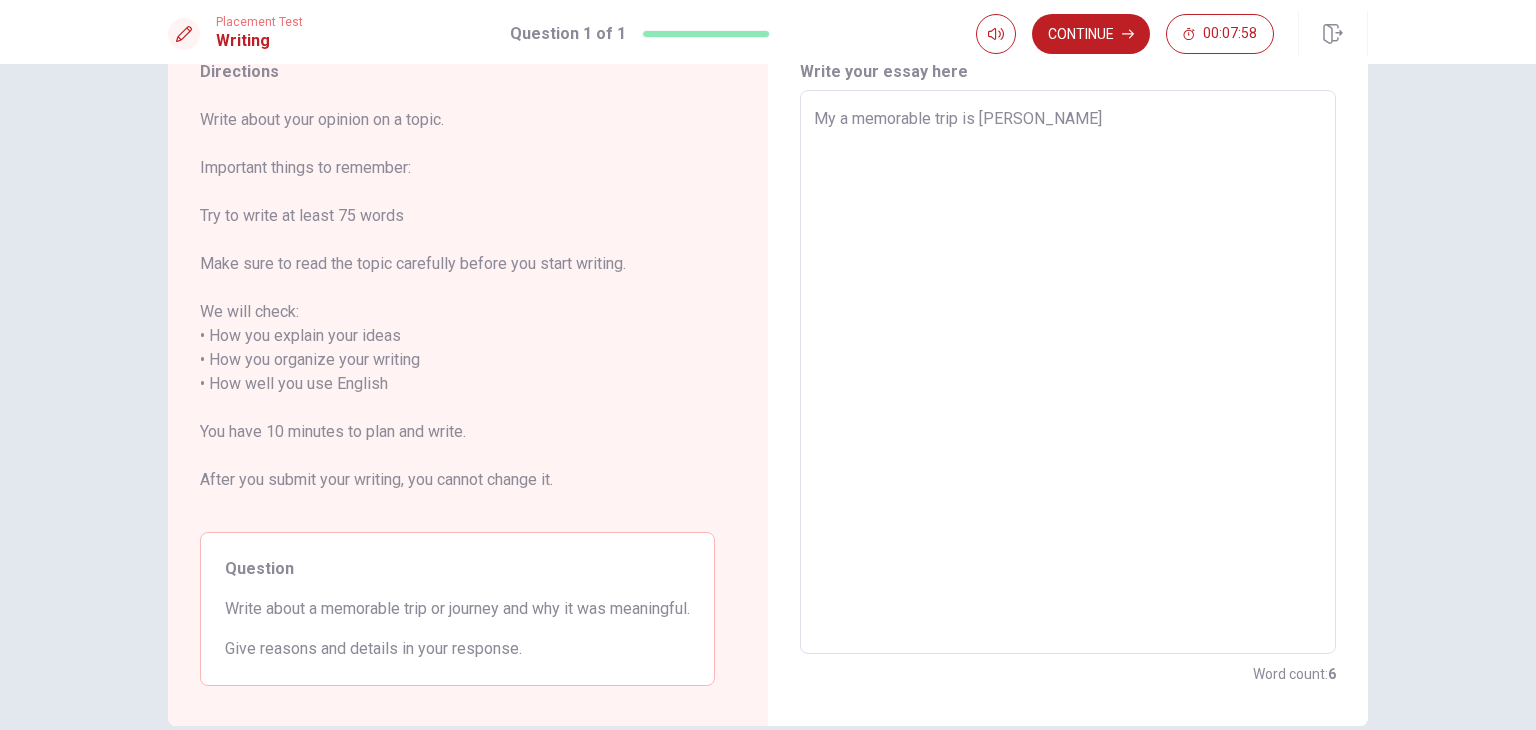 type on "x" 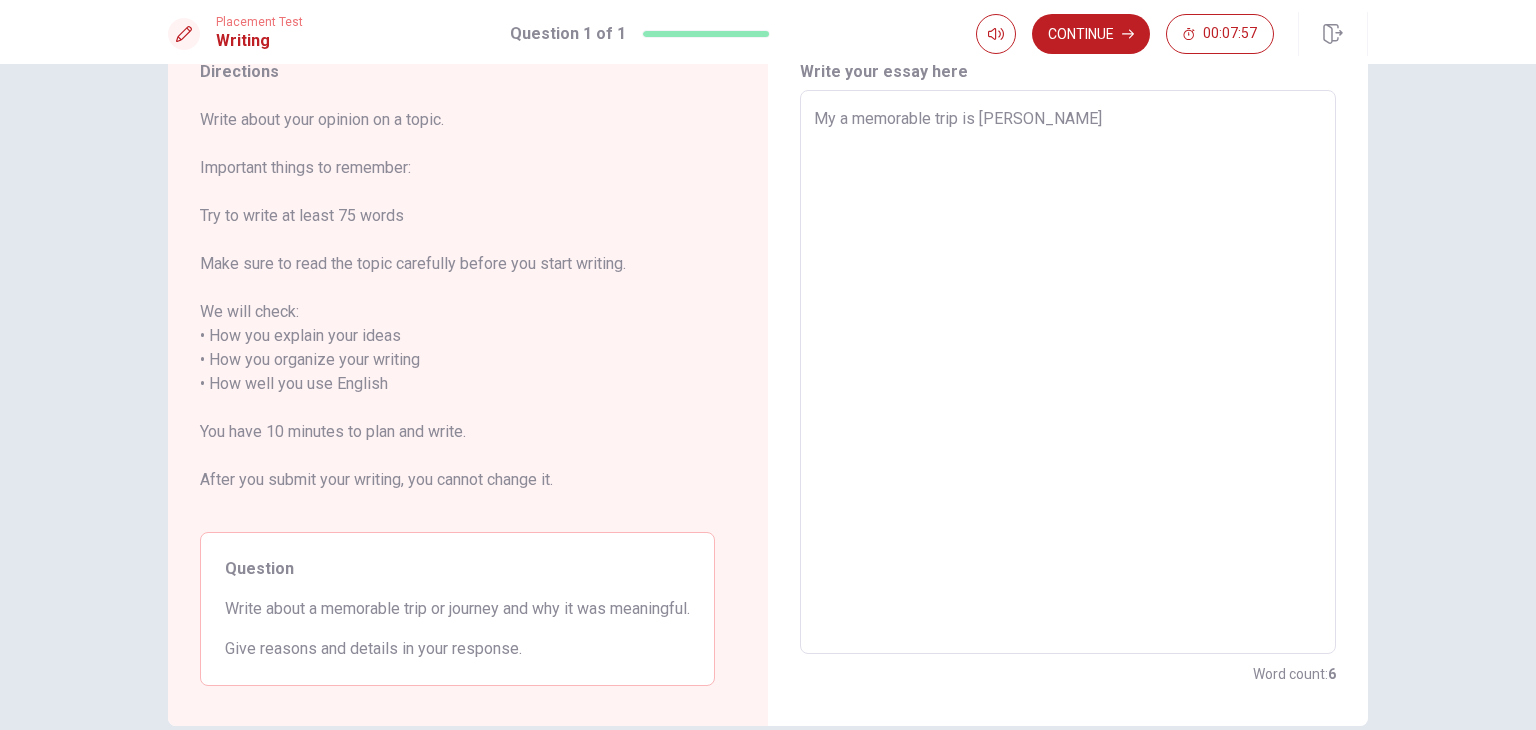 type on "My a memorable trip is B" 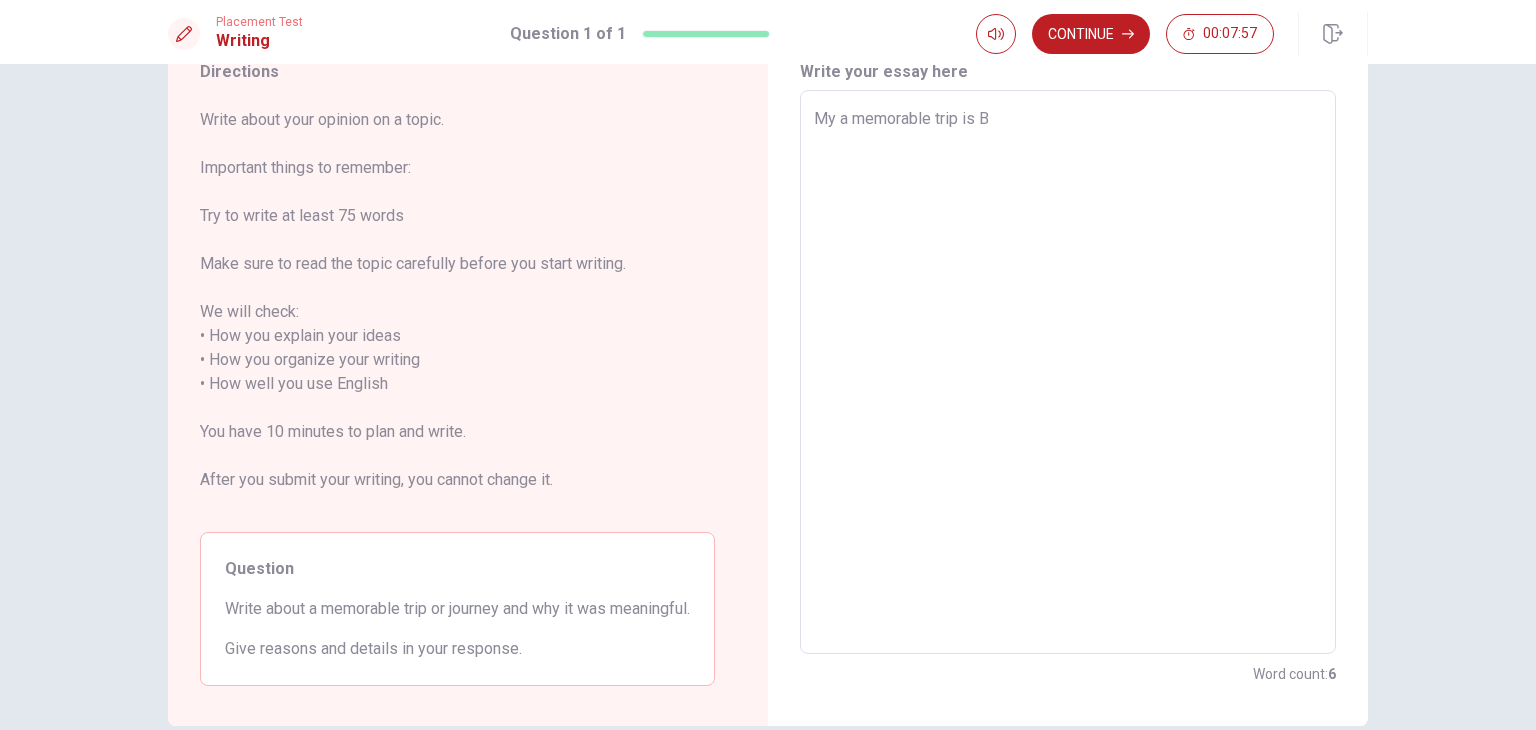 type on "x" 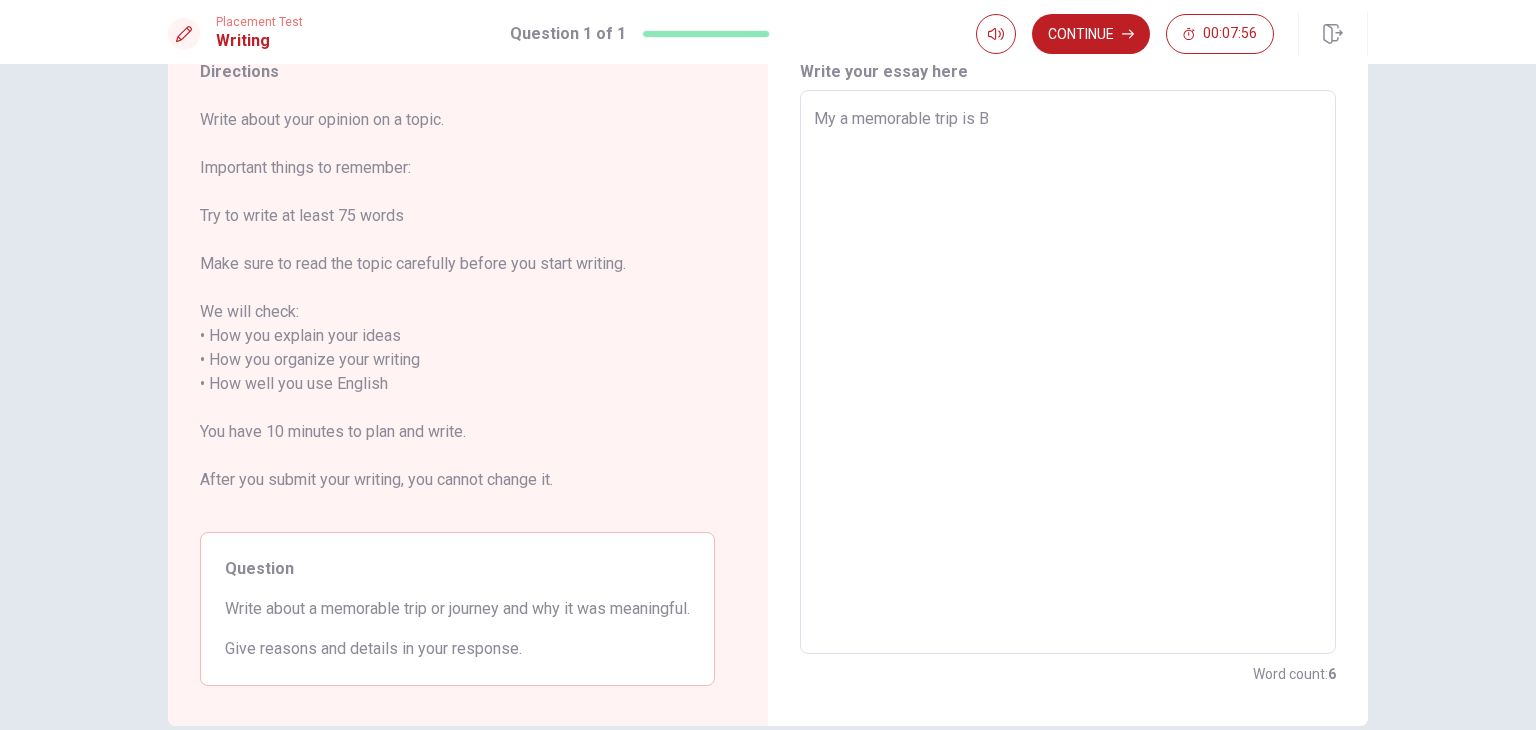 type on "My a memorable trip is [PERSON_NAME]" 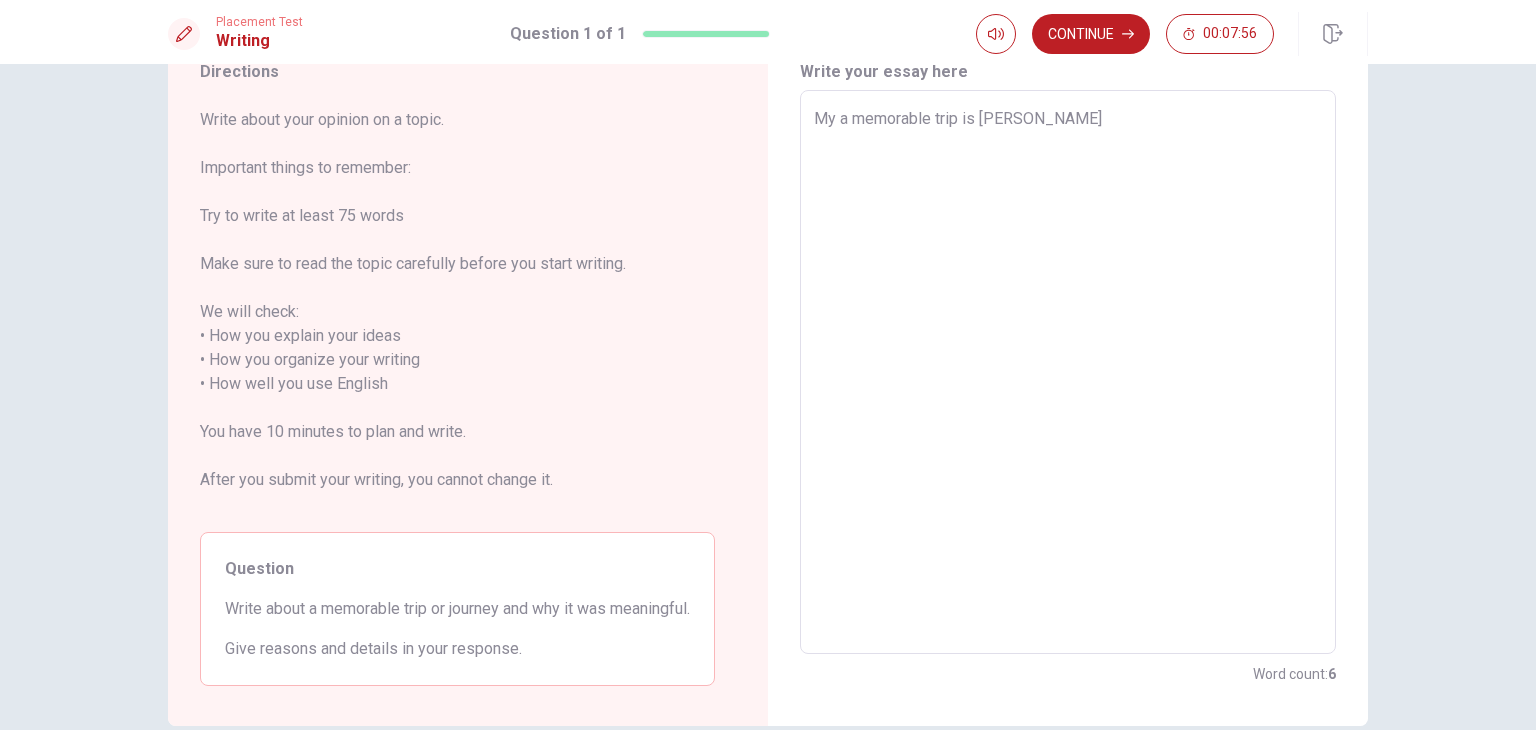 type on "x" 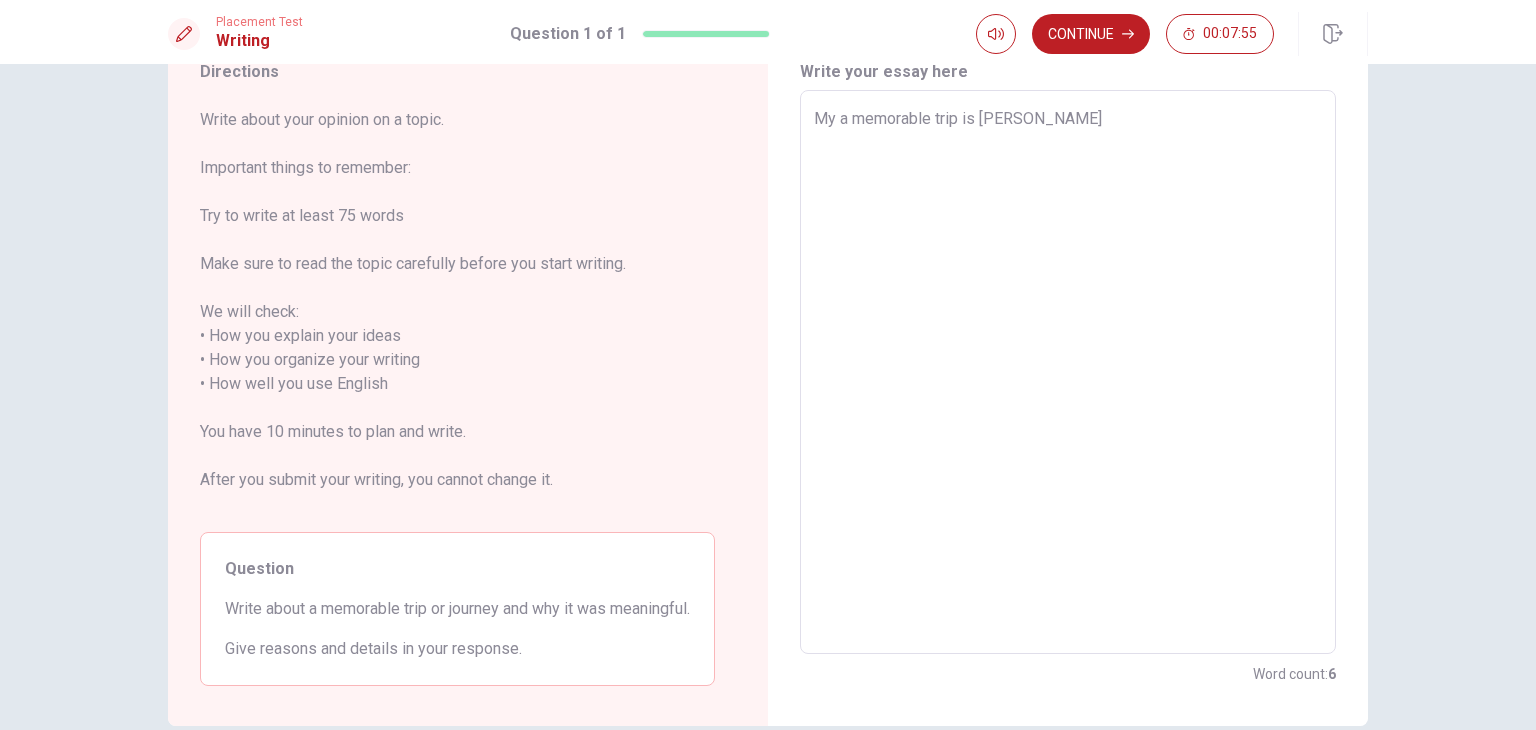 type on "My a memorable trip is [GEOGRAPHIC_DATA]" 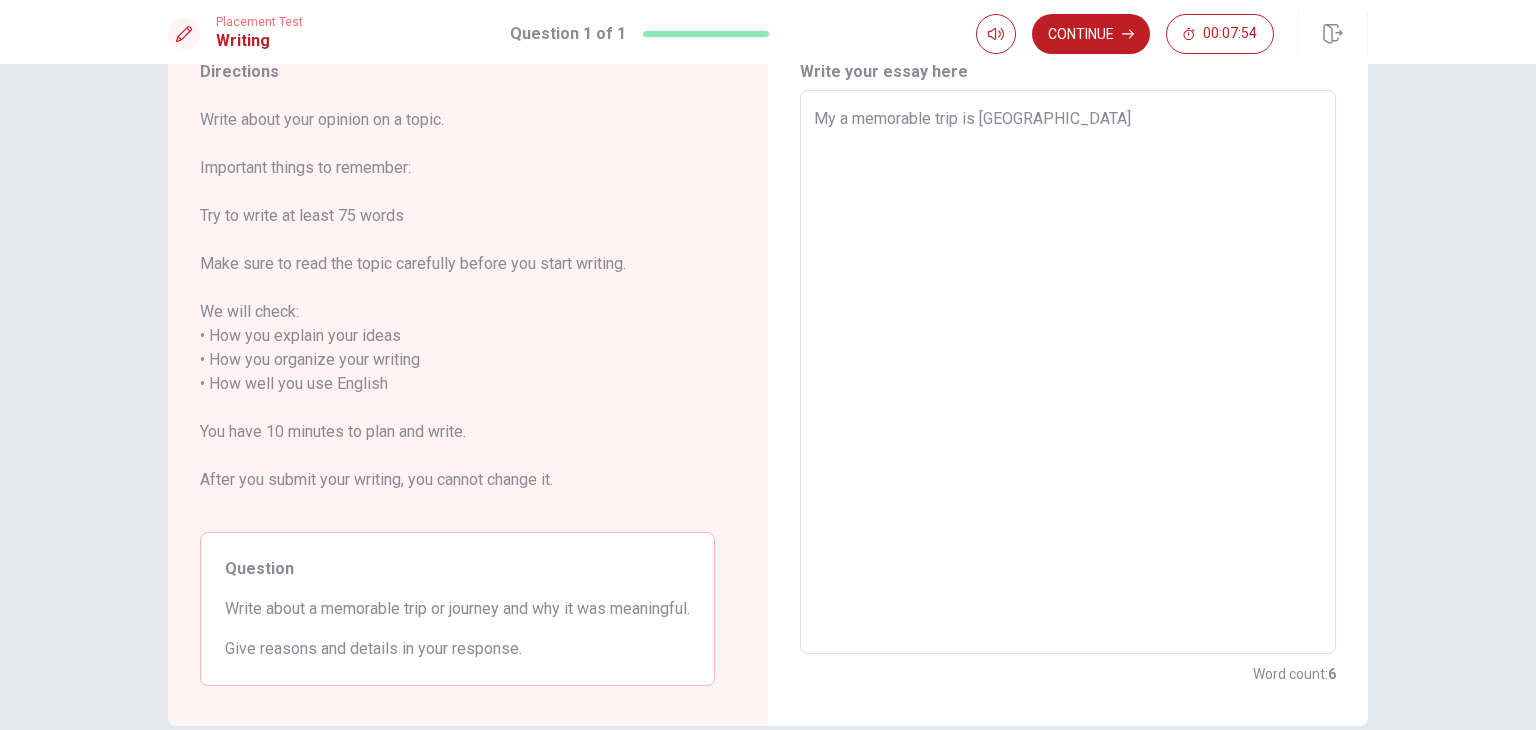 type on "x" 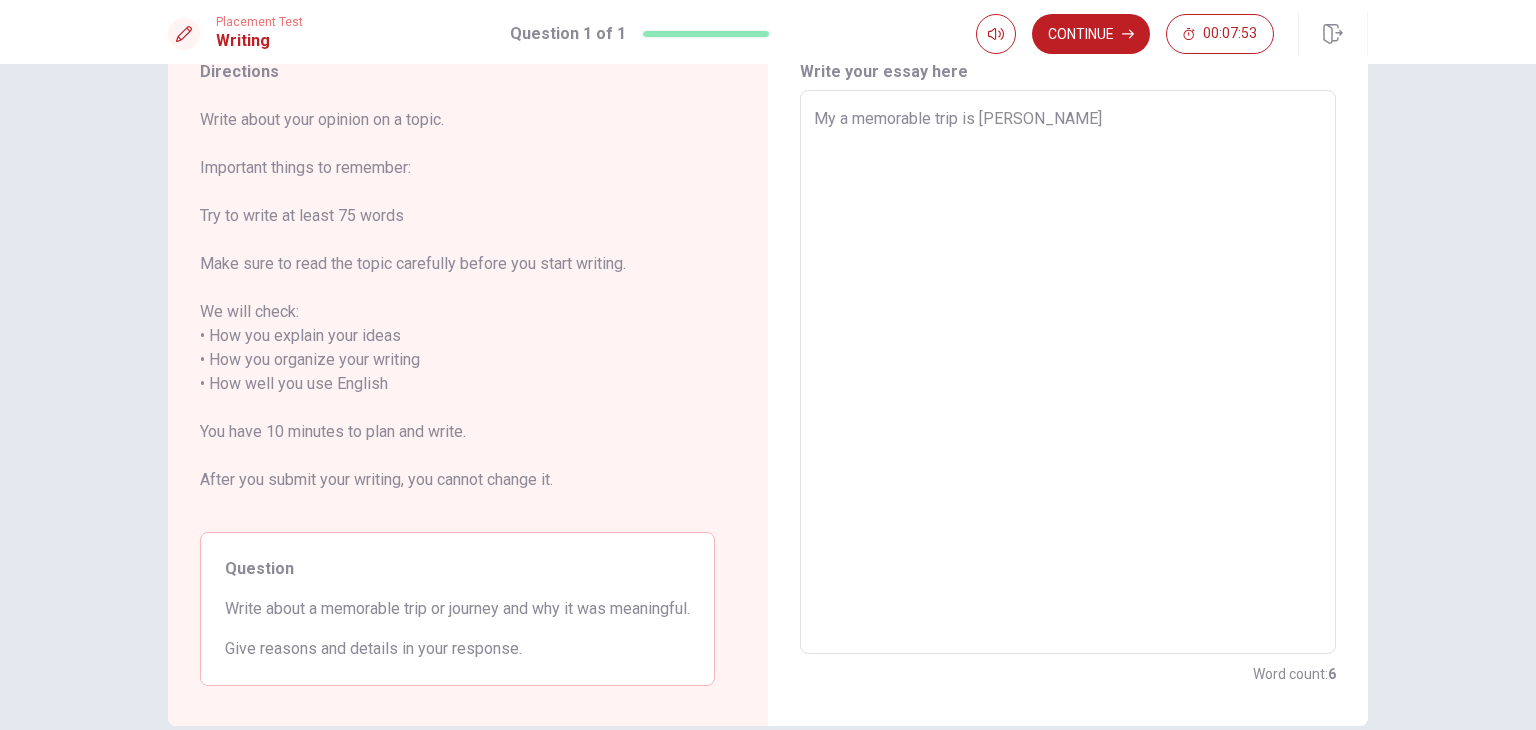 type on "x" 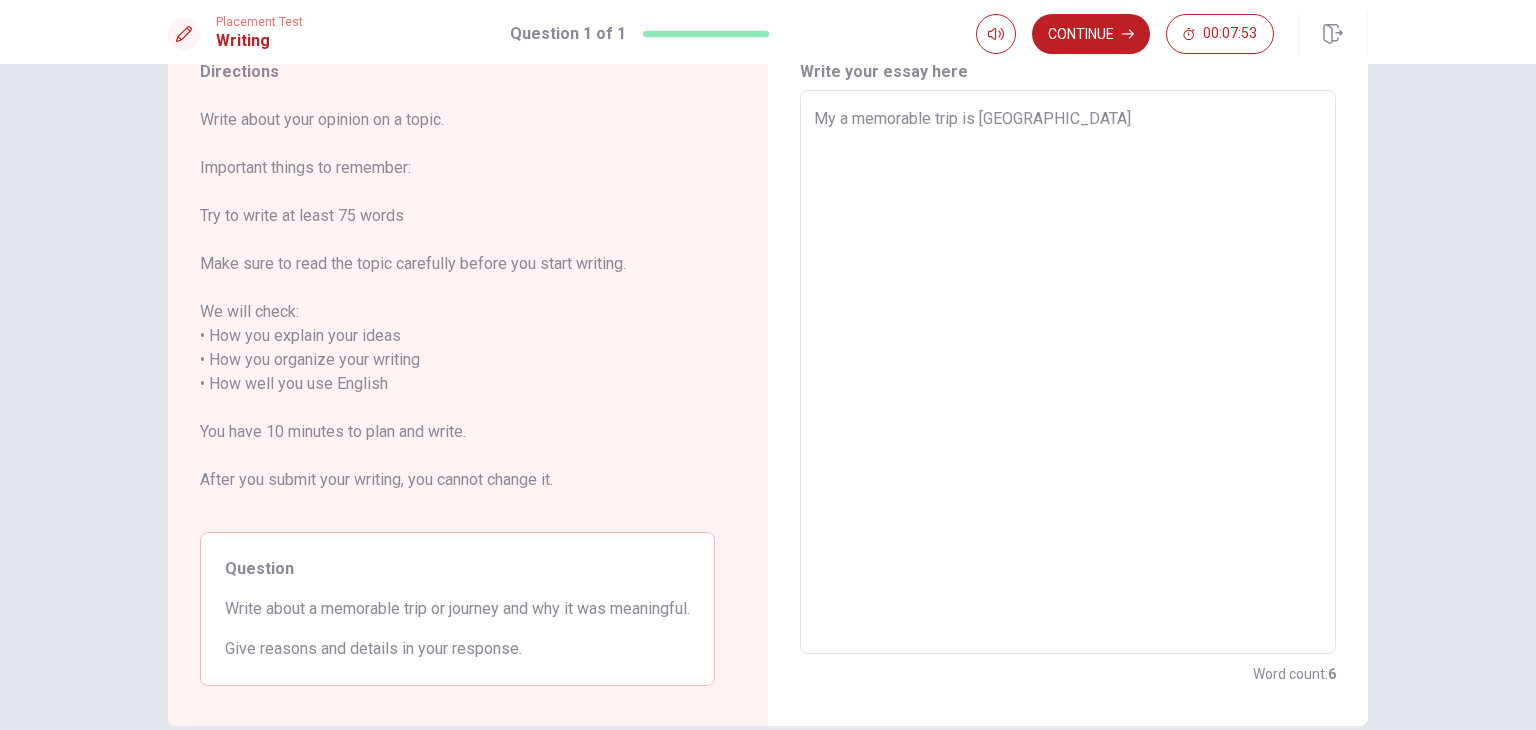 type on "x" 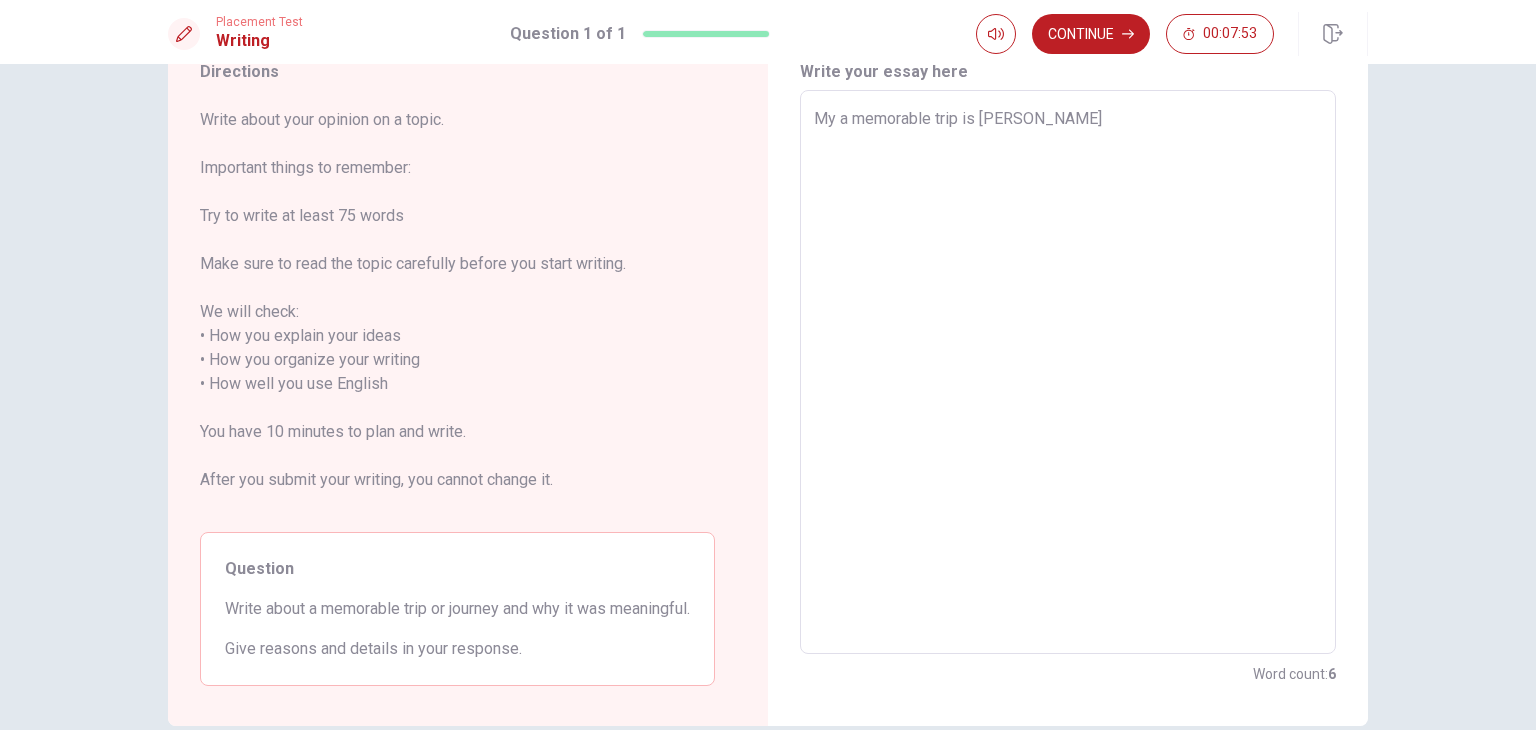 type on "x" 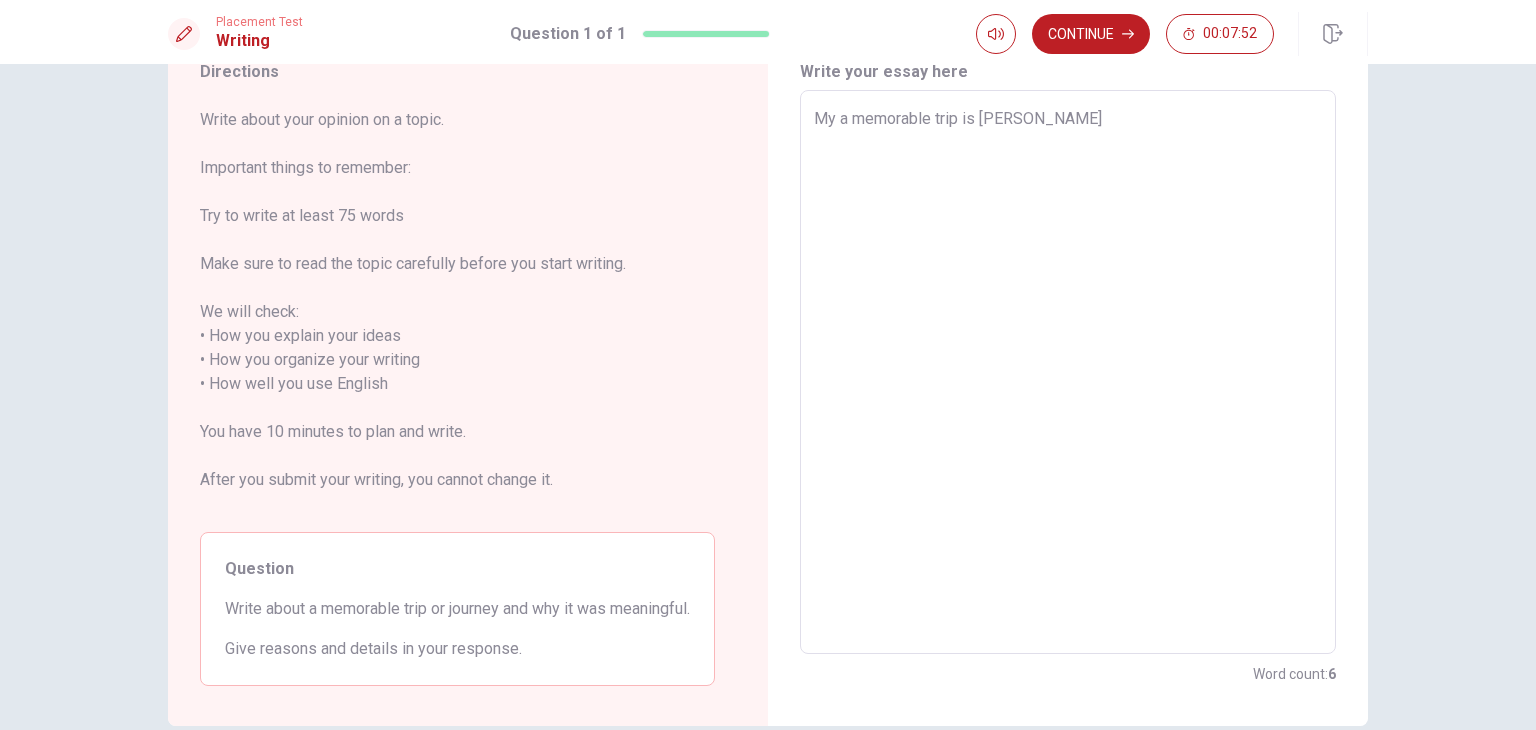 type on "My a memorable trip is [PERSON_NAME]" 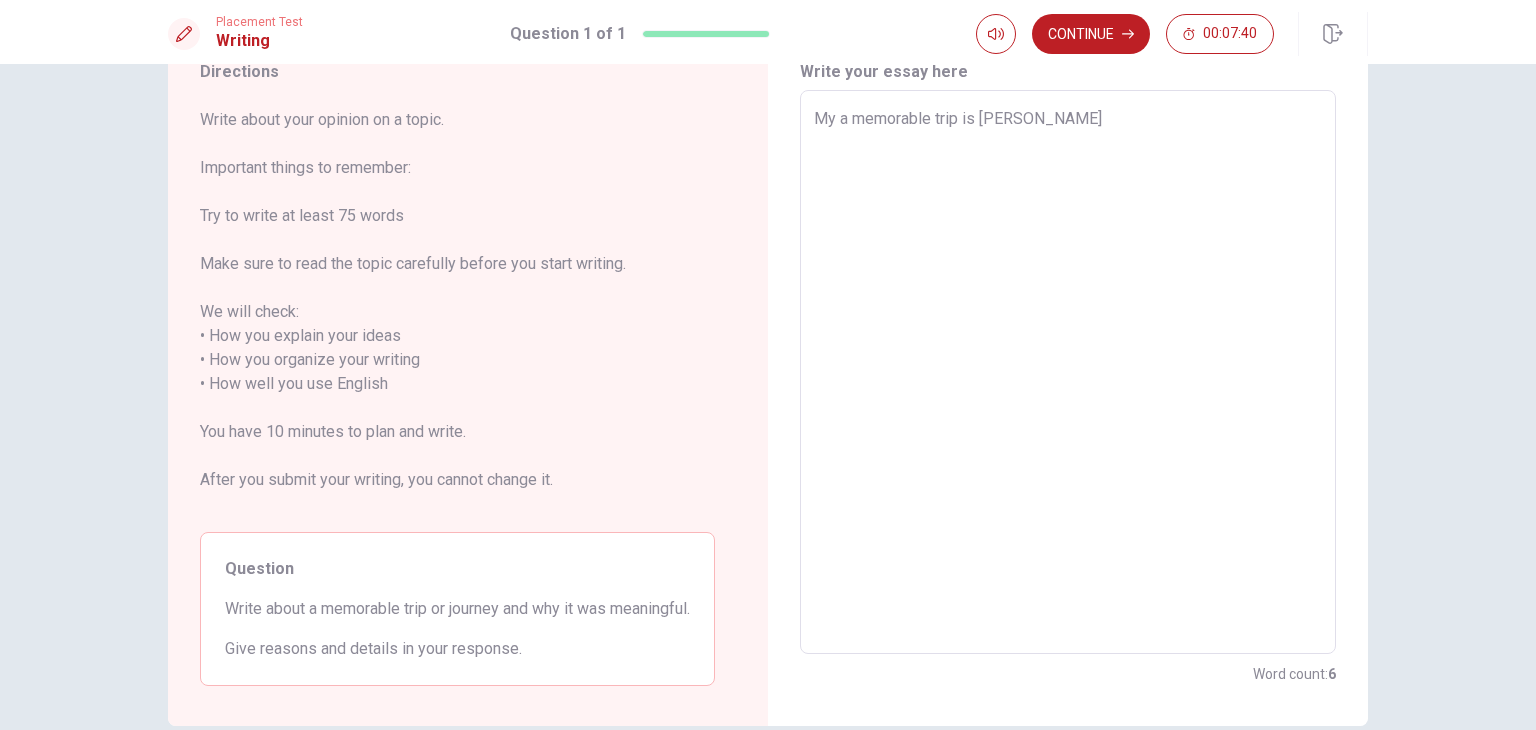 click on "My a memorable trip is [PERSON_NAME]" at bounding box center (1068, 372) 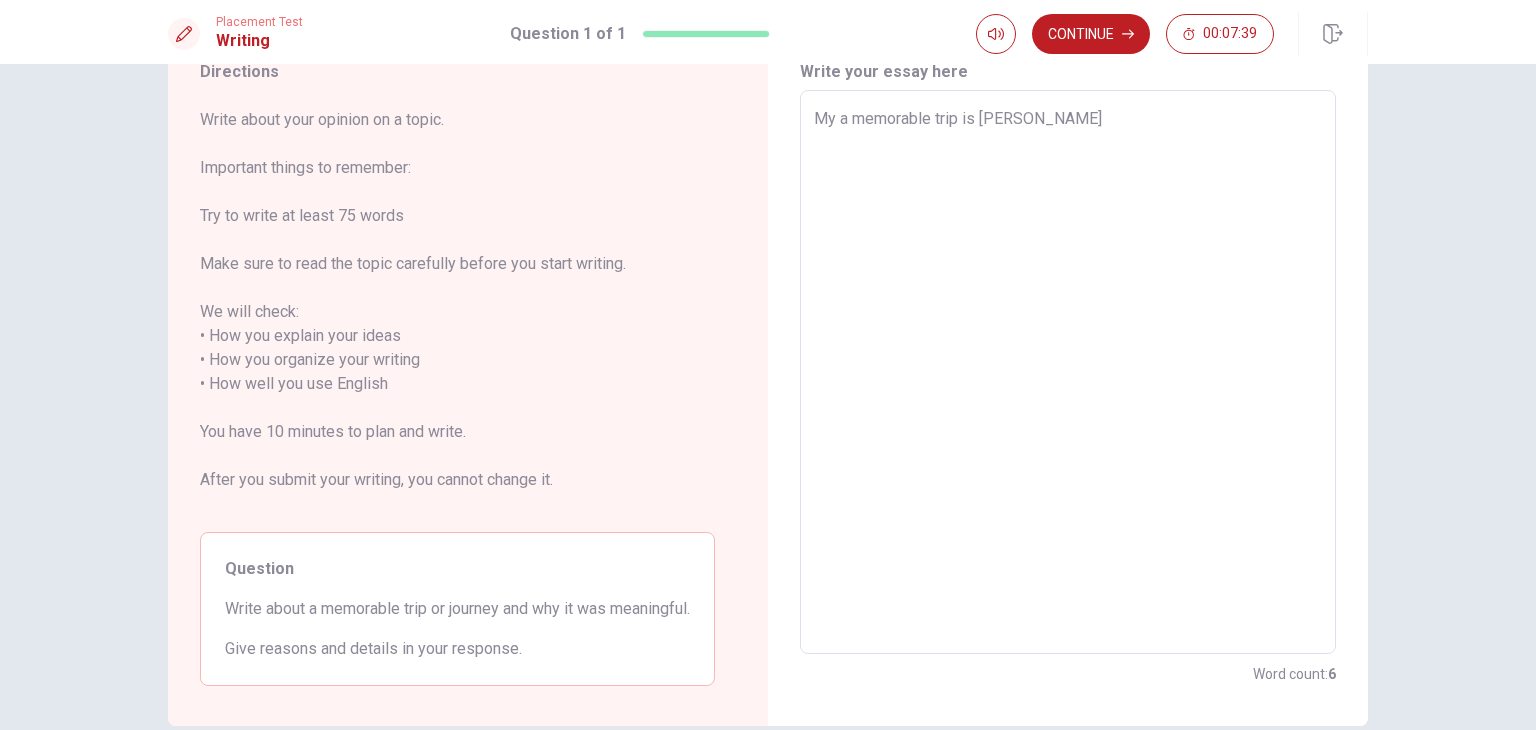 type on "My a memorable trip is [PERSON_NAME]" 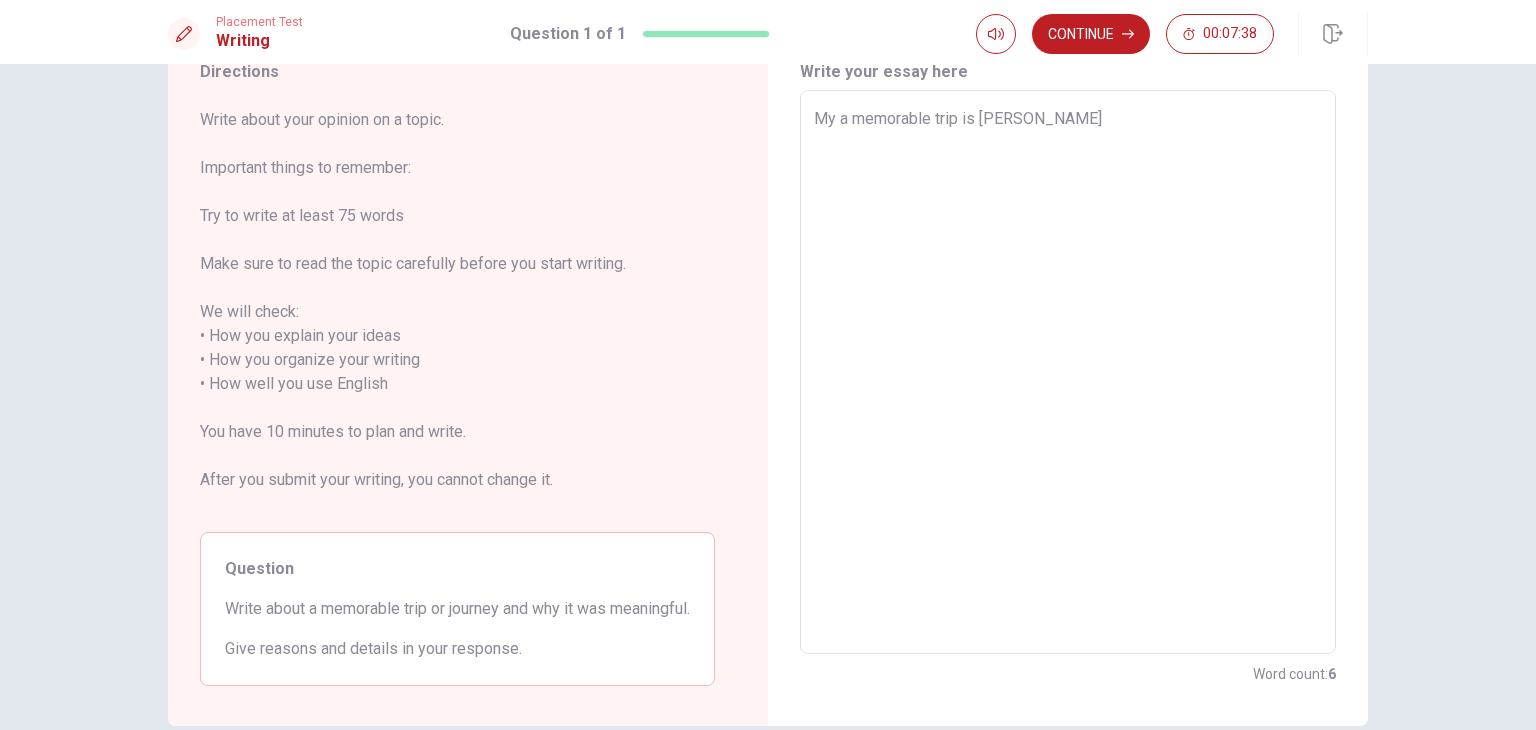 click on "My a memorable trip is [PERSON_NAME]" at bounding box center (1068, 372) 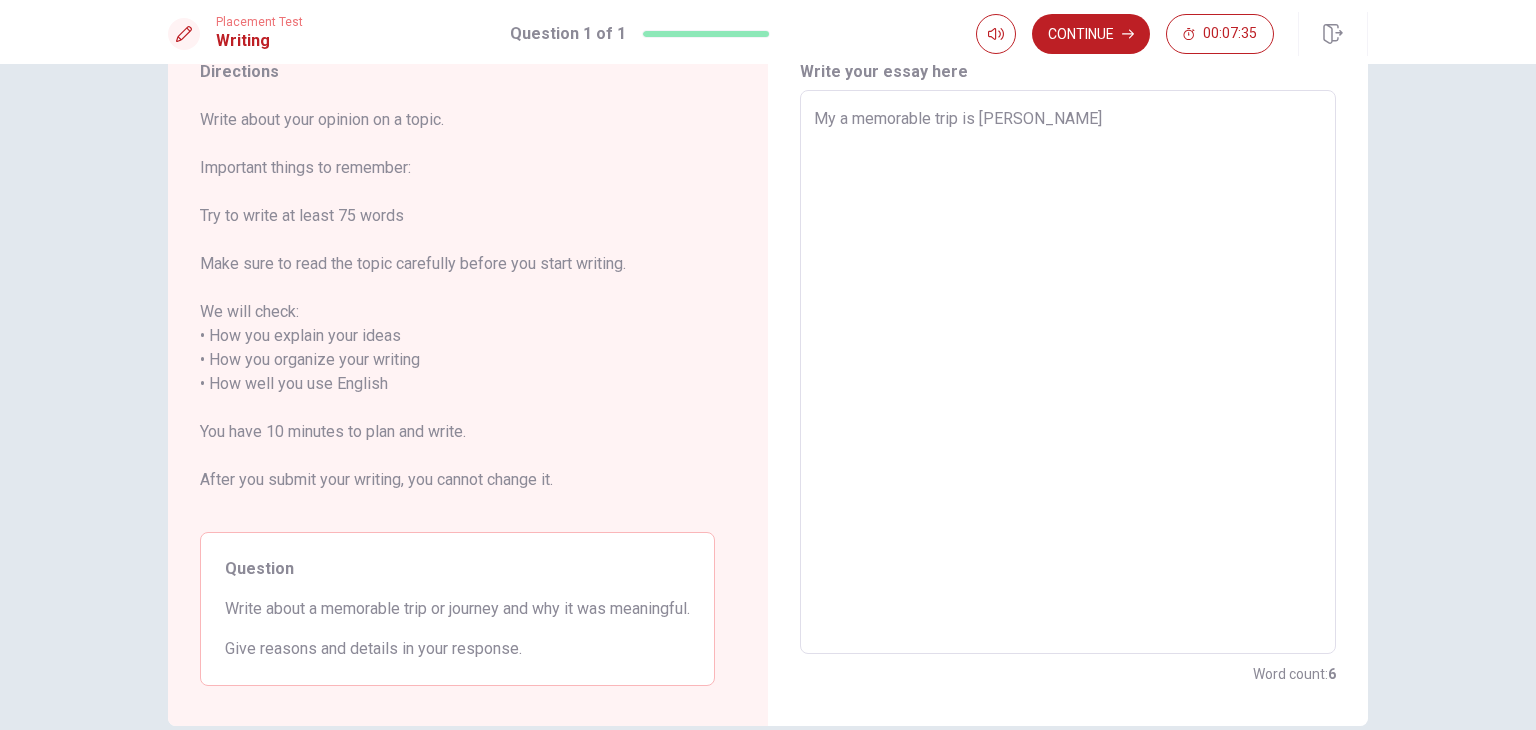type on "x" 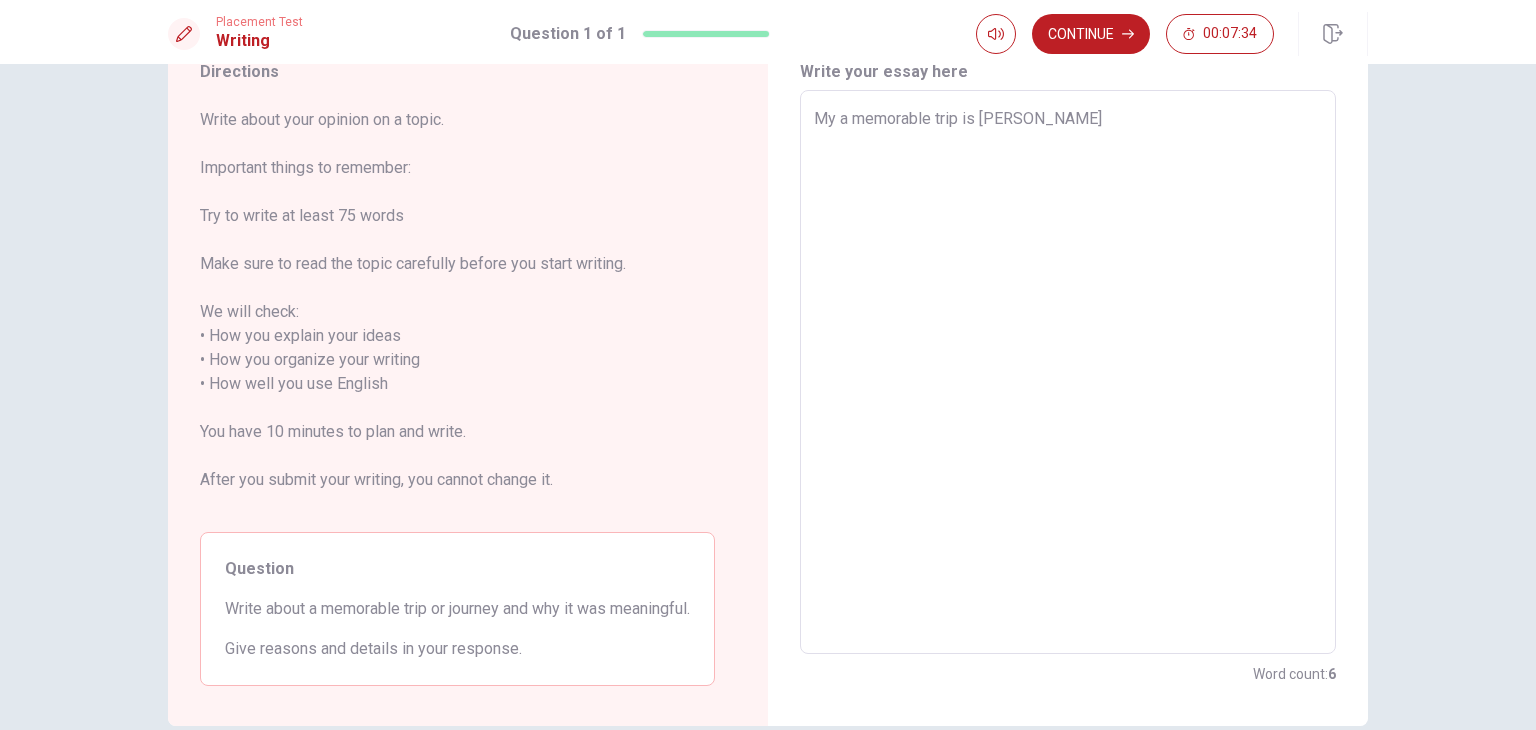 type on "My a memorable trip is [PERSON_NAME]." 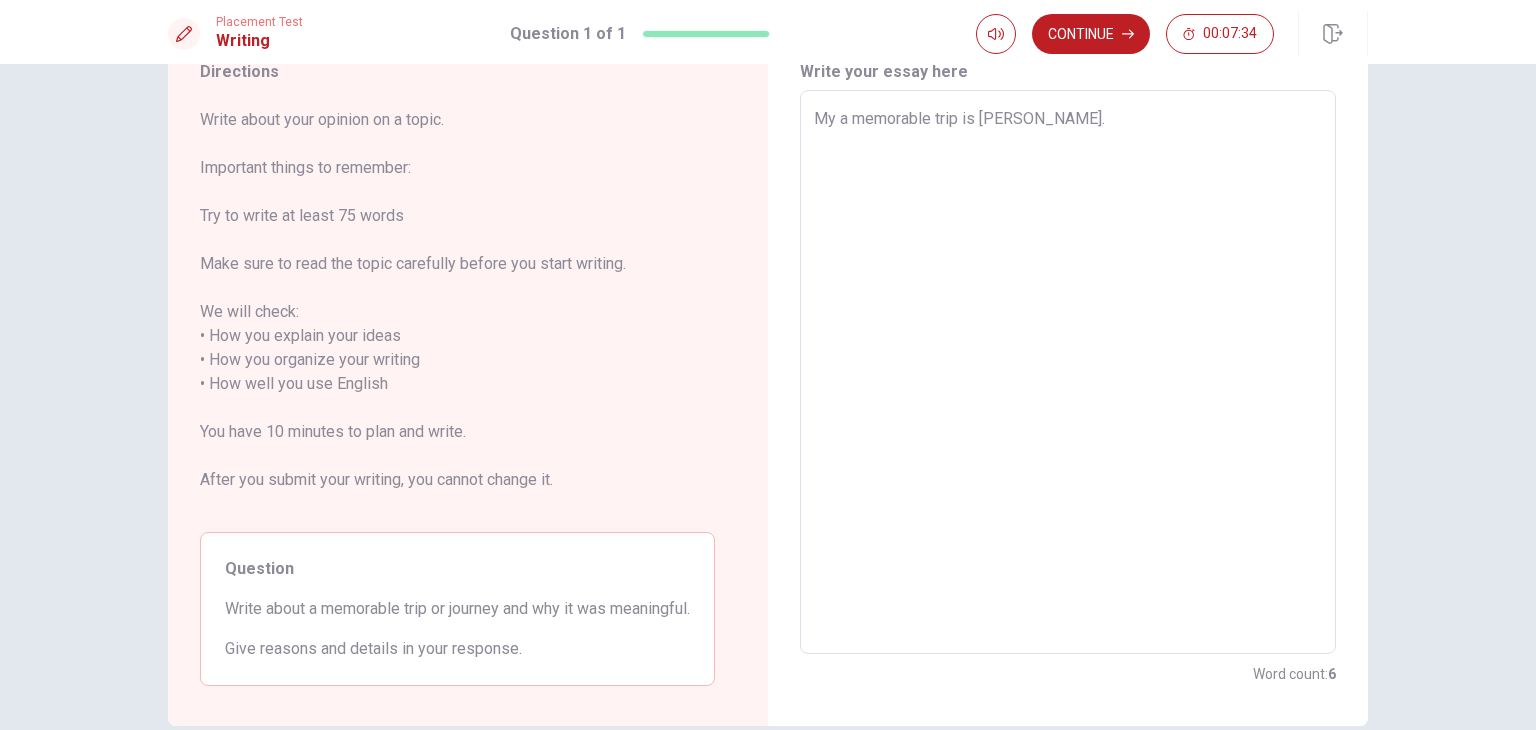 type on "x" 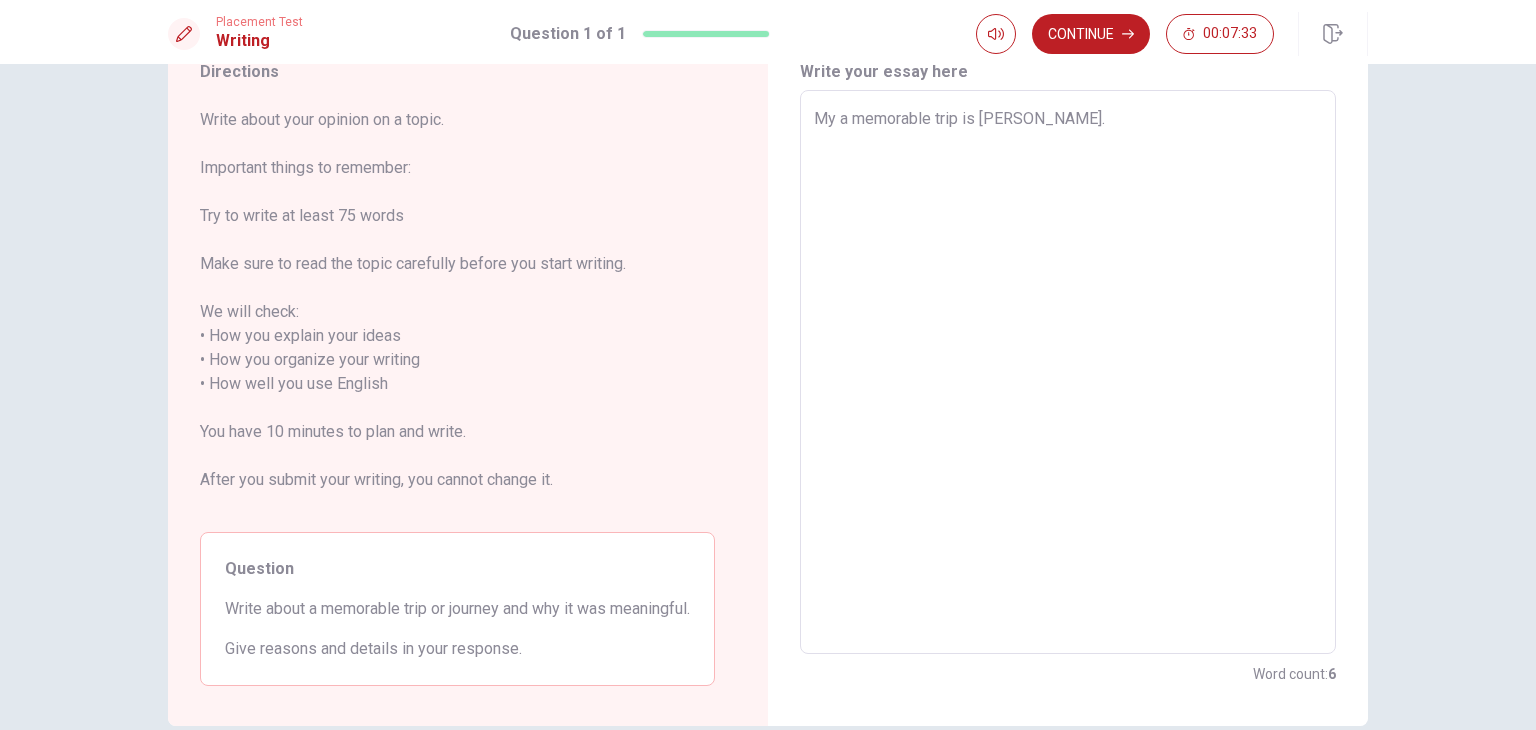 type on "My a memorable trip is [PERSON_NAME]." 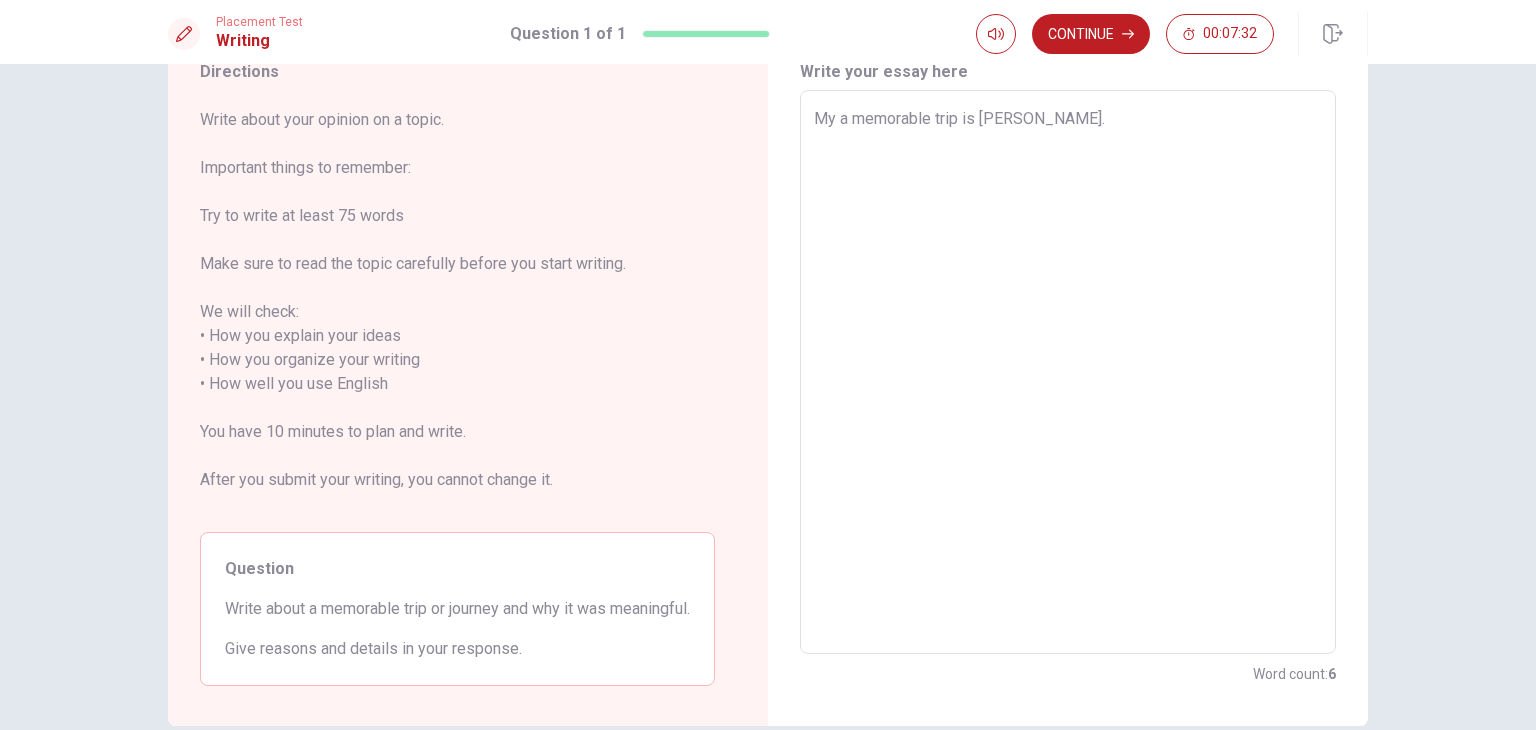 type on "My a memorable trip is [PERSON_NAME]. i" 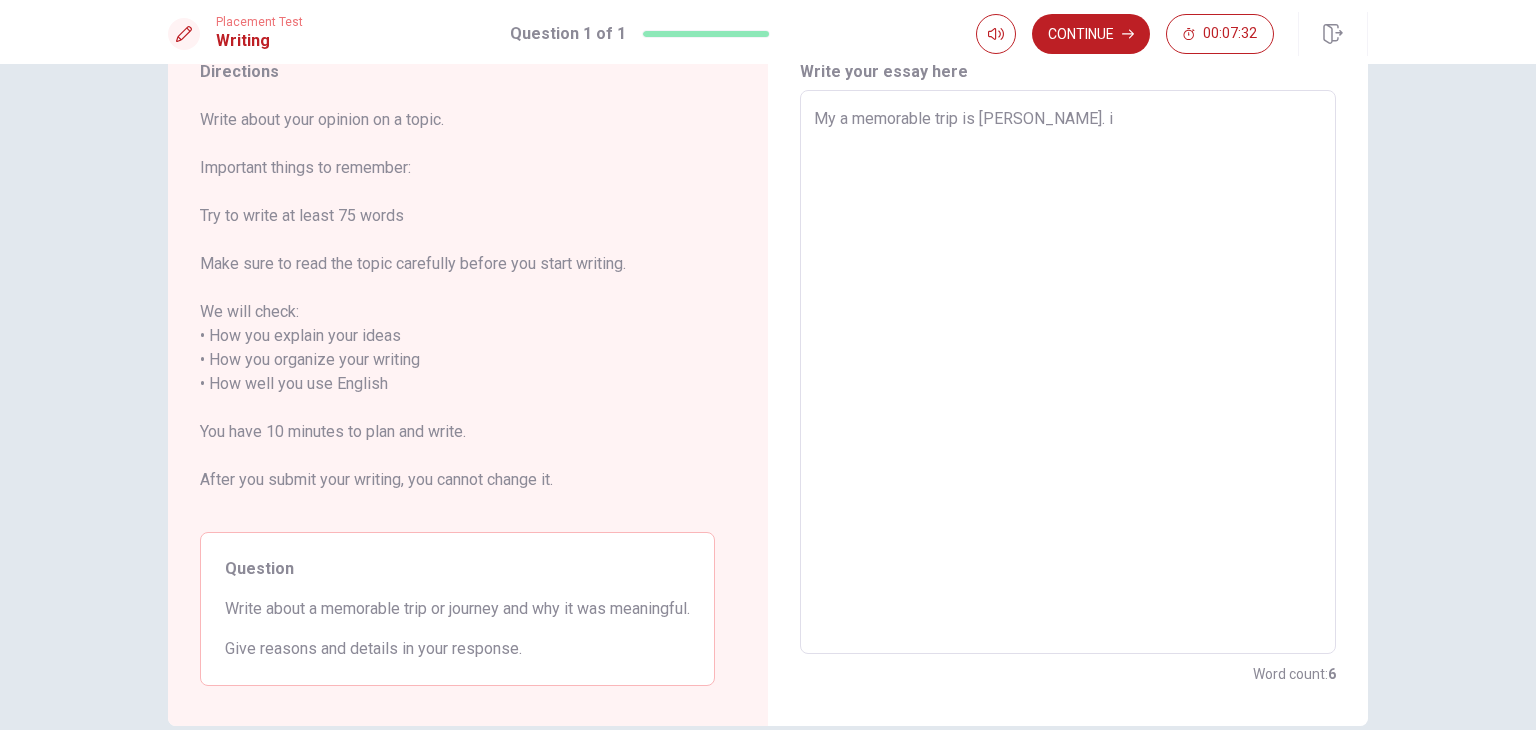 type on "x" 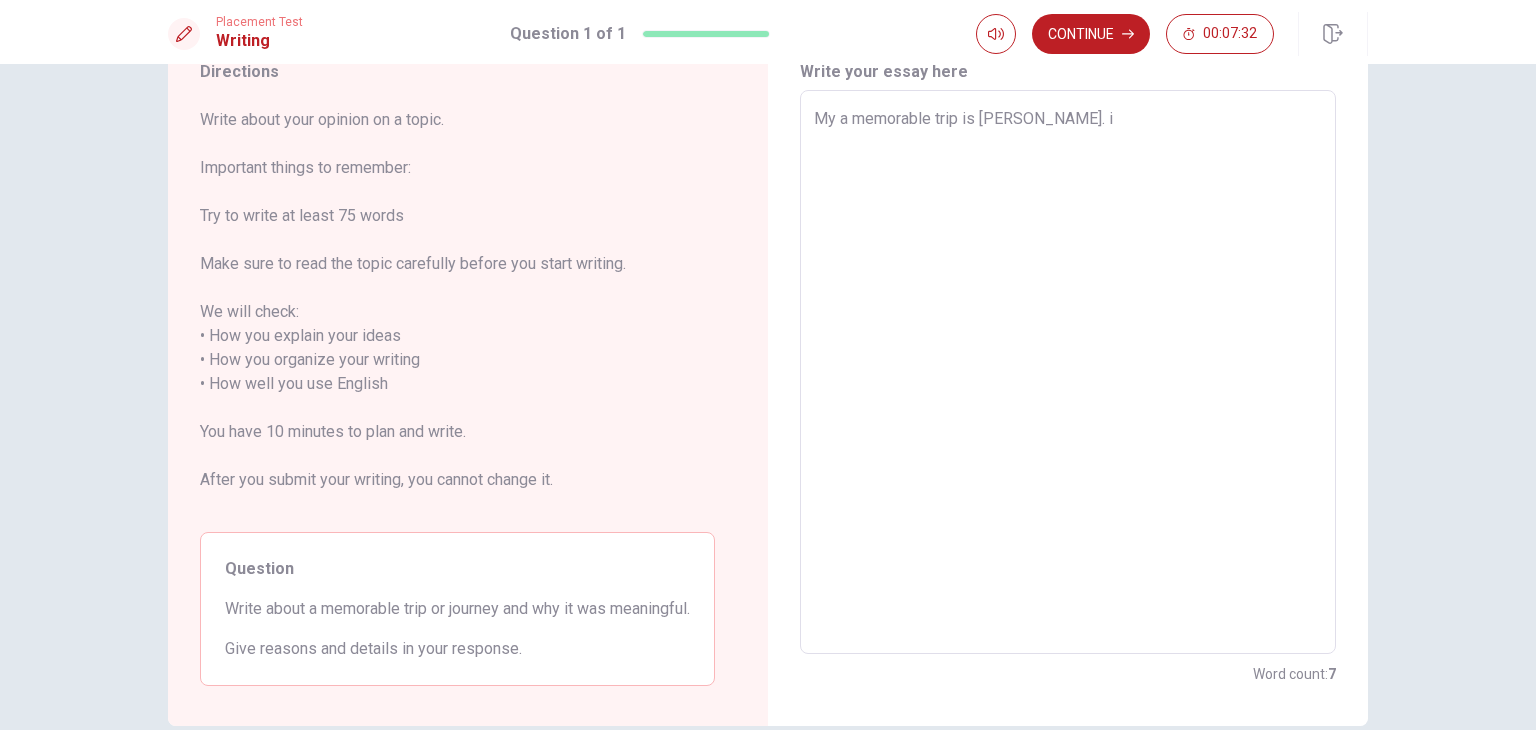 type on "My a memorable trip is [PERSON_NAME]. i" 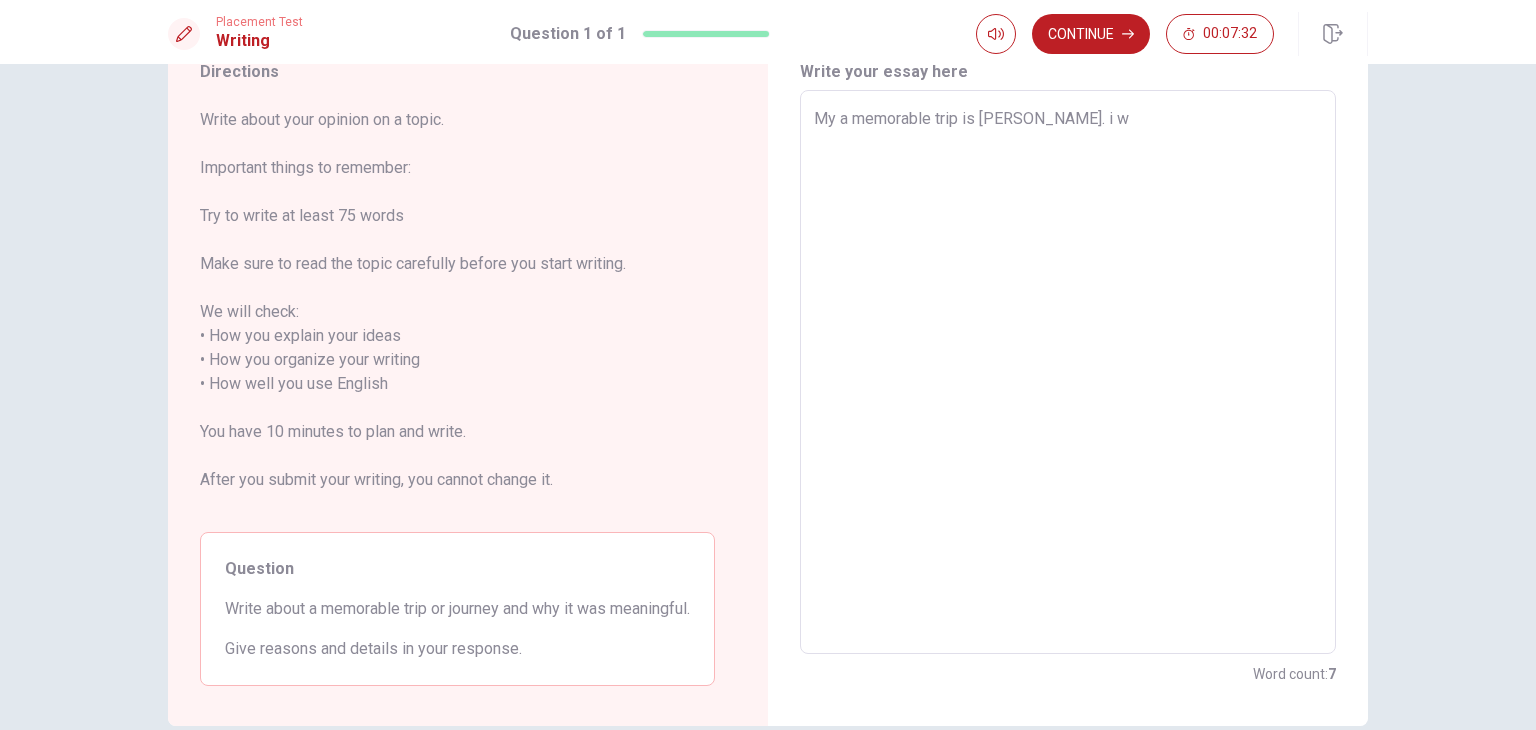 type on "x" 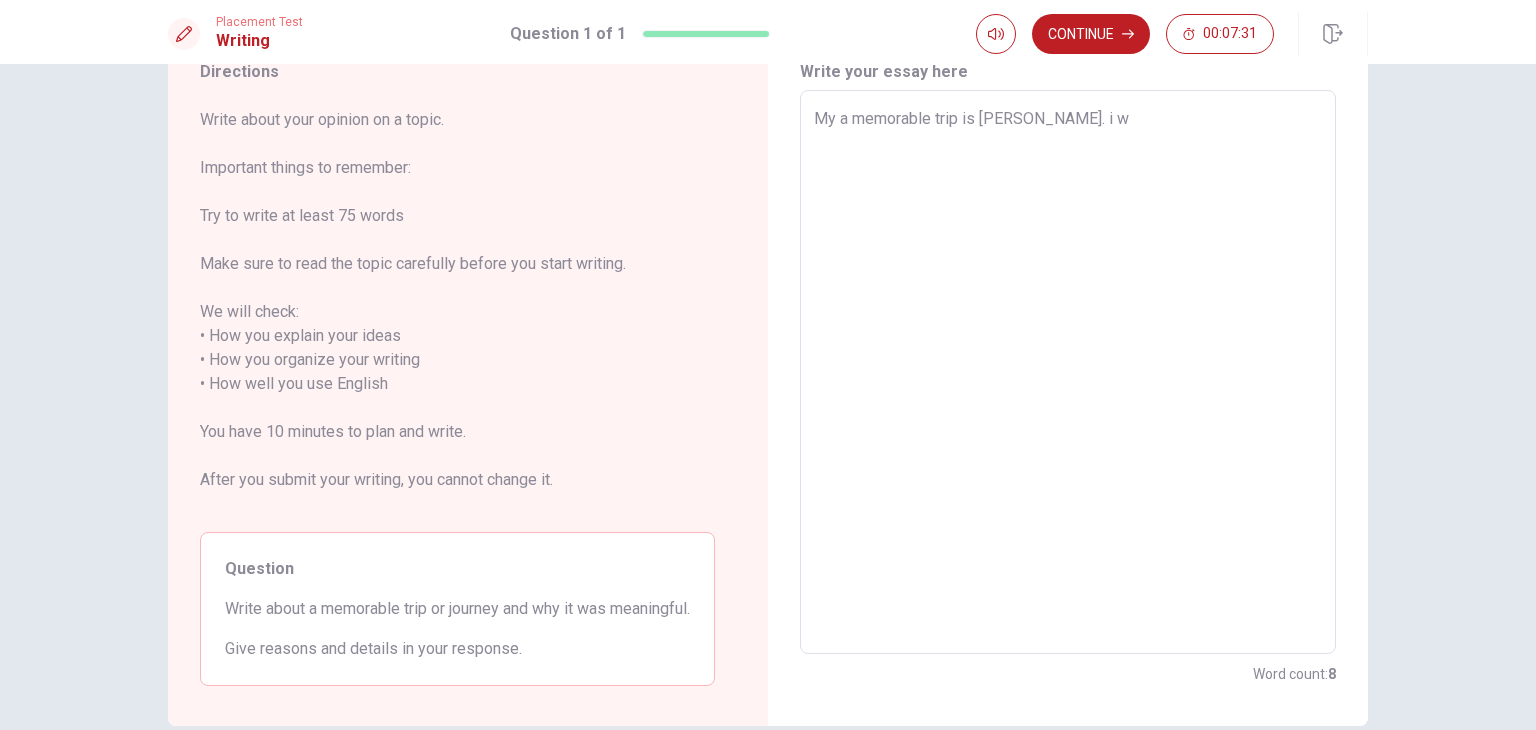 type on "My a memorable trip is [PERSON_NAME]. i we" 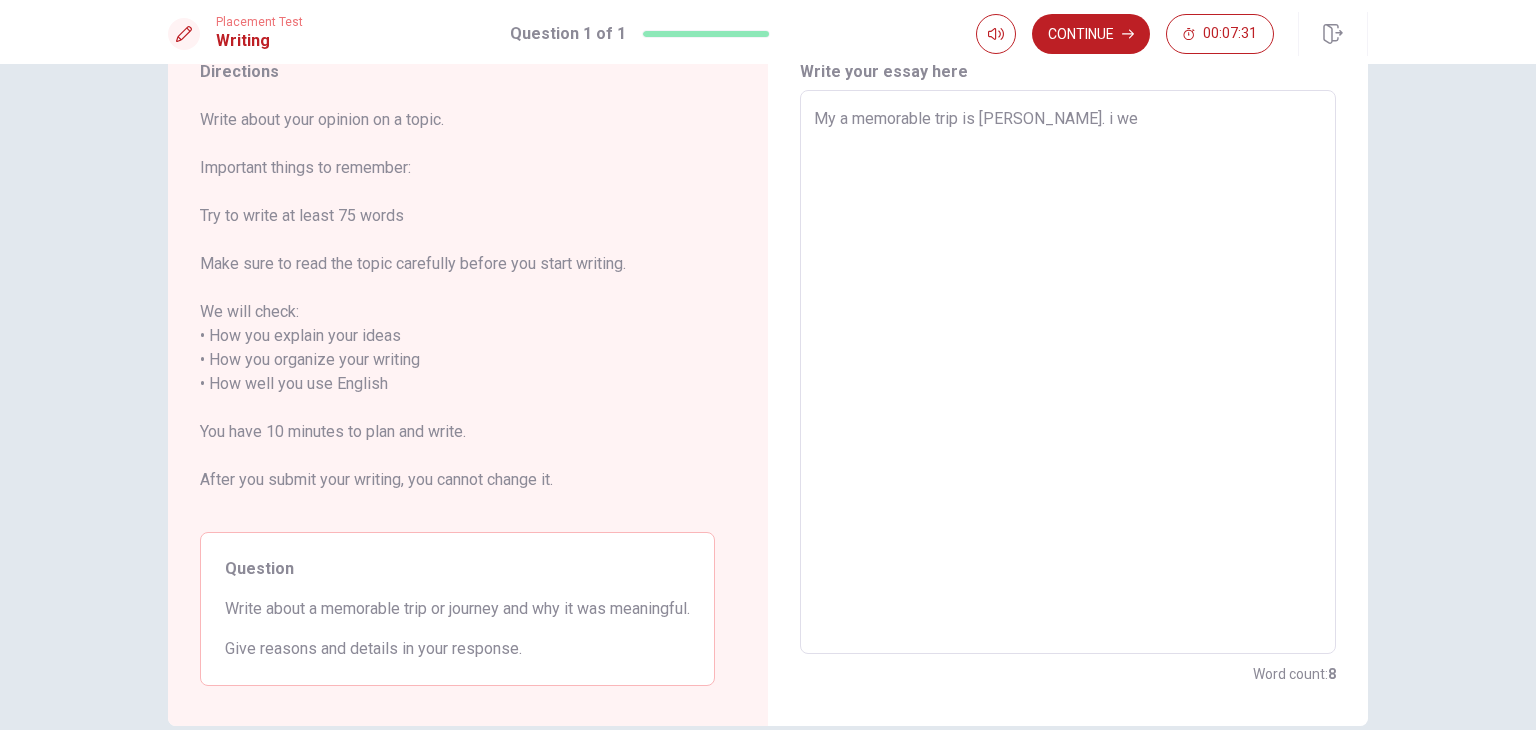 type on "x" 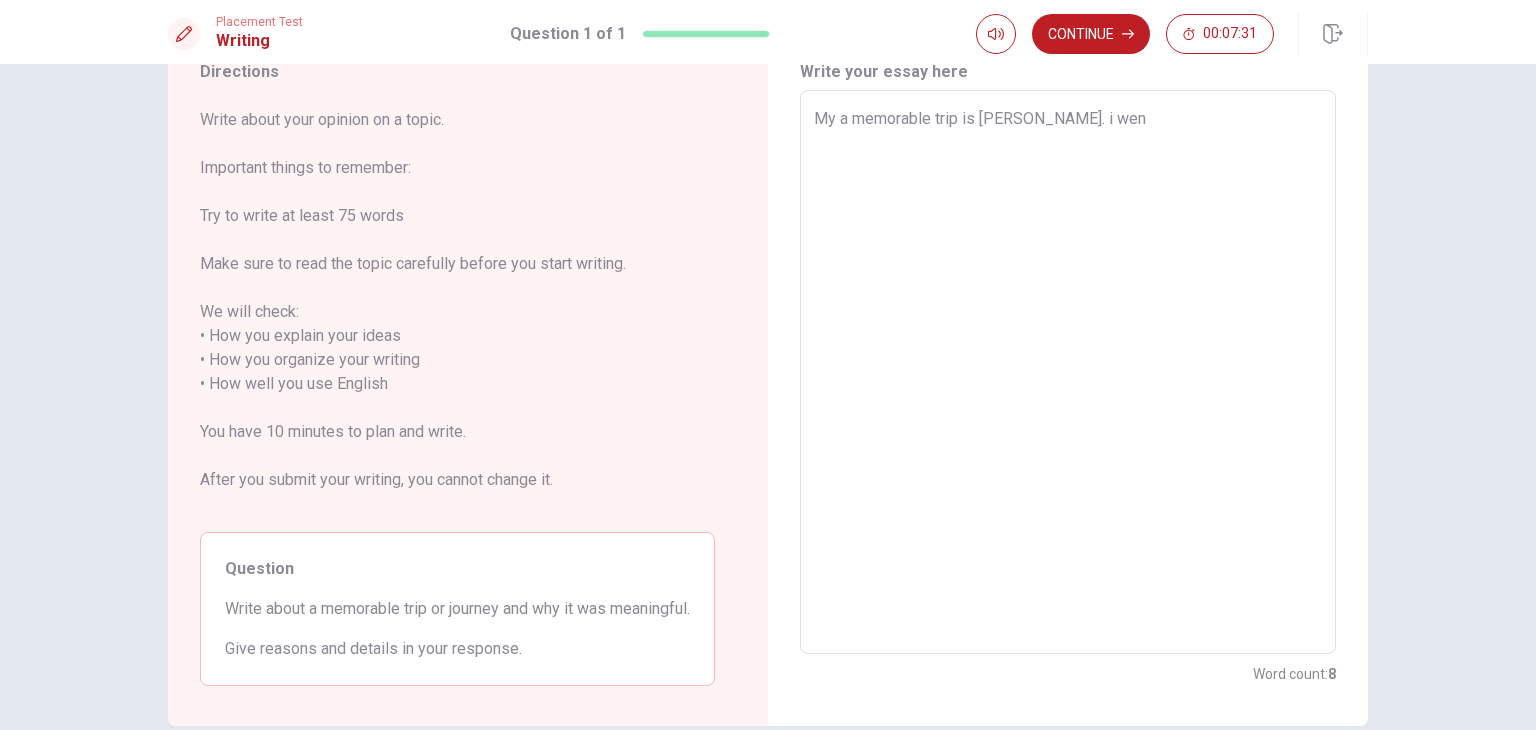 type on "x" 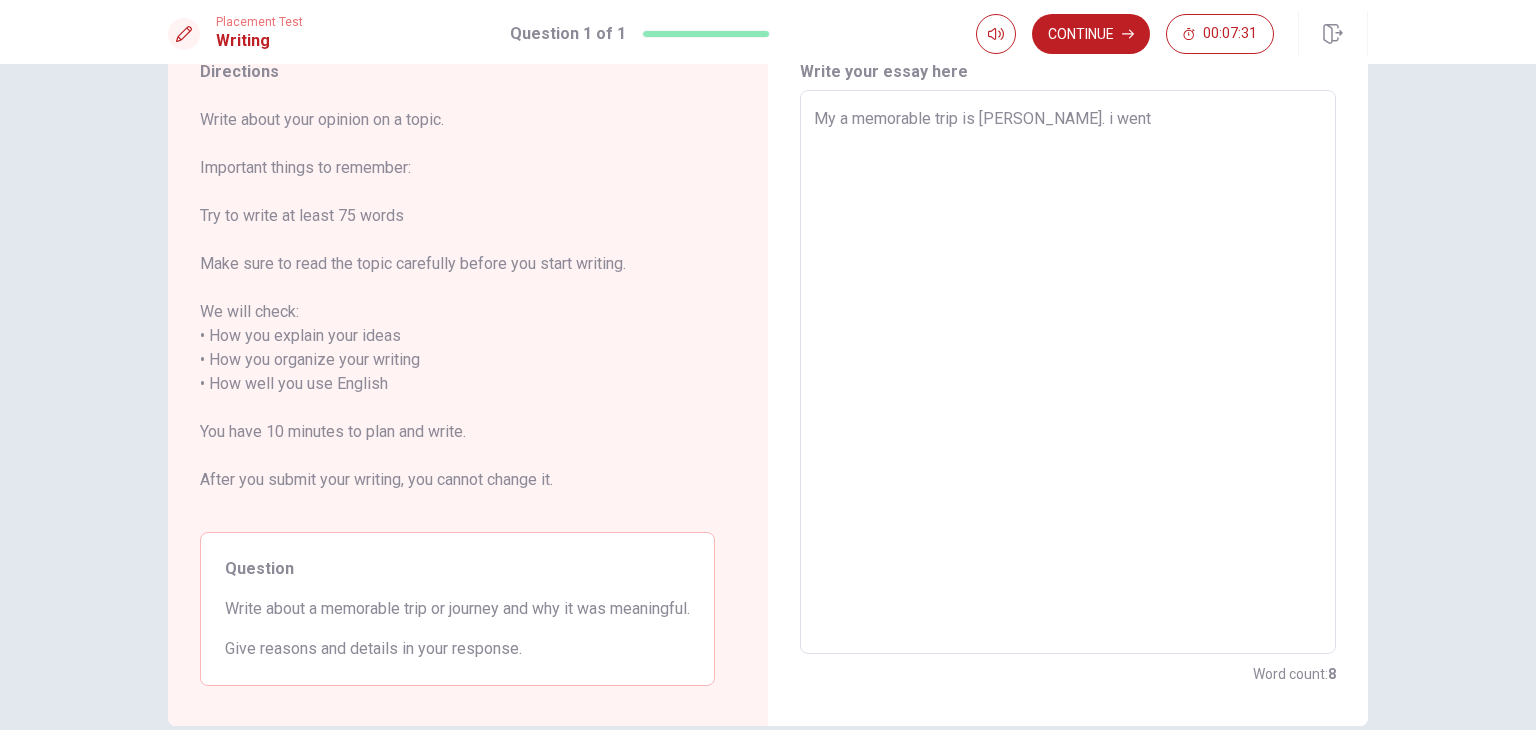 type on "x" 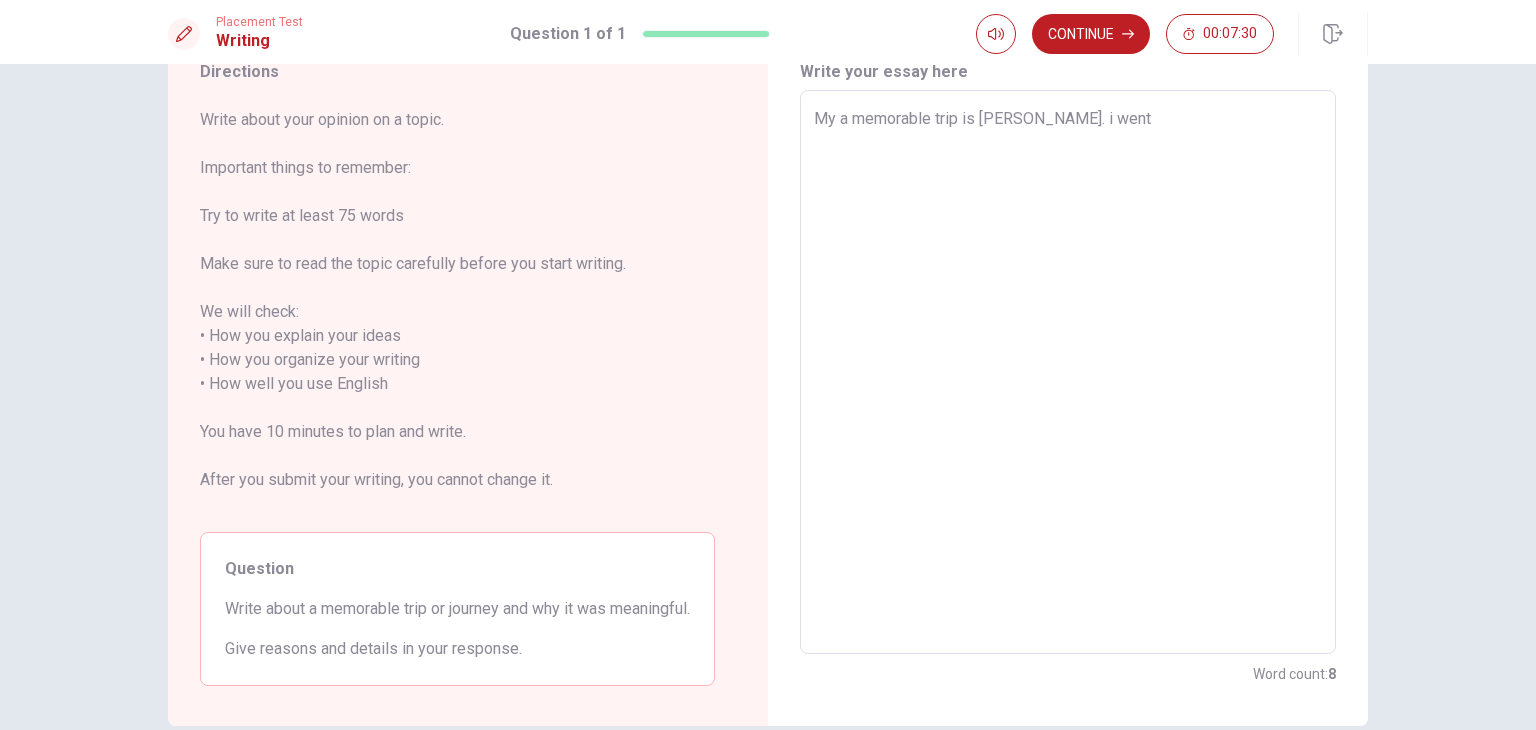type on "x" 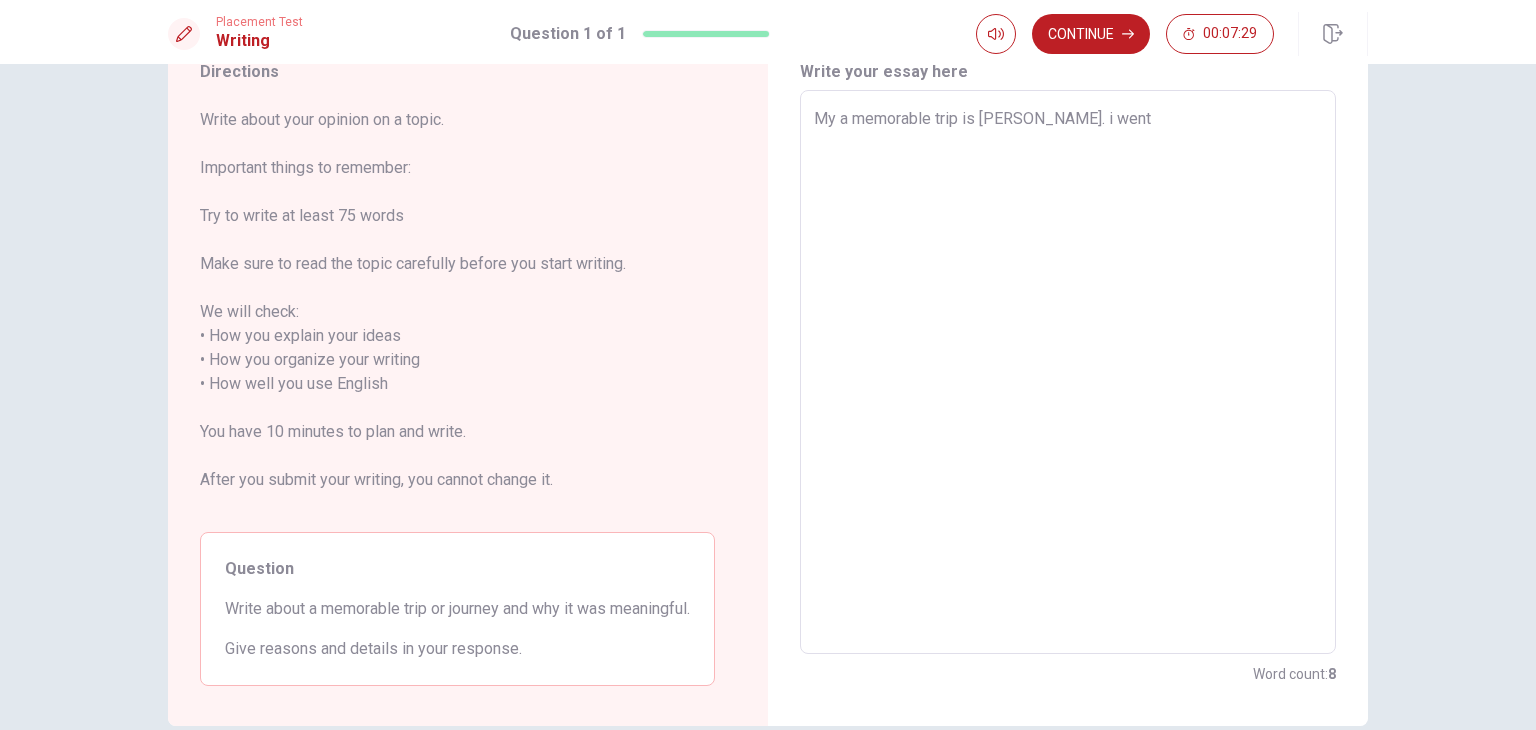 type on "My a memorable trip is [PERSON_NAME]. i went" 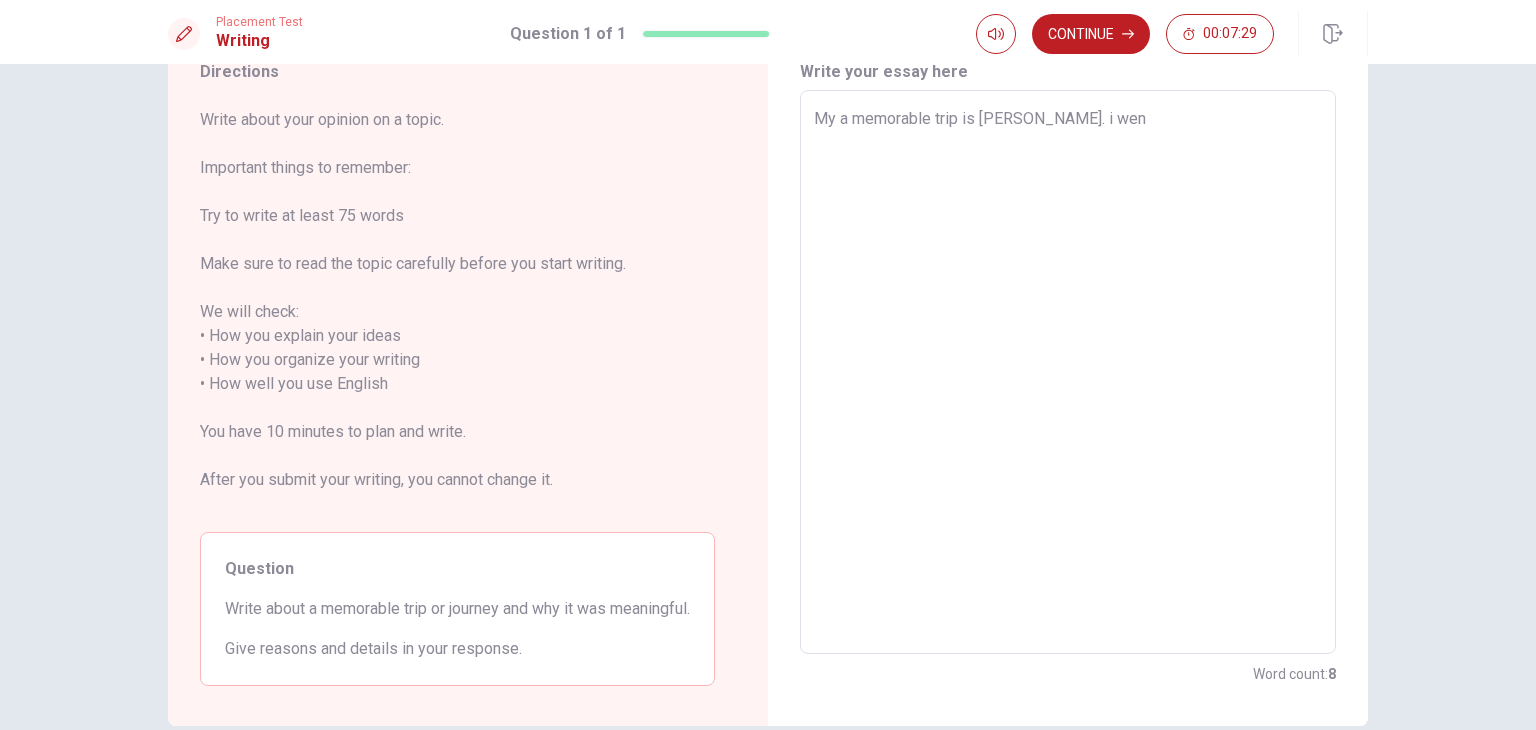 type on "x" 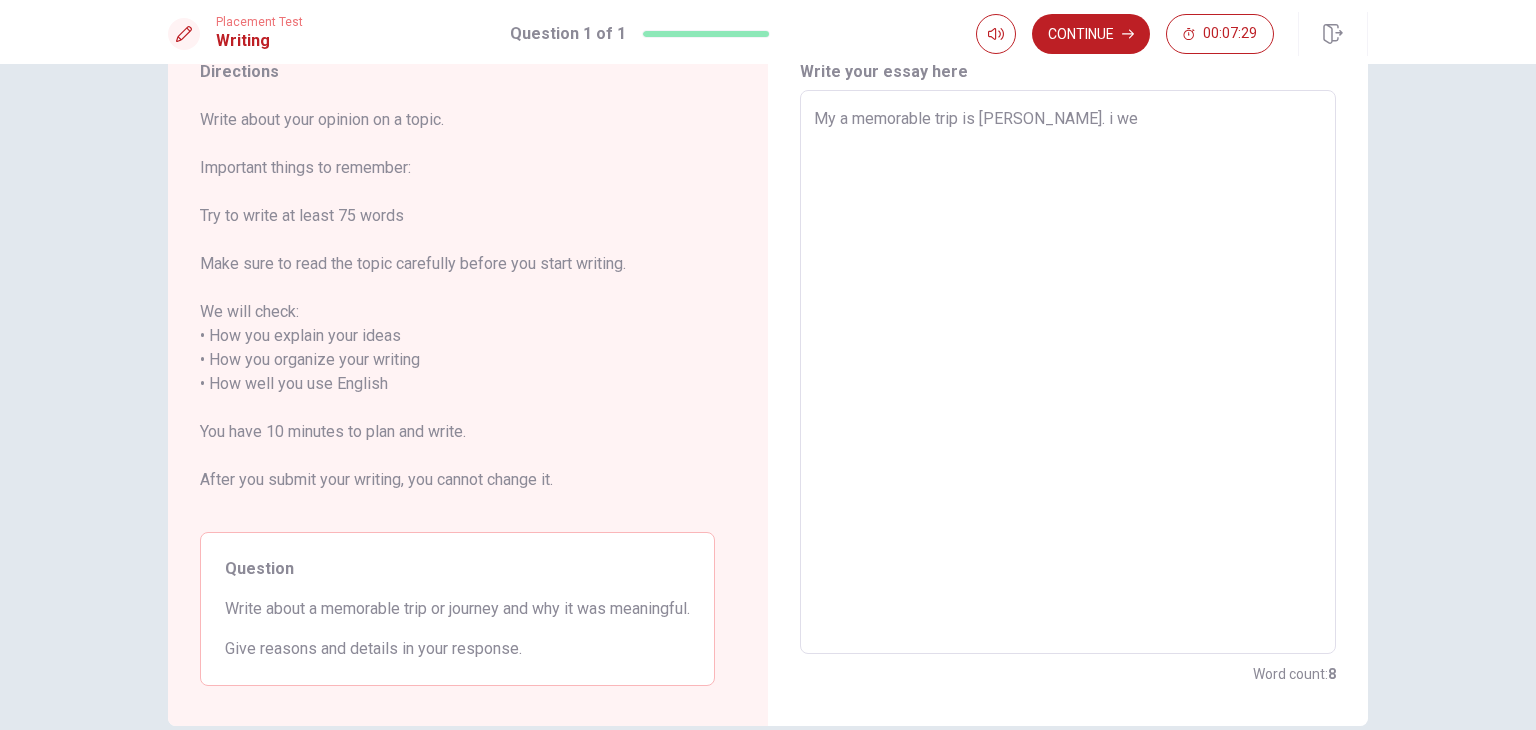 type on "x" 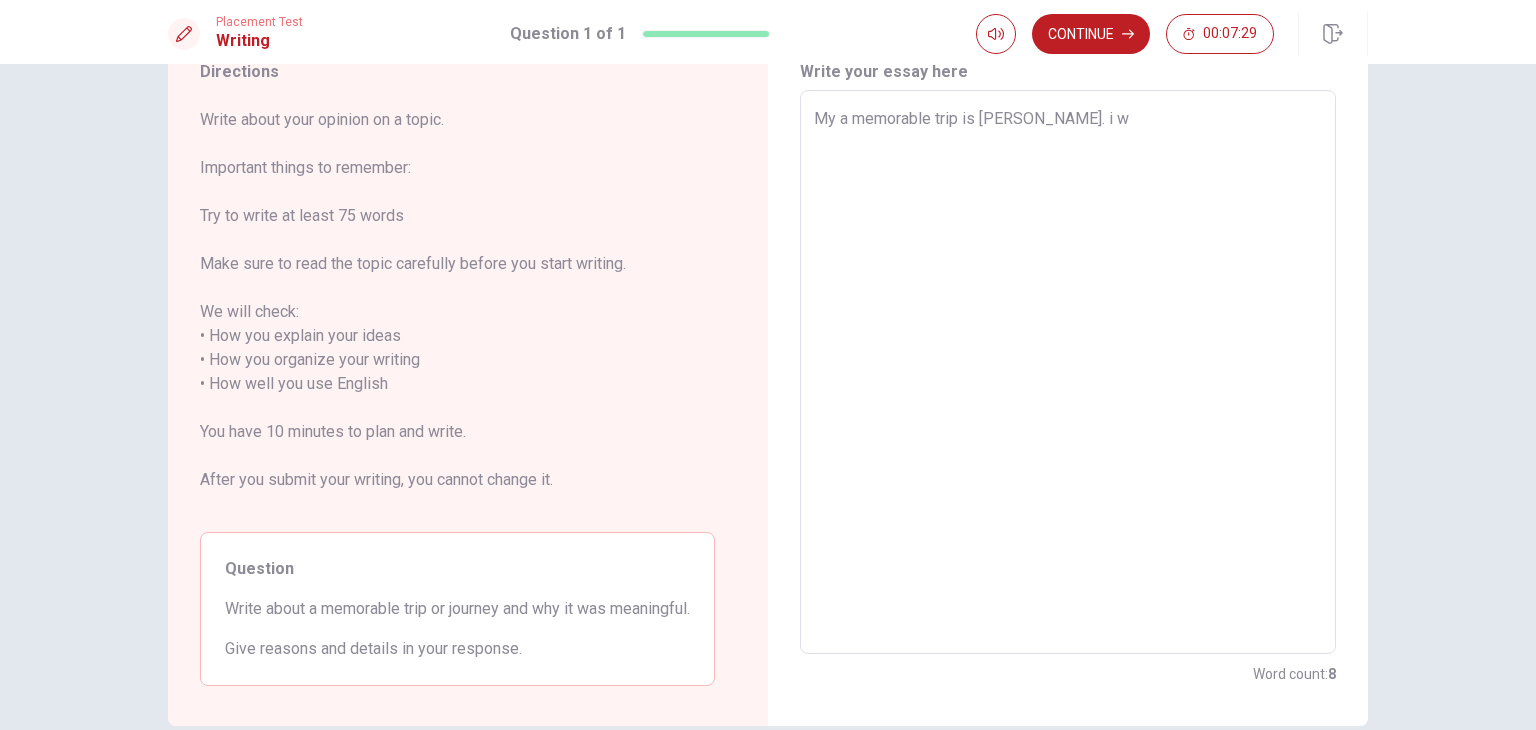 type on "x" 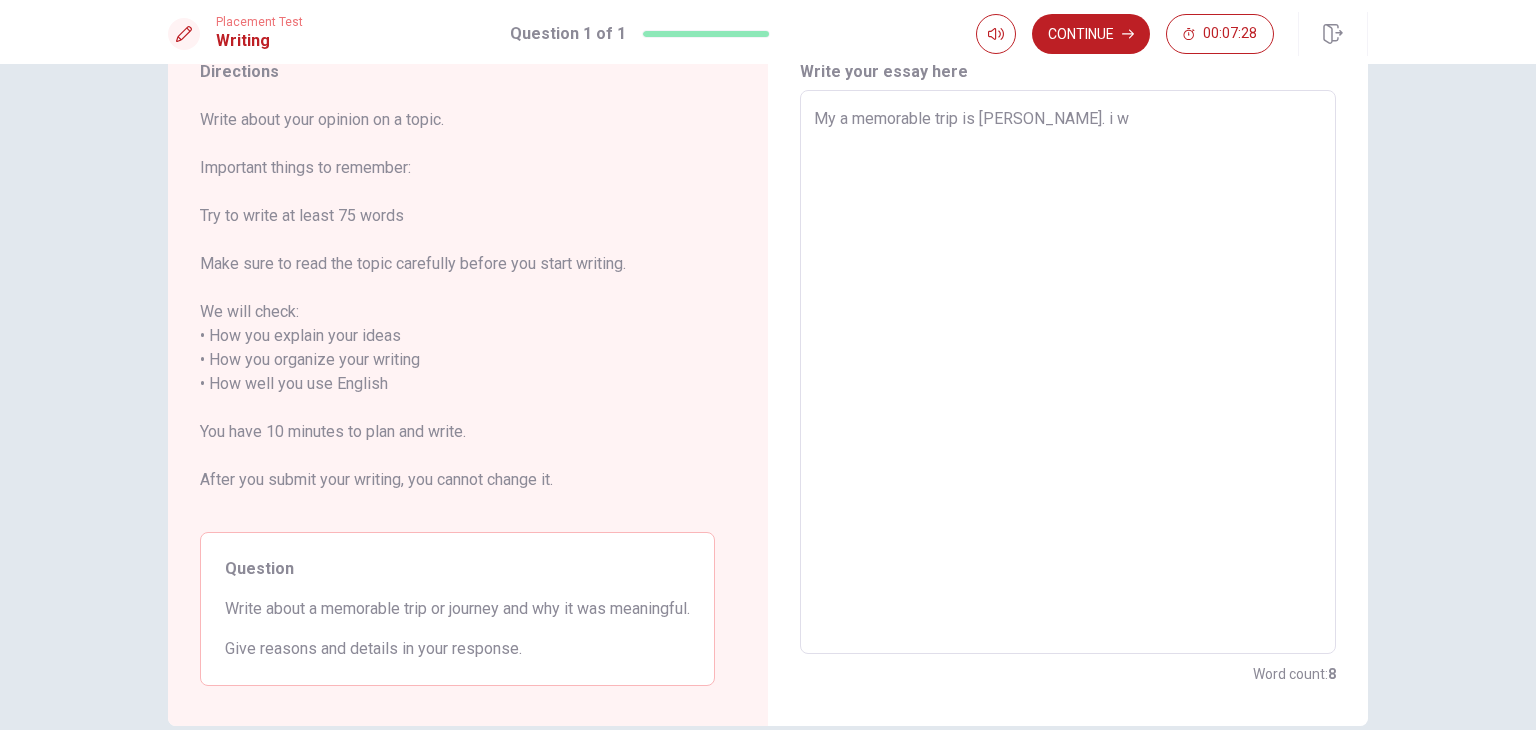 type on "My a memorable trip is [PERSON_NAME]. i" 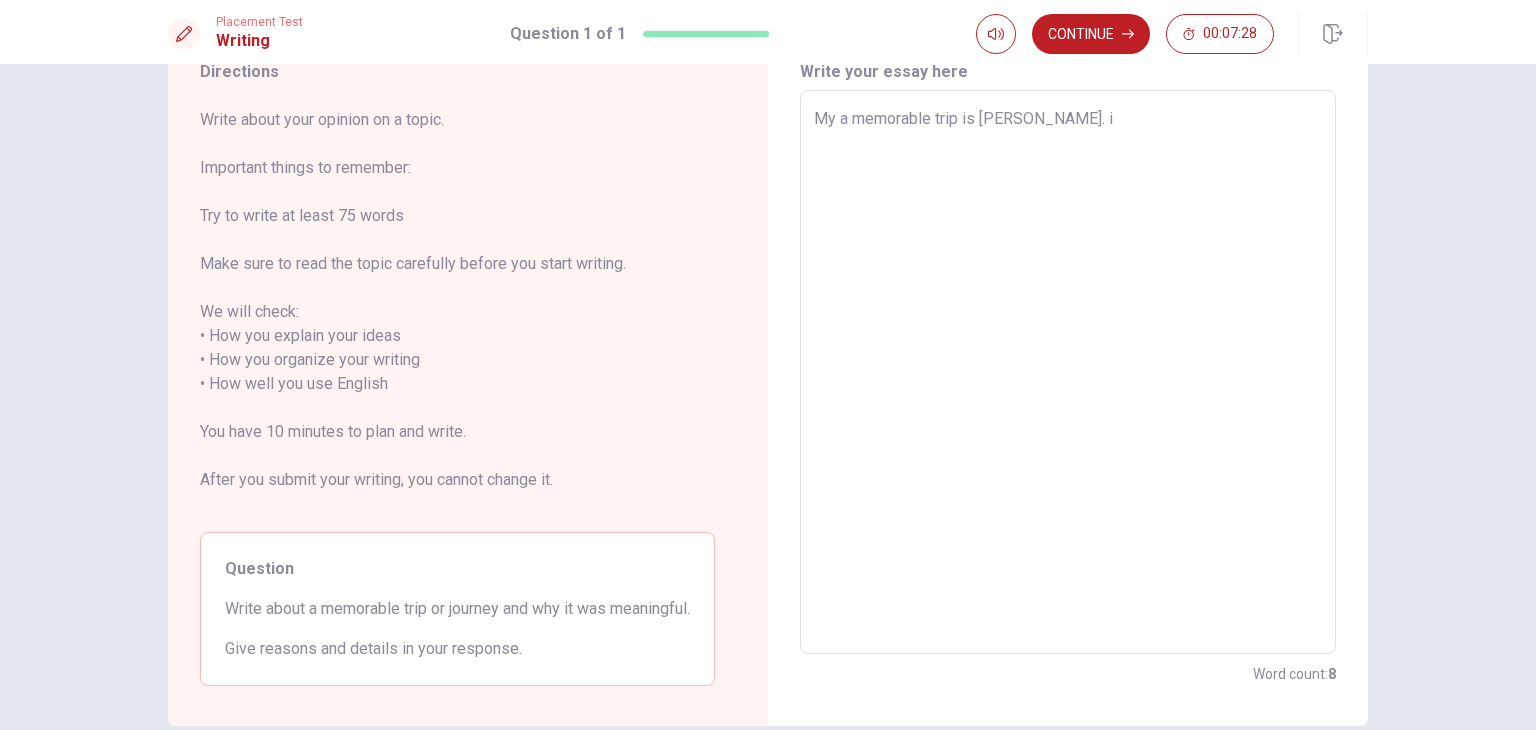 type on "x" 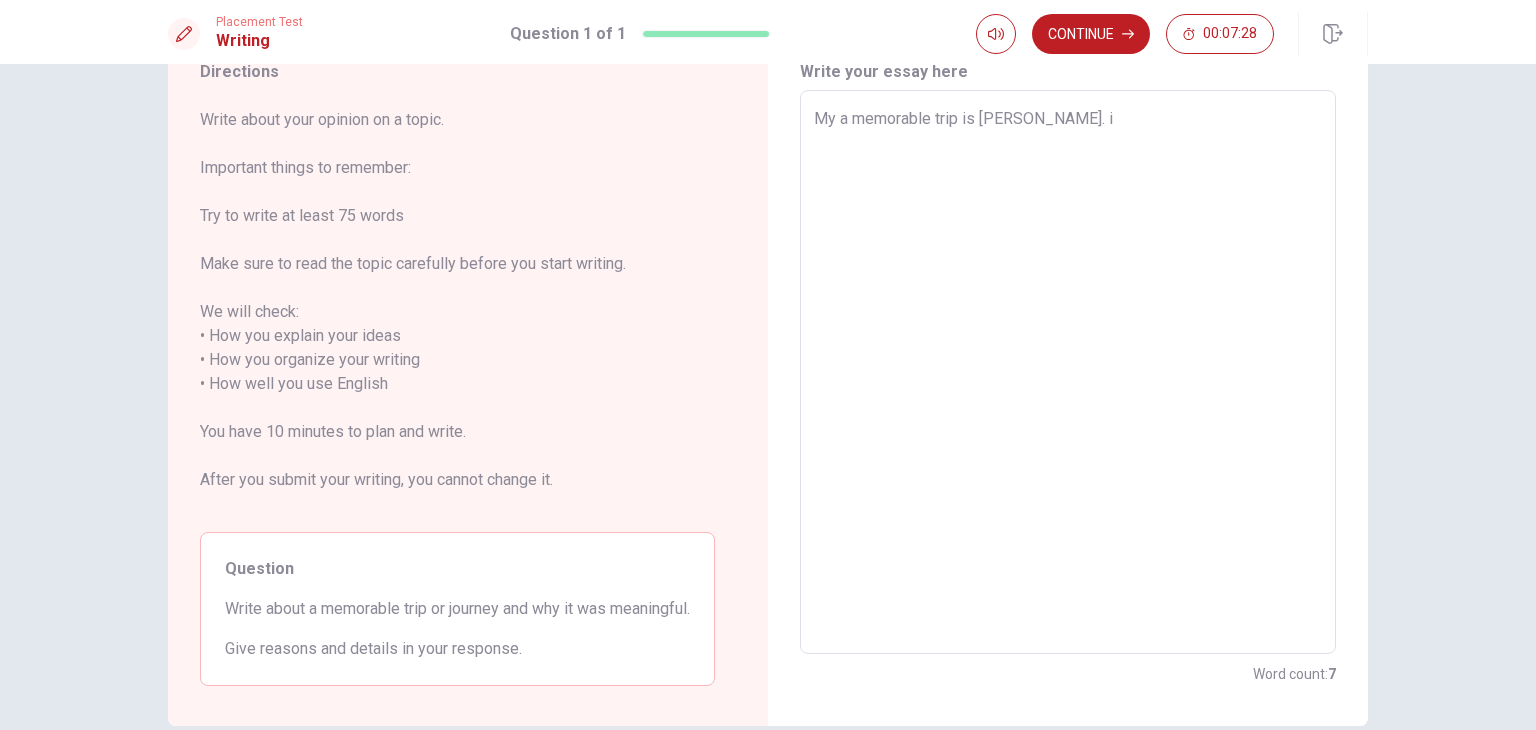 type on "My a memorable trip is [PERSON_NAME]." 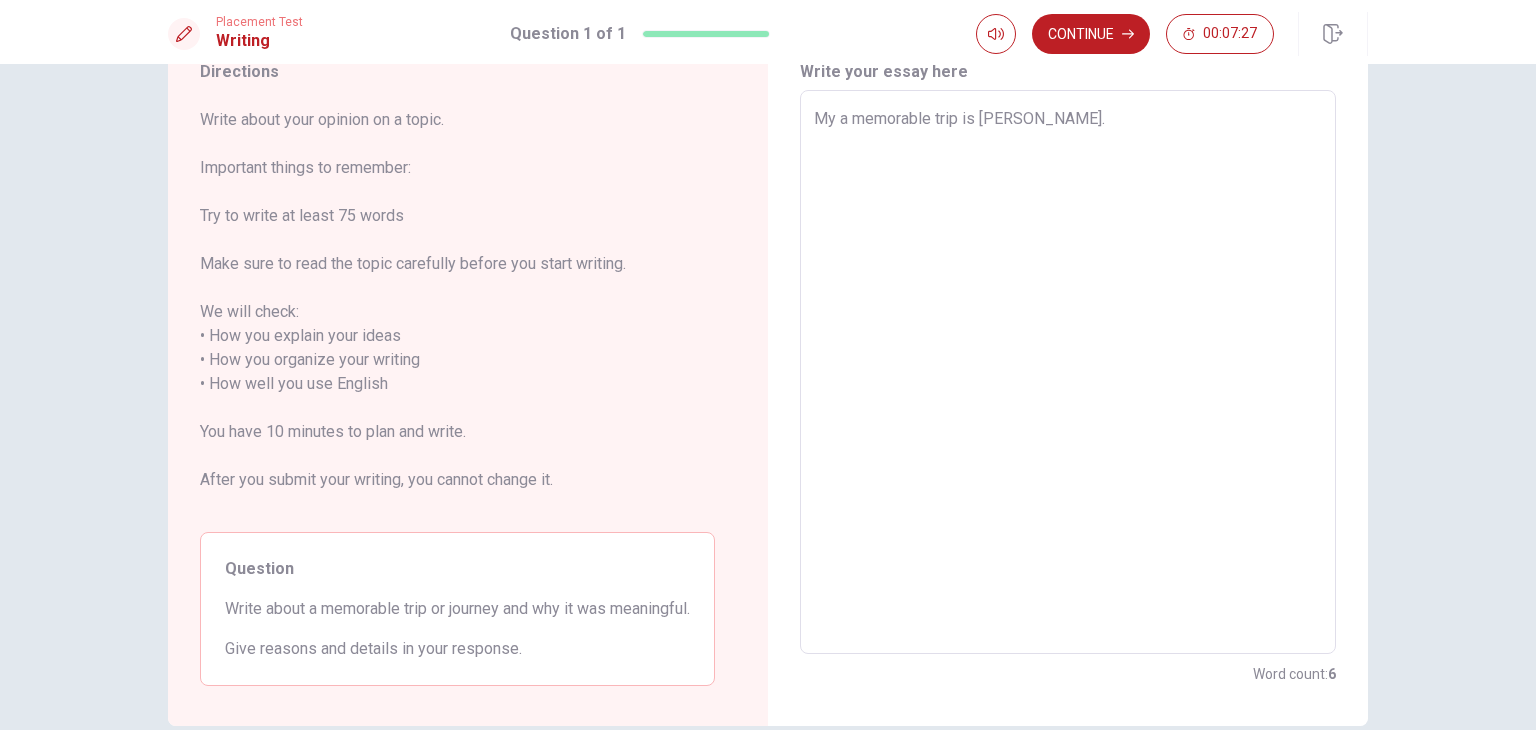type on "x" 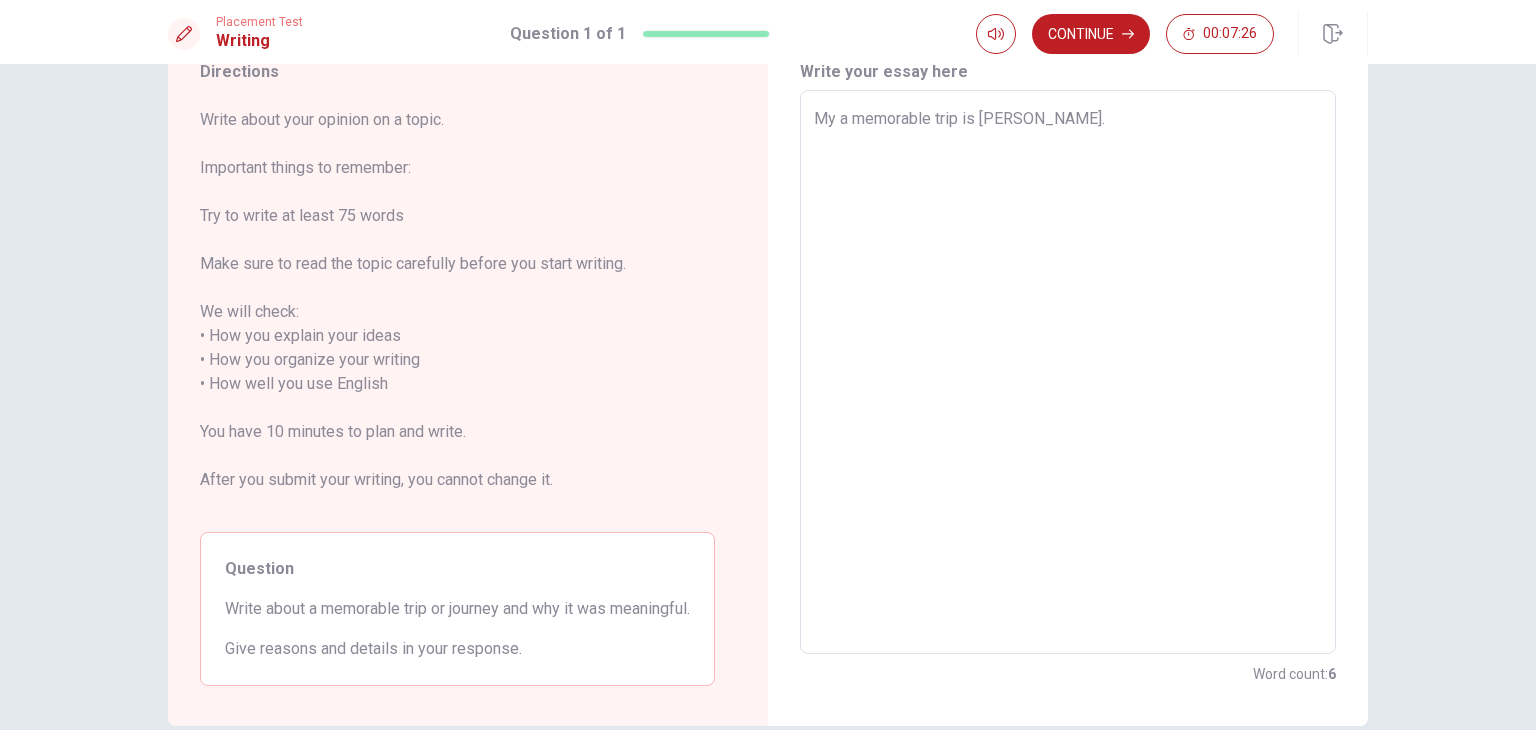 type on "My a memorable trip is [PERSON_NAME]. I" 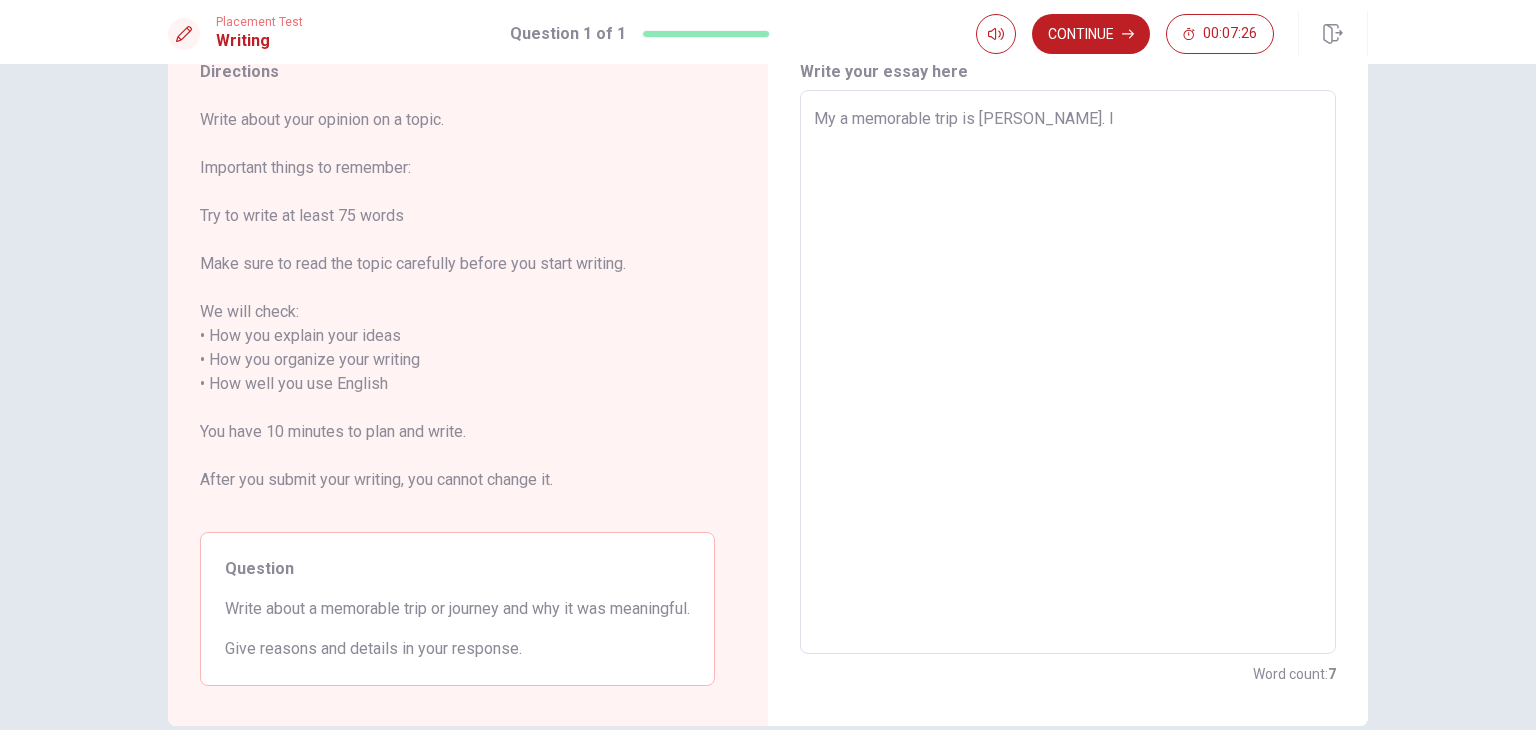 type on "x" 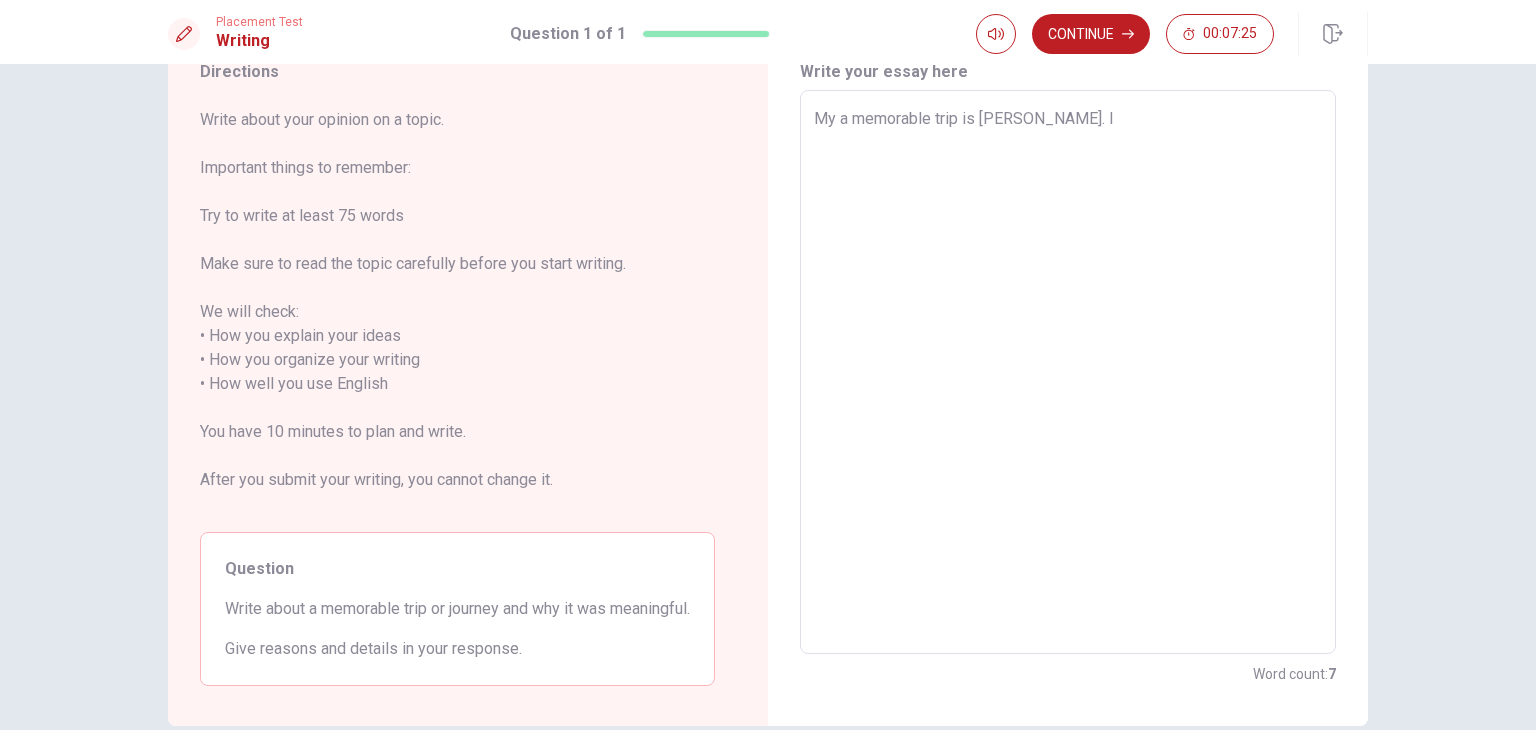 type on "My a memorable trip is [PERSON_NAME]. I w" 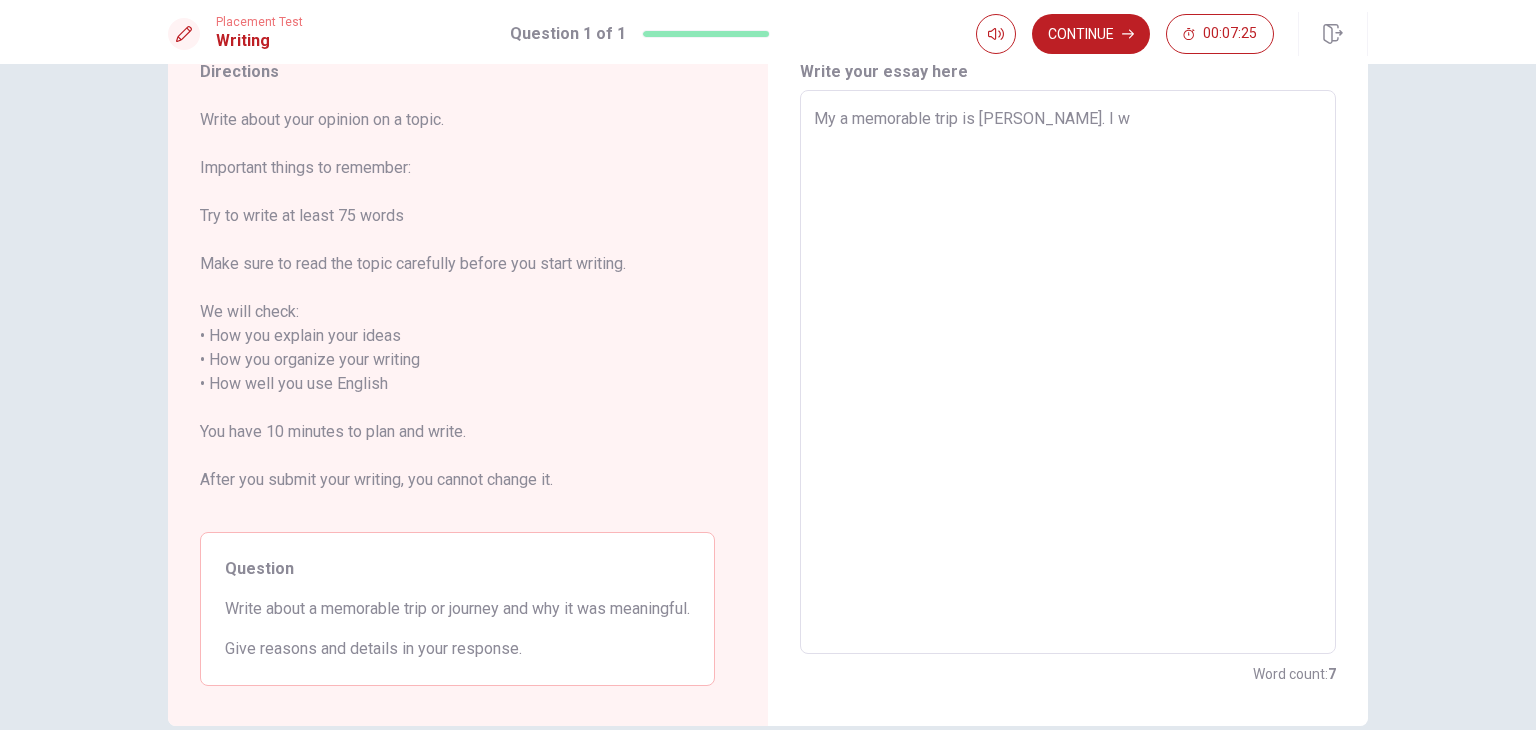 type on "x" 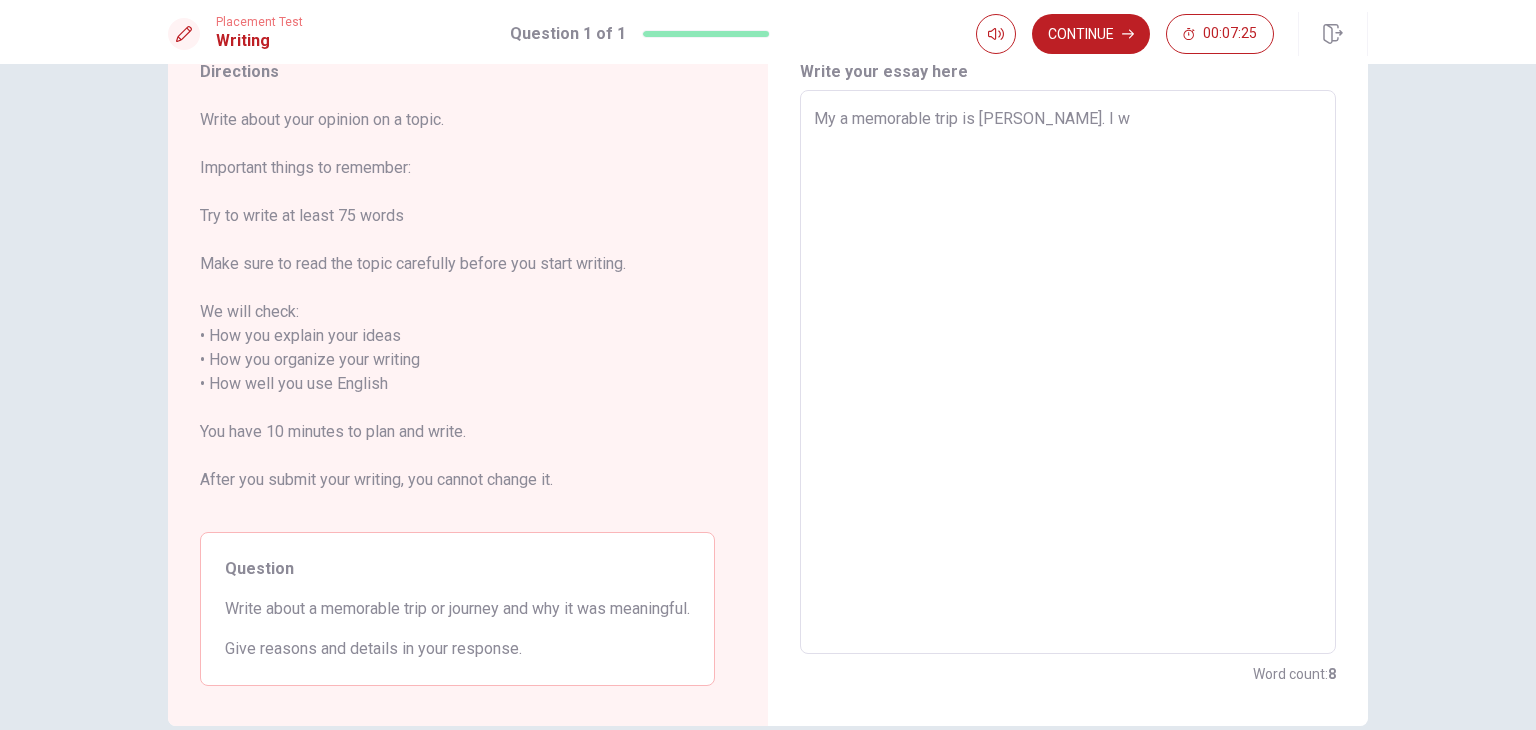 type on "My a memorable trip is [PERSON_NAME]. I wr" 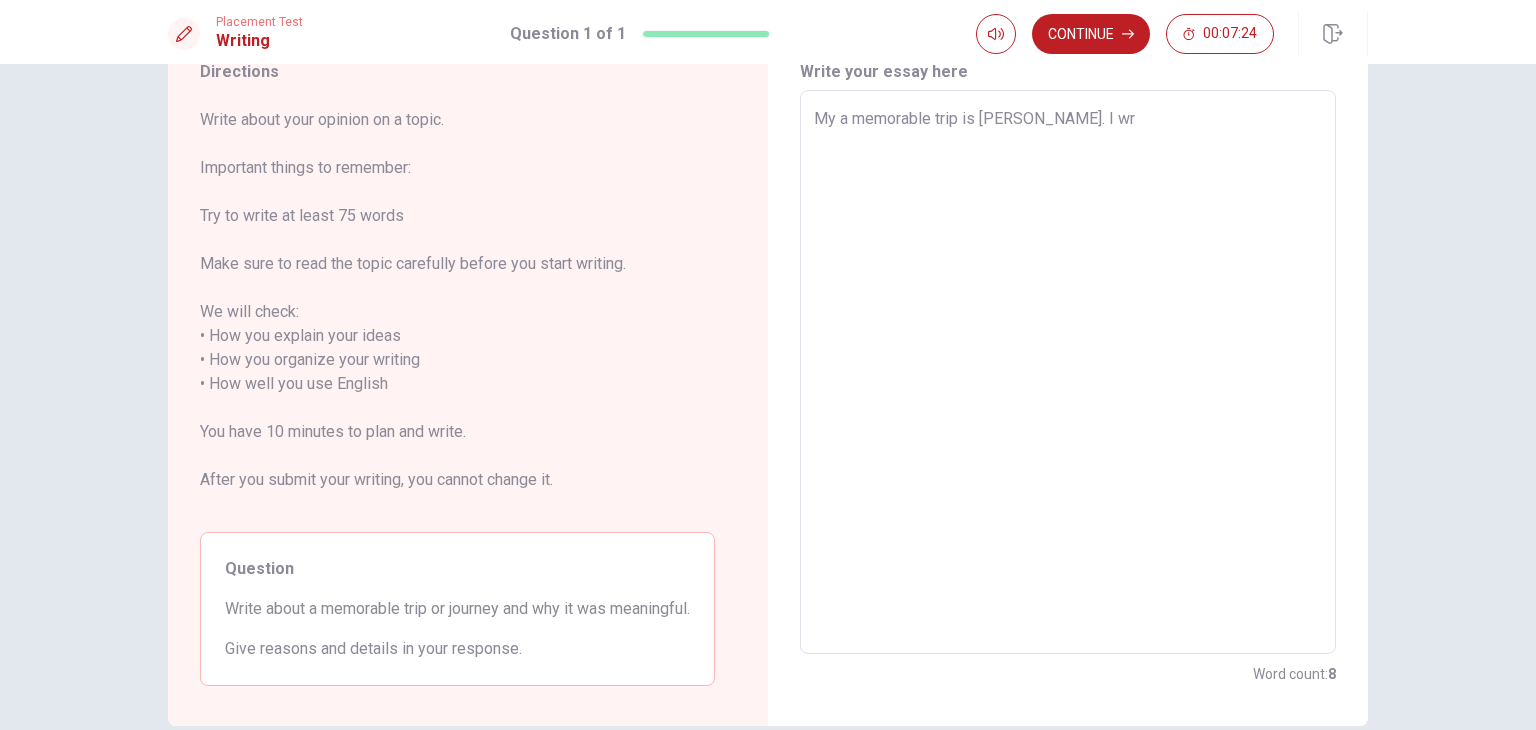 type on "x" 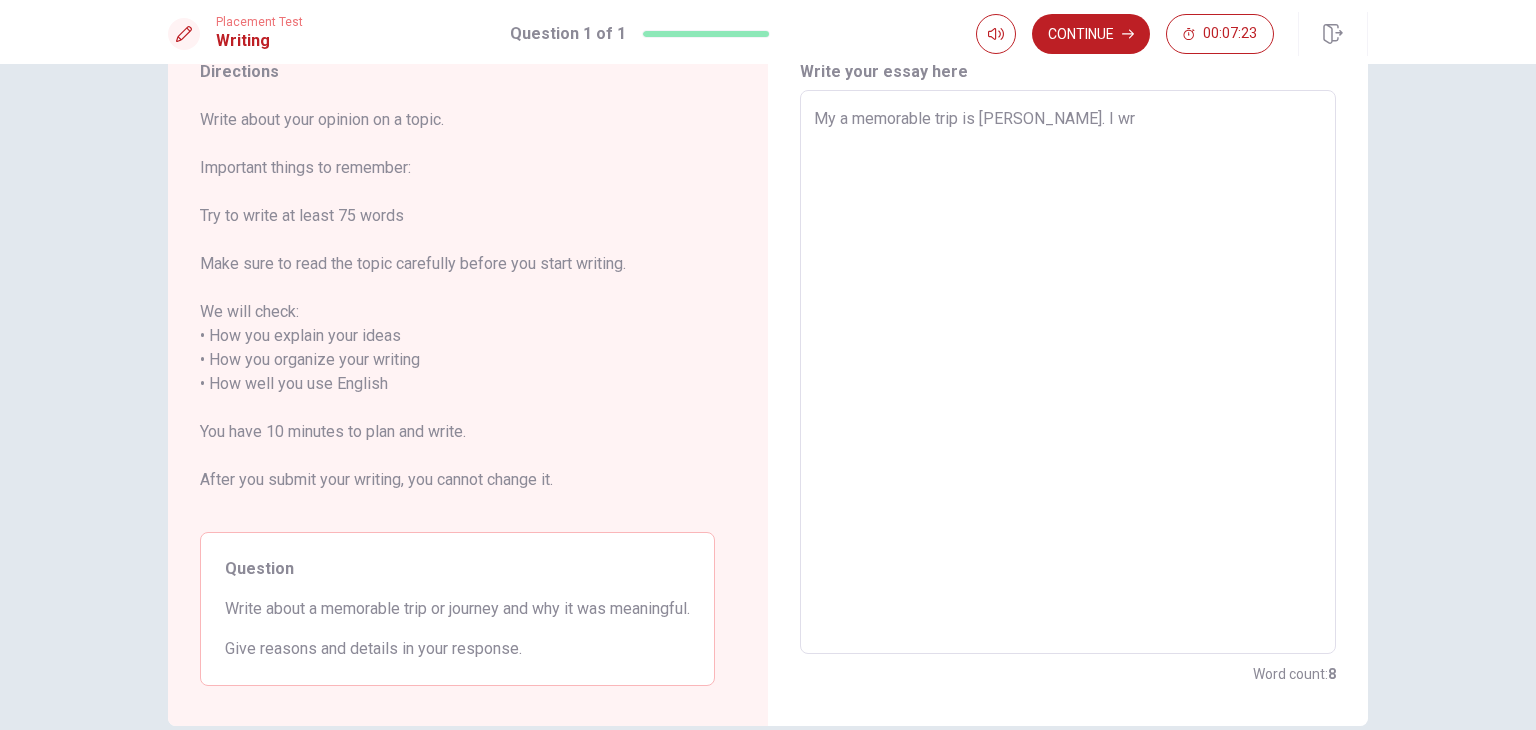 type on "My a memorable trip is [PERSON_NAME]. I w" 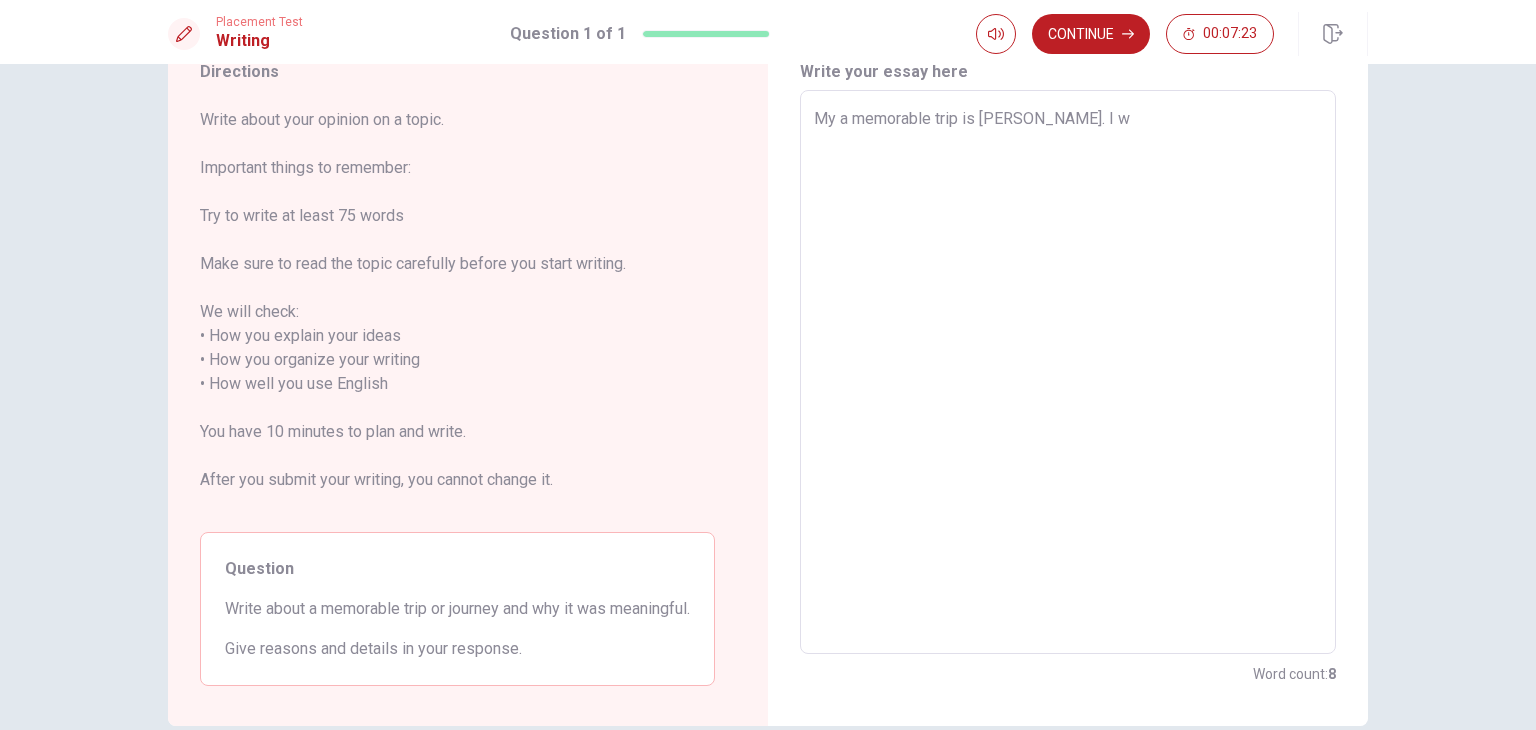 type on "x" 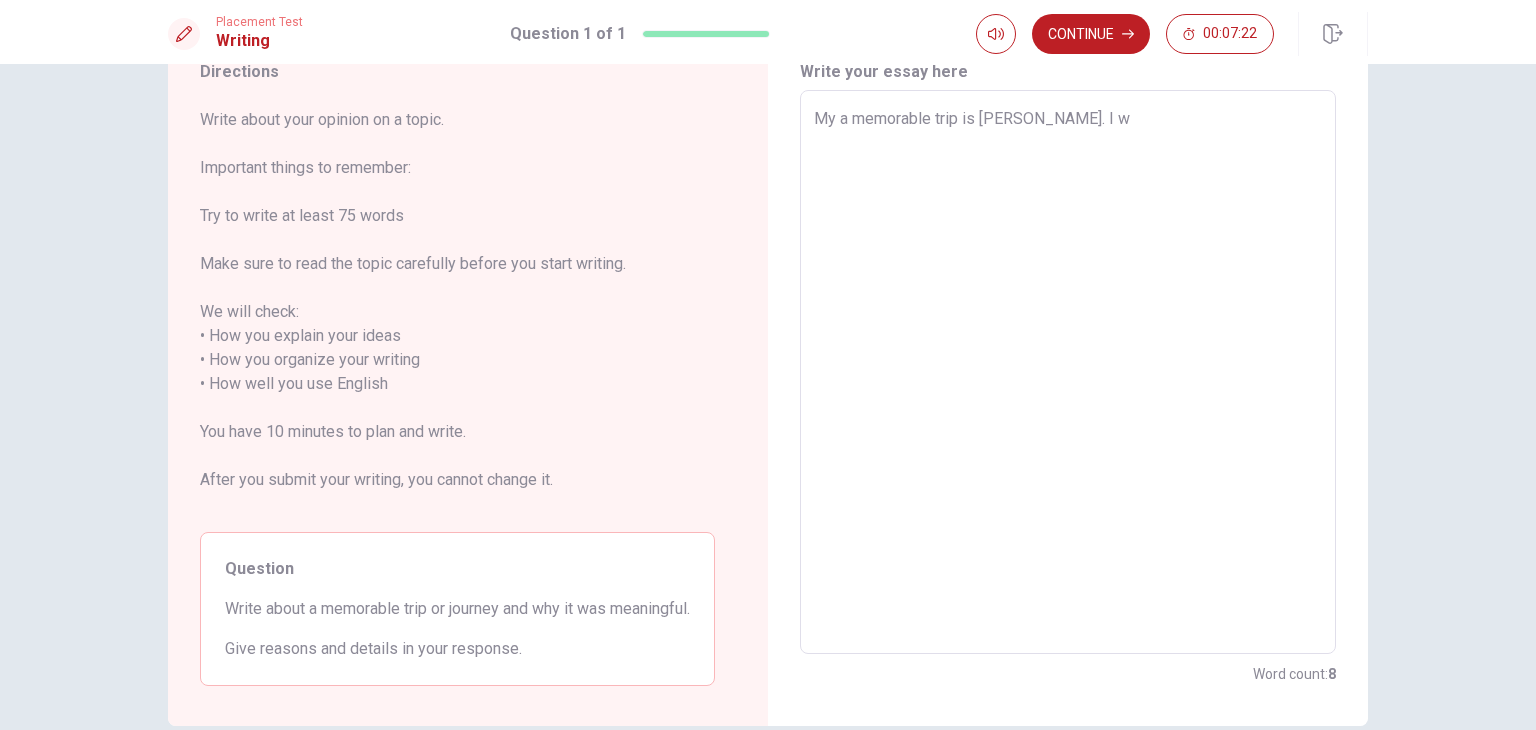 type on "My a memorable trip is [PERSON_NAME]. I we" 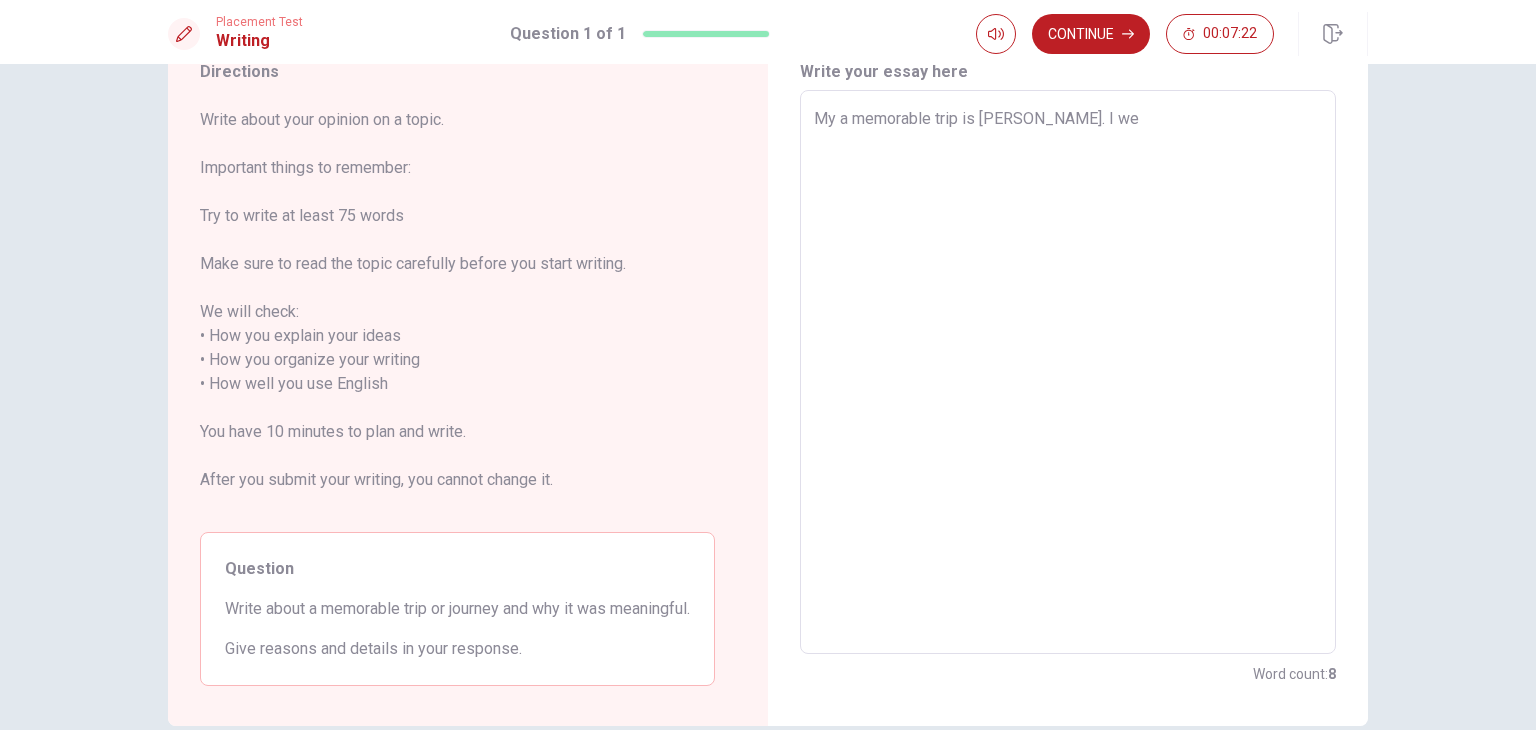 type on "x" 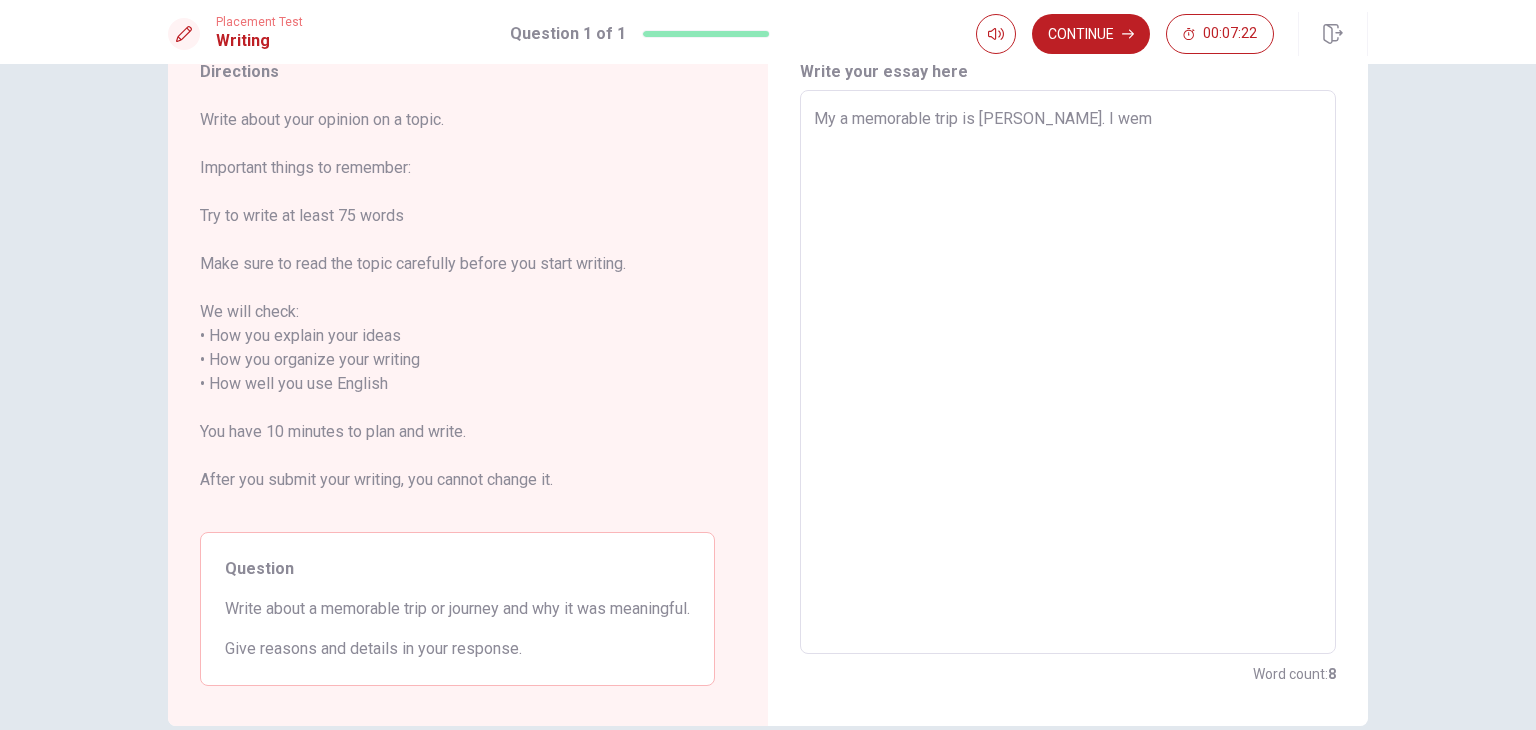 type on "x" 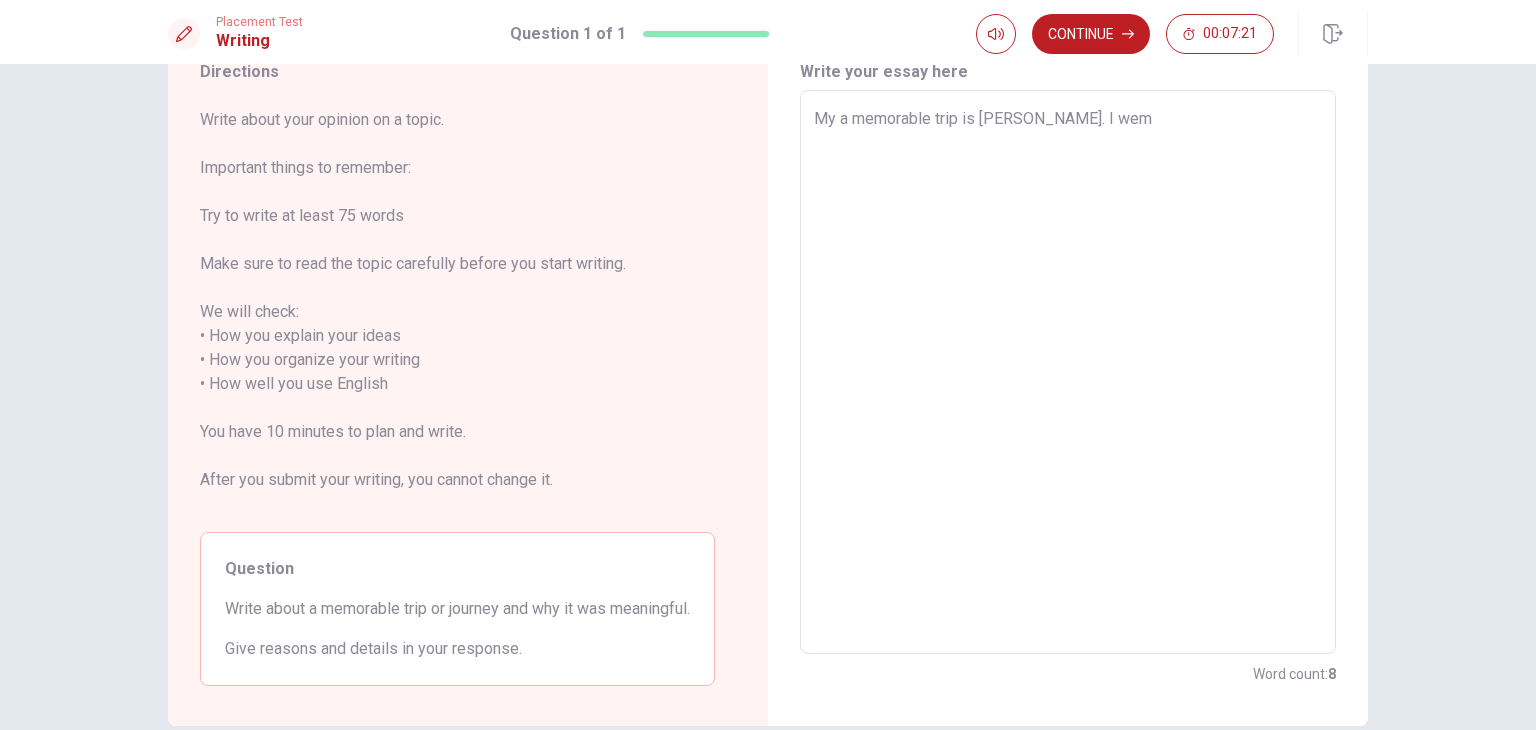 type on "My a memorable trip is [PERSON_NAME]. I we" 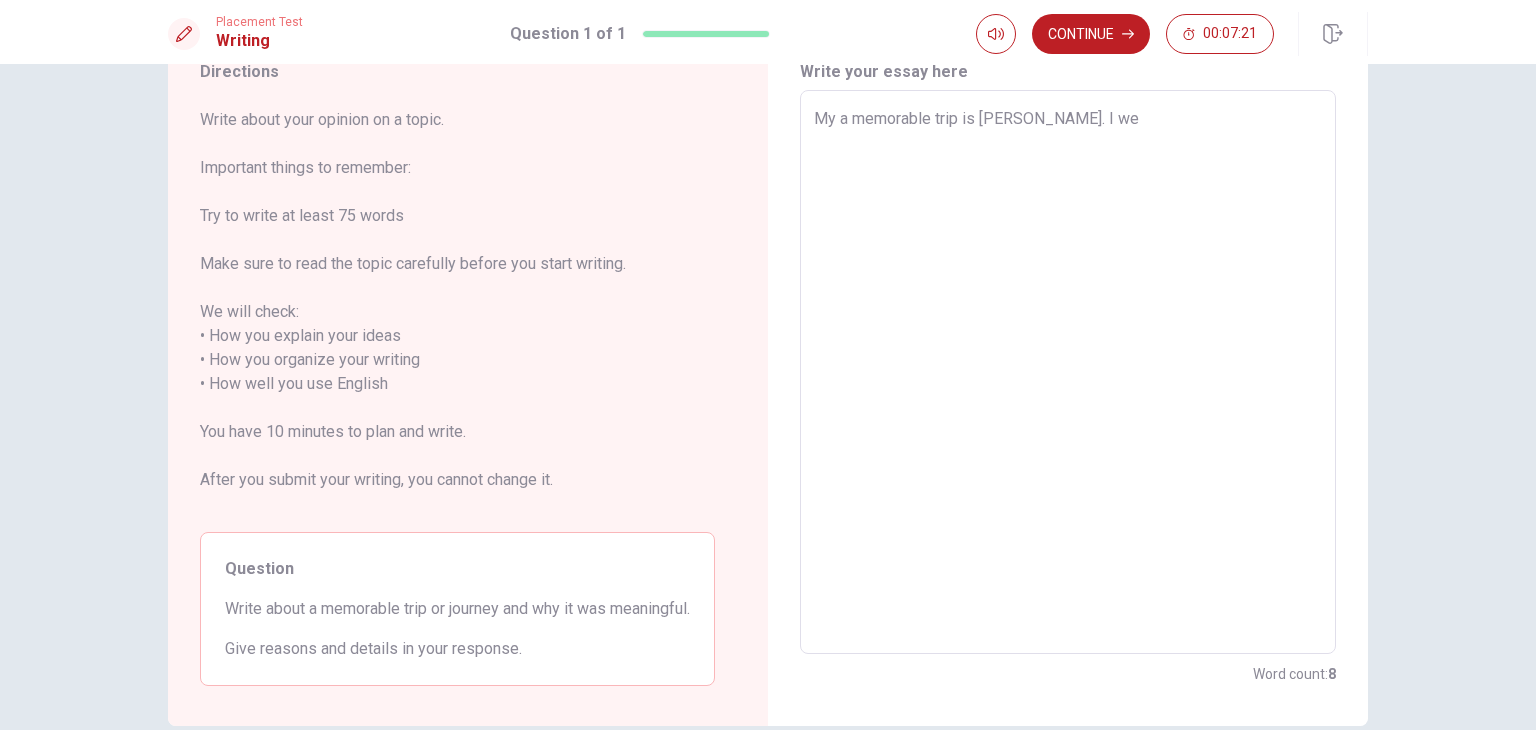 type on "x" 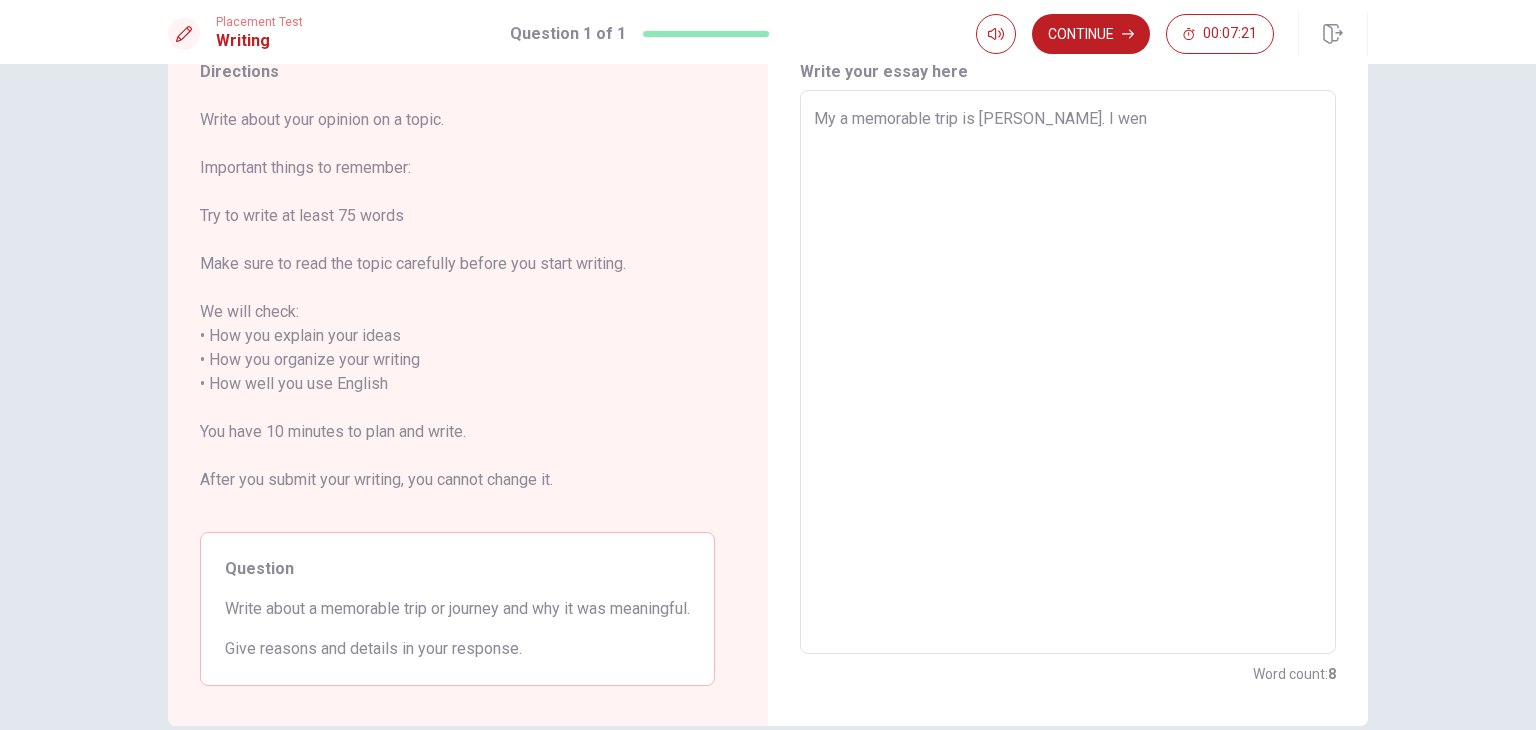 type on "x" 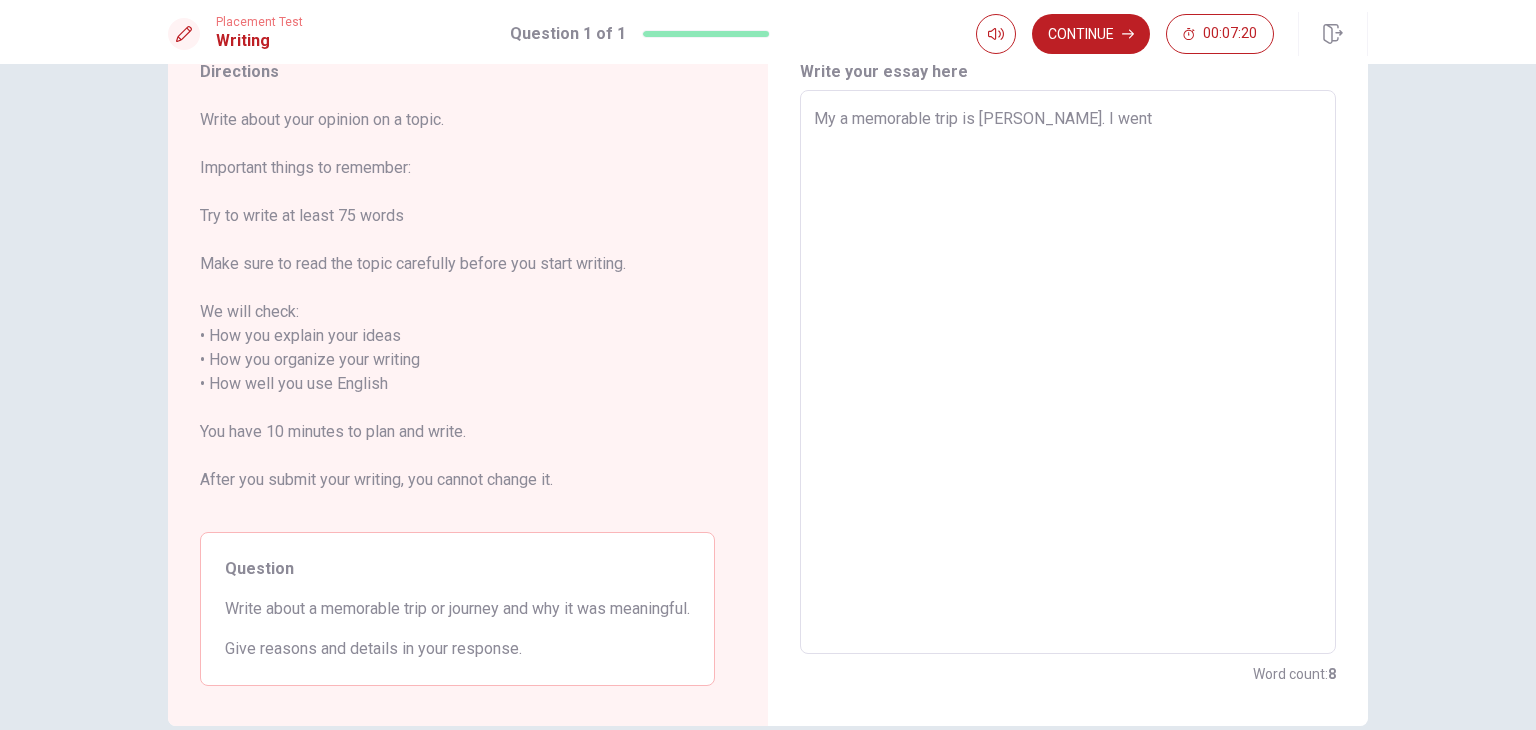 type on "My a memorable trip is [PERSON_NAME]. I went" 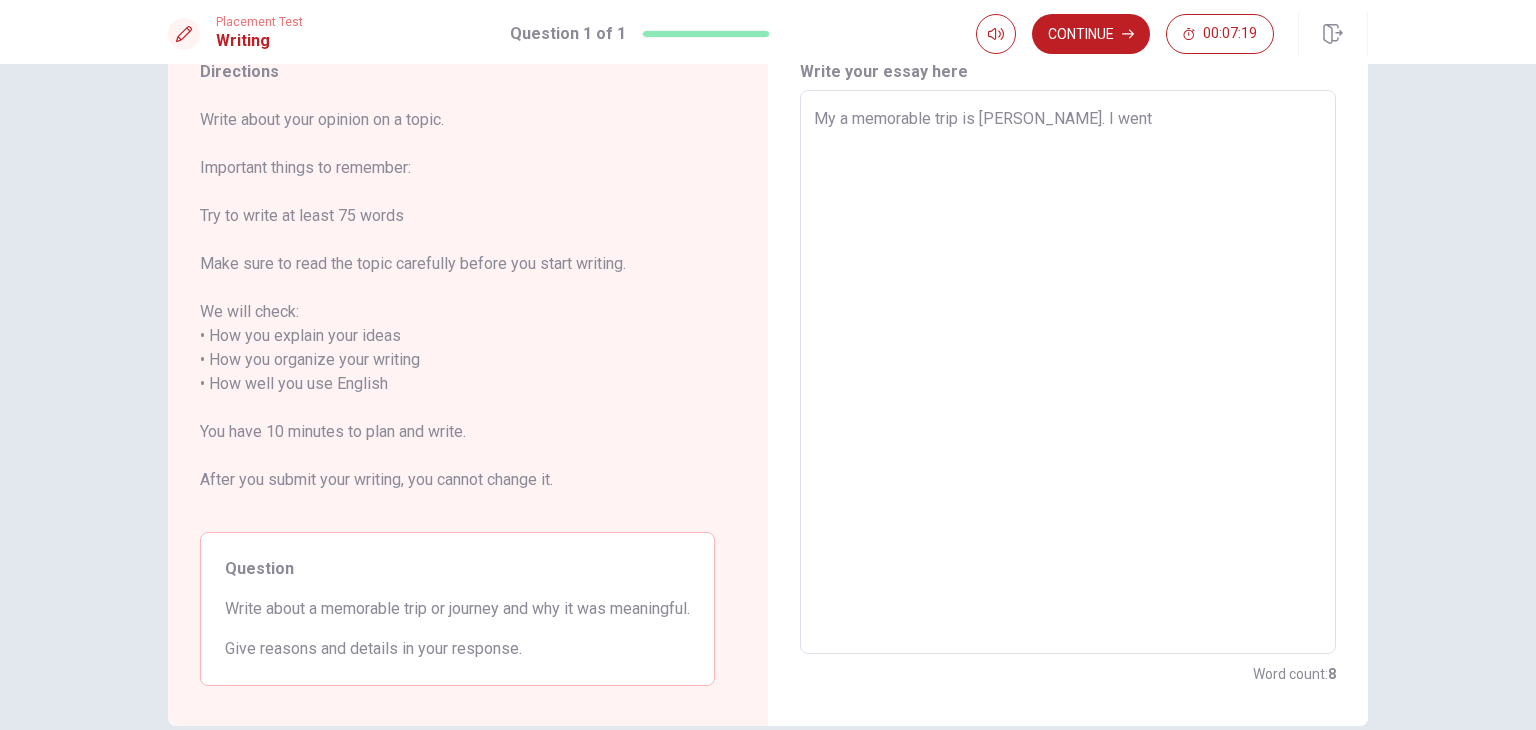type on "My a memorable trip is [PERSON_NAME]. I went B" 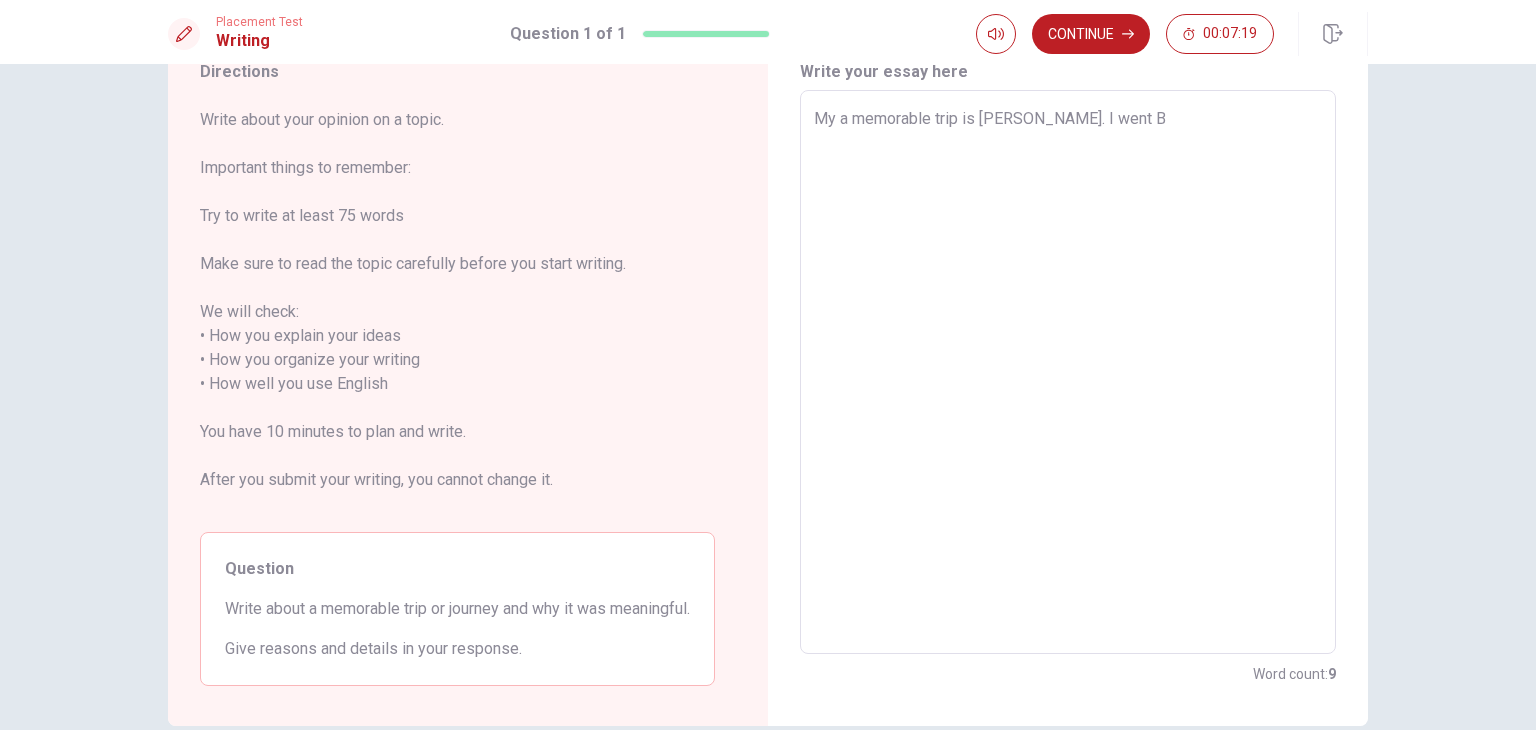 type on "x" 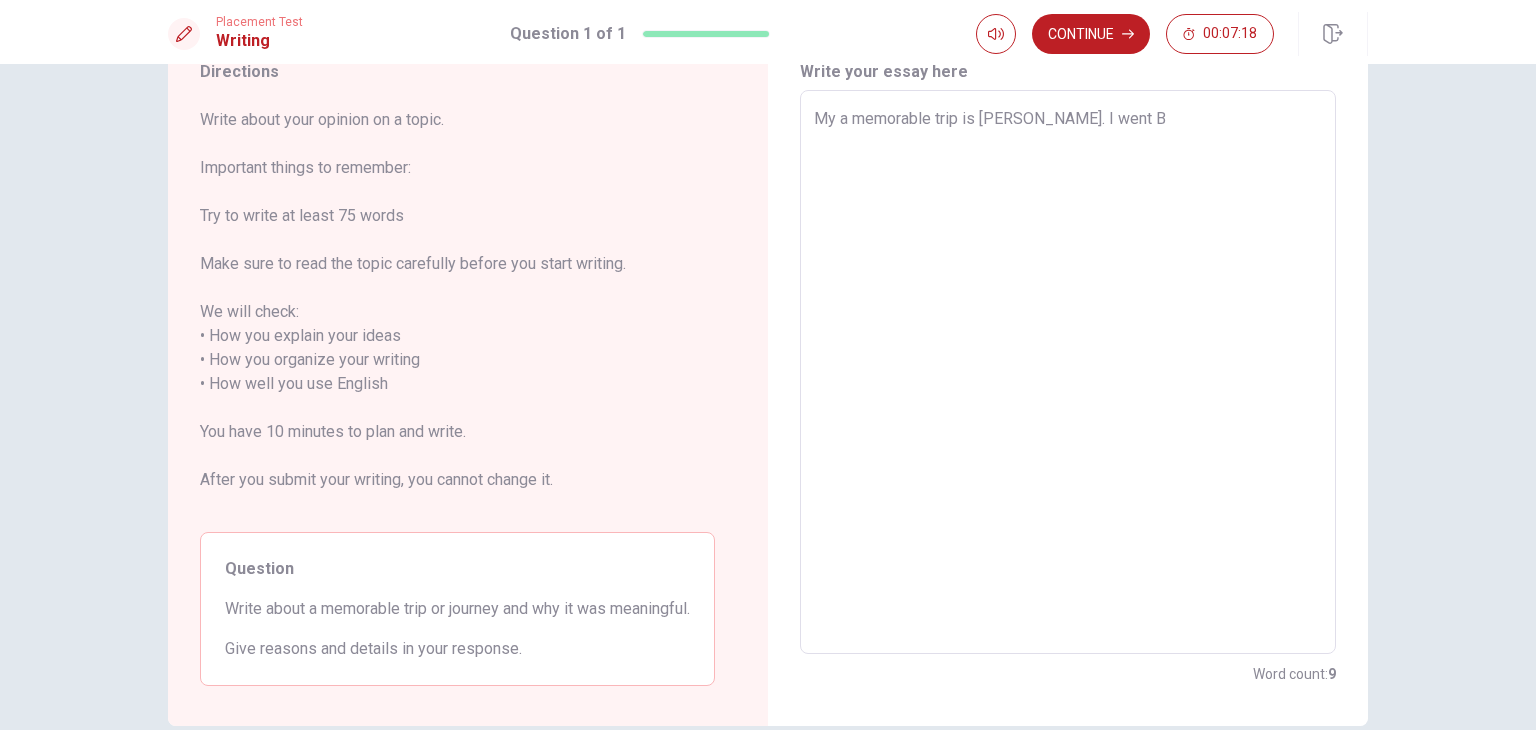 type on "My a memorable trip is [PERSON_NAME]. I went Bo" 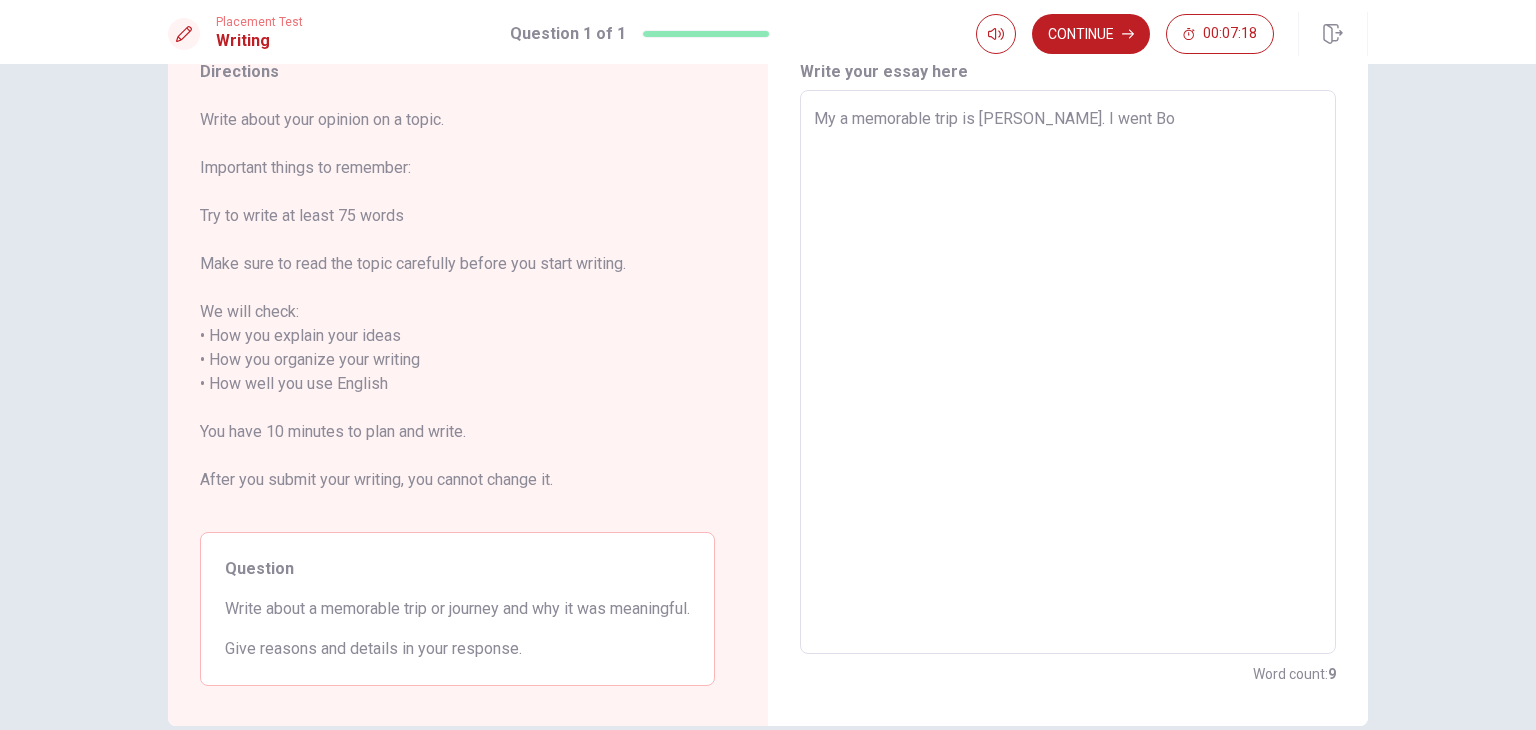 type on "x" 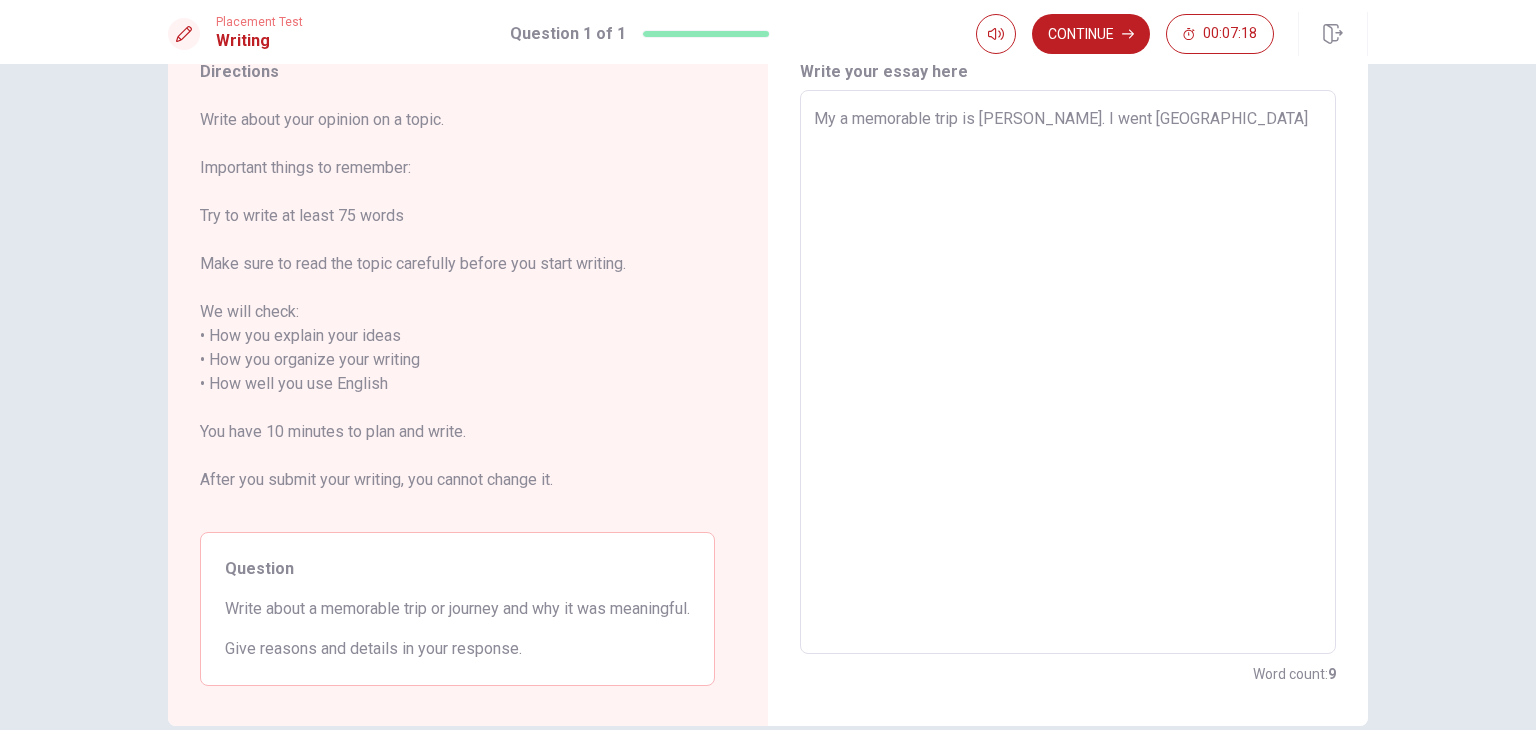 type on "x" 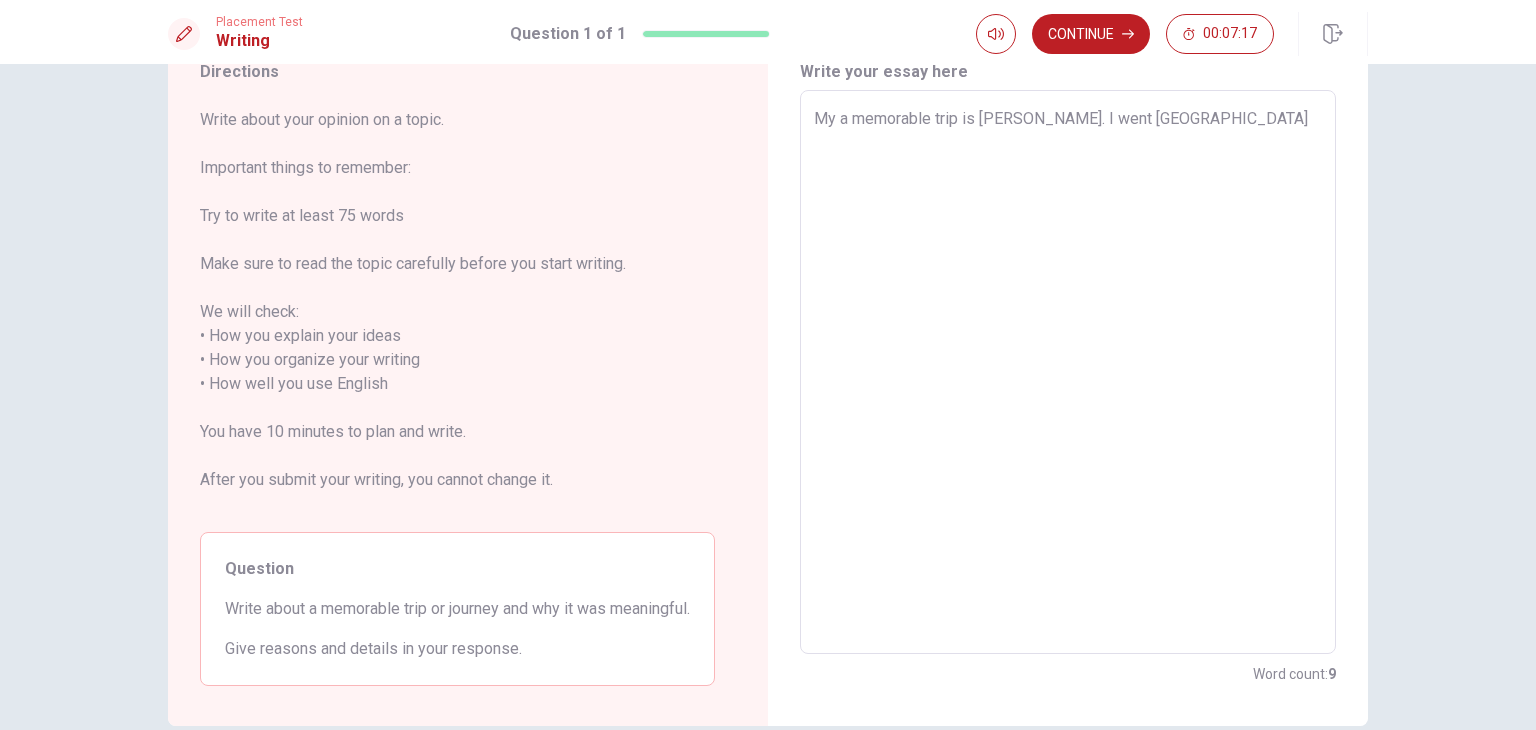 type on "My a memorable trip is [PERSON_NAME]. I went [GEOGRAPHIC_DATA]" 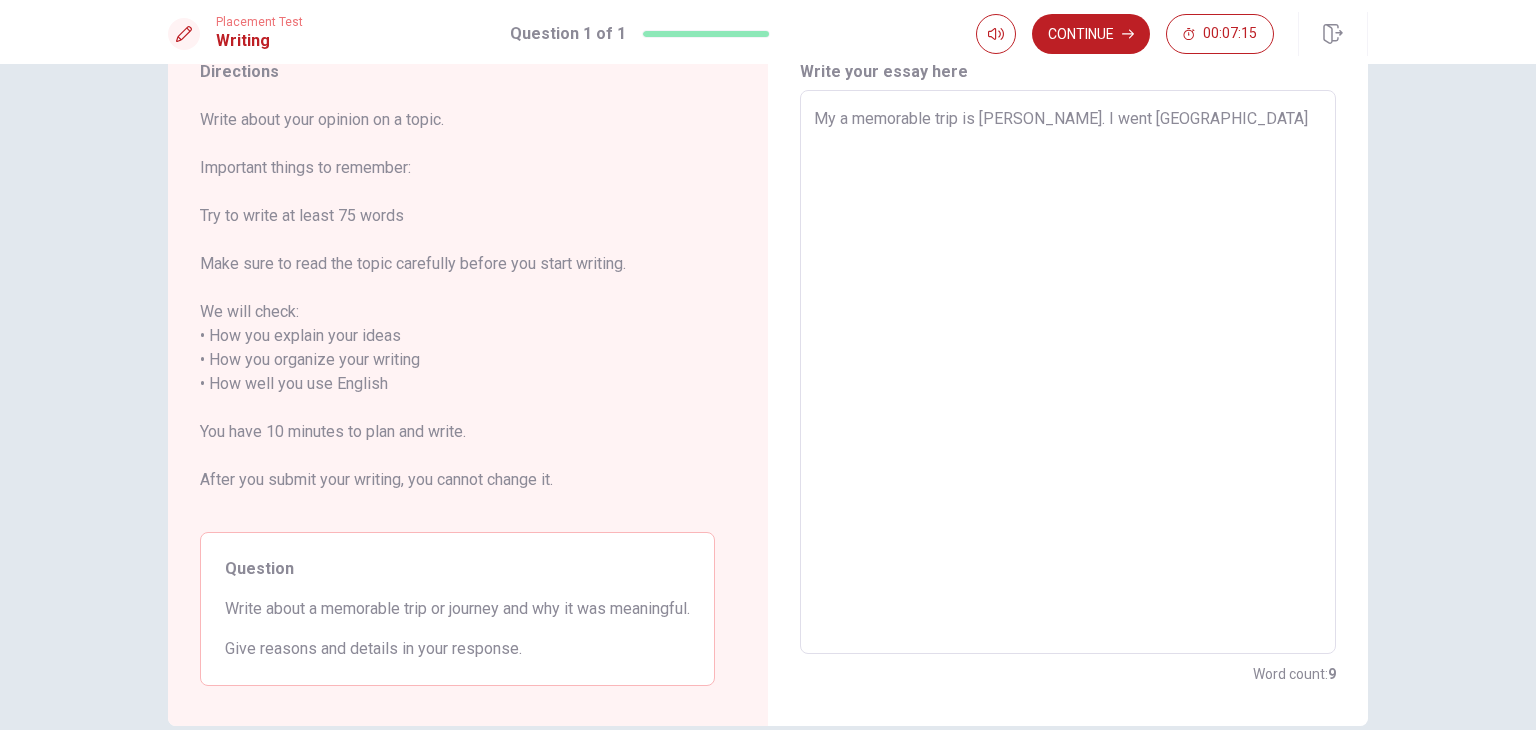 type on "x" 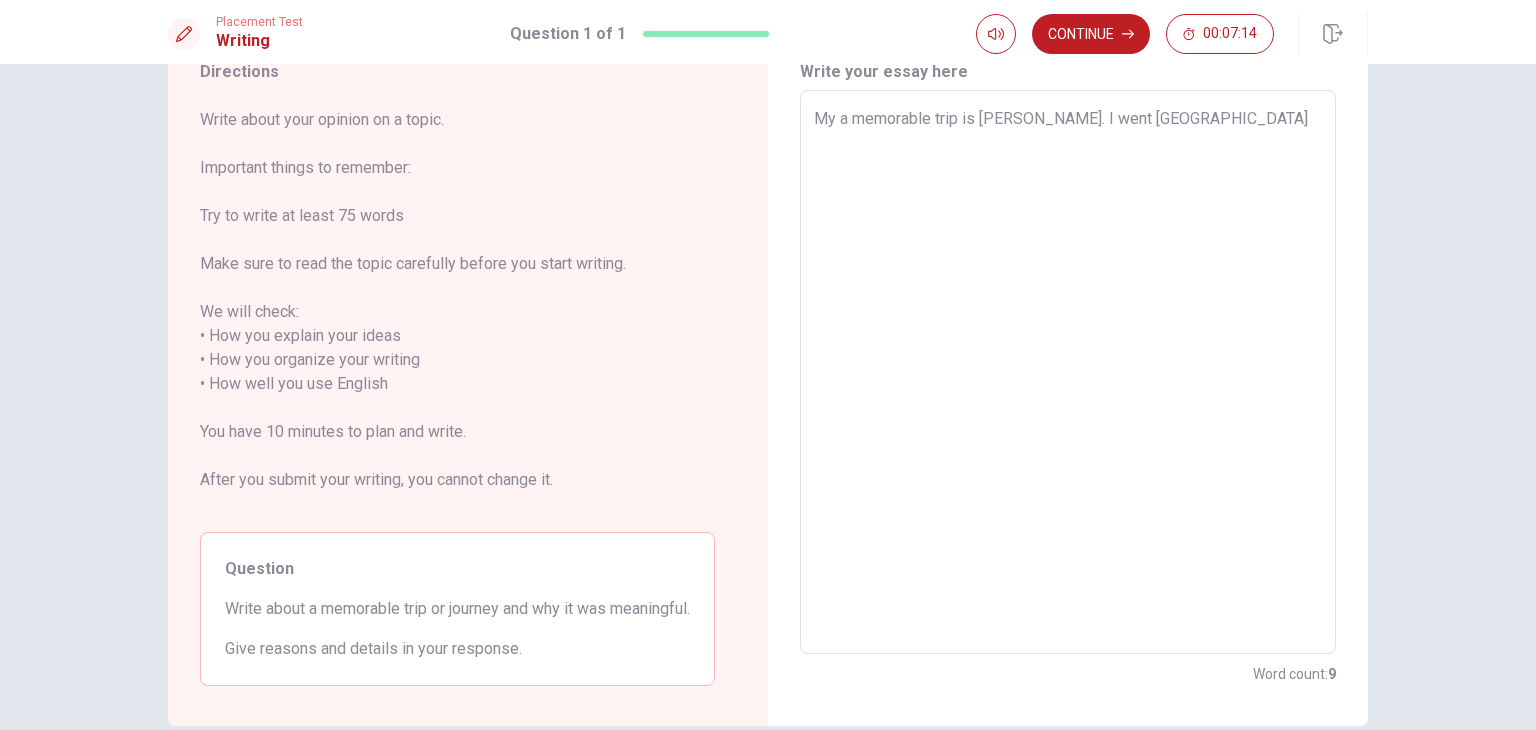 type on "My a memorable trip is [PERSON_NAME]. I went [GEOGRAPHIC_DATA] l" 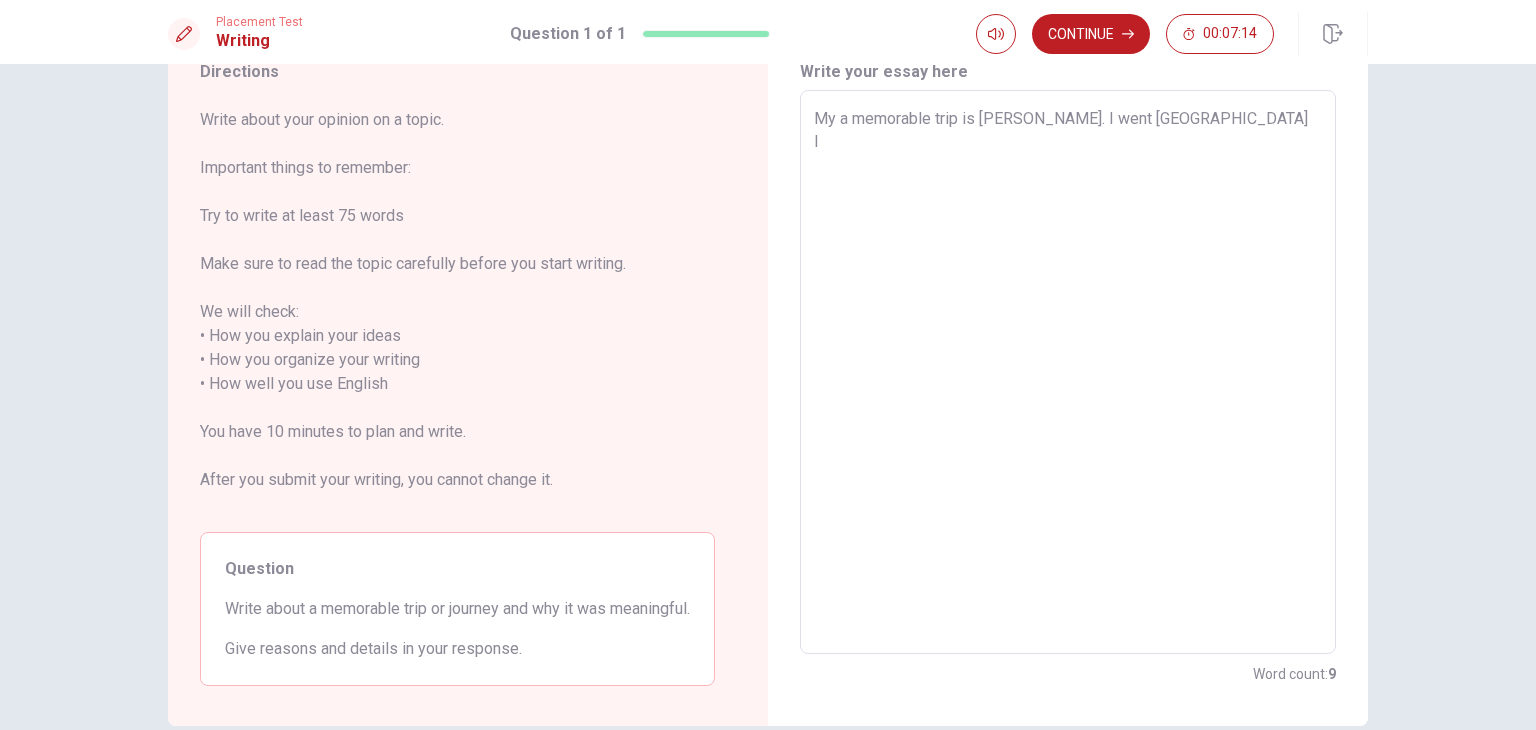 type on "x" 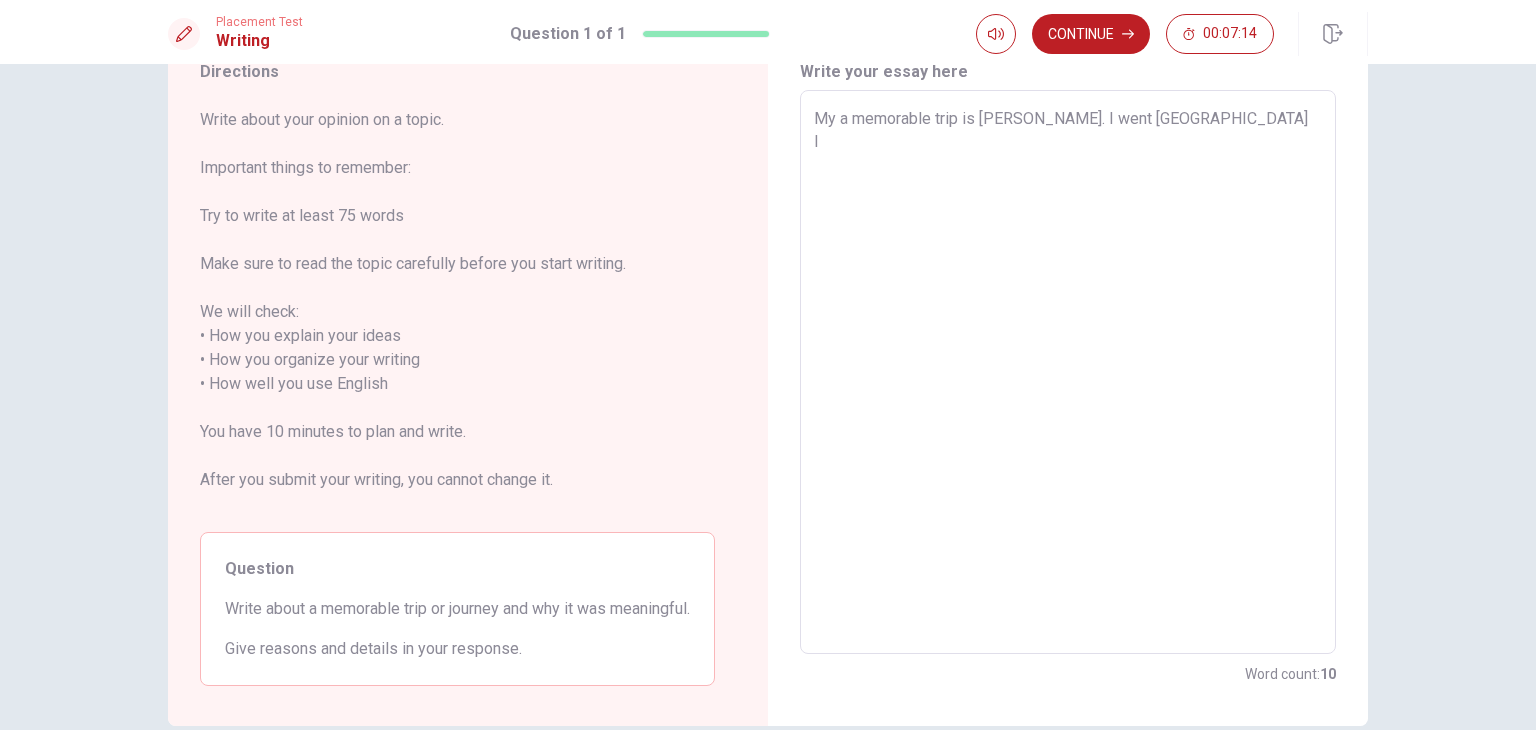 type on "My a memorable trip is [PERSON_NAME]. I went [GEOGRAPHIC_DATA] la" 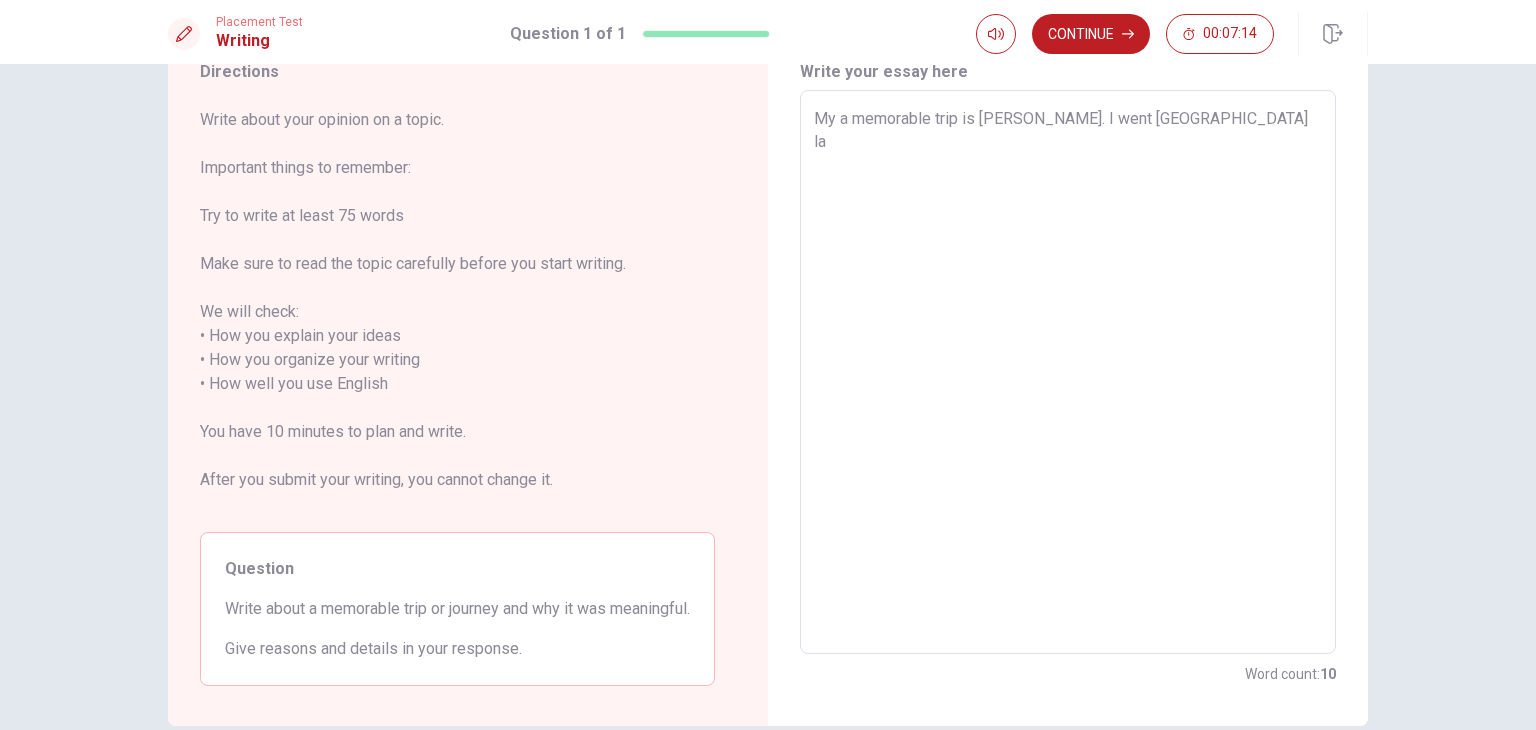 type on "x" 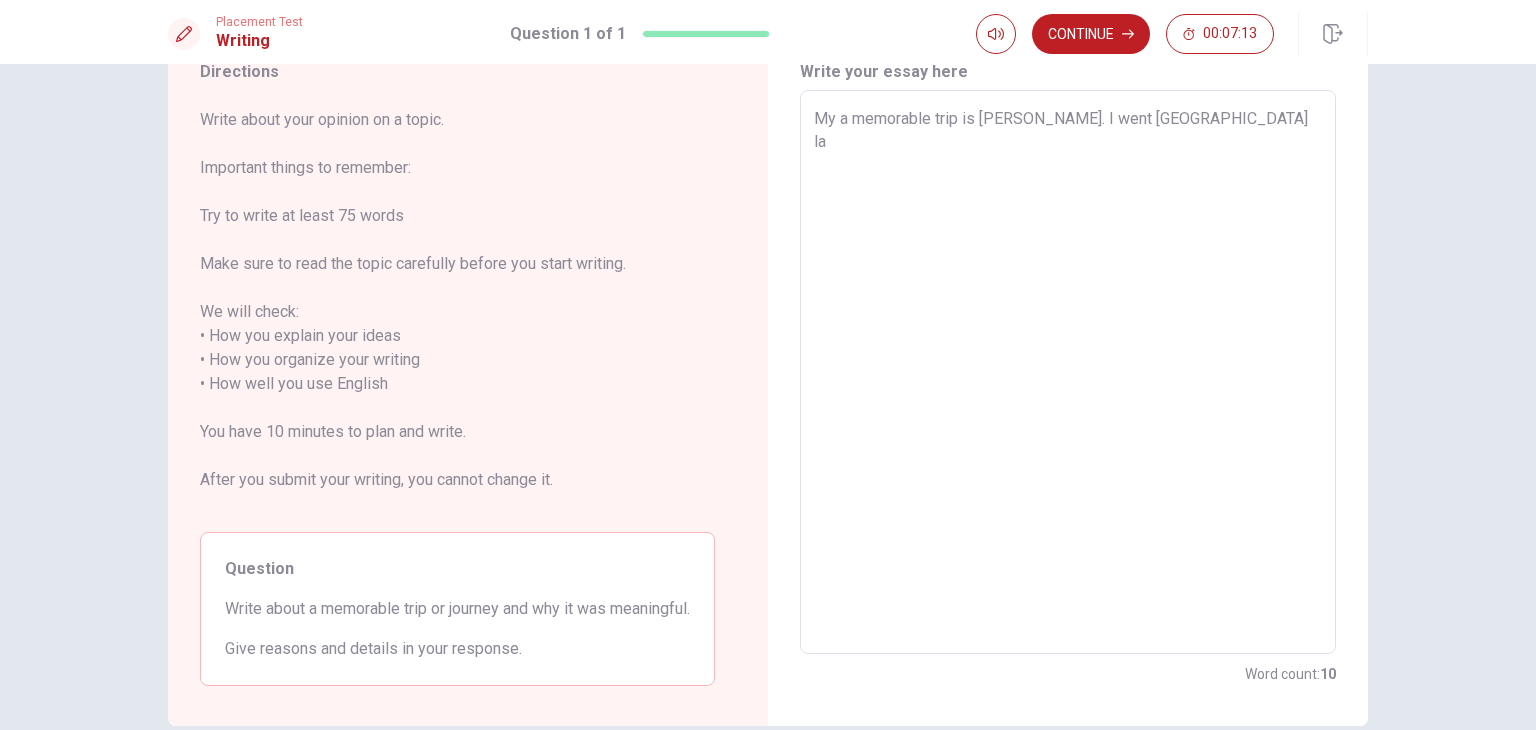 type on "My a memorable trip is [PERSON_NAME]. I went [GEOGRAPHIC_DATA] las" 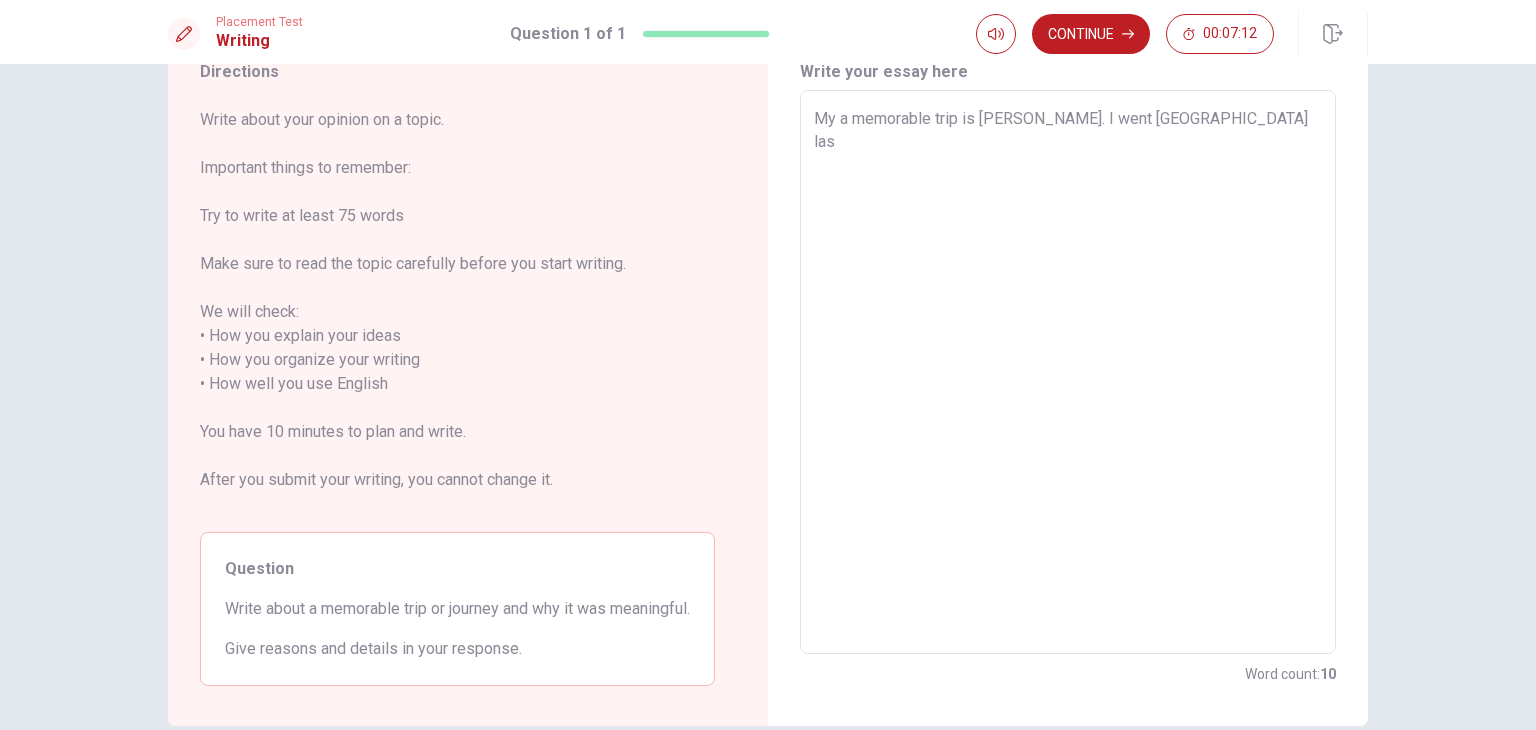 type on "x" 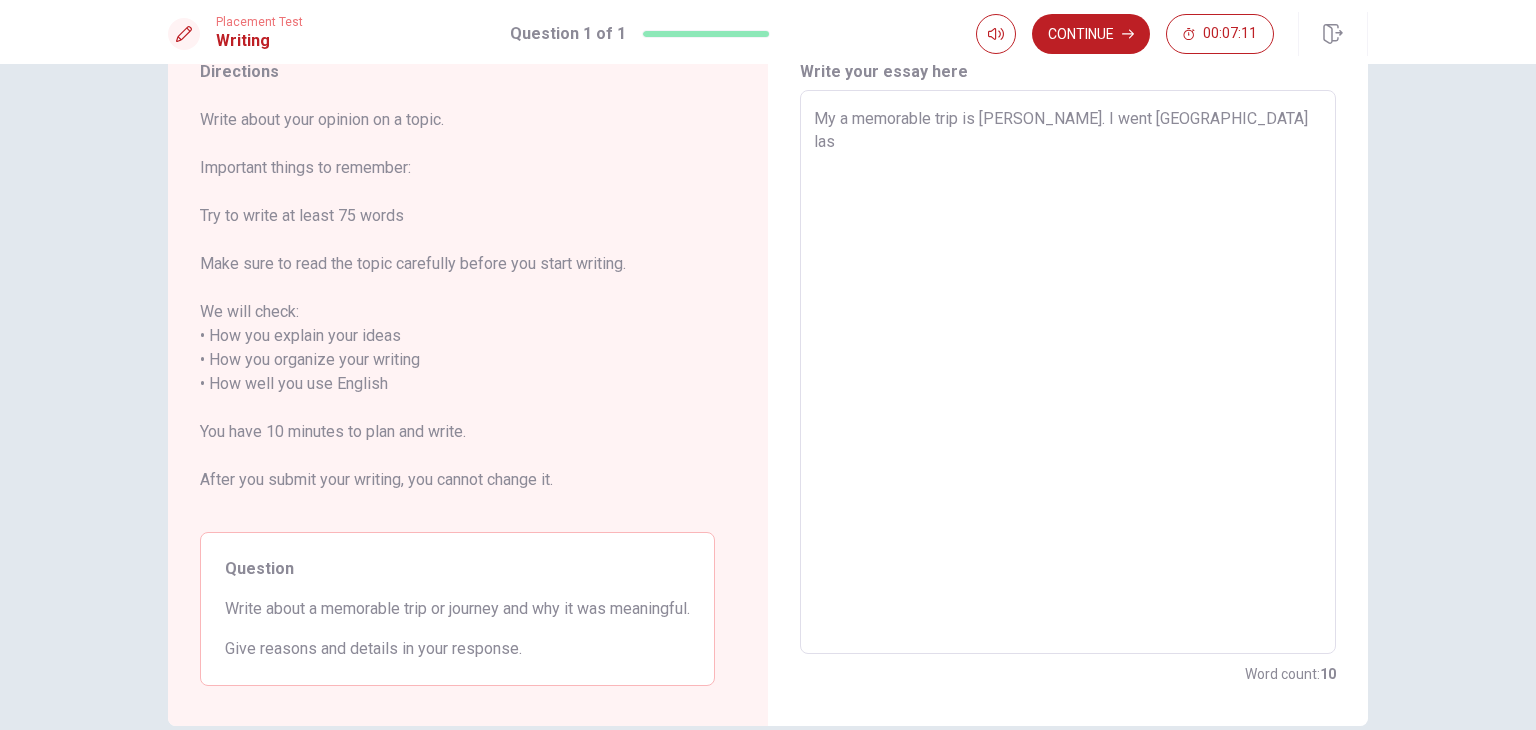 type on "My a memorable trip is [PERSON_NAME]. I went [GEOGRAPHIC_DATA] last" 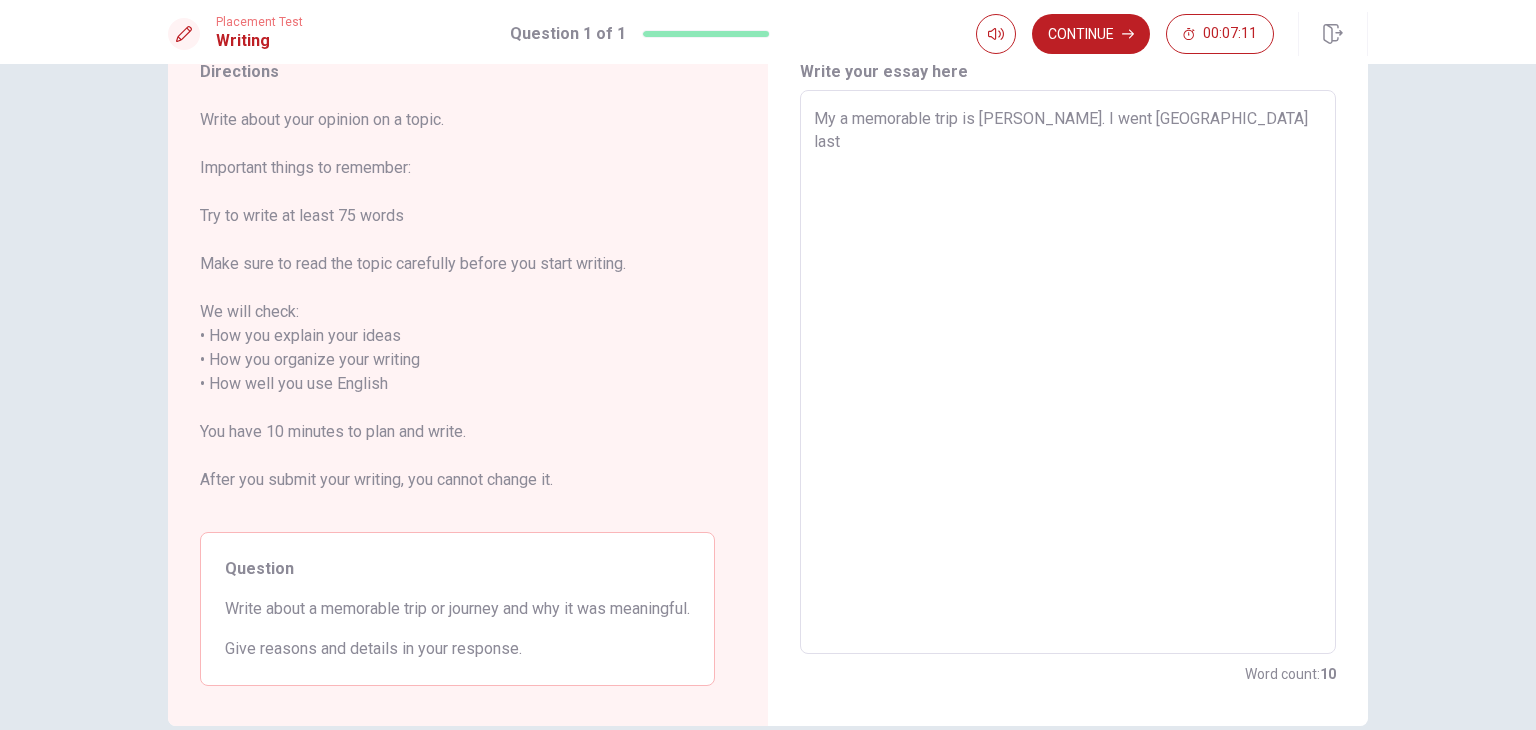 type on "x" 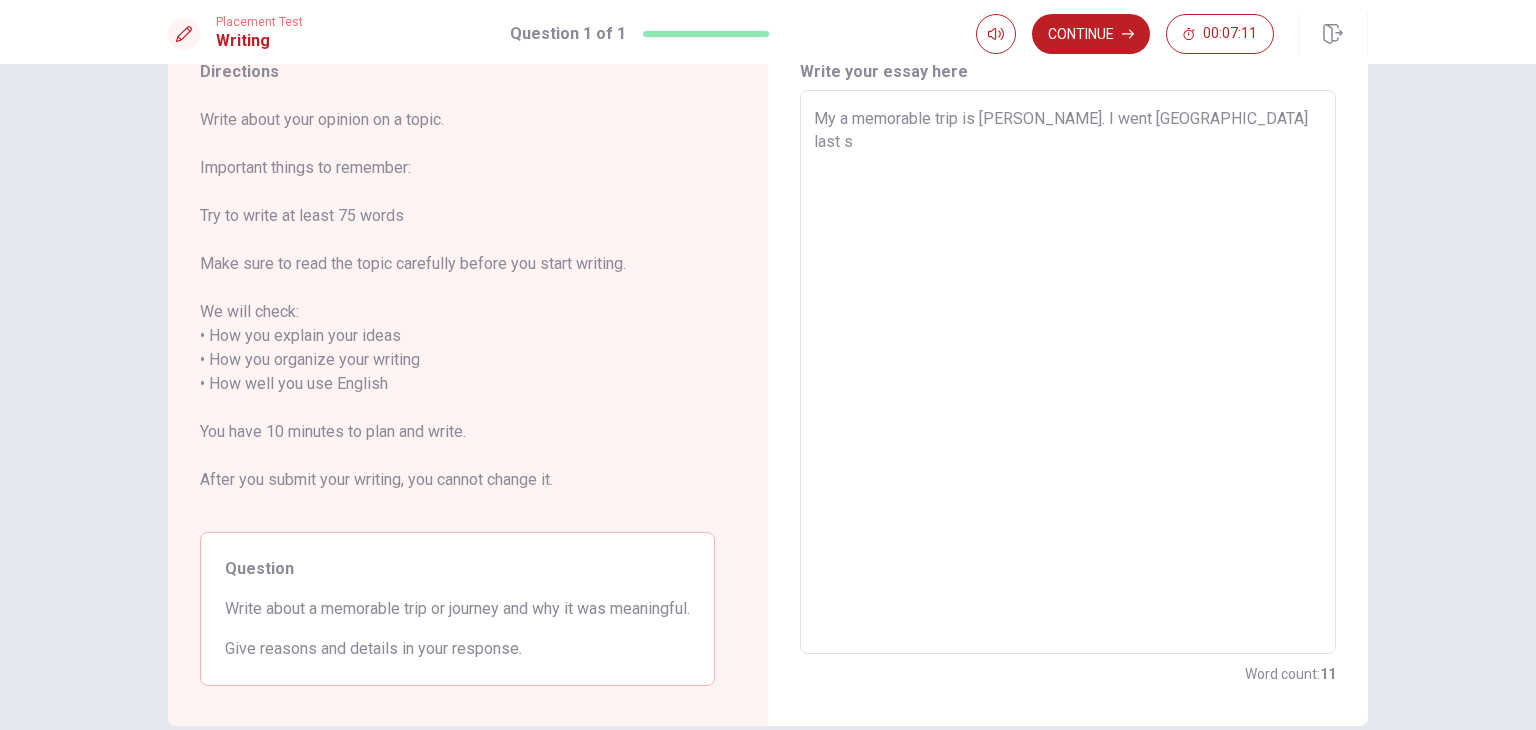 type on "x" 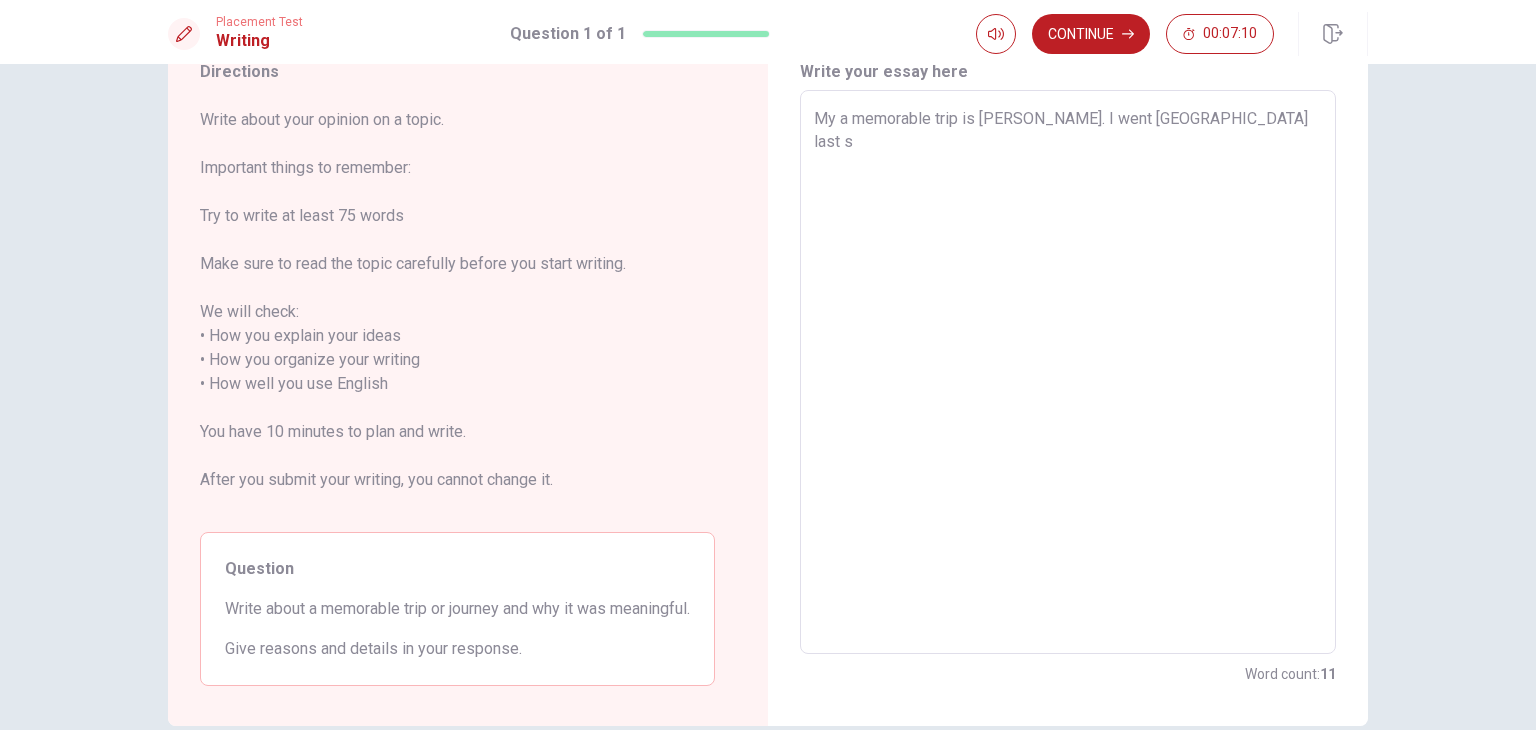 type on "My a memorable trip is [PERSON_NAME]. I went [GEOGRAPHIC_DATA] last si" 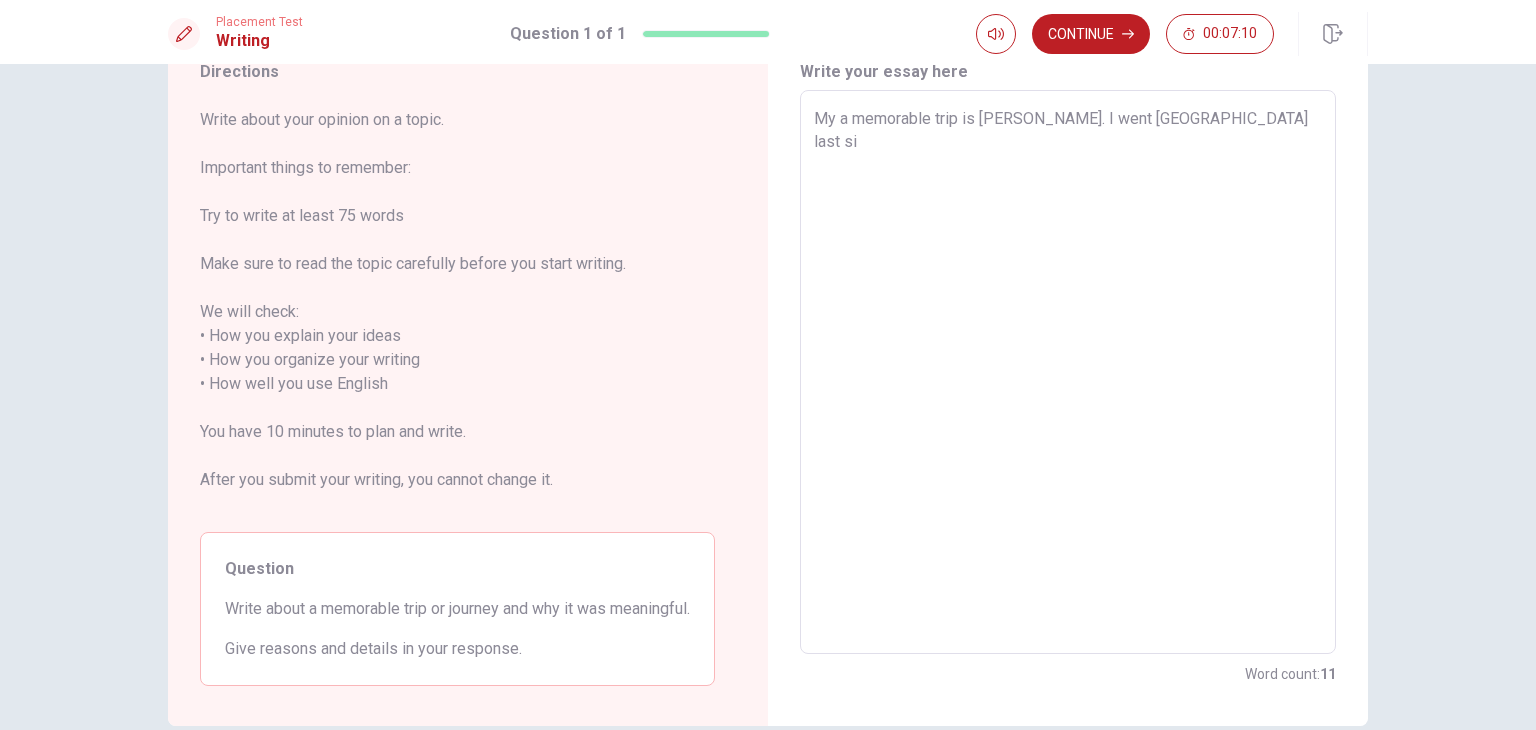 type on "x" 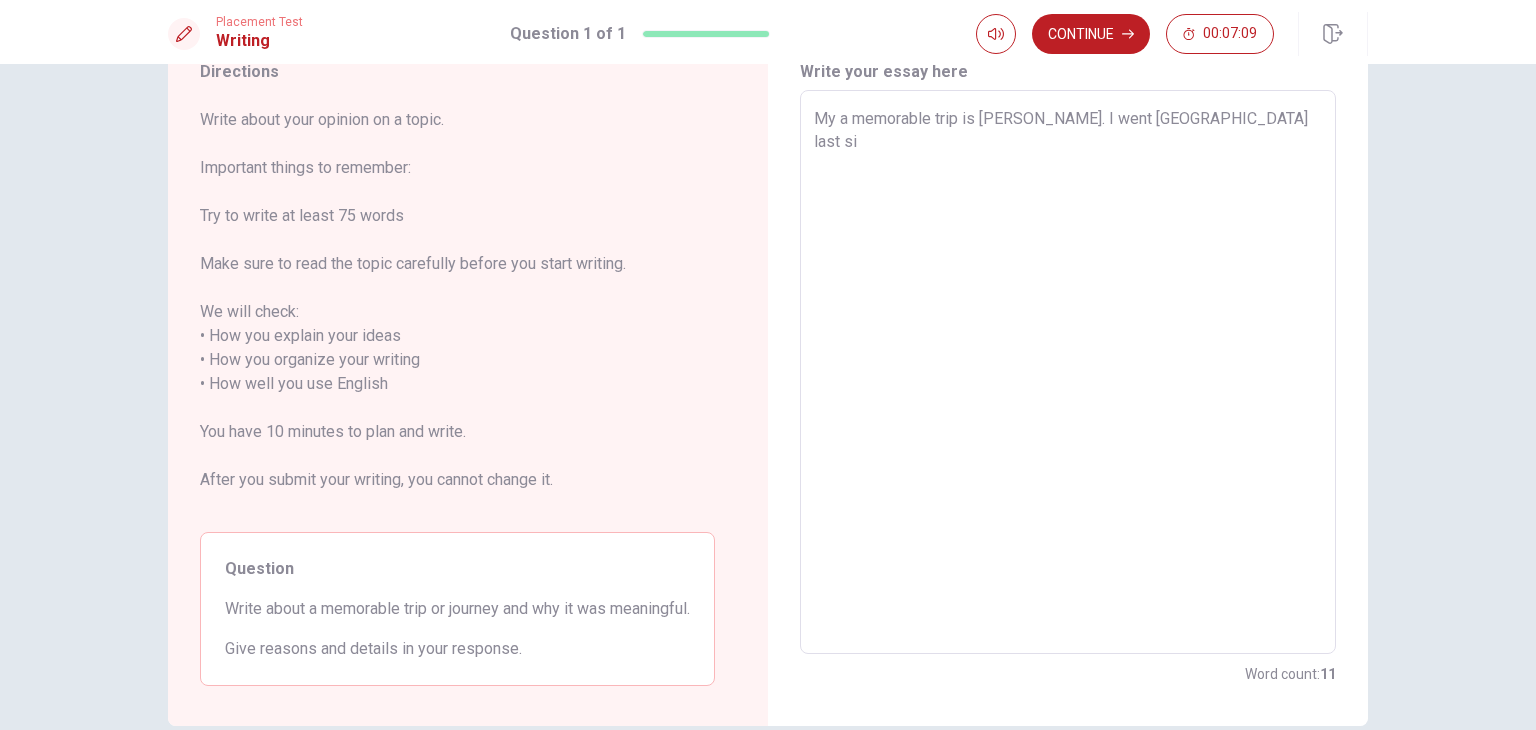 type on "My a memorable trip is [PERSON_NAME]. I went [GEOGRAPHIC_DATA] last s" 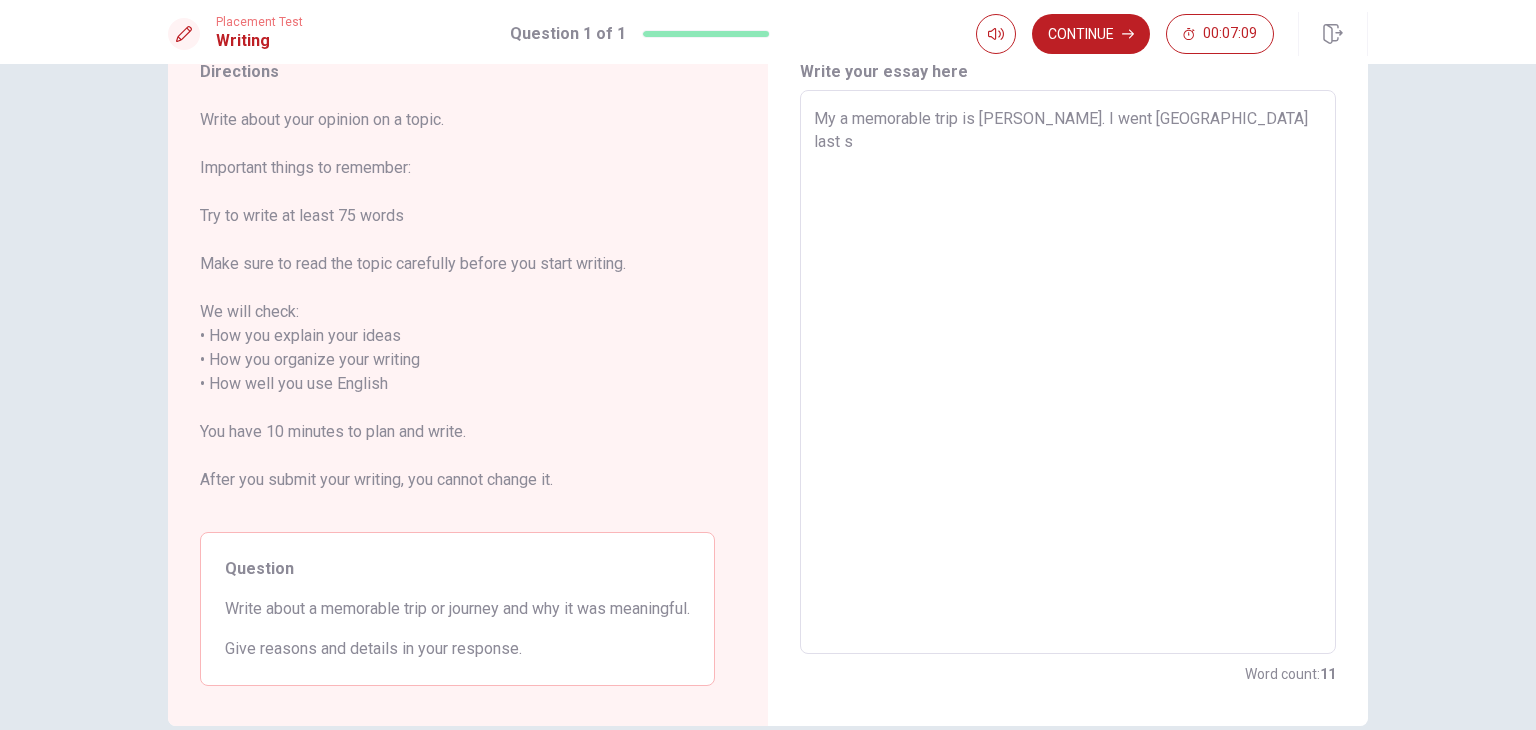 type on "x" 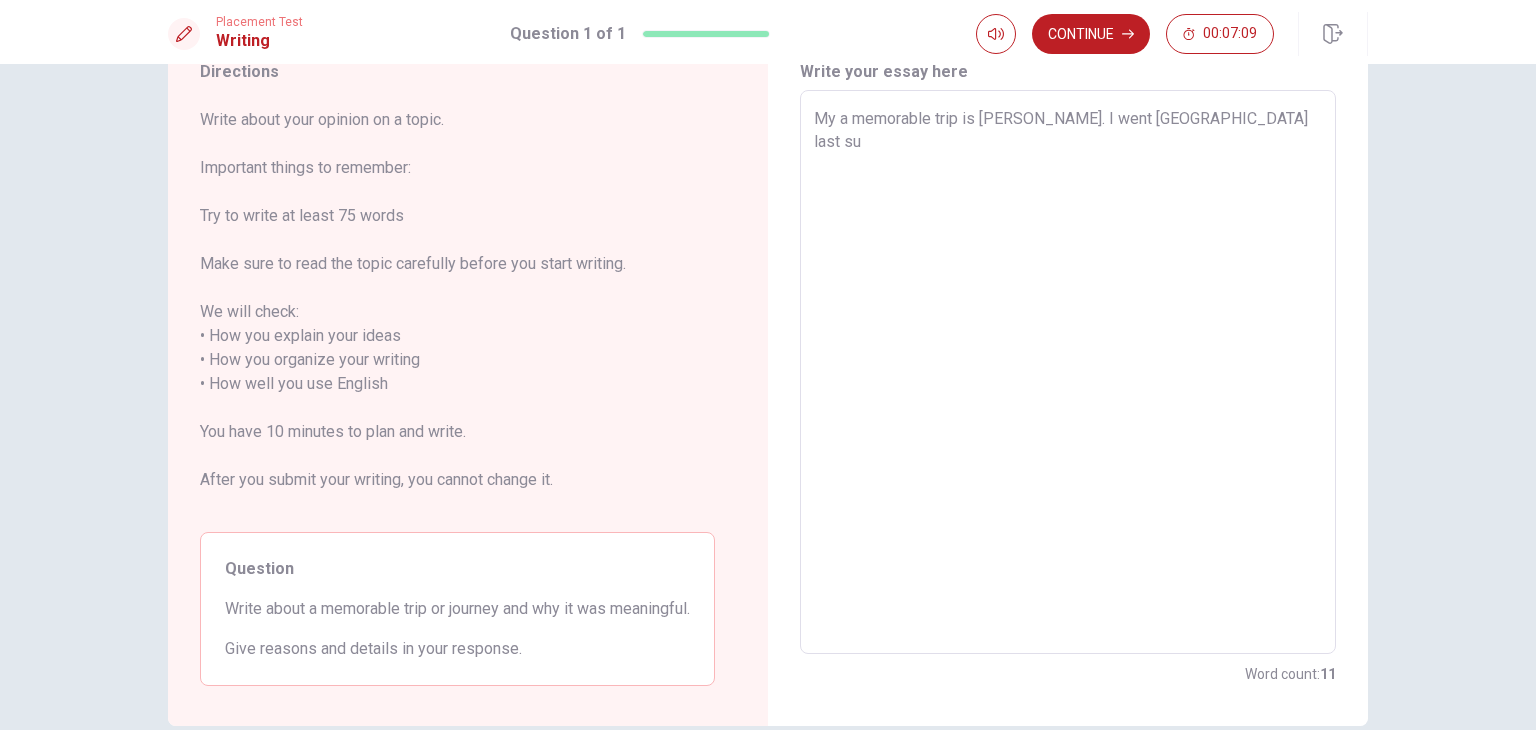 type on "x" 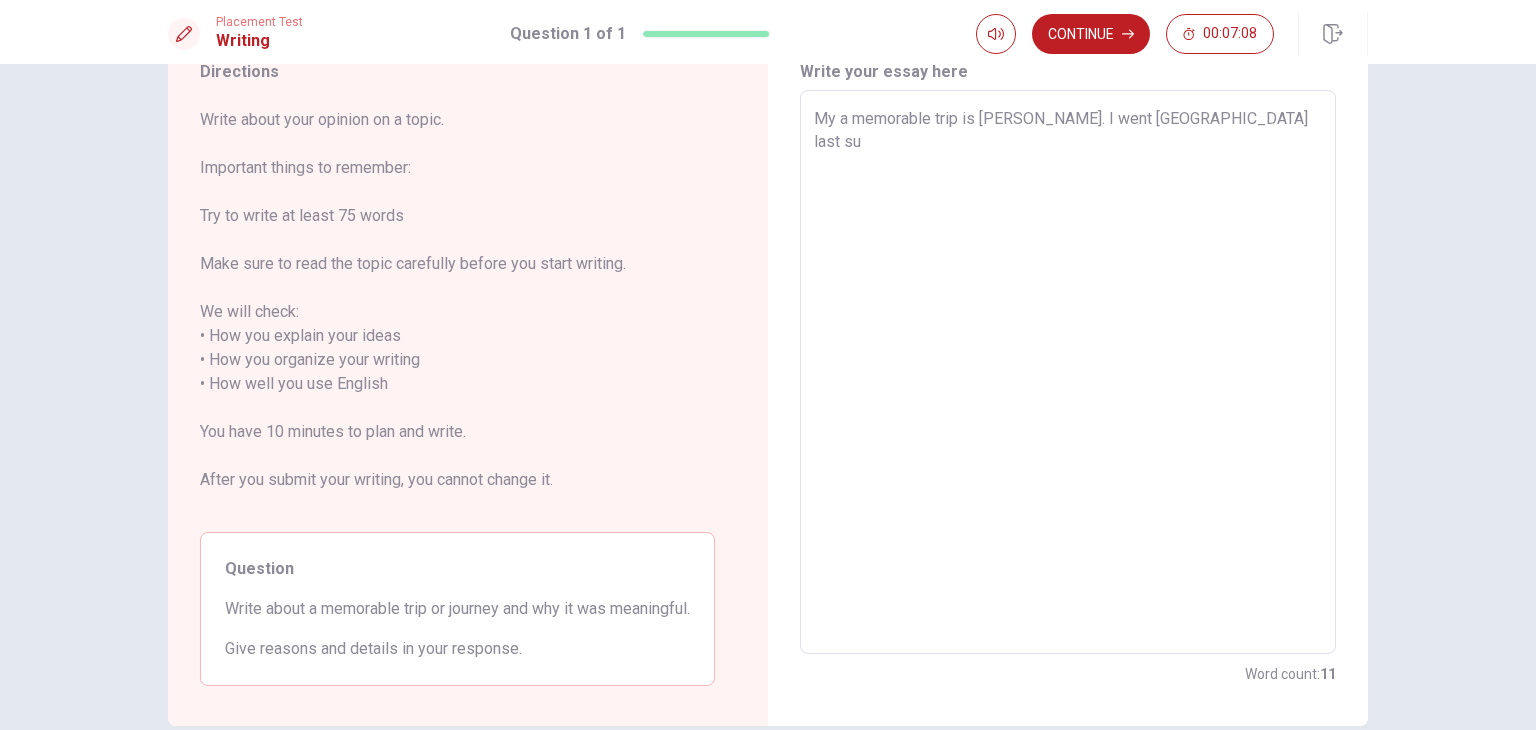 type on "My a memorable trip is [PERSON_NAME]. I went [GEOGRAPHIC_DATA] last sum" 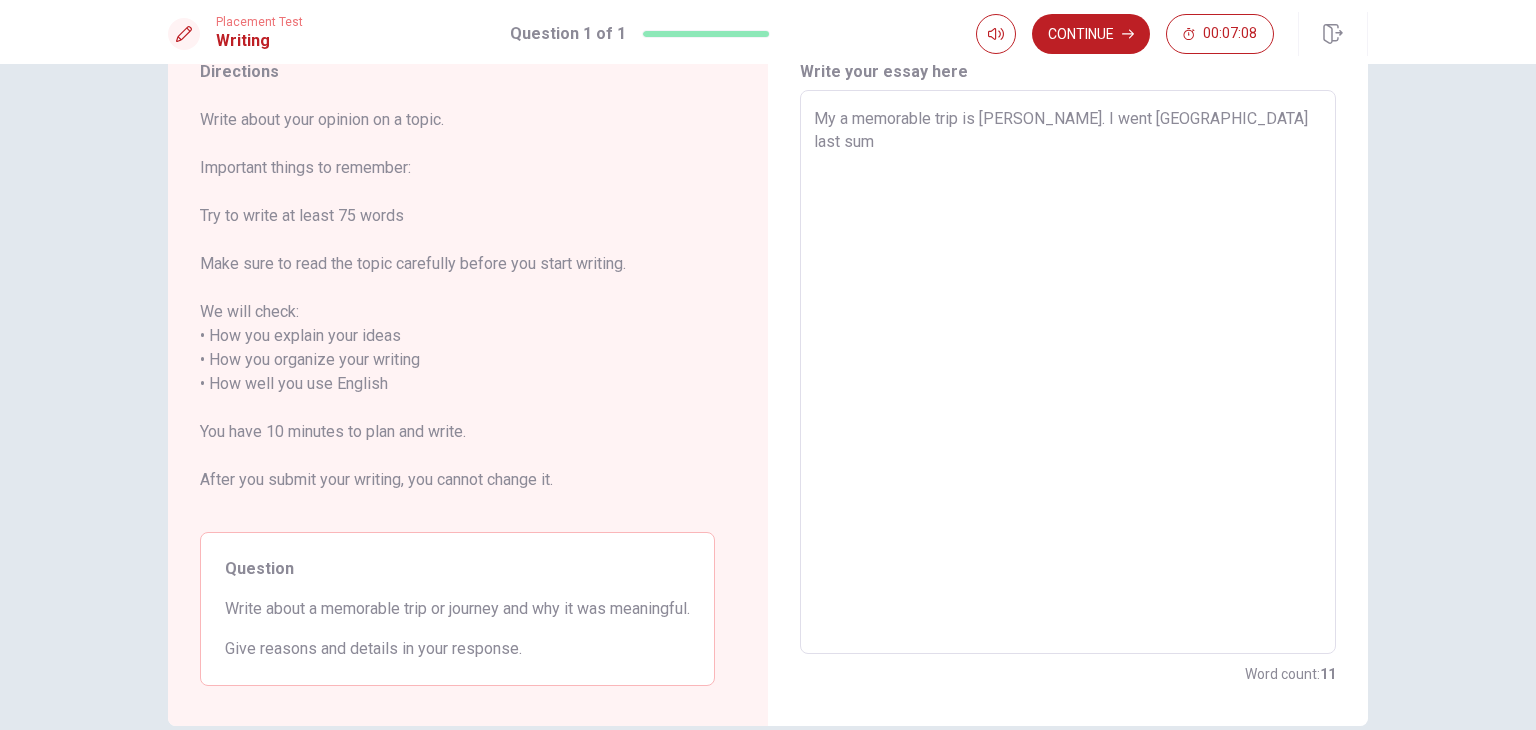 type on "x" 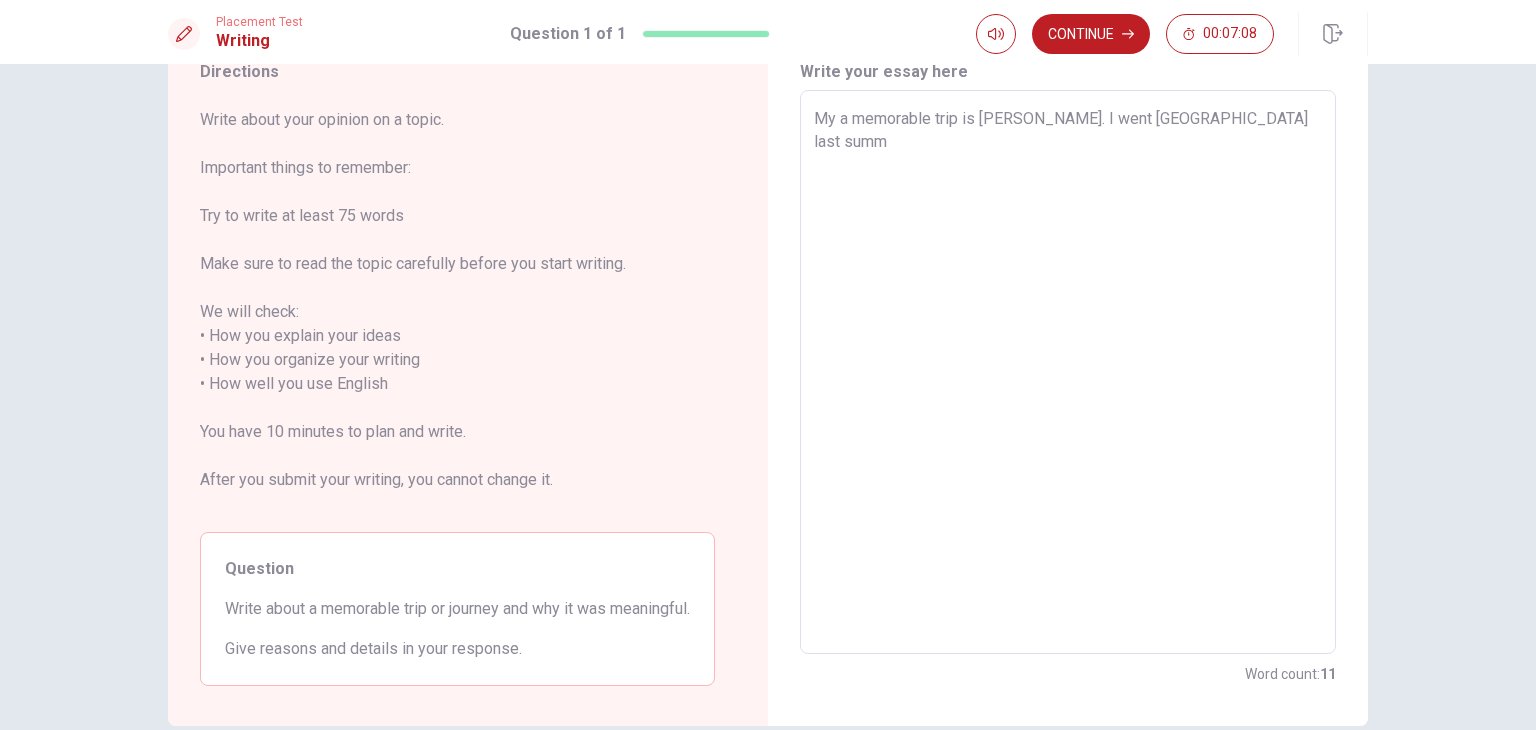 type on "x" 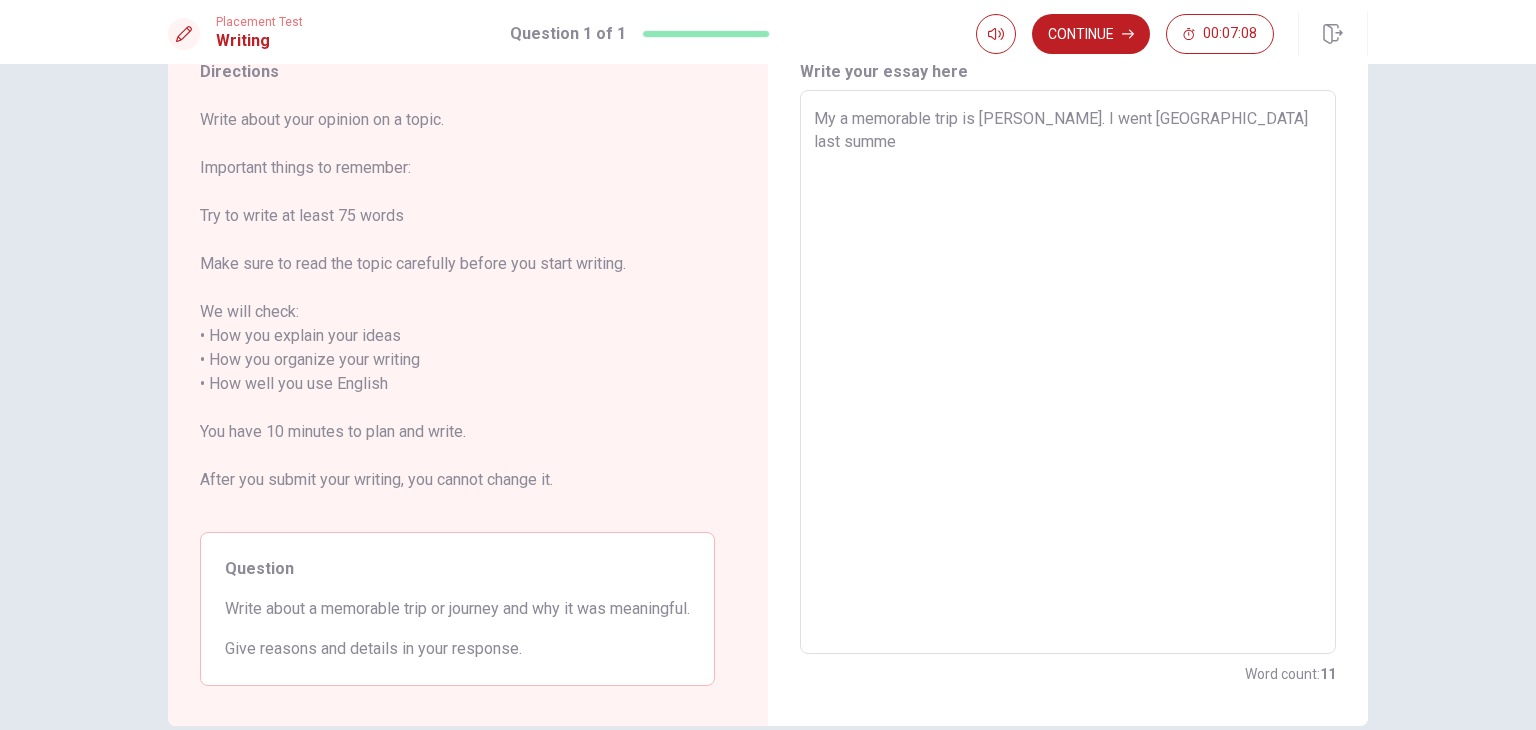 type on "My a memorable trip is [PERSON_NAME]. I went [GEOGRAPHIC_DATA] last summer" 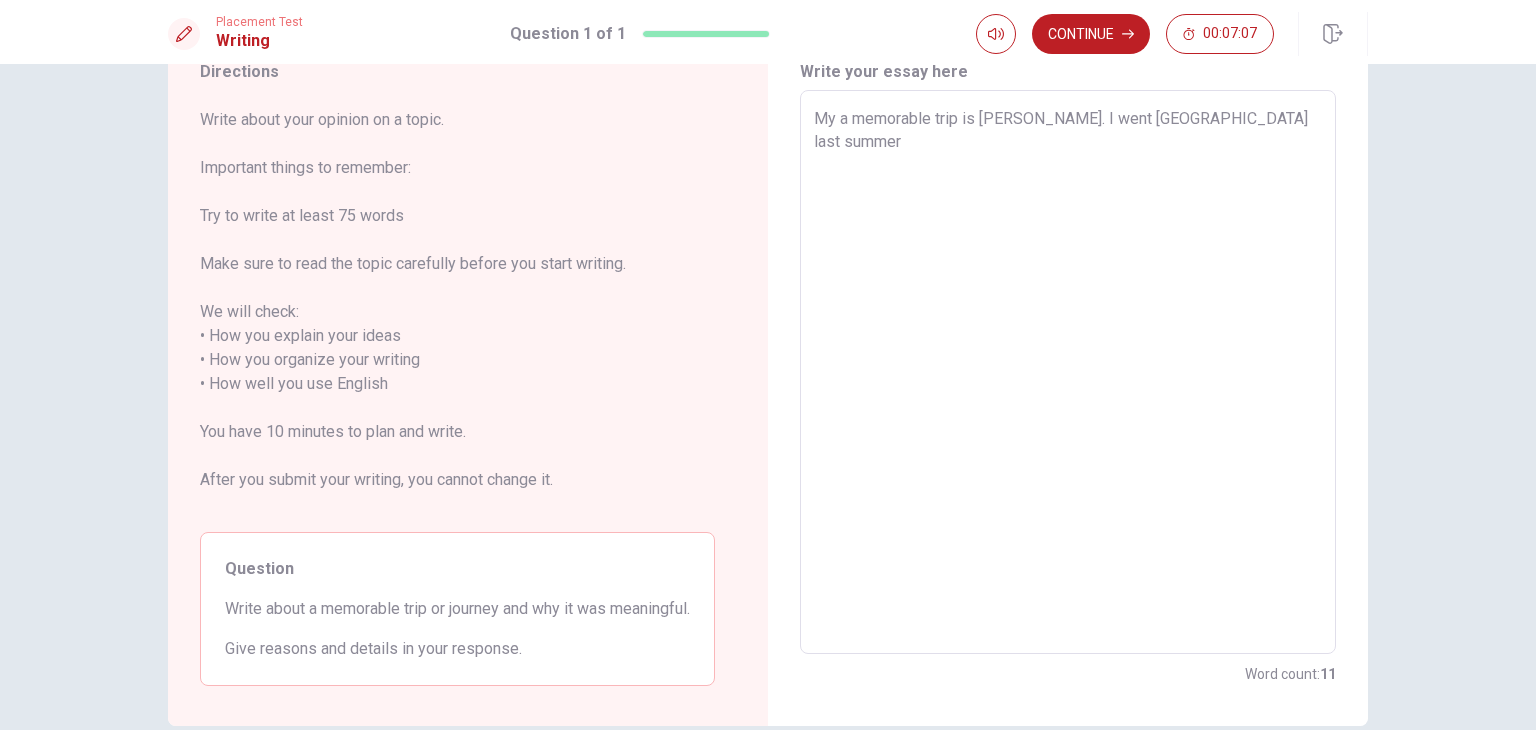 type on "x" 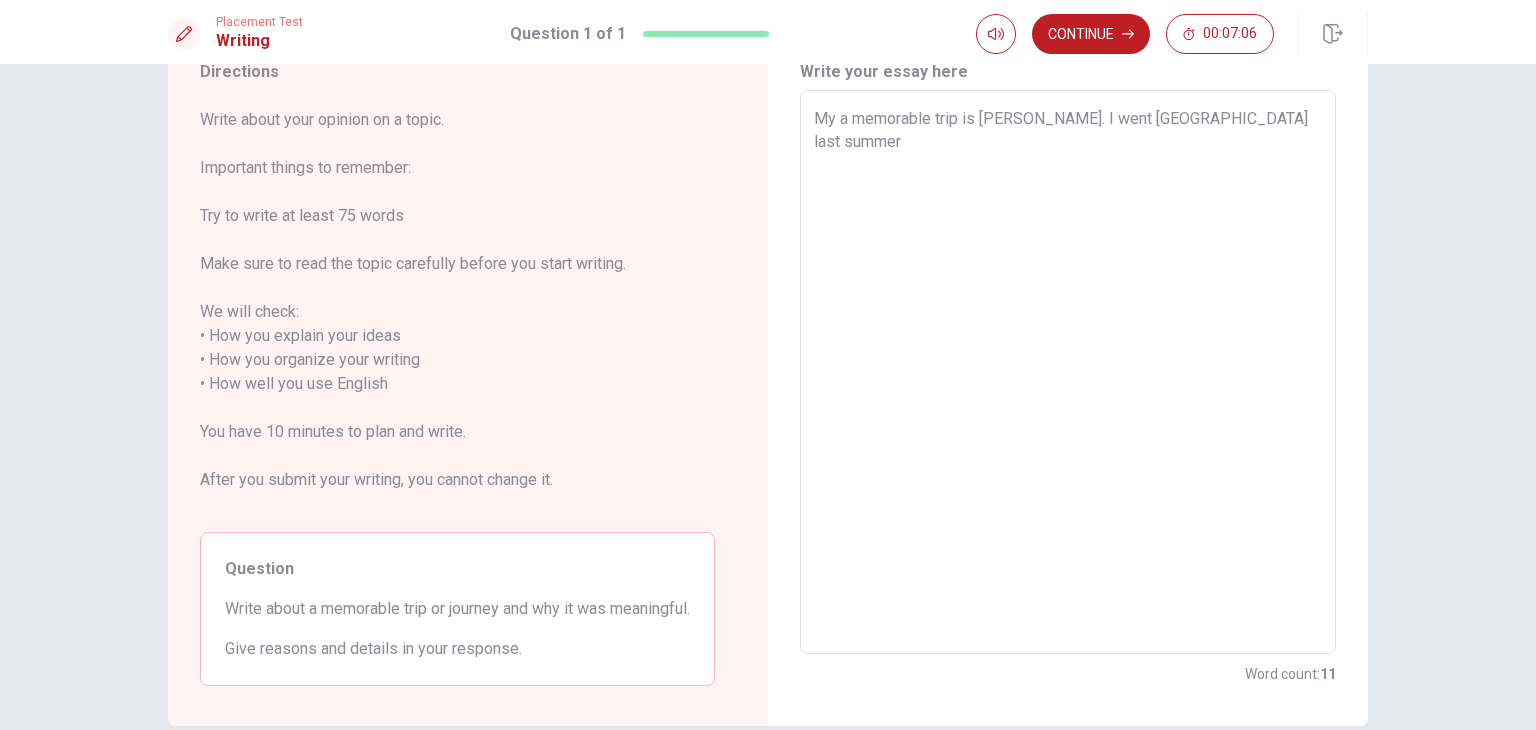type on "My a memorable trip is [PERSON_NAME]. I went [GEOGRAPHIC_DATA] last summer" 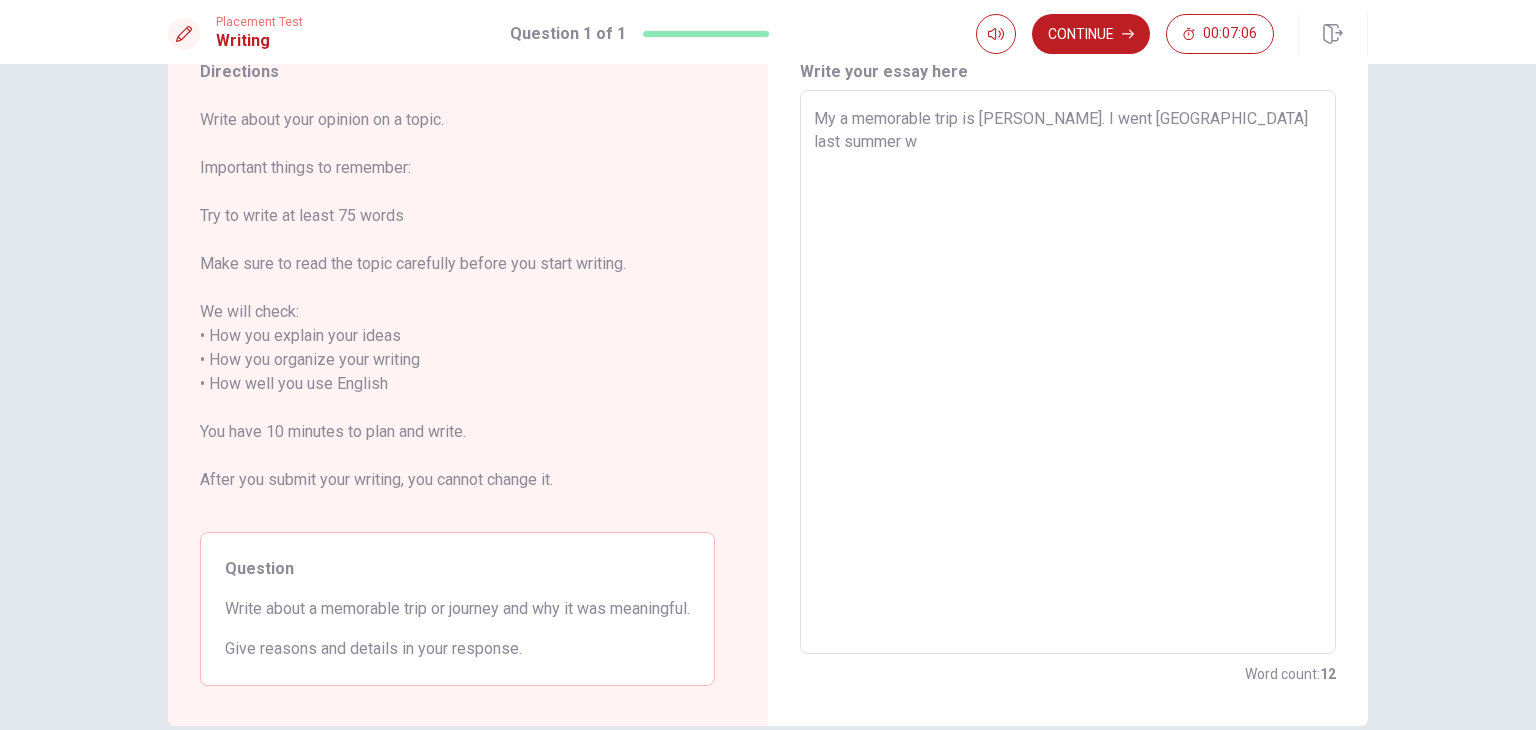 type on "x" 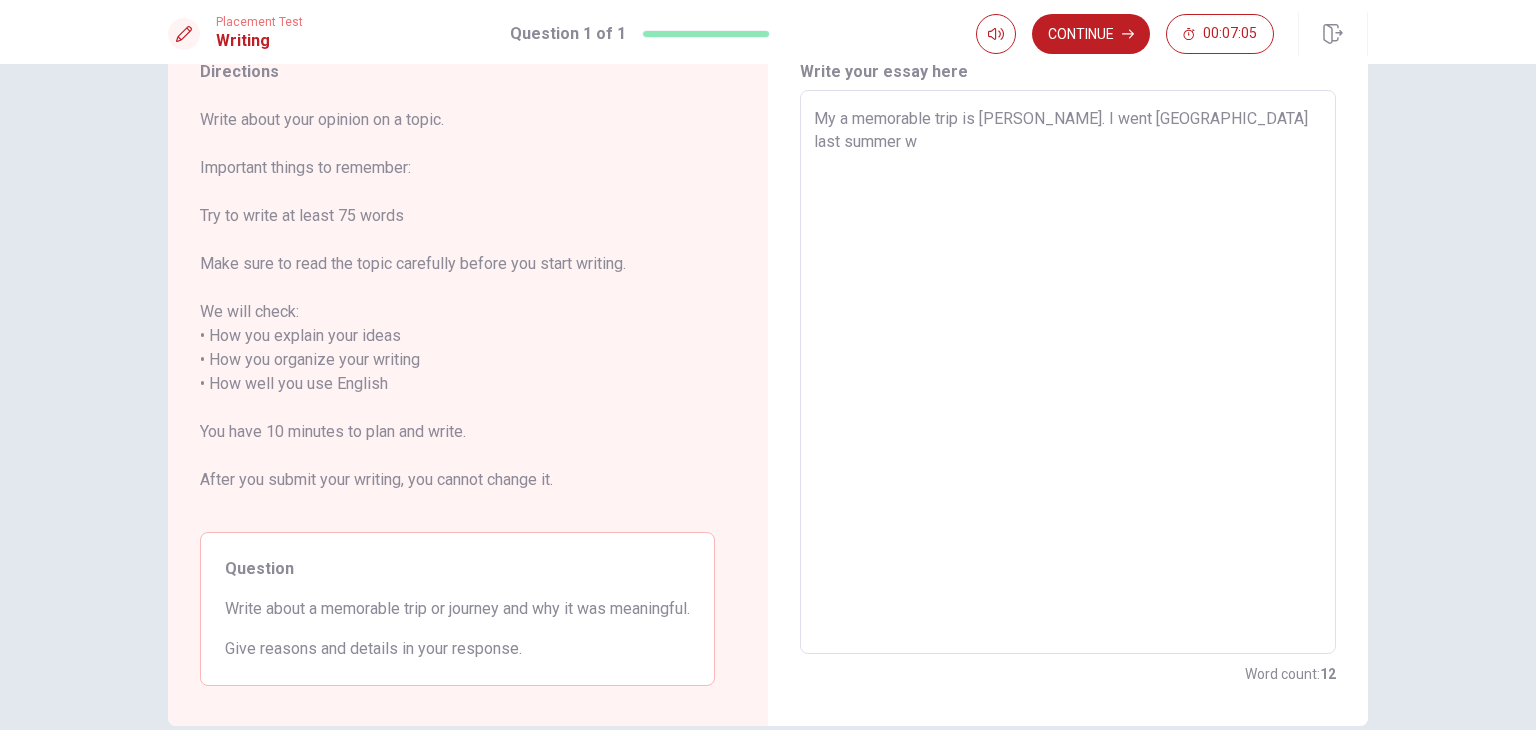 type on "My a memorable trip is [PERSON_NAME]. I went [GEOGRAPHIC_DATA] last summer wi" 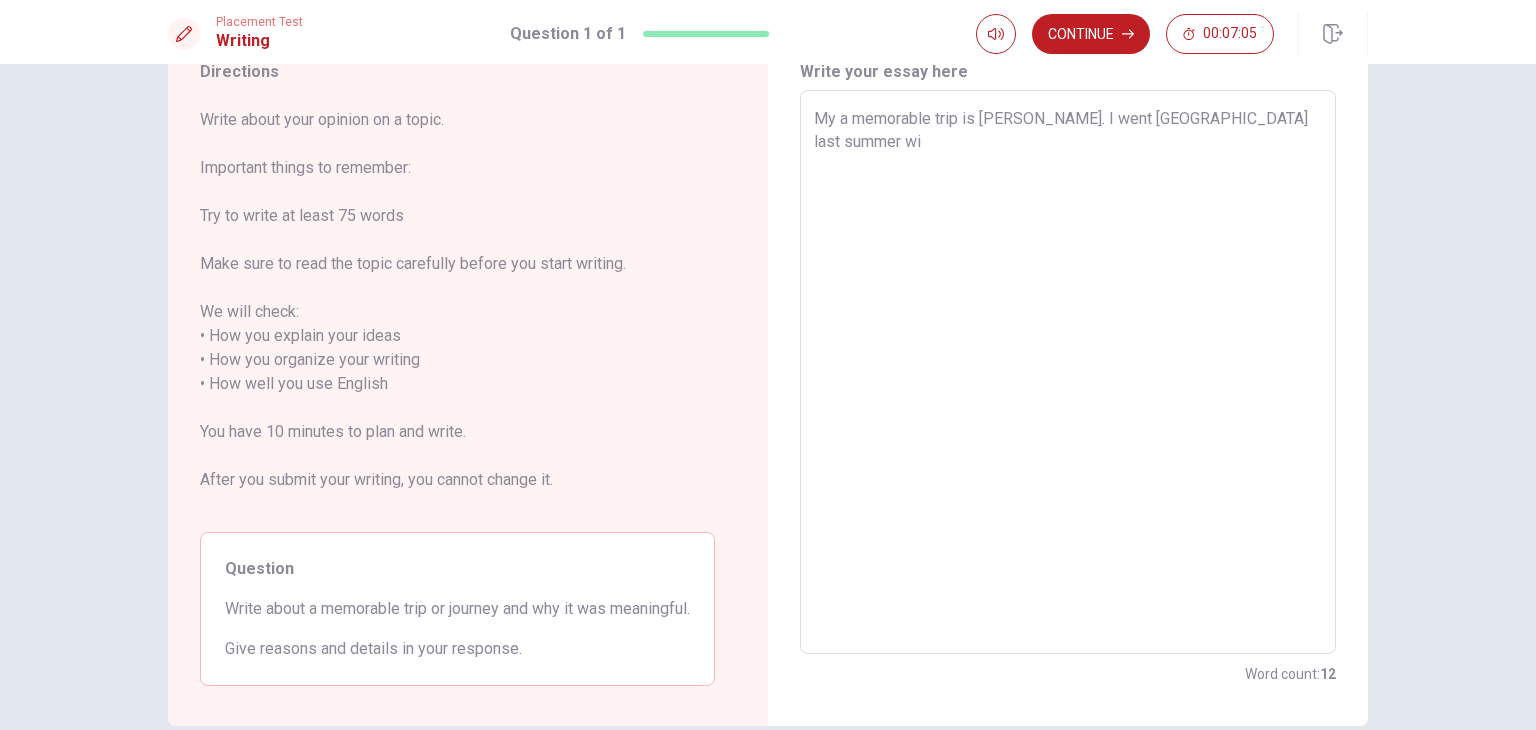 type on "x" 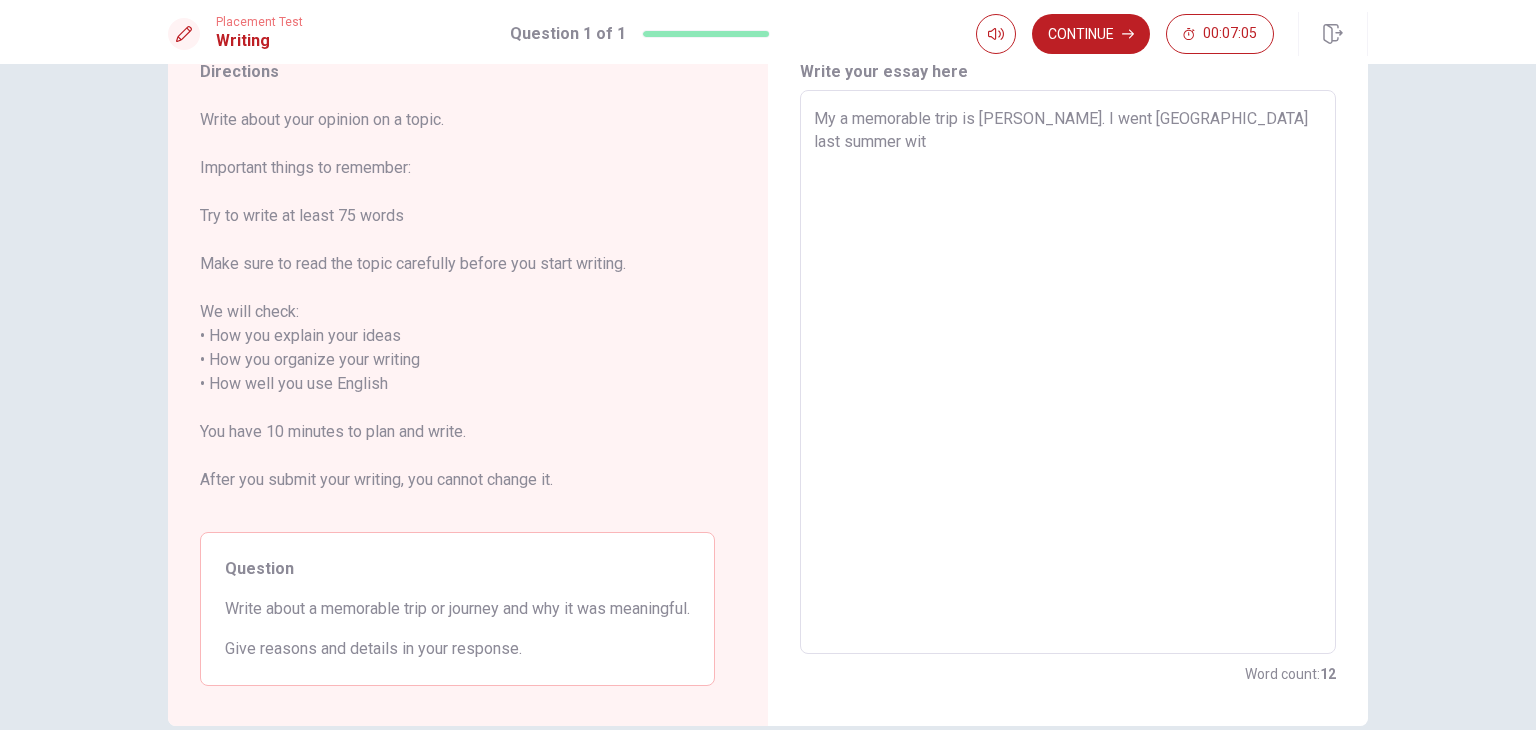 type on "x" 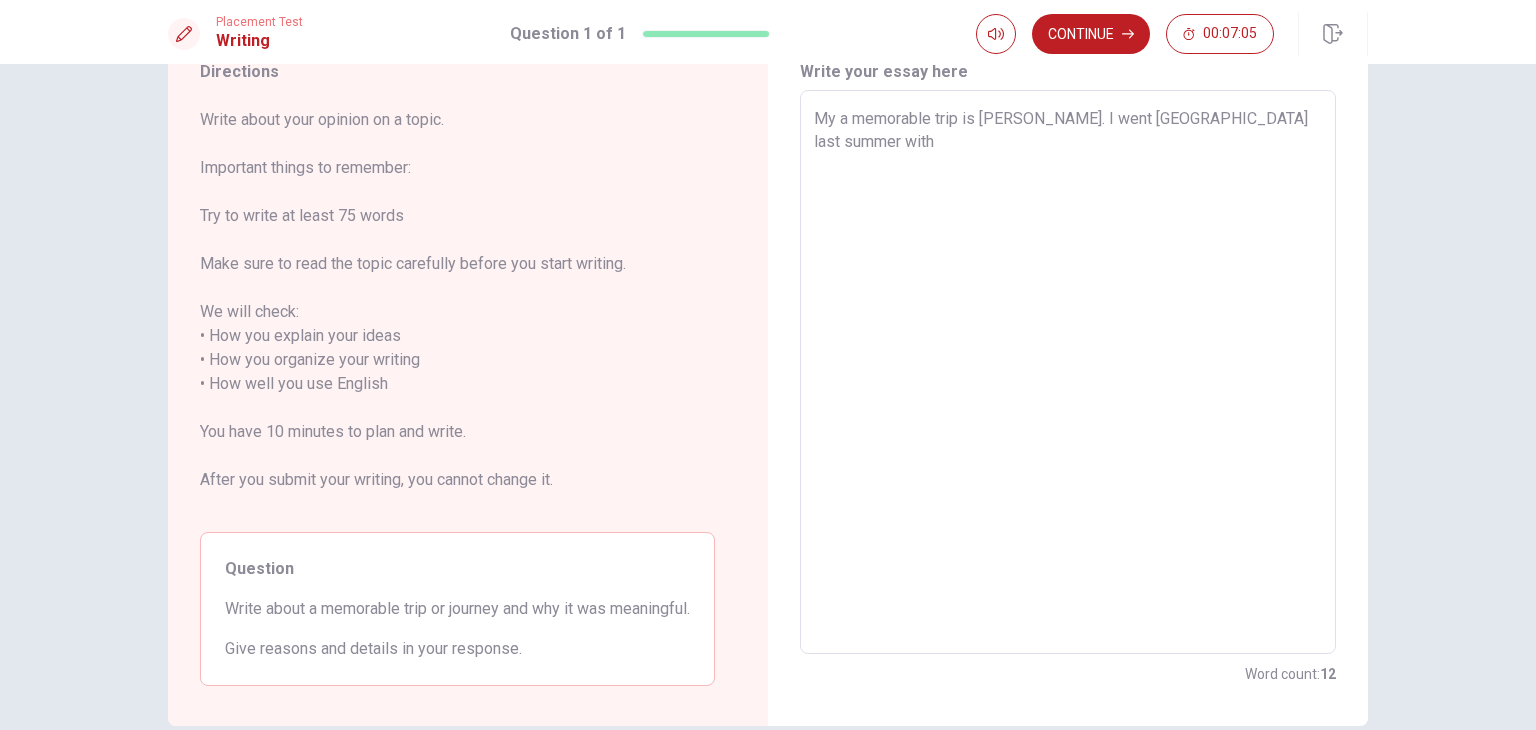 type on "x" 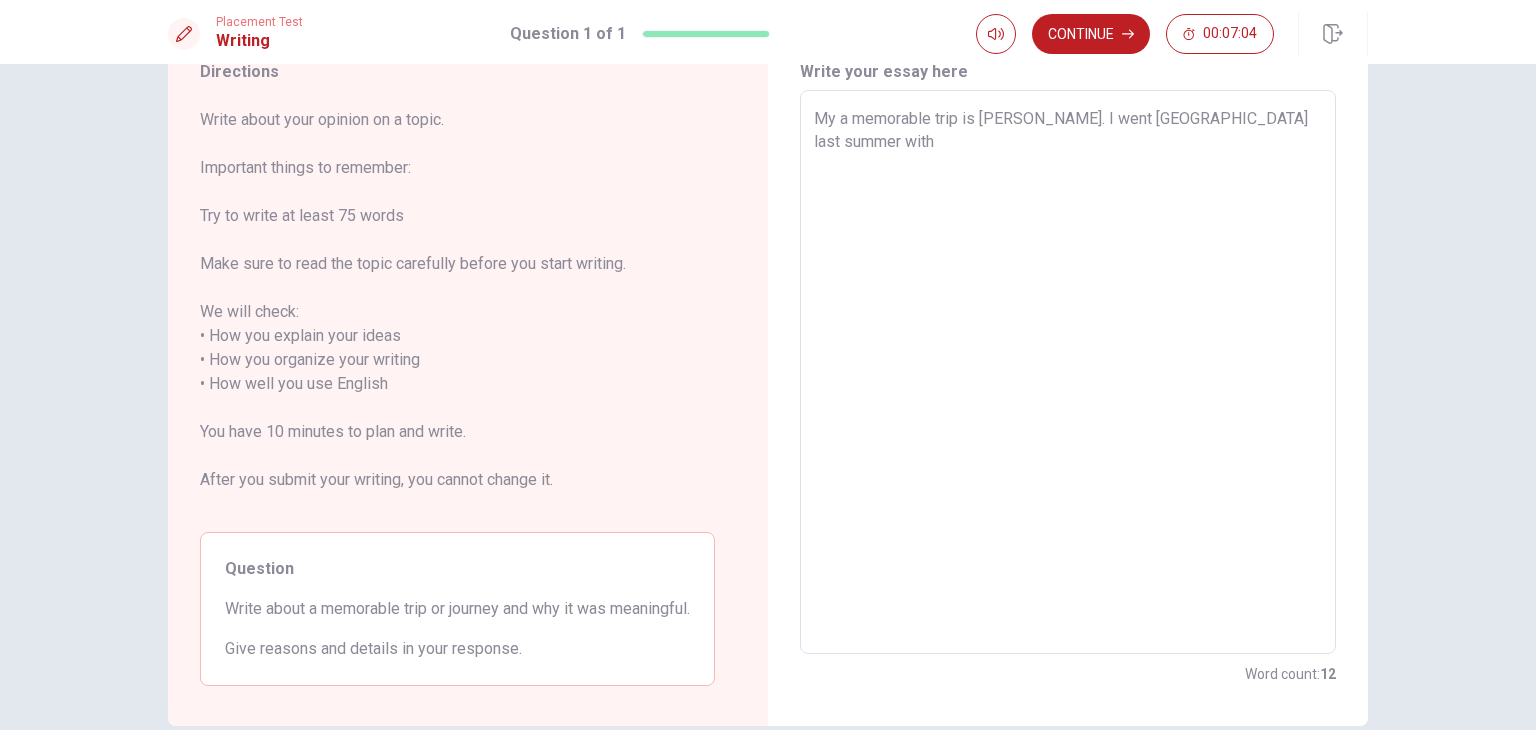 type on "My a memorable trip is [PERSON_NAME]. I went [GEOGRAPHIC_DATA] last summer with m" 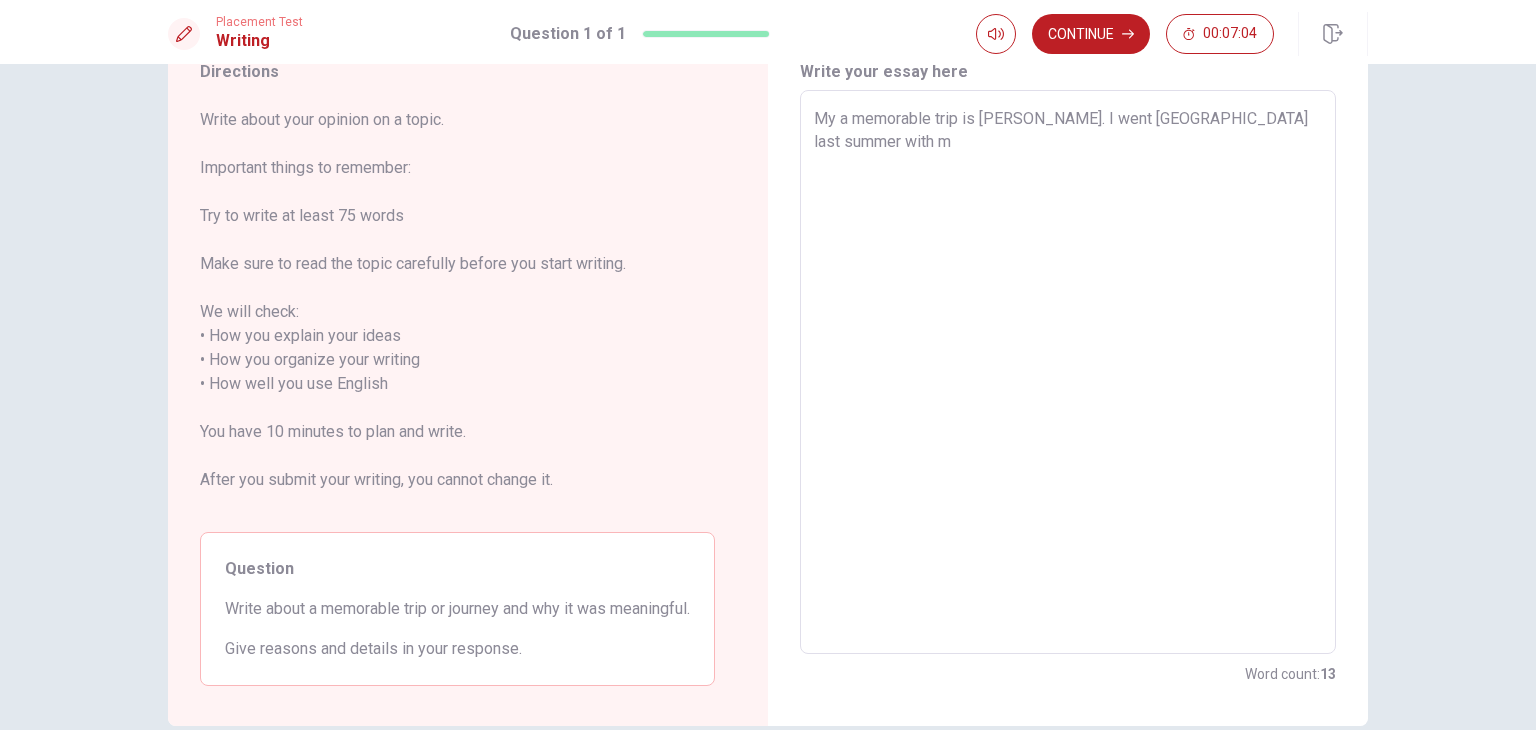 type on "x" 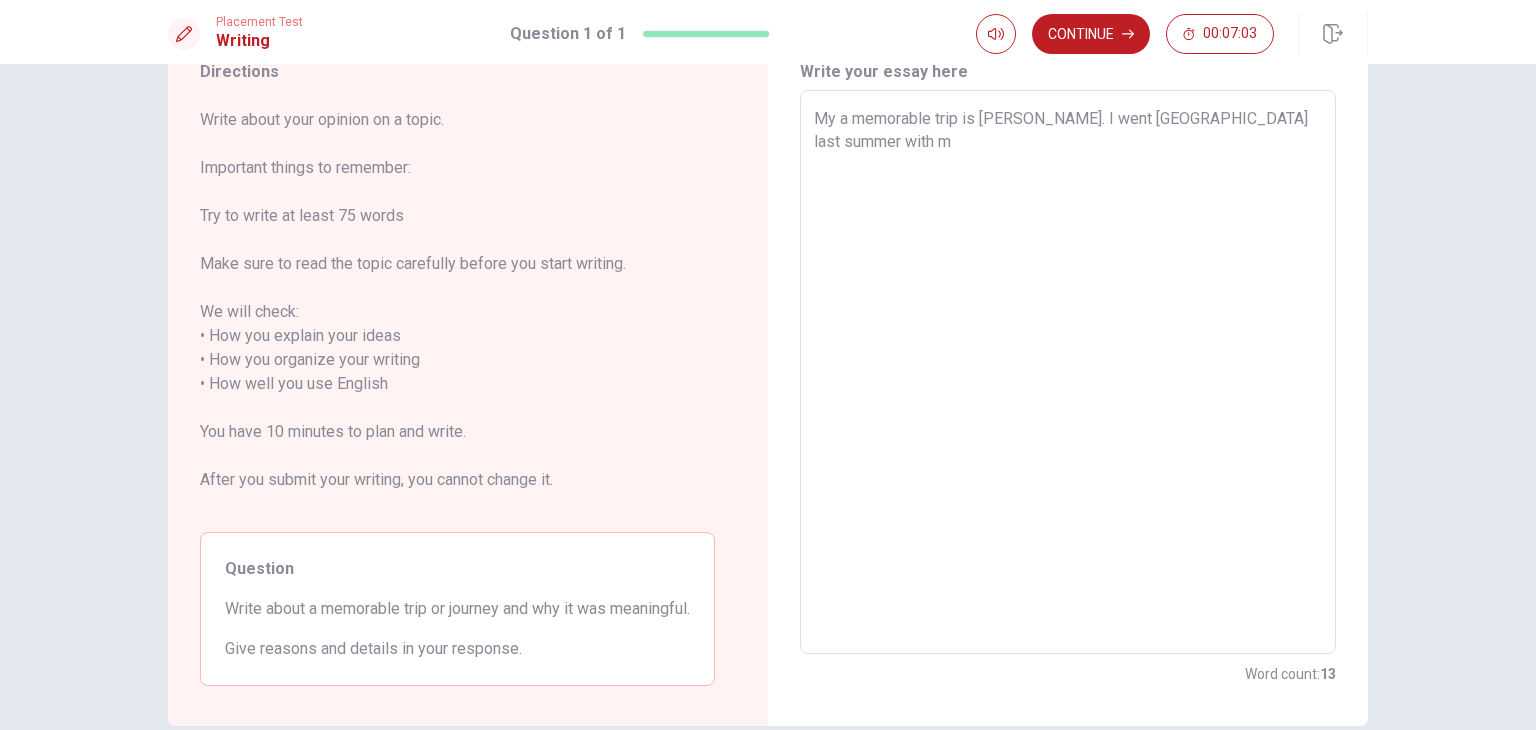 type on "My a memorable trip is [PERSON_NAME]. I went [GEOGRAPHIC_DATA] last summer with my" 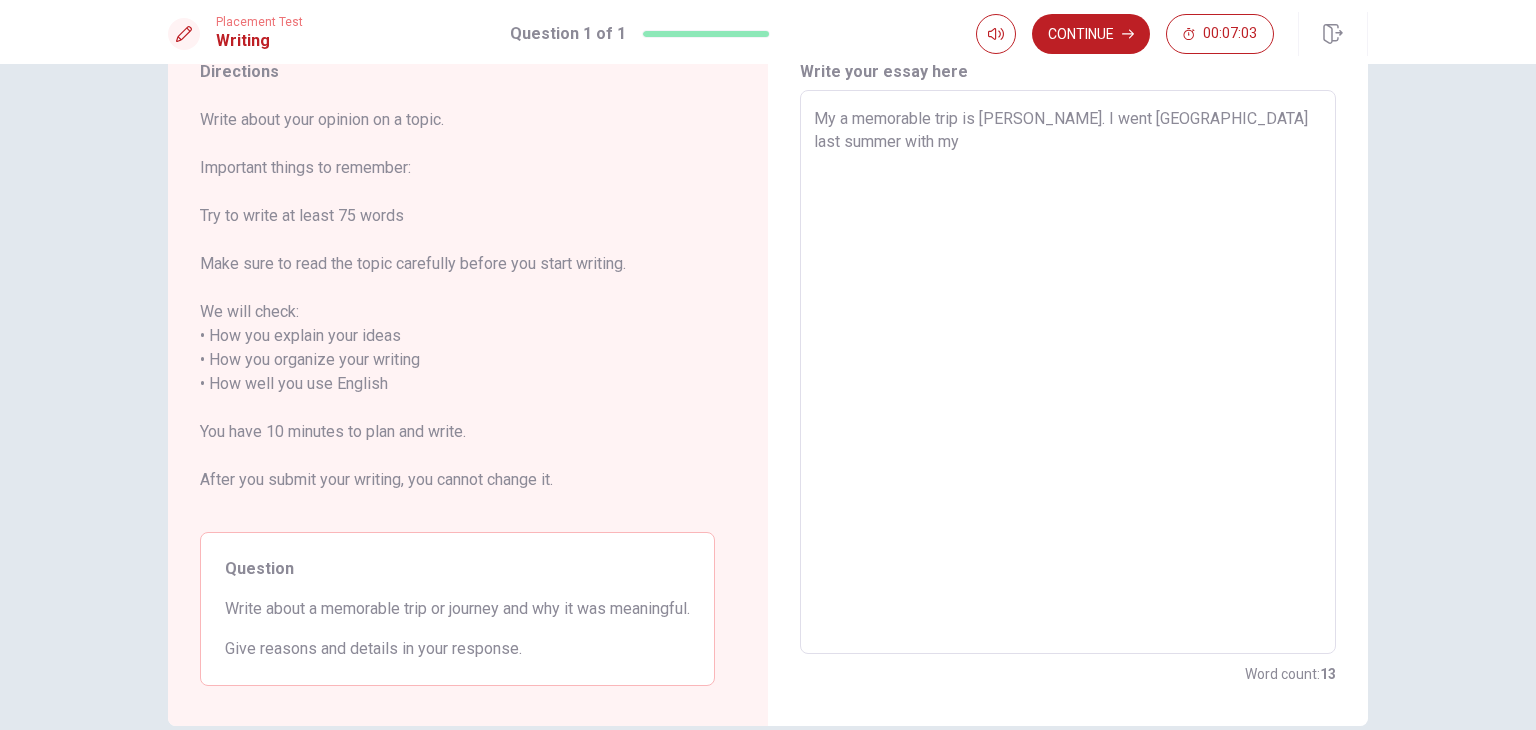 type on "x" 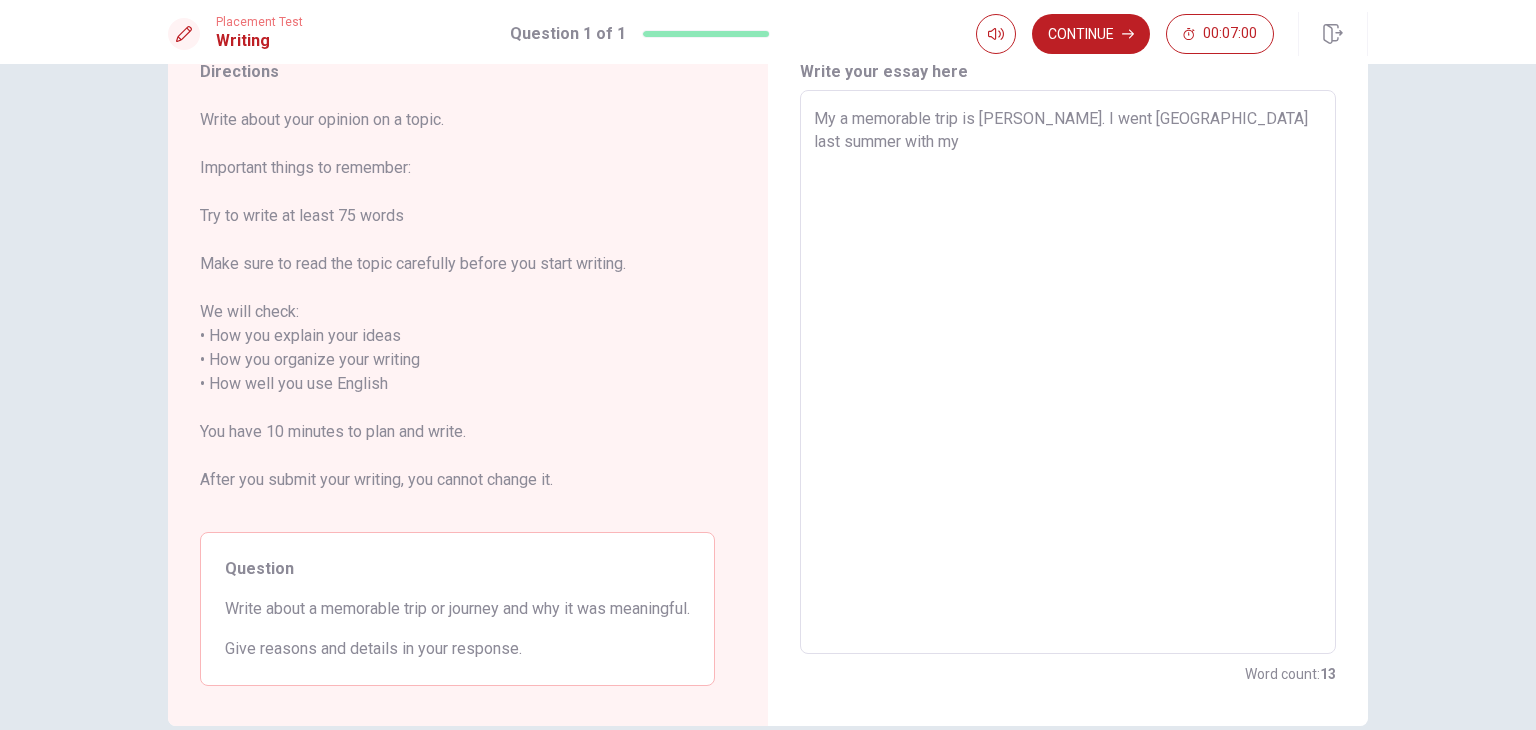 type on "x" 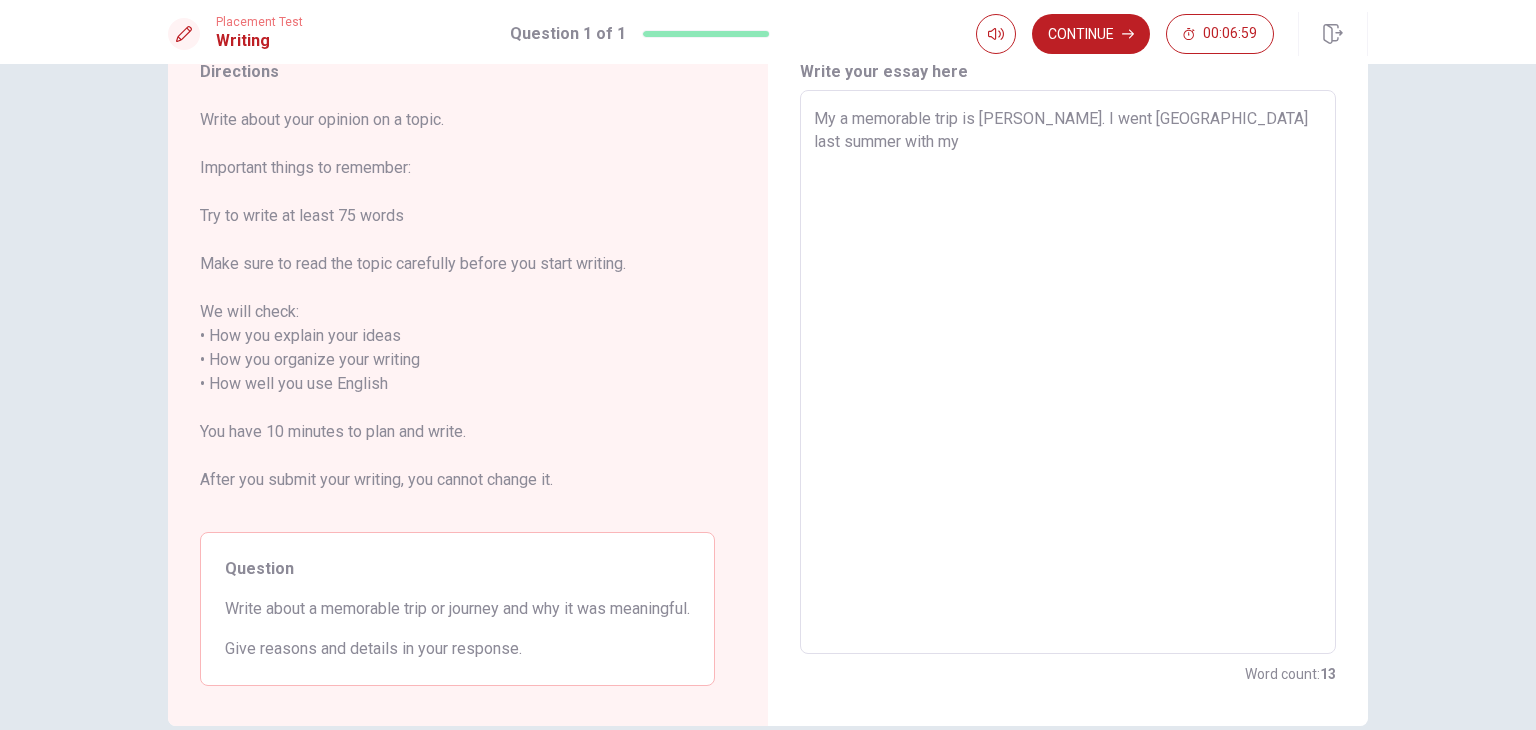 type on "My a memorable trip is [PERSON_NAME]. I went [GEOGRAPHIC_DATA] last summer with my s" 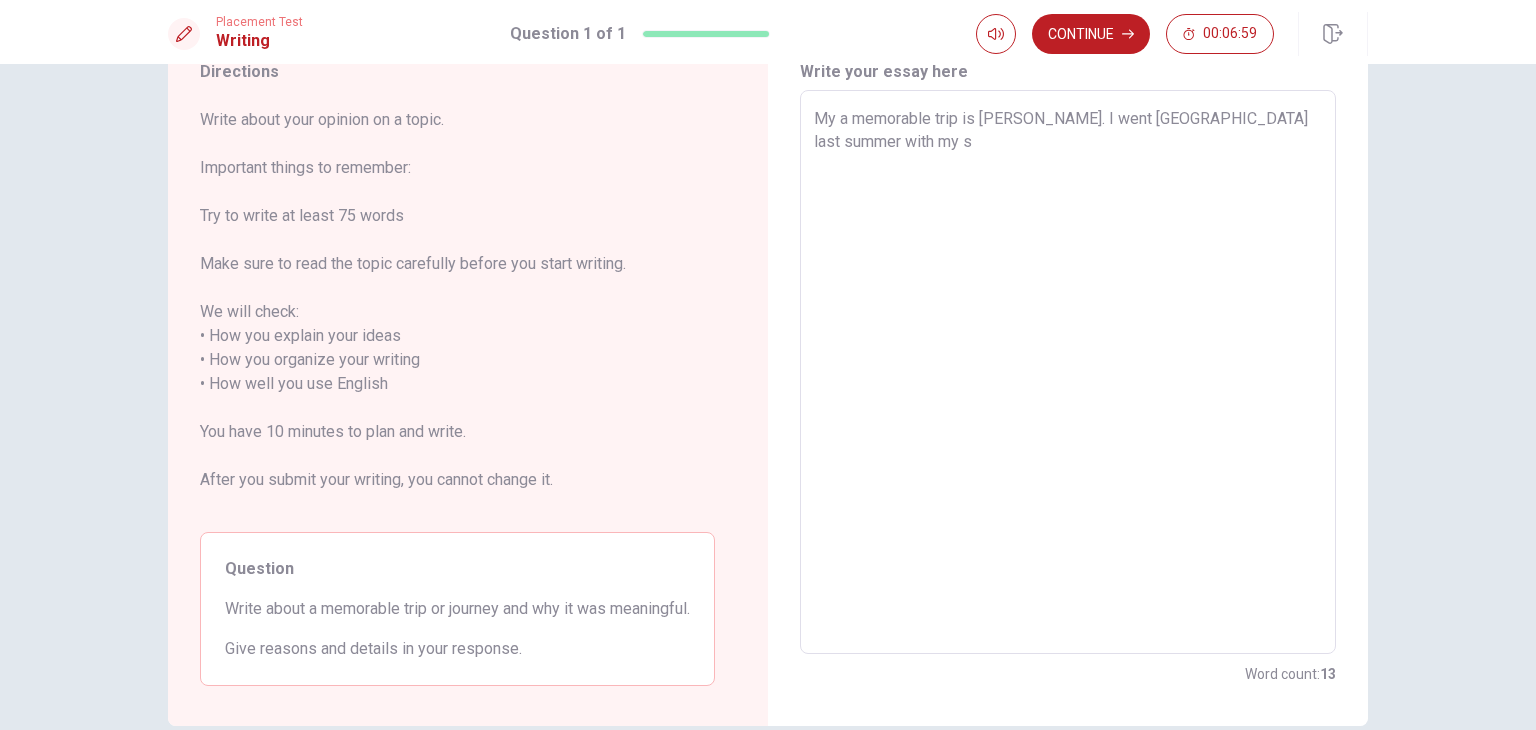 type on "x" 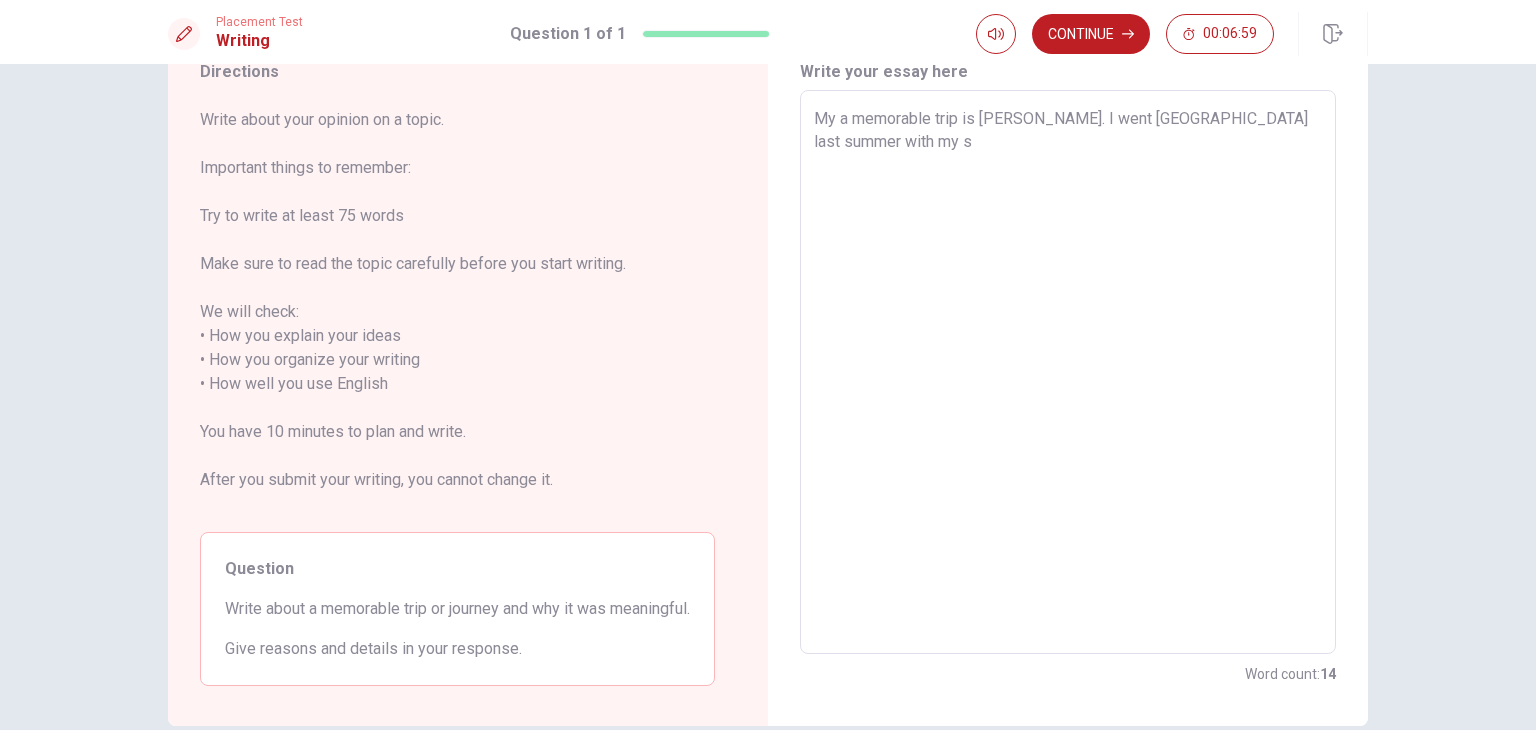 type on "My a memorable trip is [PERSON_NAME]. I went [GEOGRAPHIC_DATA] last summer with my sc" 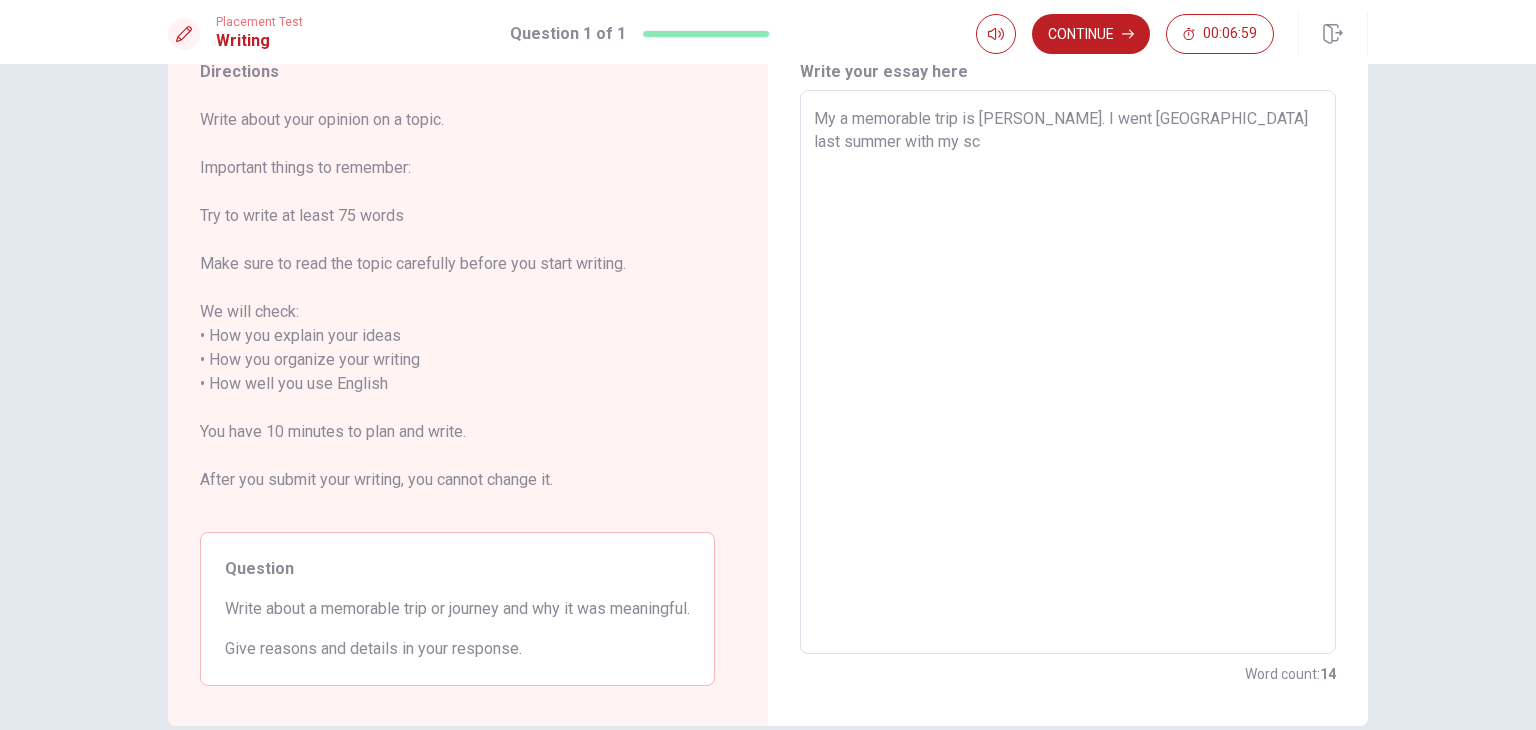 type on "x" 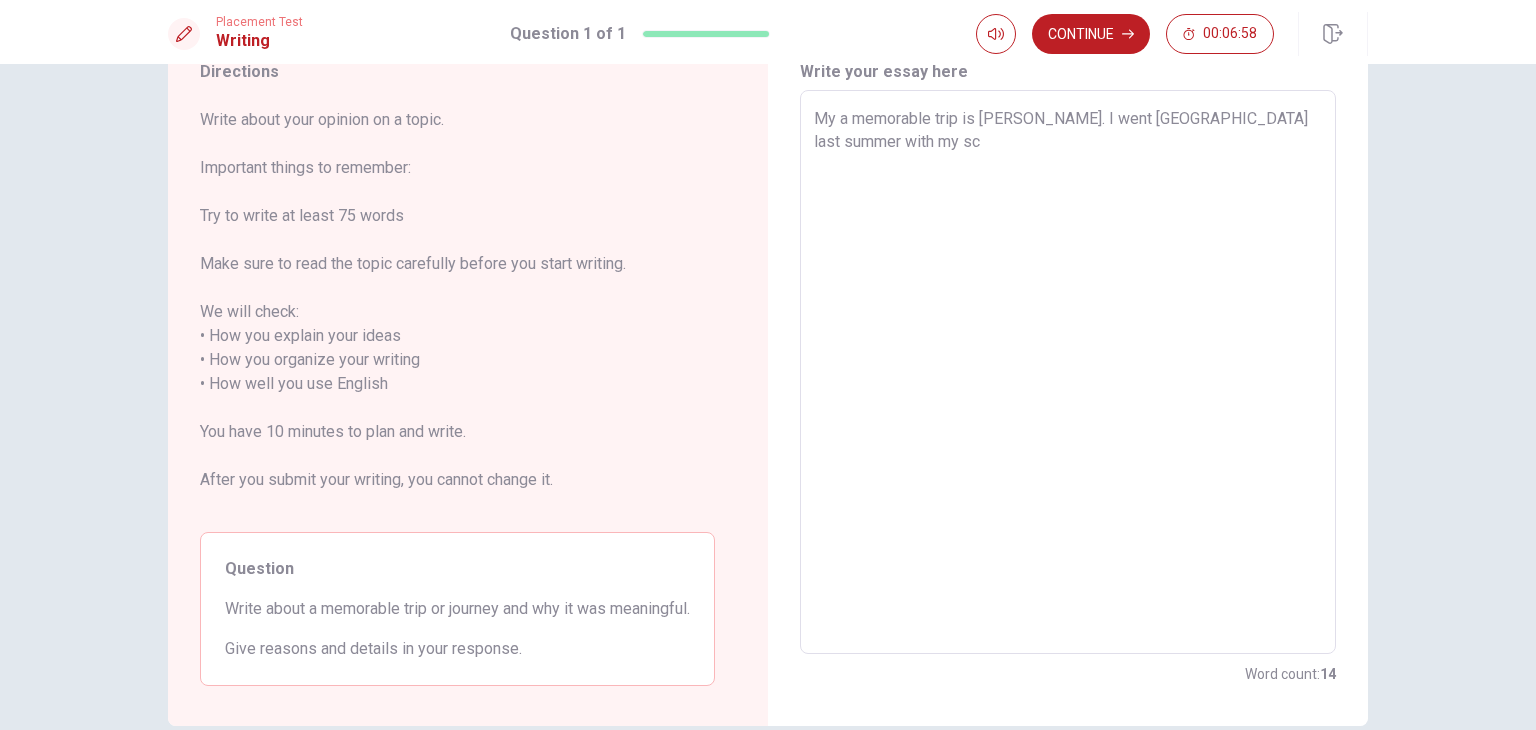 type on "My a memorable trip is [PERSON_NAME]. I went [GEOGRAPHIC_DATA] last summer with my sch" 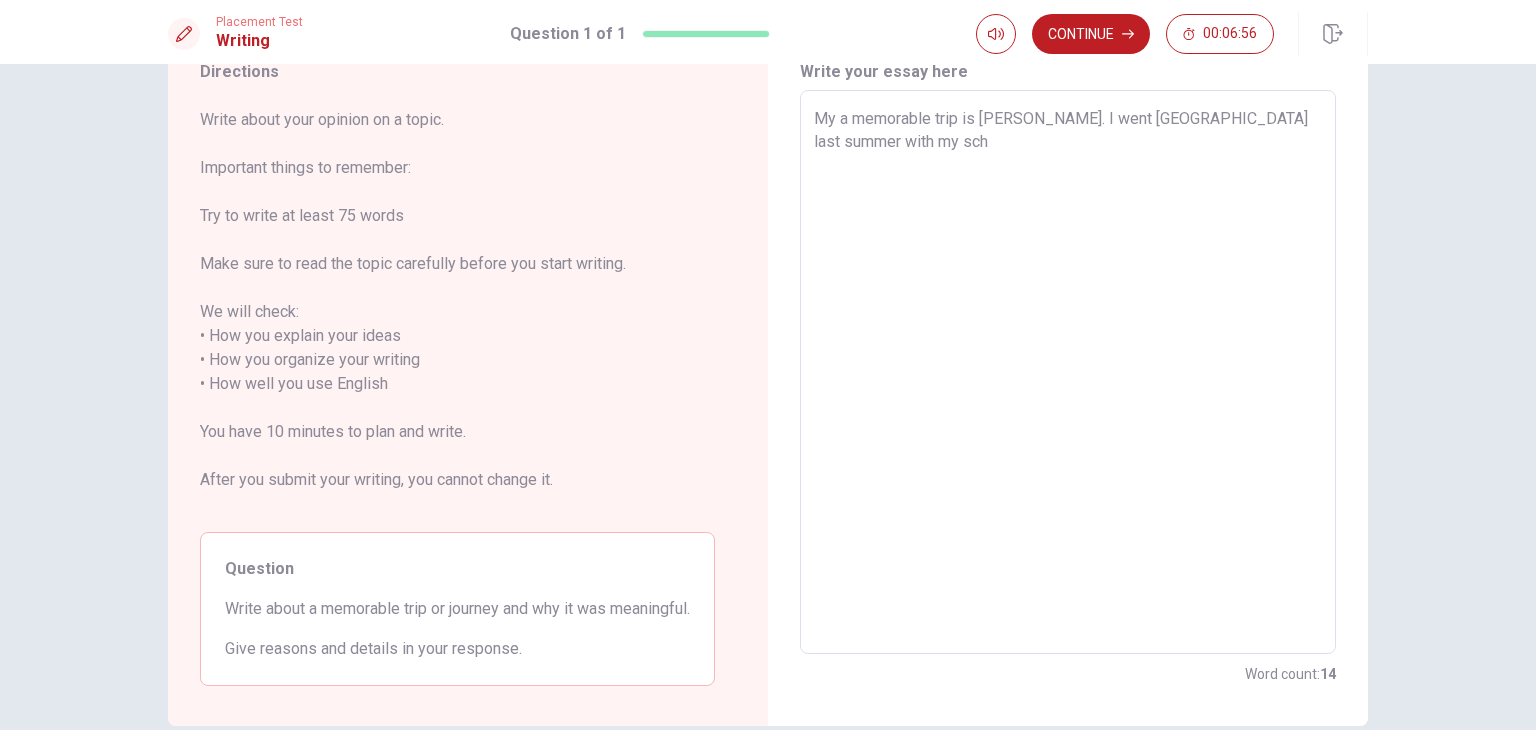 type on "x" 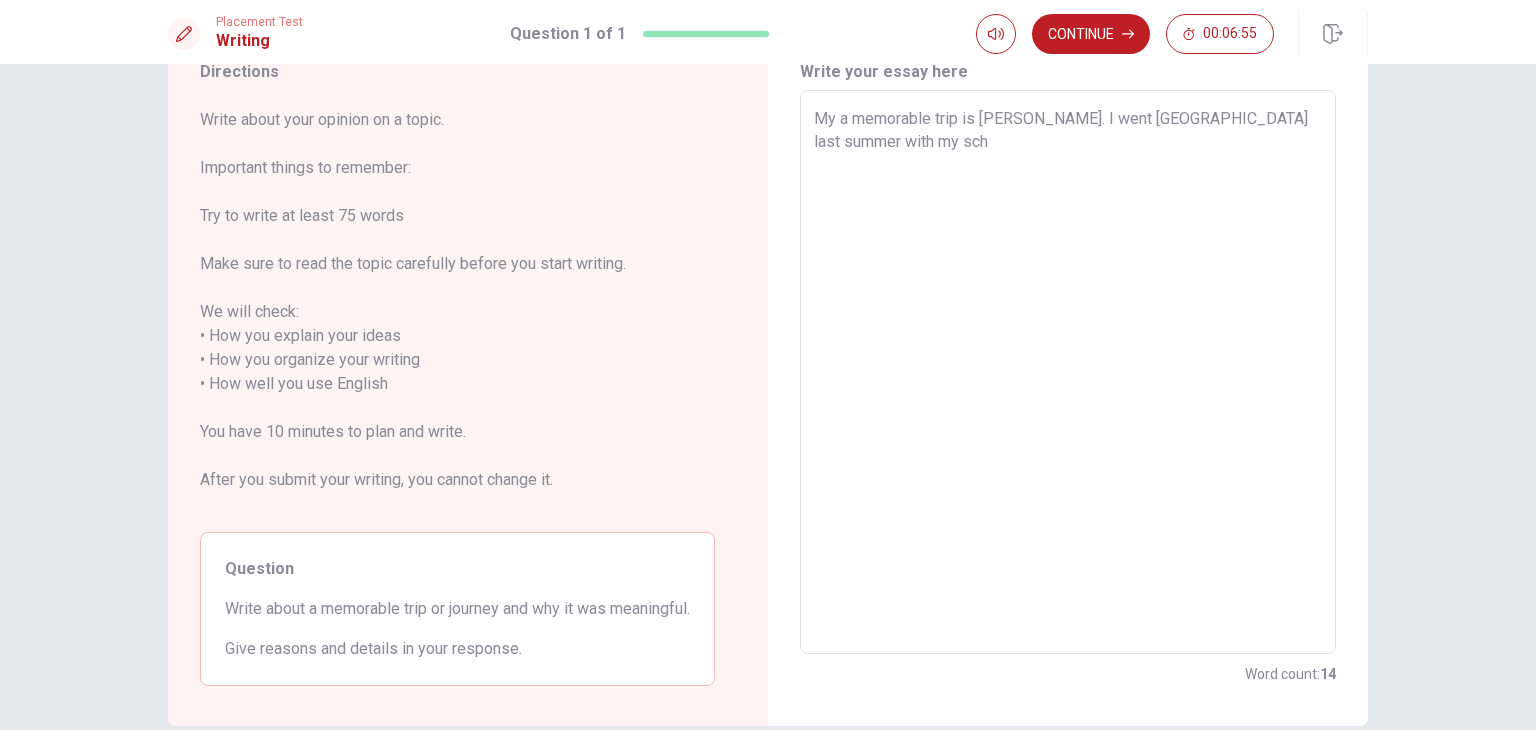 type on "My a memorable trip is [PERSON_NAME]. I went [GEOGRAPHIC_DATA] last summer with my sc" 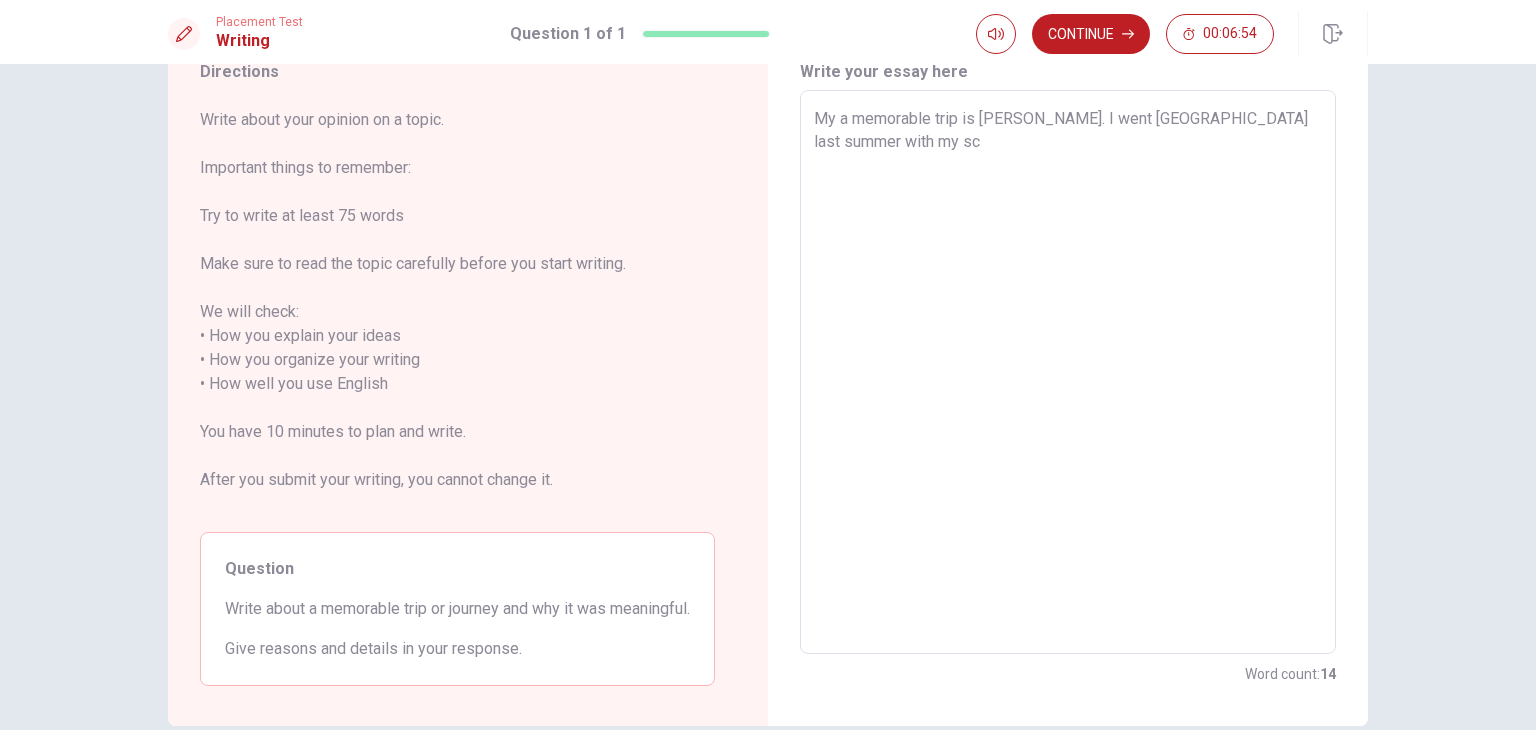 type on "x" 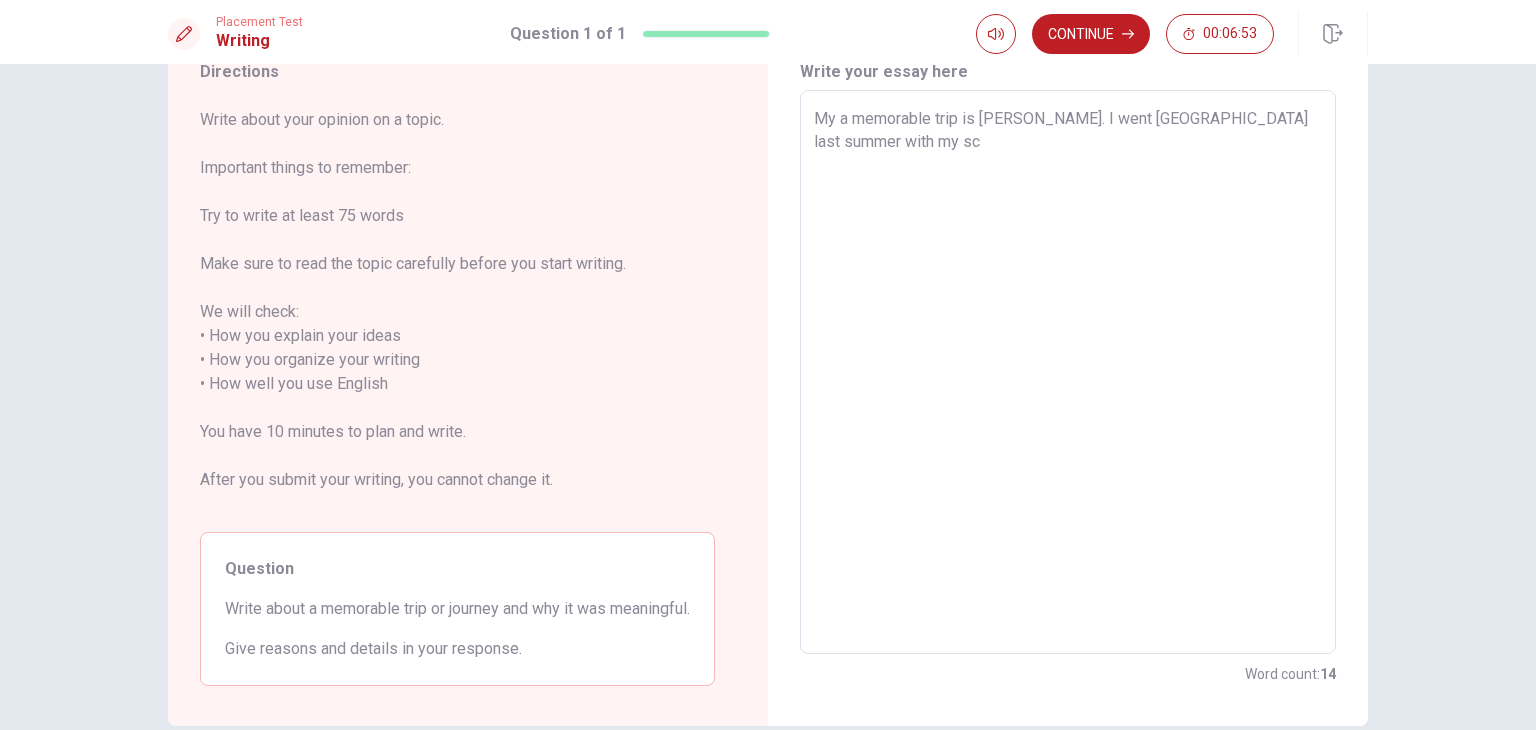 type on "My a memorable trip is [PERSON_NAME]. I went [GEOGRAPHIC_DATA] last summer with my sco" 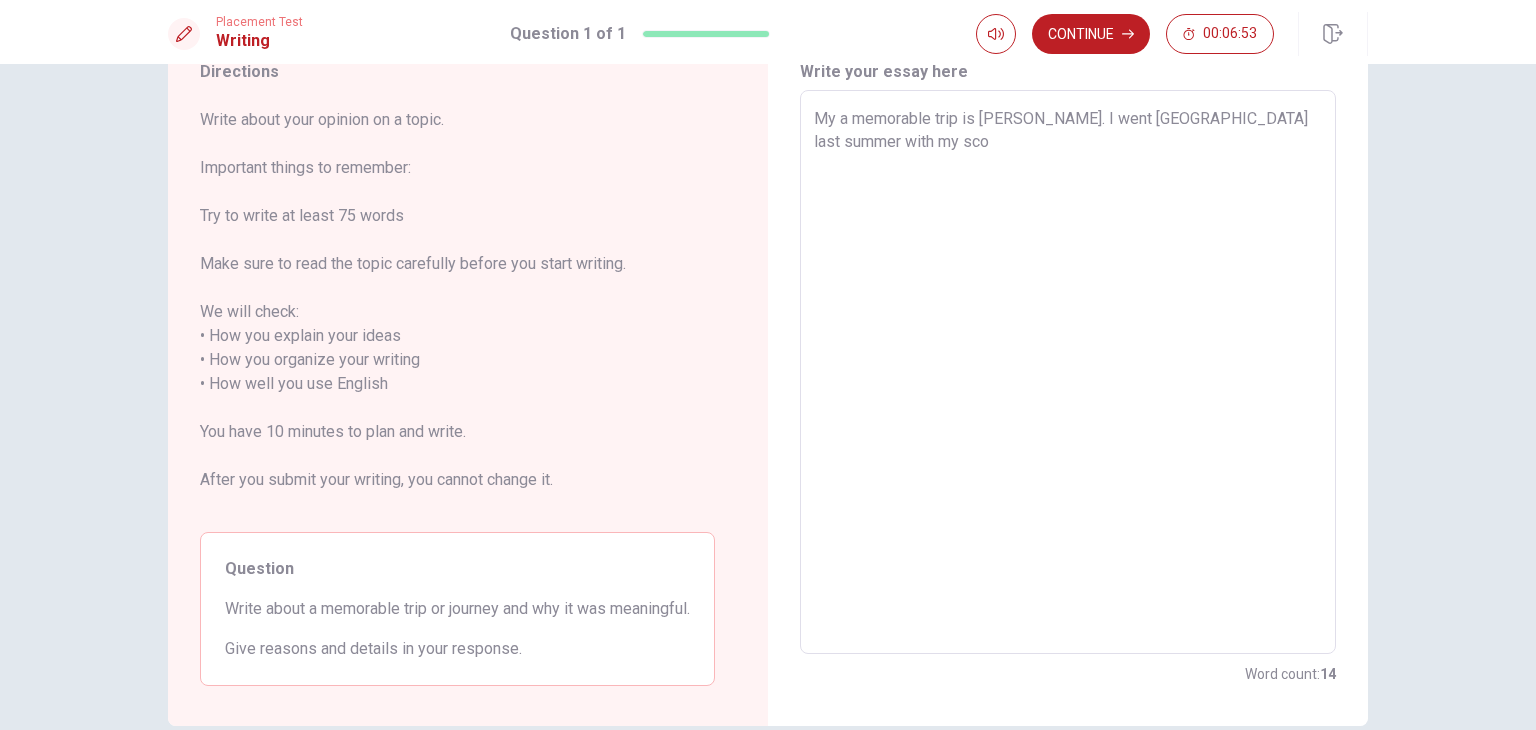 type on "x" 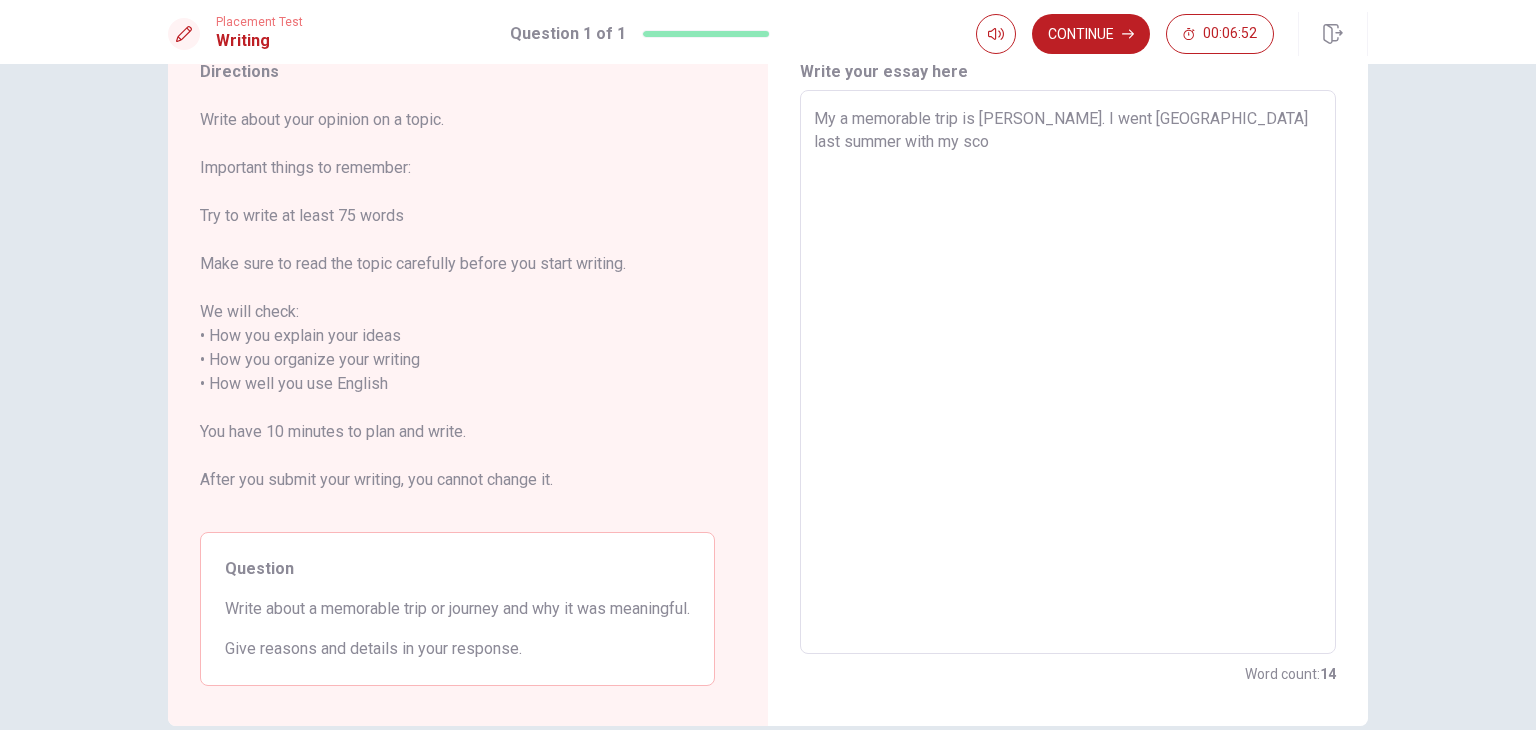 type on "My a memorable trip is [PERSON_NAME]. I went [GEOGRAPHIC_DATA] last summer with my scoo" 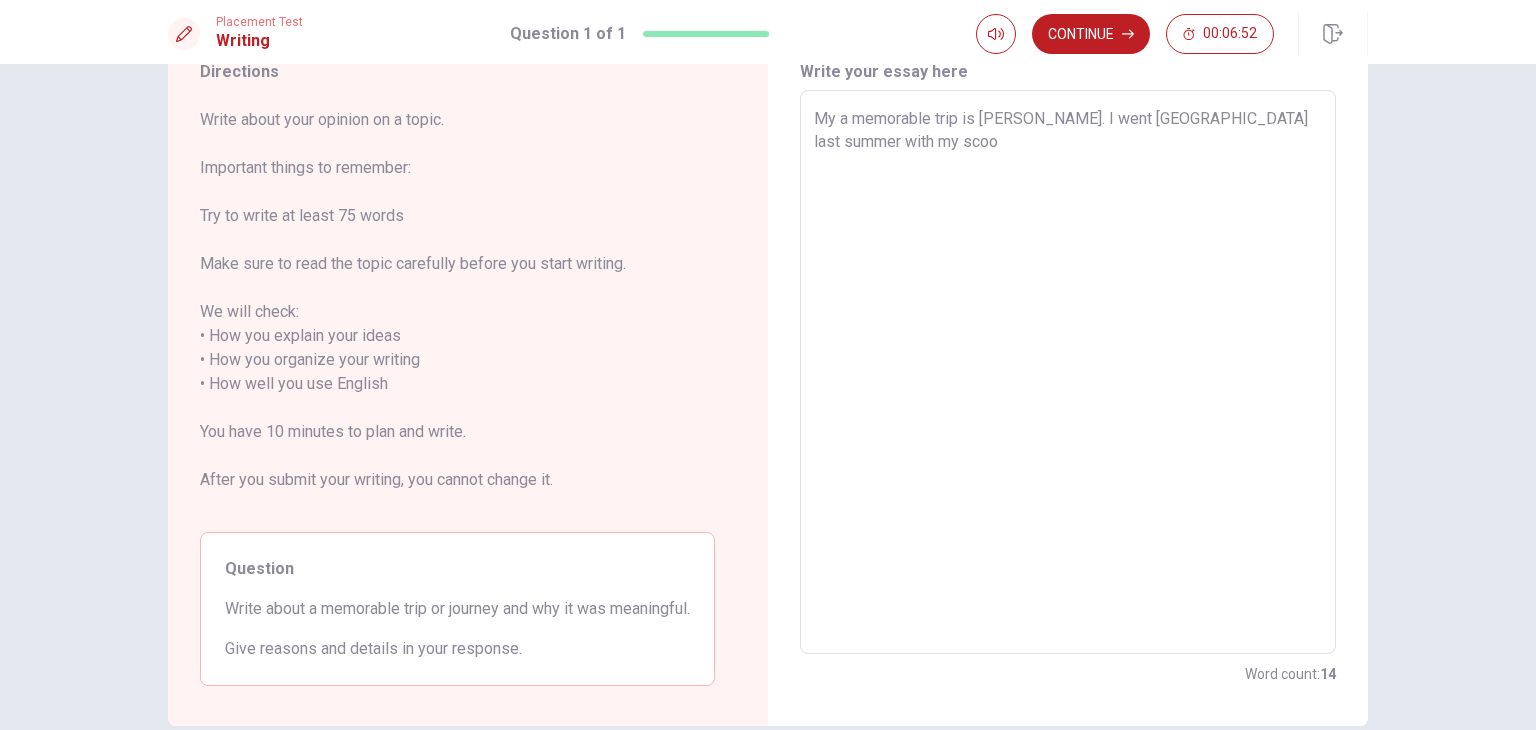 type 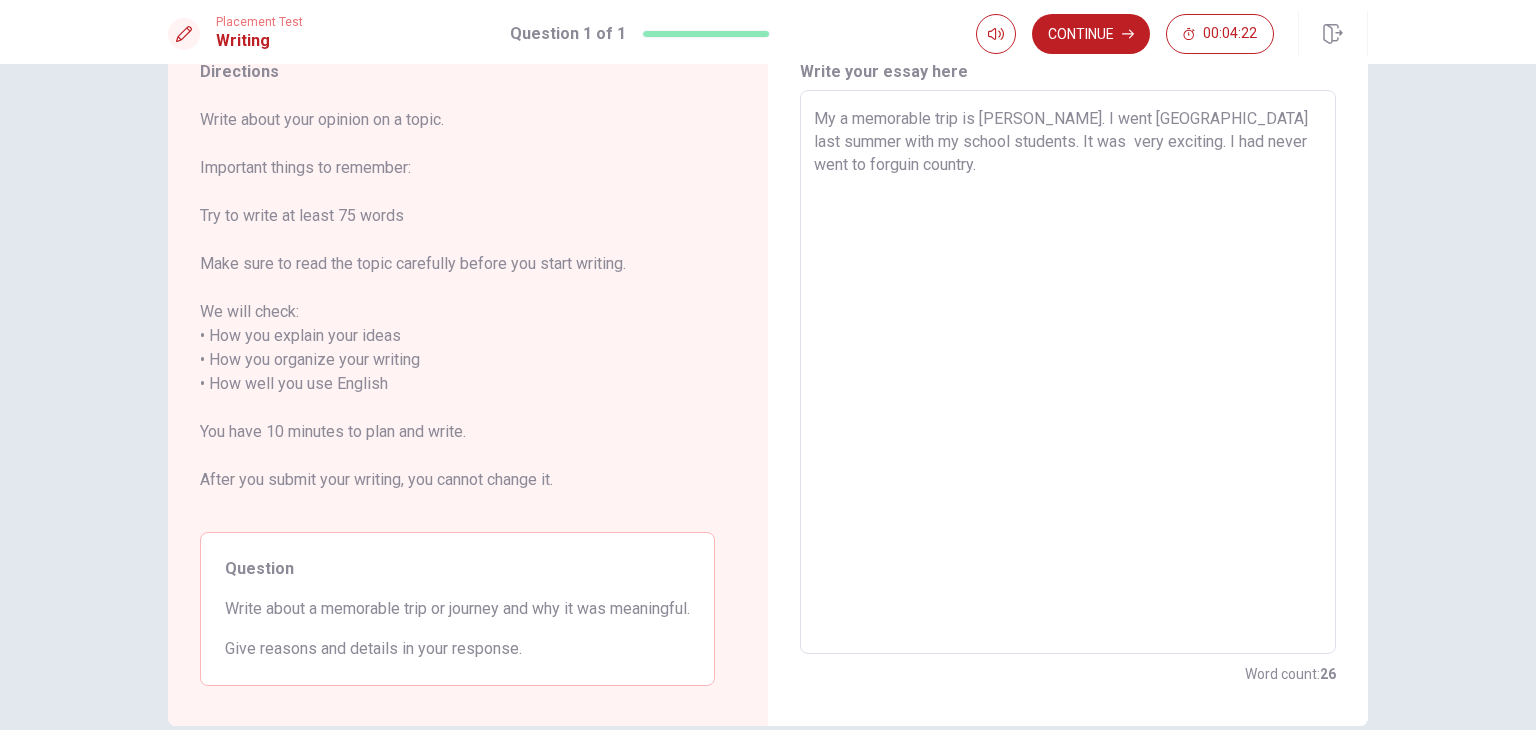 click on "My a memorable trip is [PERSON_NAME]. I went [GEOGRAPHIC_DATA] last summer with my school students. It was  very exciting. I had never went to forguin country." at bounding box center [1068, 372] 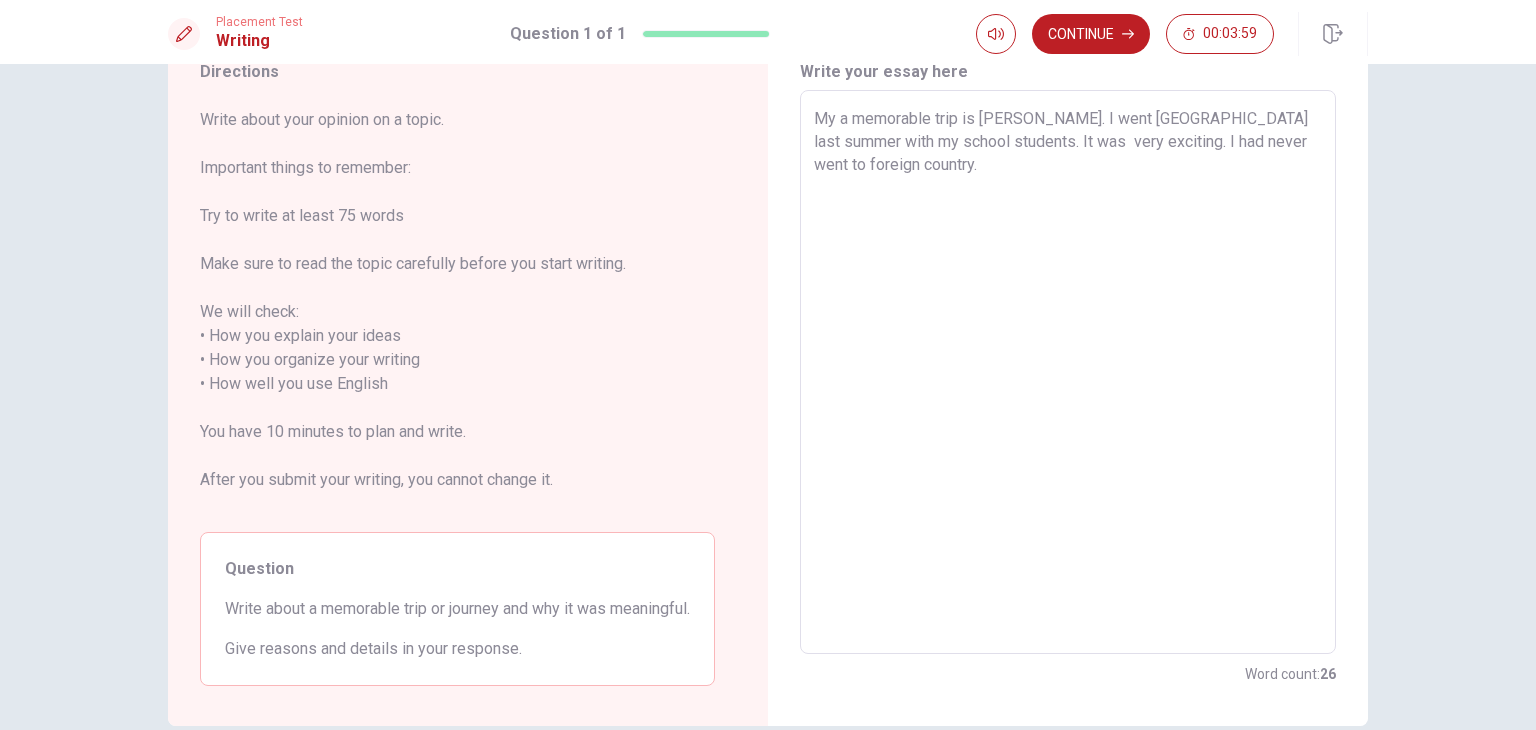 click on "My a memorable trip is [PERSON_NAME]. I went [GEOGRAPHIC_DATA] last summer with my school students. It was  very exciting. I had never went to foreign country." at bounding box center [1068, 372] 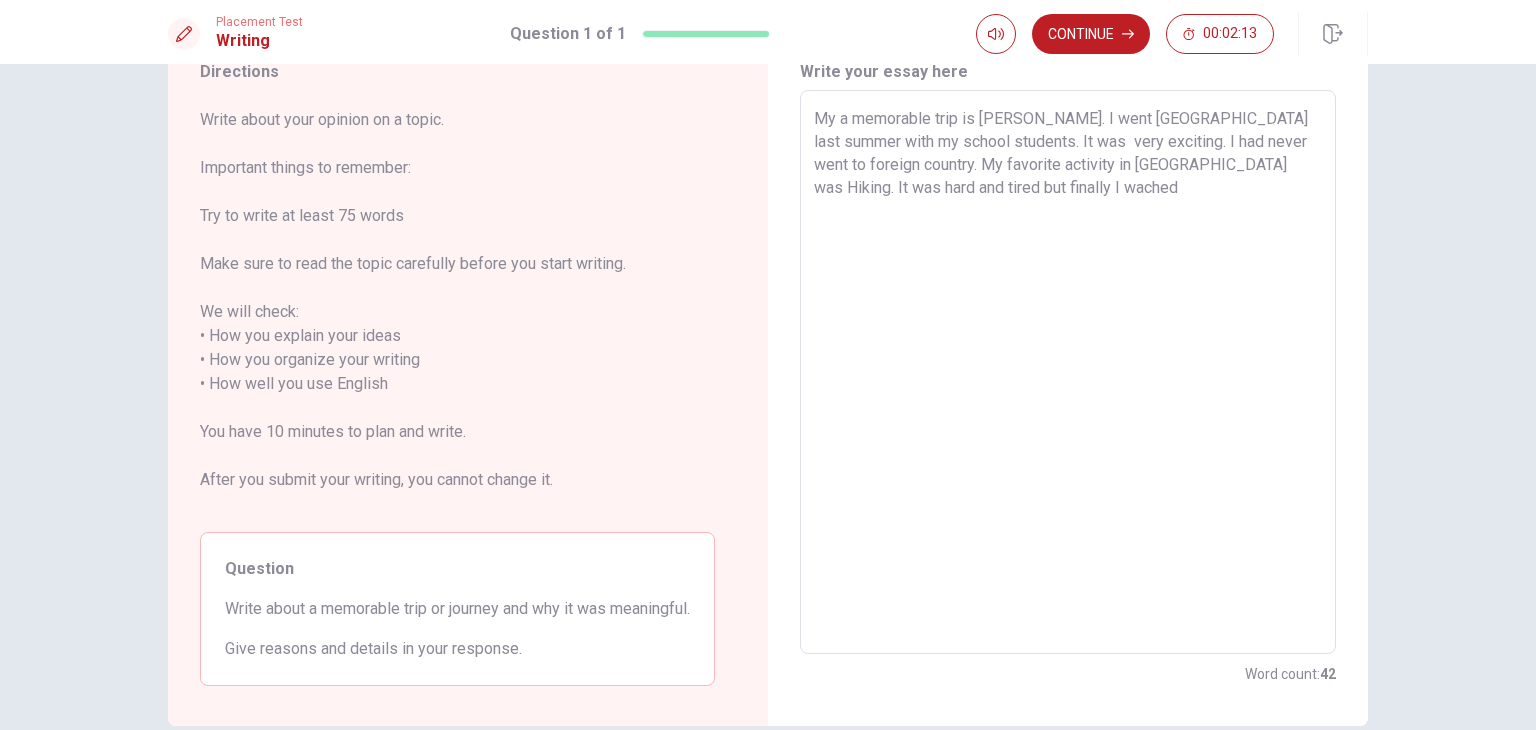 click on "My a memorable trip is [PERSON_NAME]. I went [GEOGRAPHIC_DATA] last summer with my school students. It was  very exciting. I had never went to foreign country. My favorite activity in [GEOGRAPHIC_DATA] was Hiking. It was hard and tired but finally I wached" at bounding box center (1068, 372) 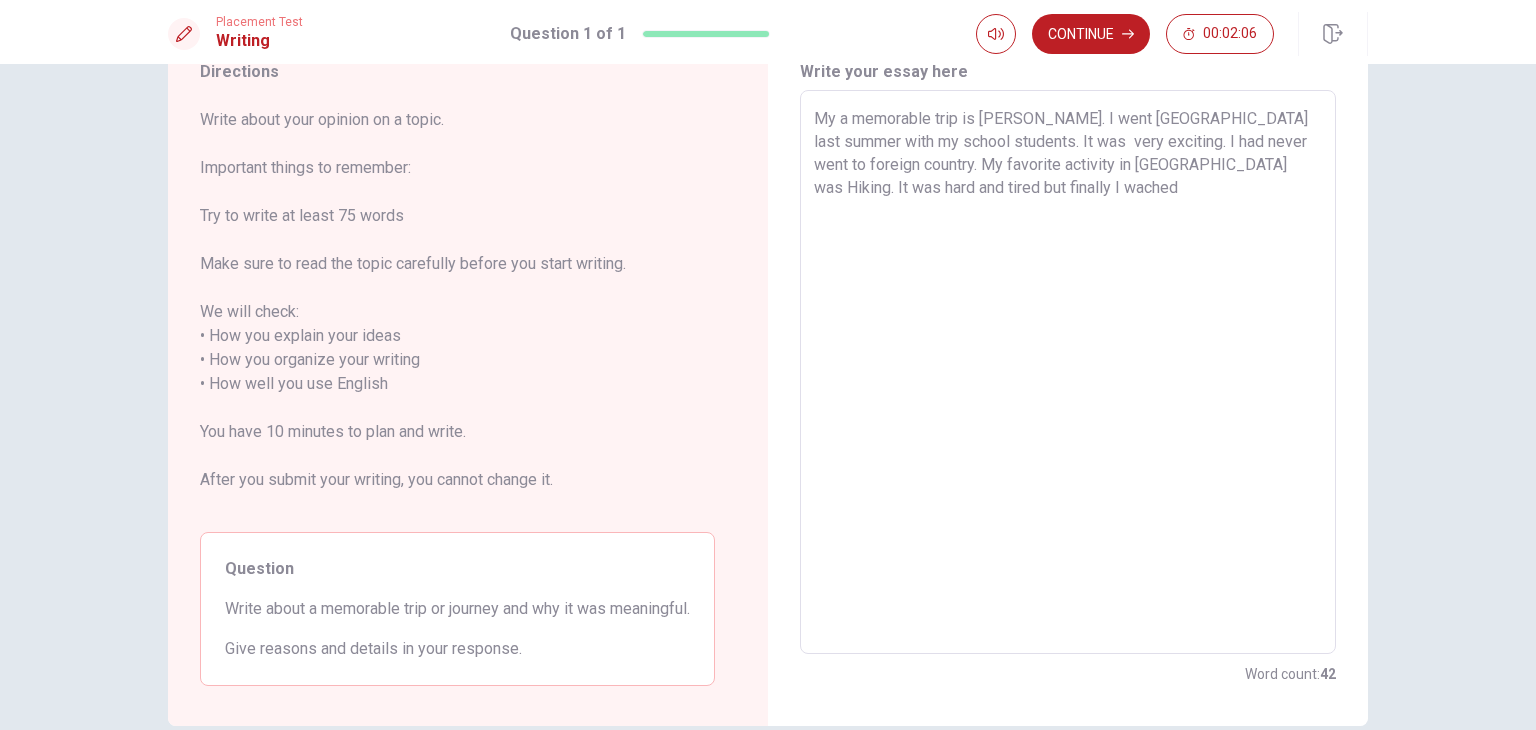 click on "My a memorable trip is [PERSON_NAME]. I went [GEOGRAPHIC_DATA] last summer with my school students. It was  very exciting. I had never went to foreign country. My favorite activity in [GEOGRAPHIC_DATA] was Hiking. It was hard and tired but finally I wached" at bounding box center [1068, 372] 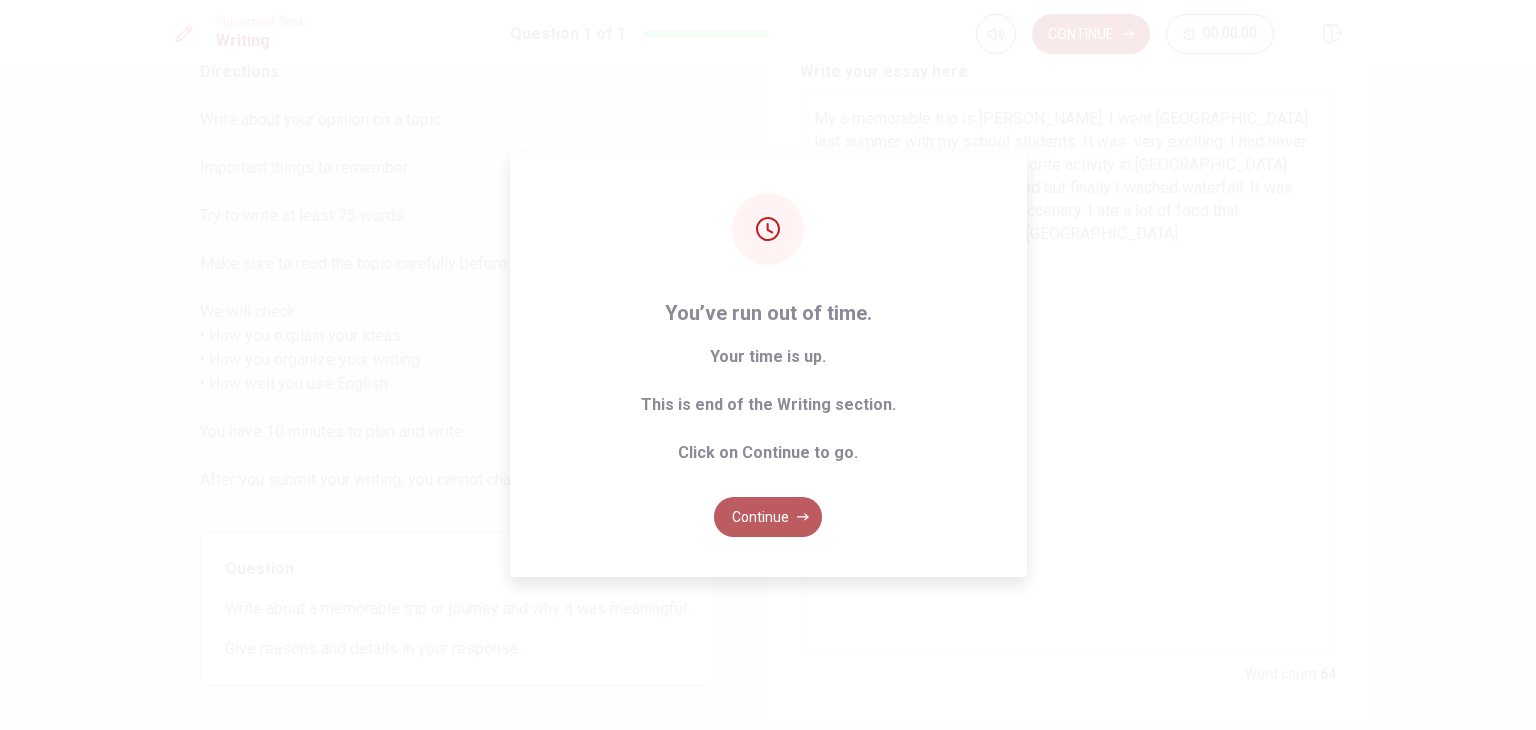 click on "Continue" at bounding box center (768, 517) 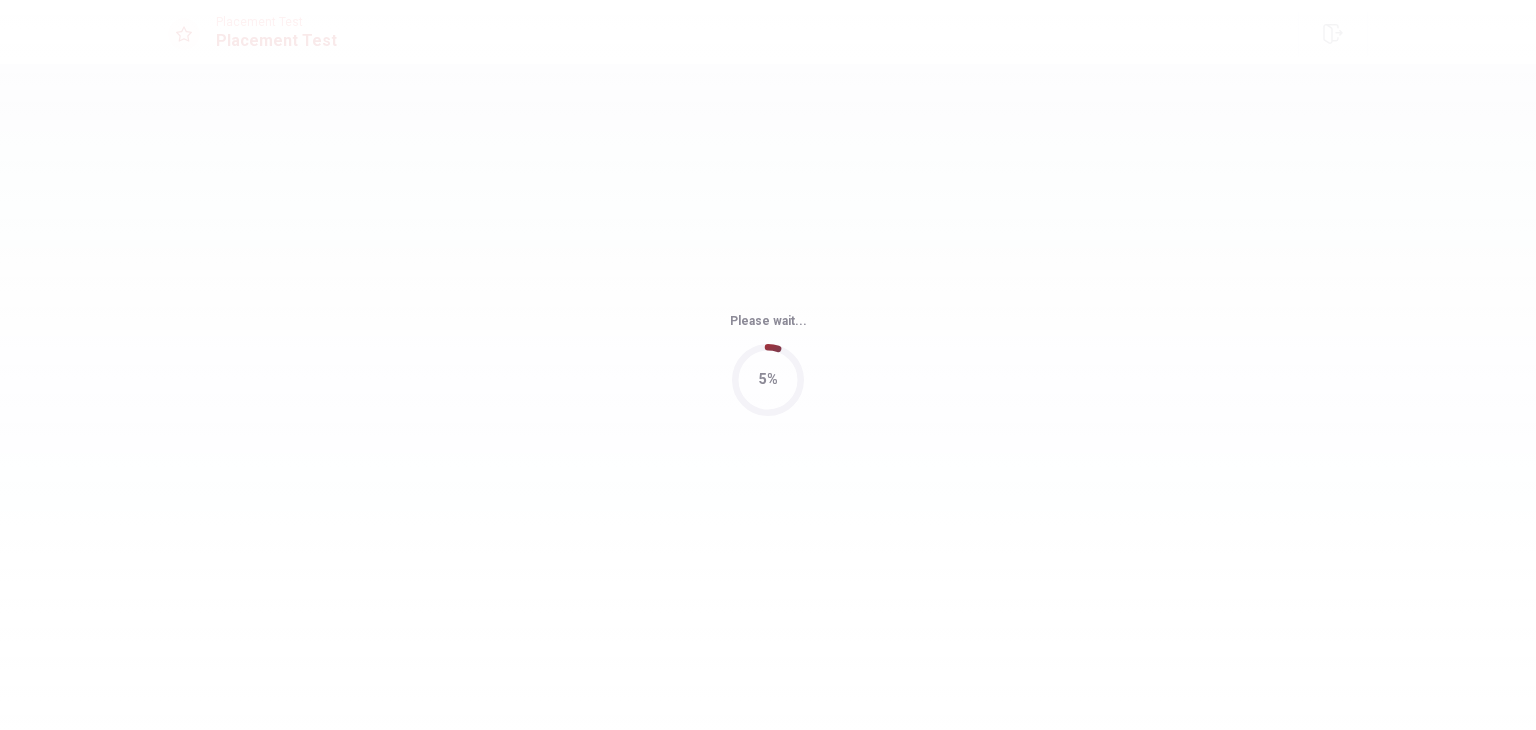 scroll, scrollTop: 0, scrollLeft: 0, axis: both 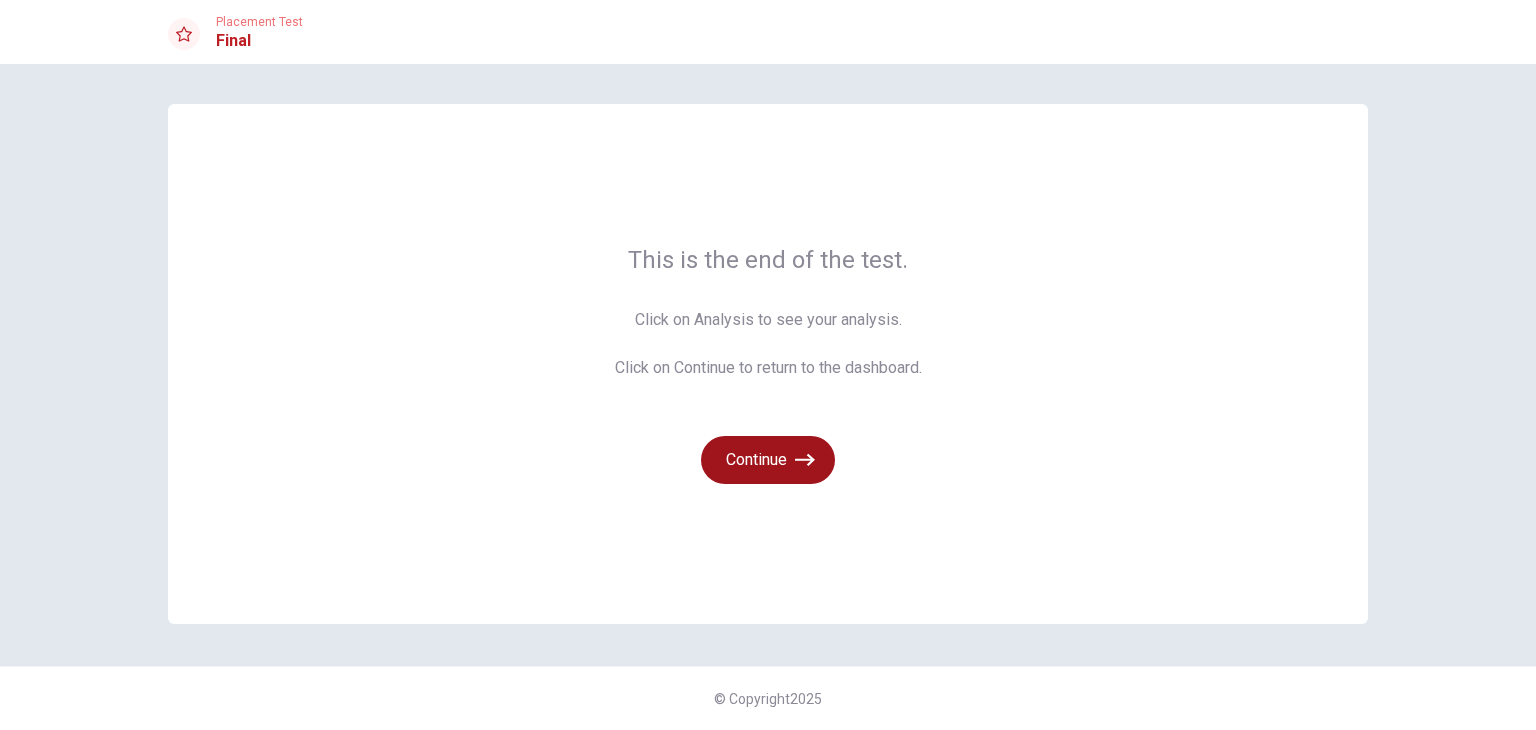 click on "Continue" at bounding box center [768, 460] 